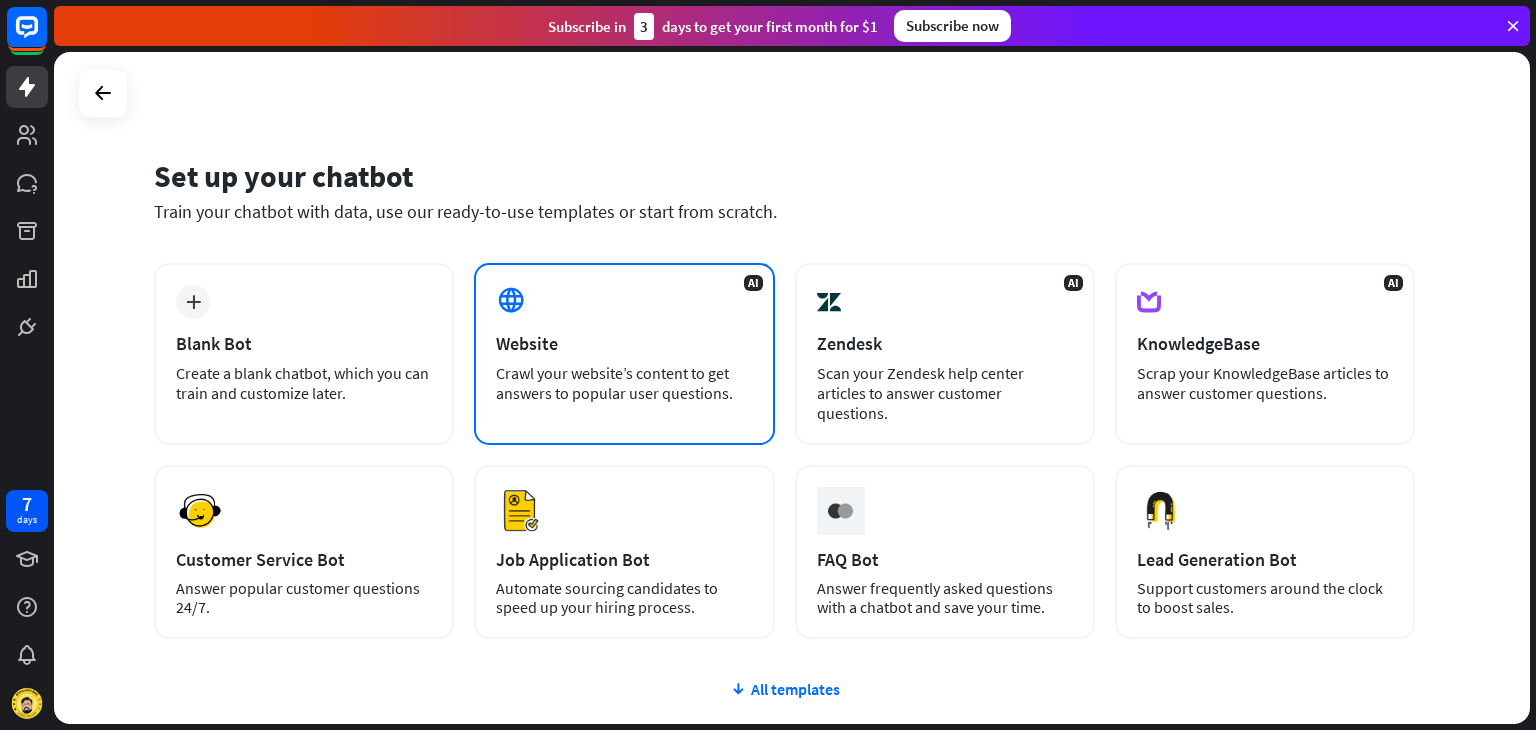 scroll, scrollTop: 0, scrollLeft: 0, axis: both 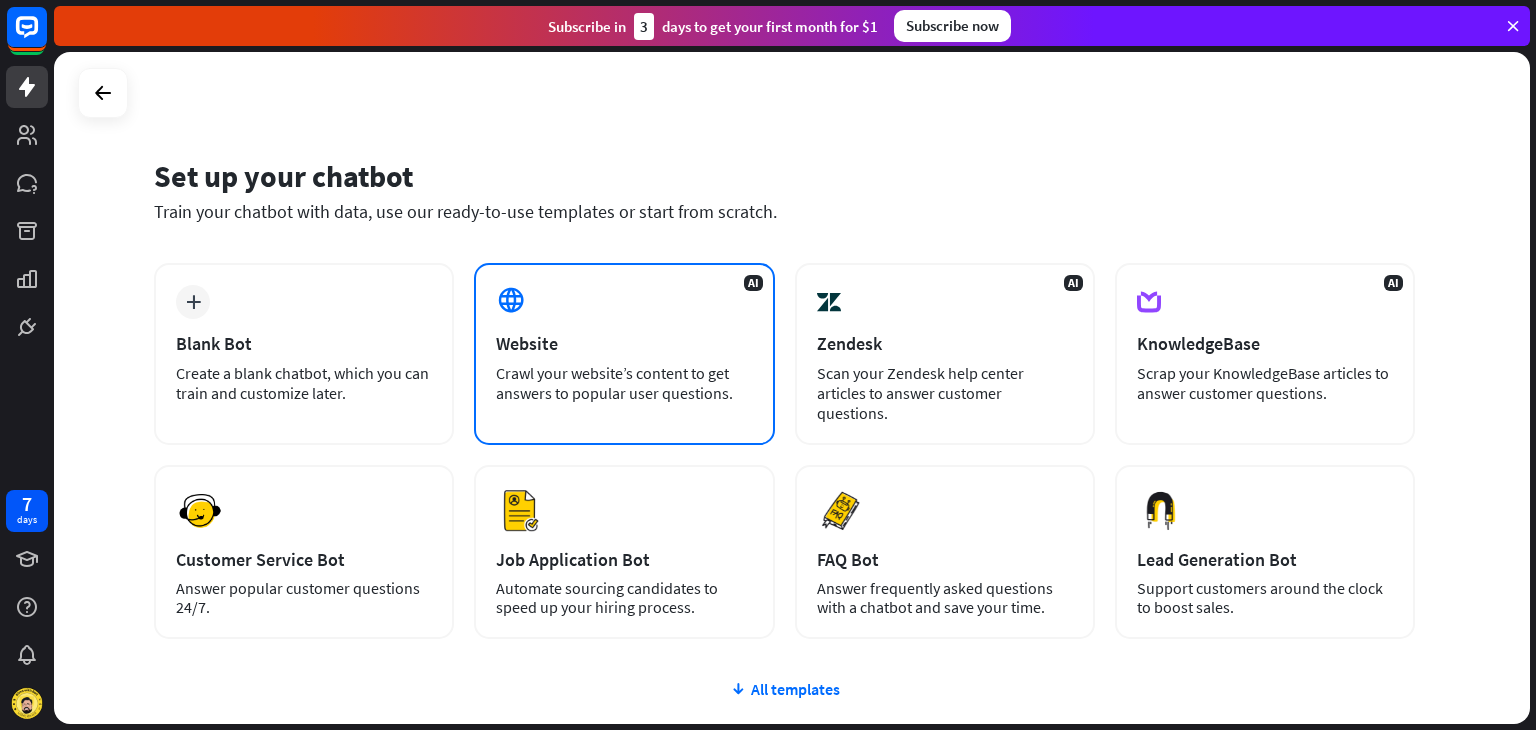 click on "Website" at bounding box center (624, 343) 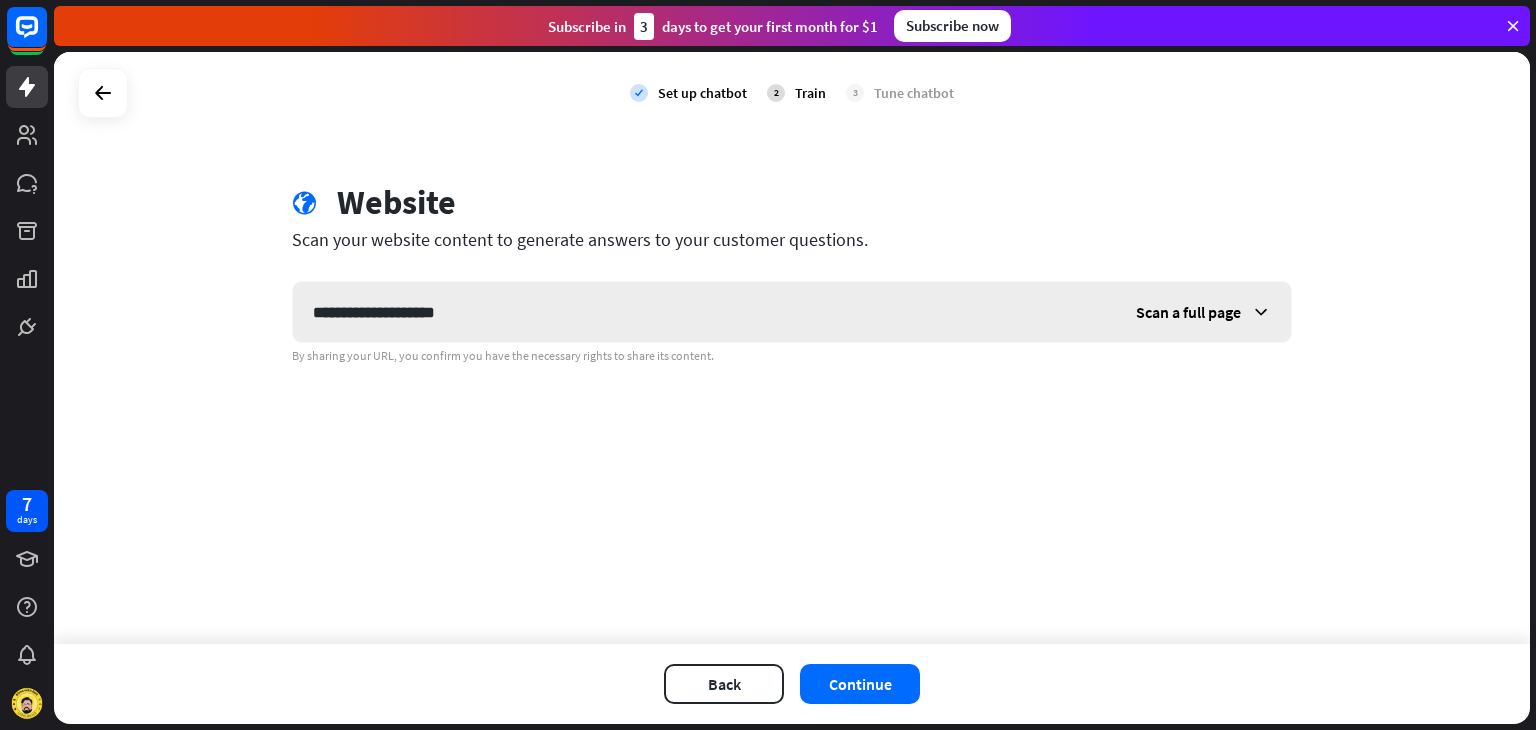 type on "**********" 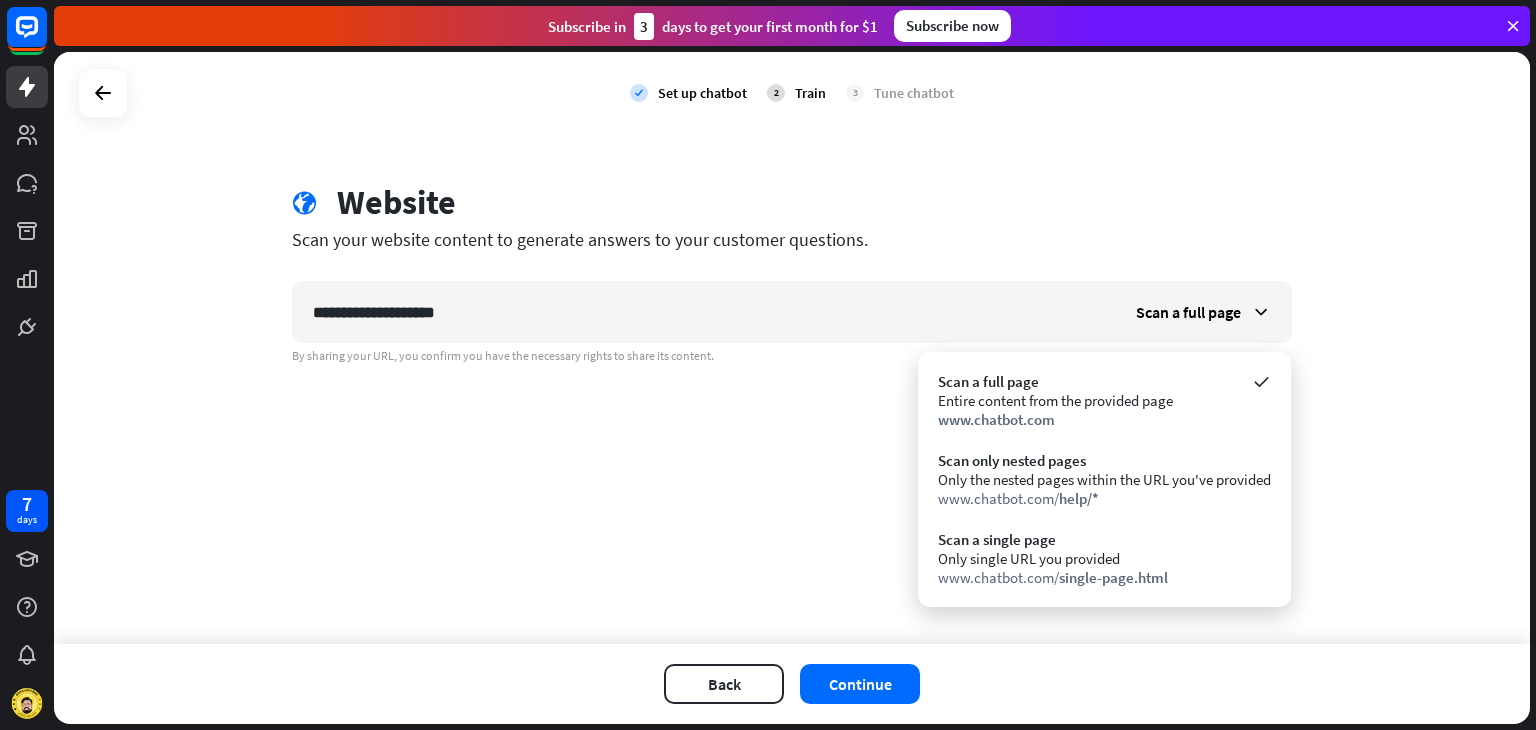 click on "**********" at bounding box center (792, 348) 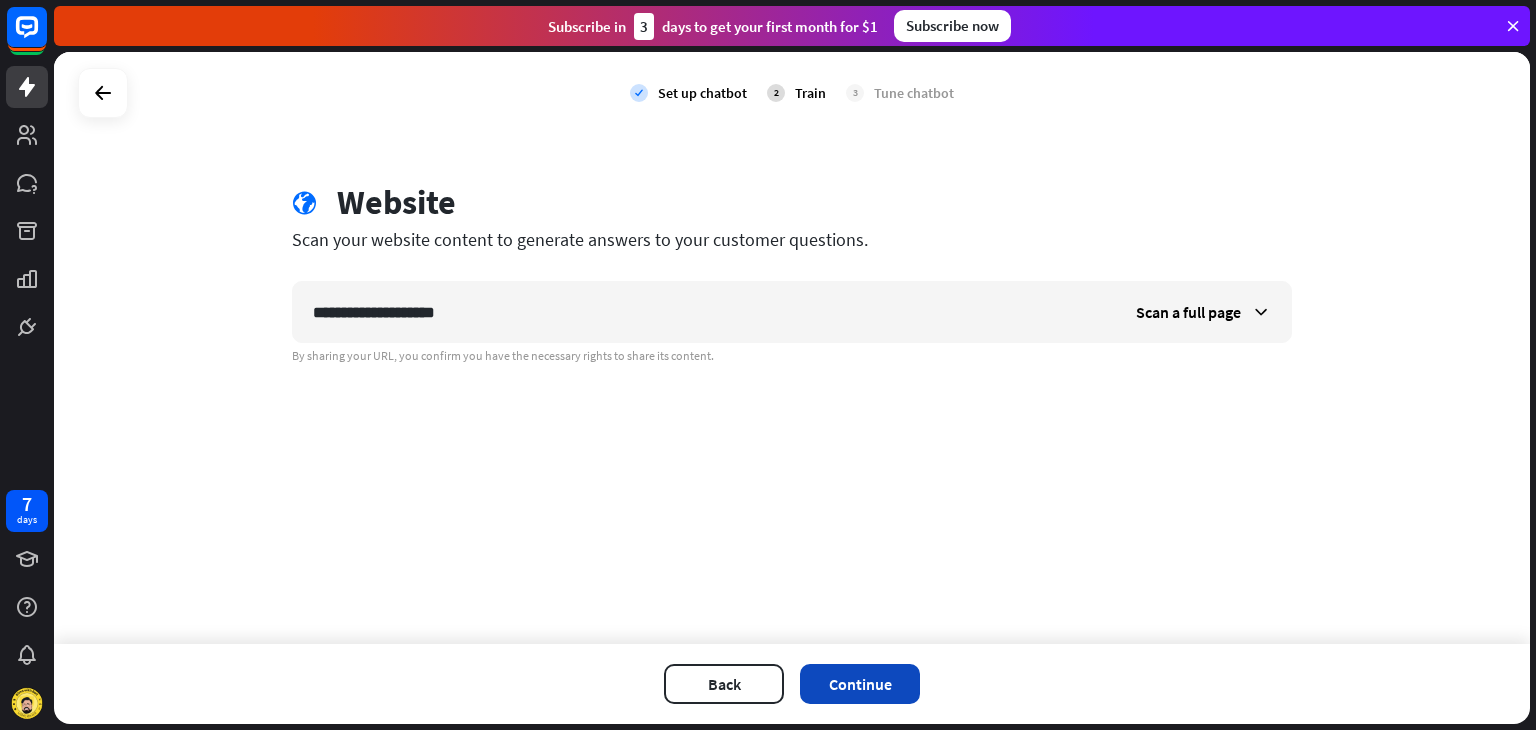 click on "Continue" at bounding box center [860, 684] 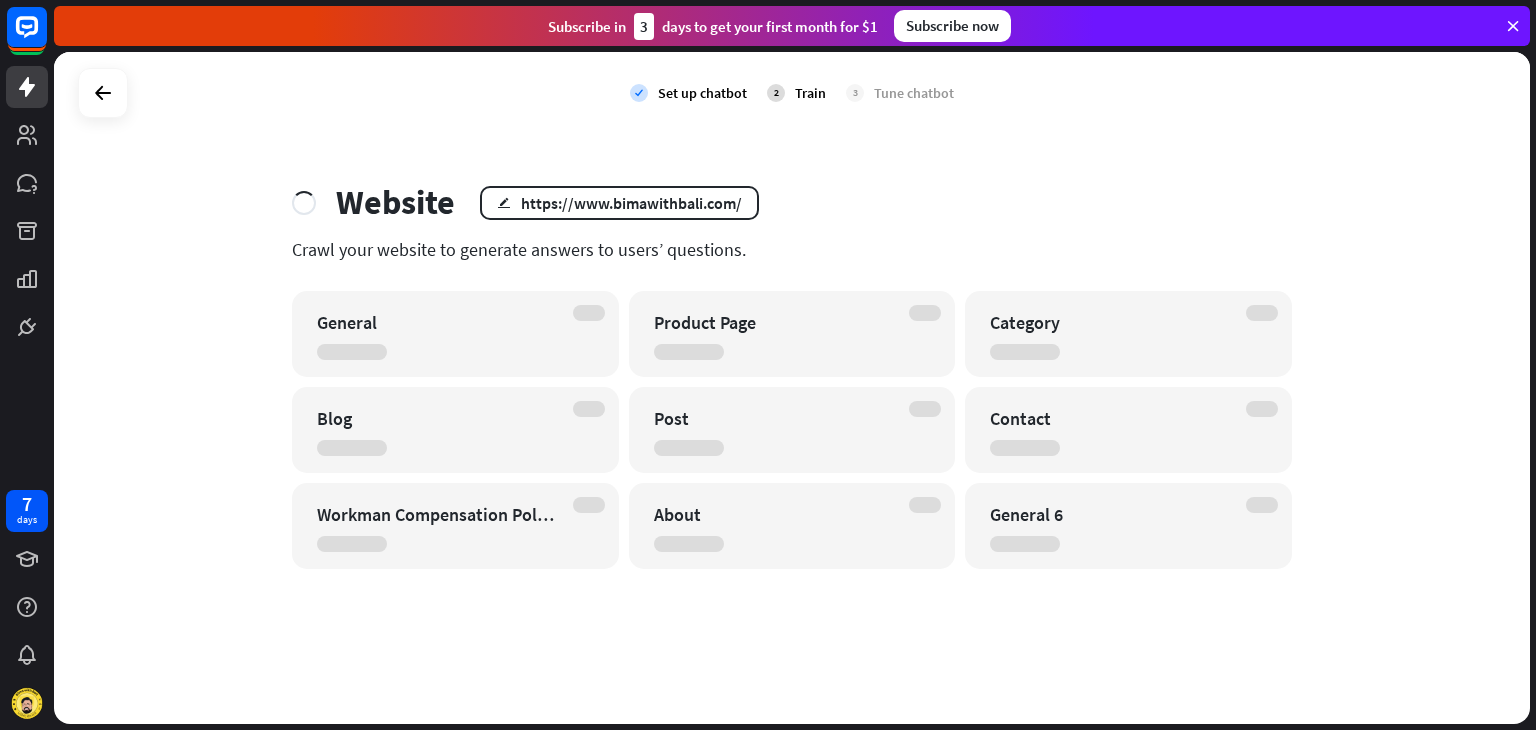 click on "General" at bounding box center (455, 334) 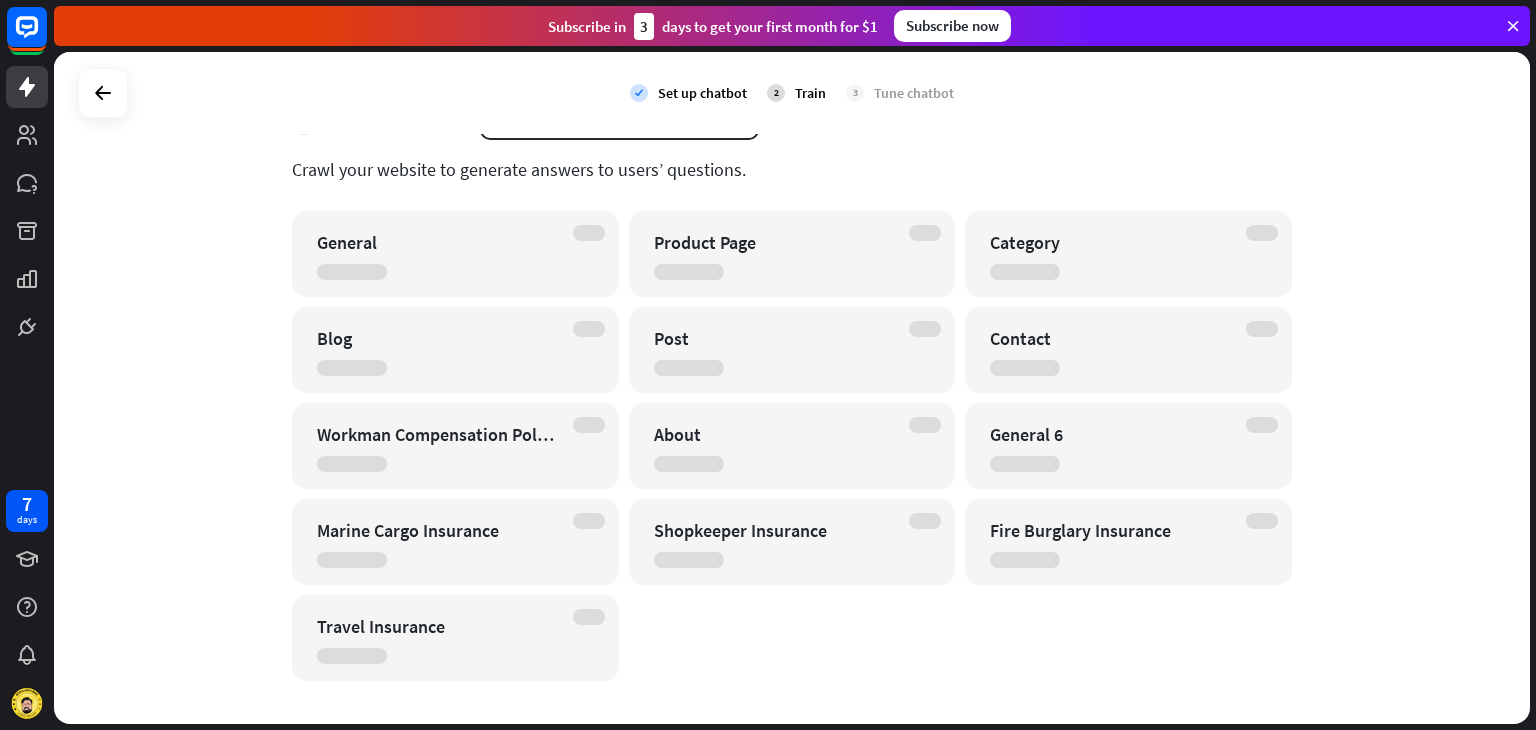 scroll, scrollTop: 100, scrollLeft: 0, axis: vertical 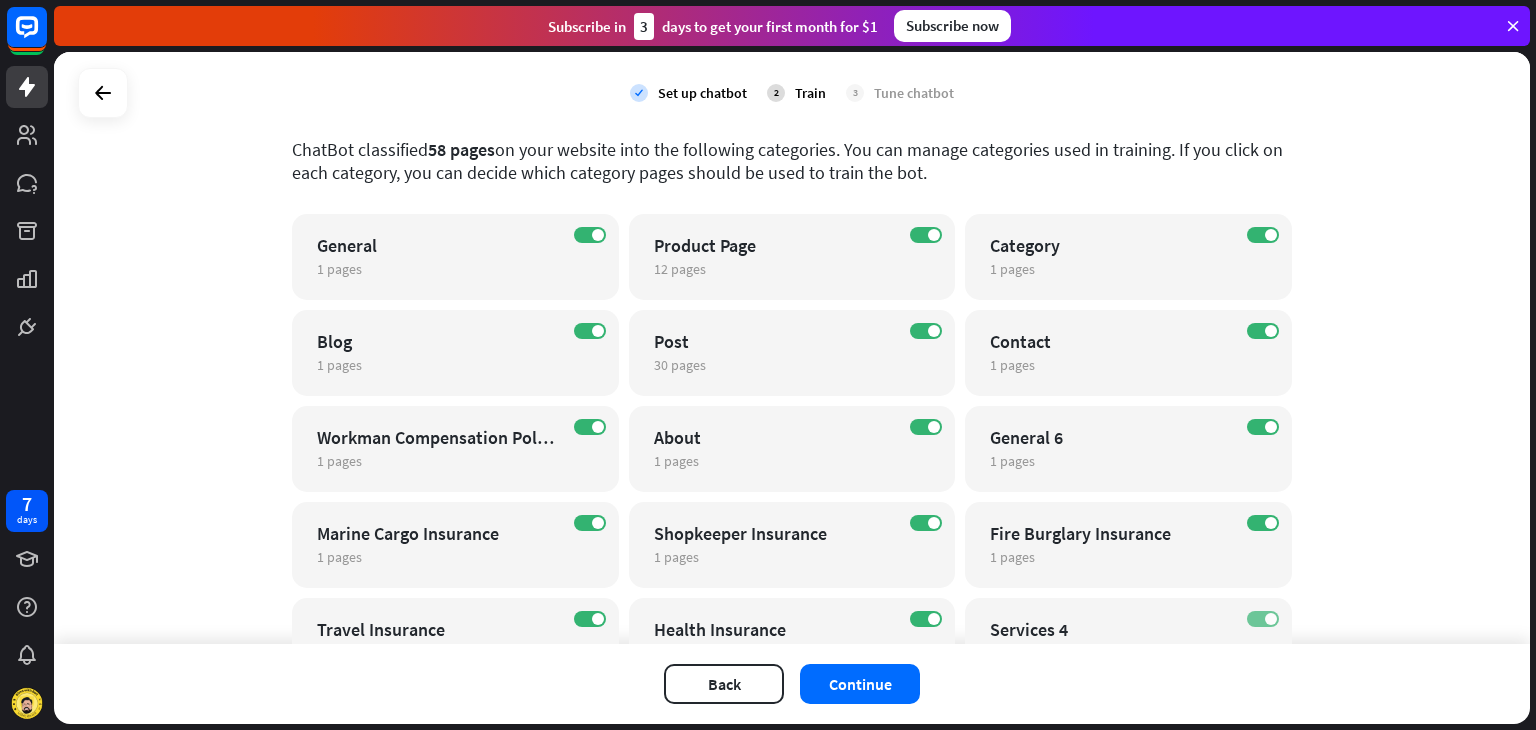 click on "ON" at bounding box center (1263, 619) 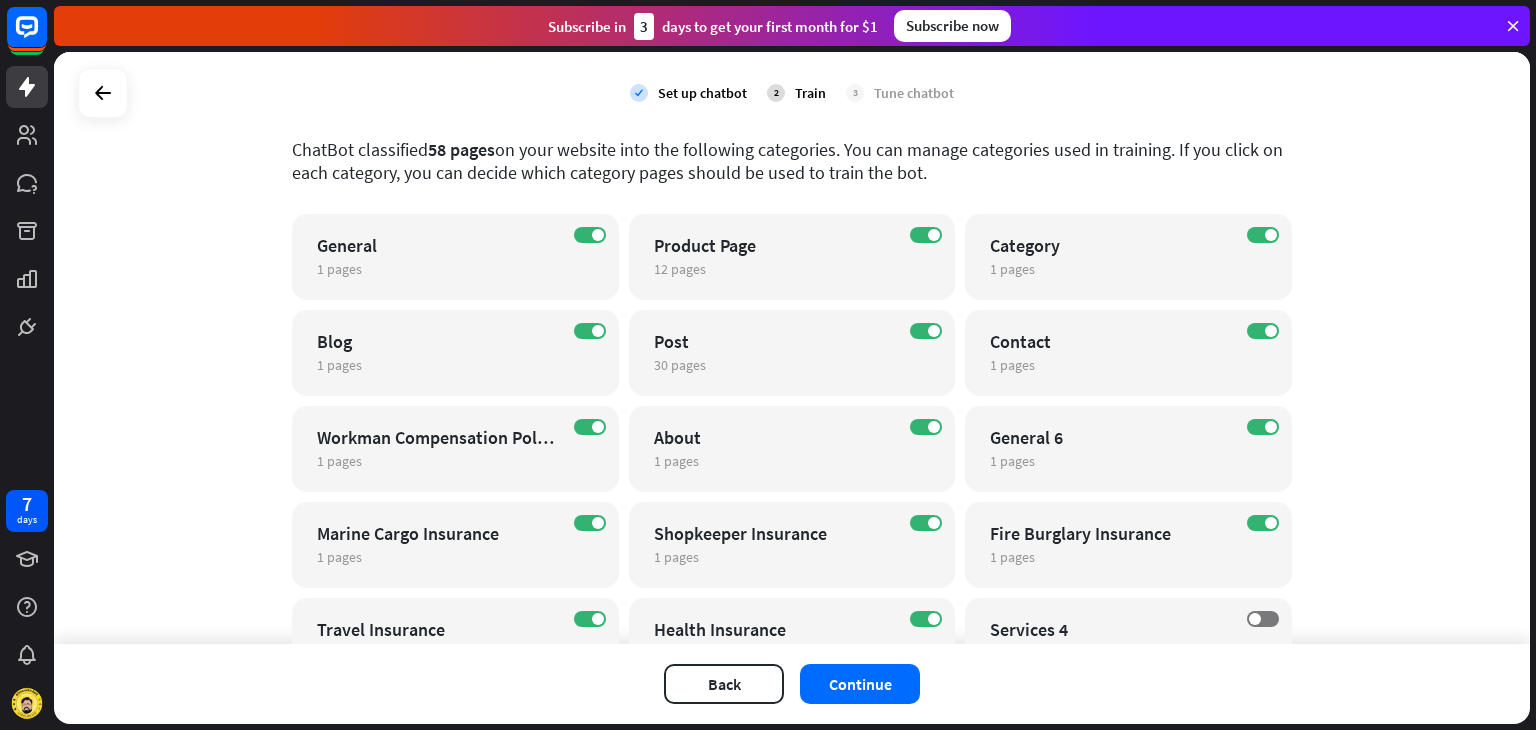 scroll, scrollTop: 100, scrollLeft: 0, axis: vertical 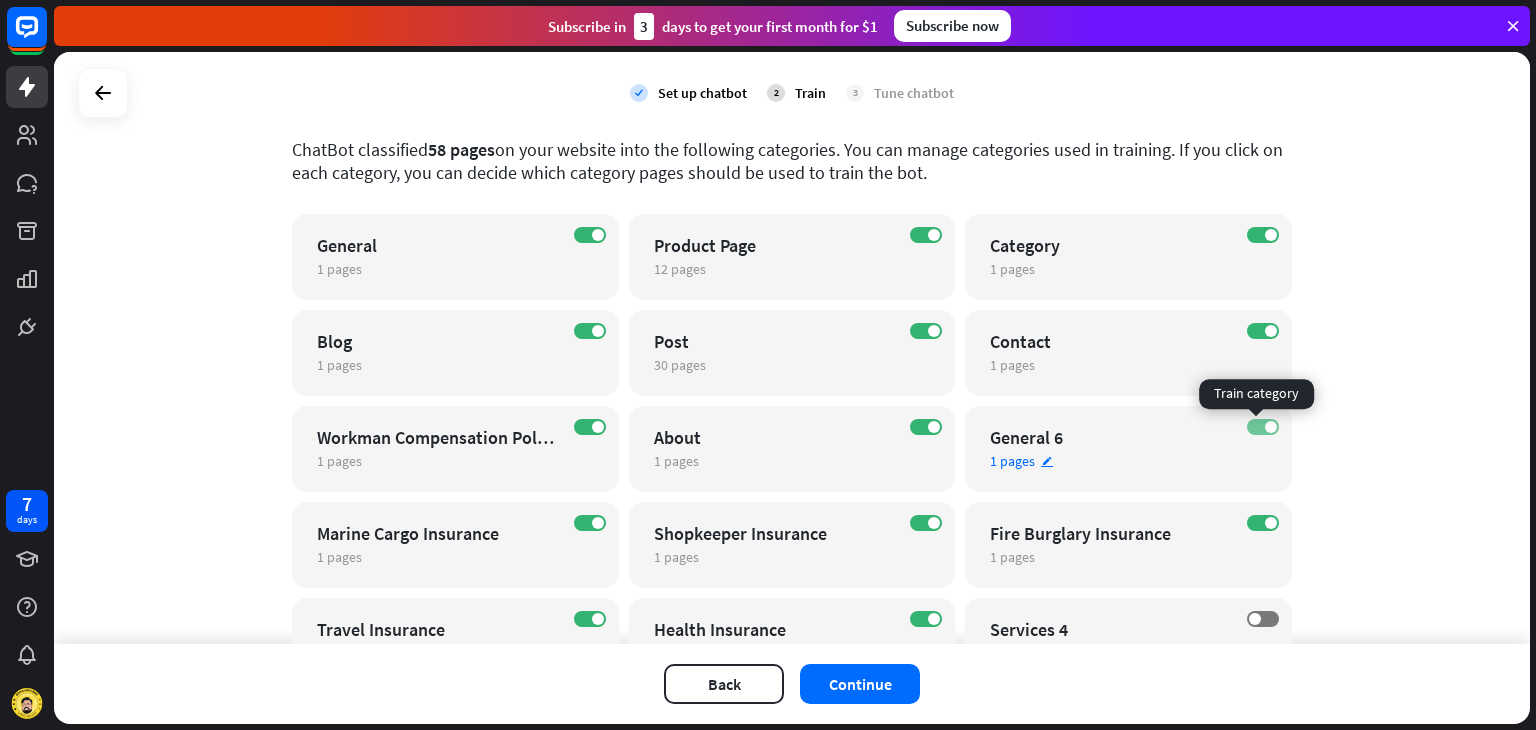 click at bounding box center (1271, 427) 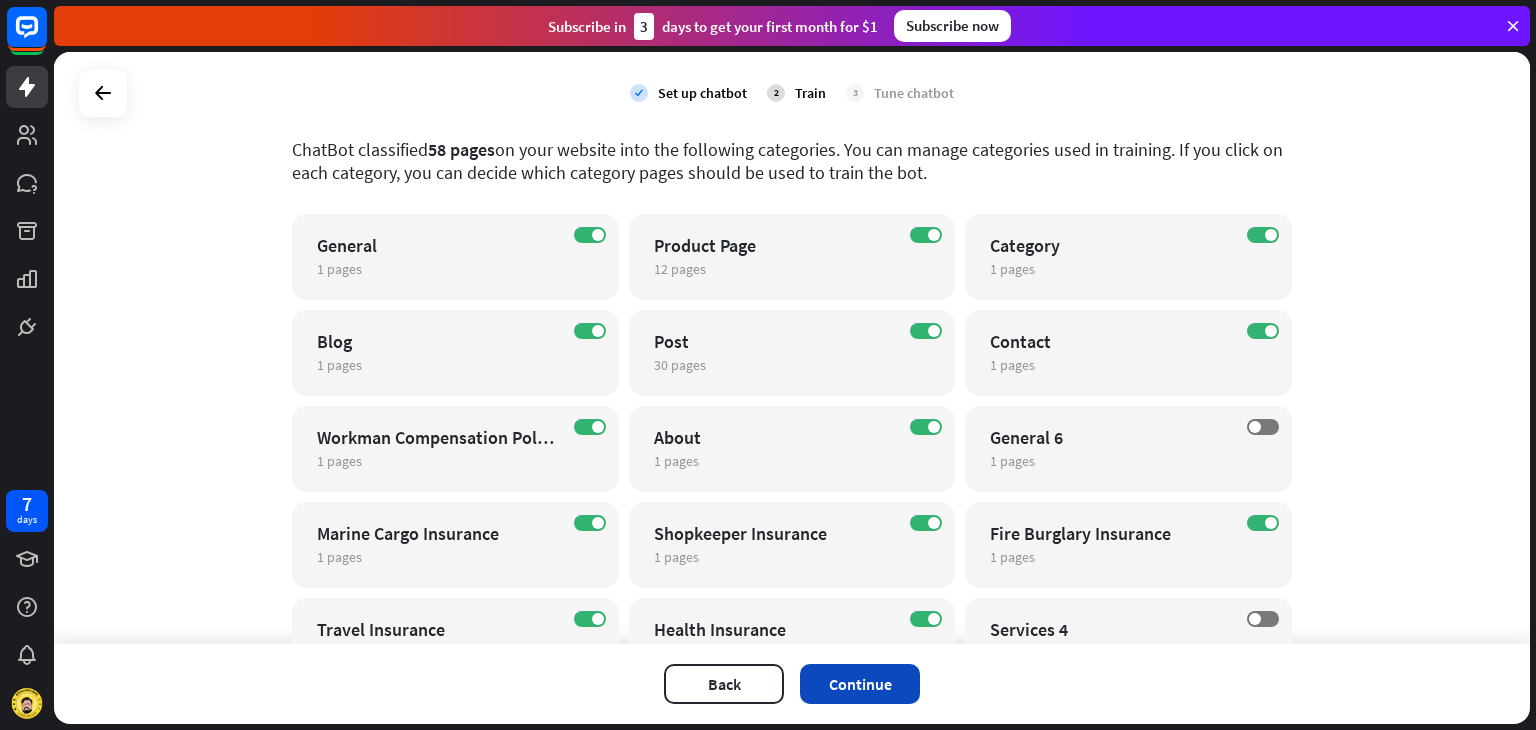 click on "Continue" at bounding box center (860, 684) 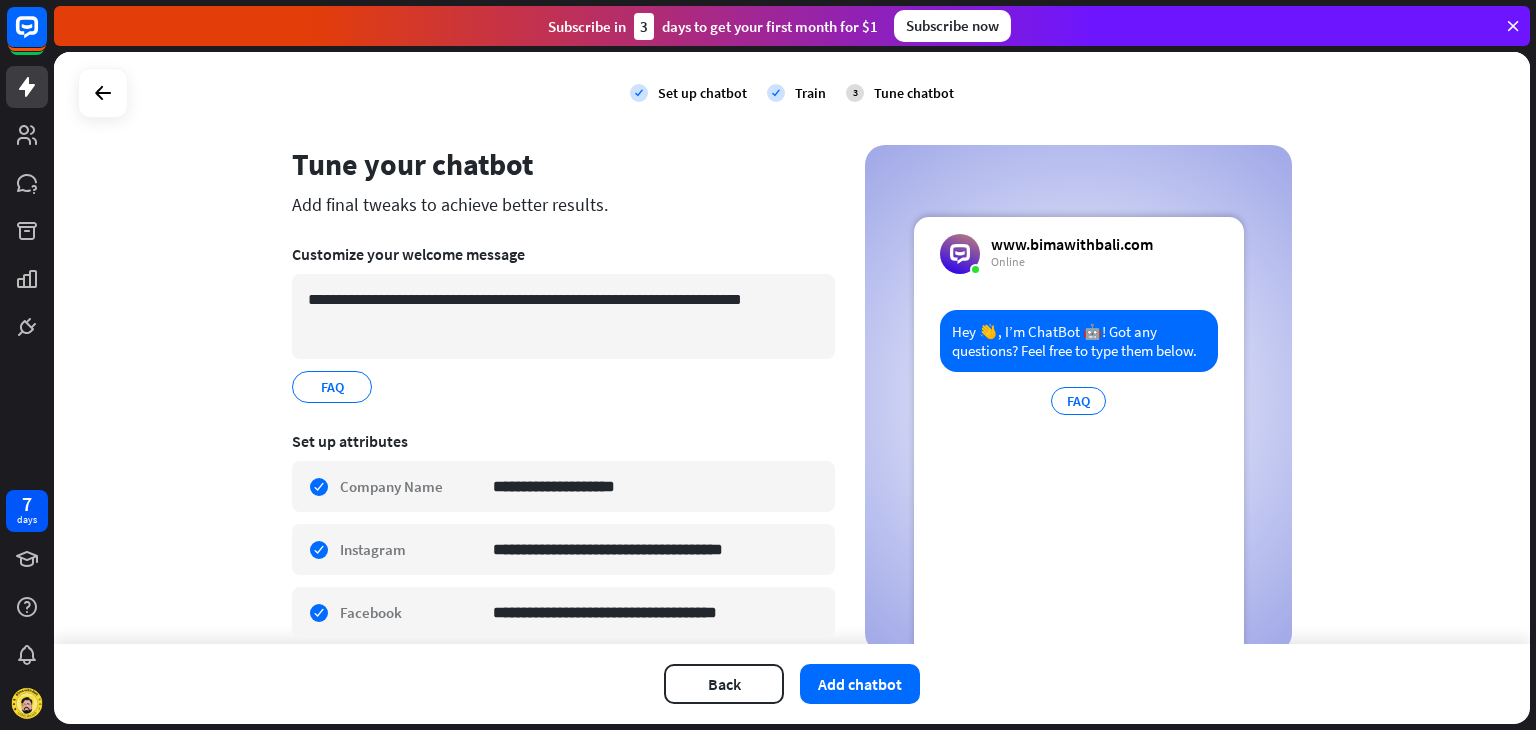 scroll, scrollTop: 100, scrollLeft: 0, axis: vertical 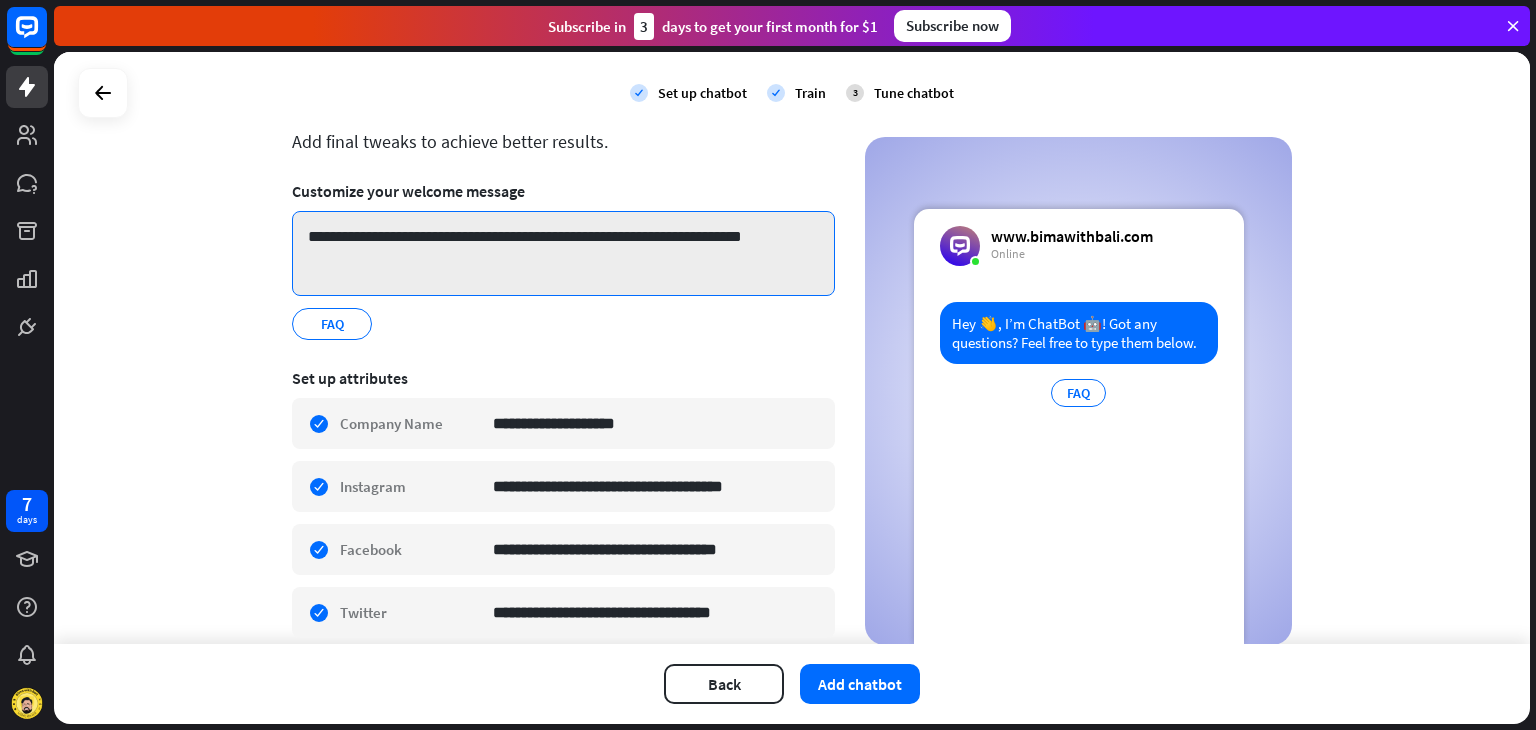 click on "**********" at bounding box center [563, 253] 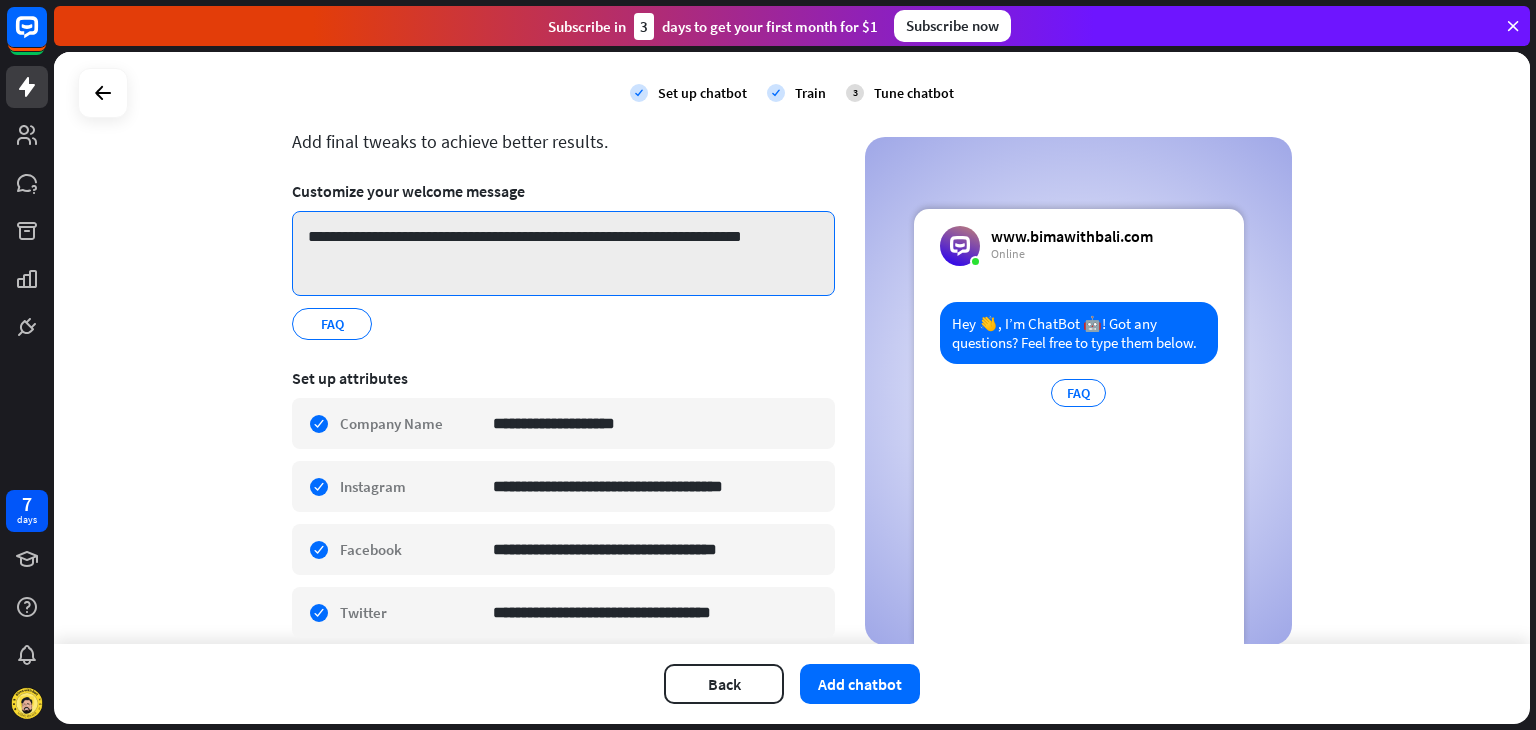 click on "**********" at bounding box center (563, 253) 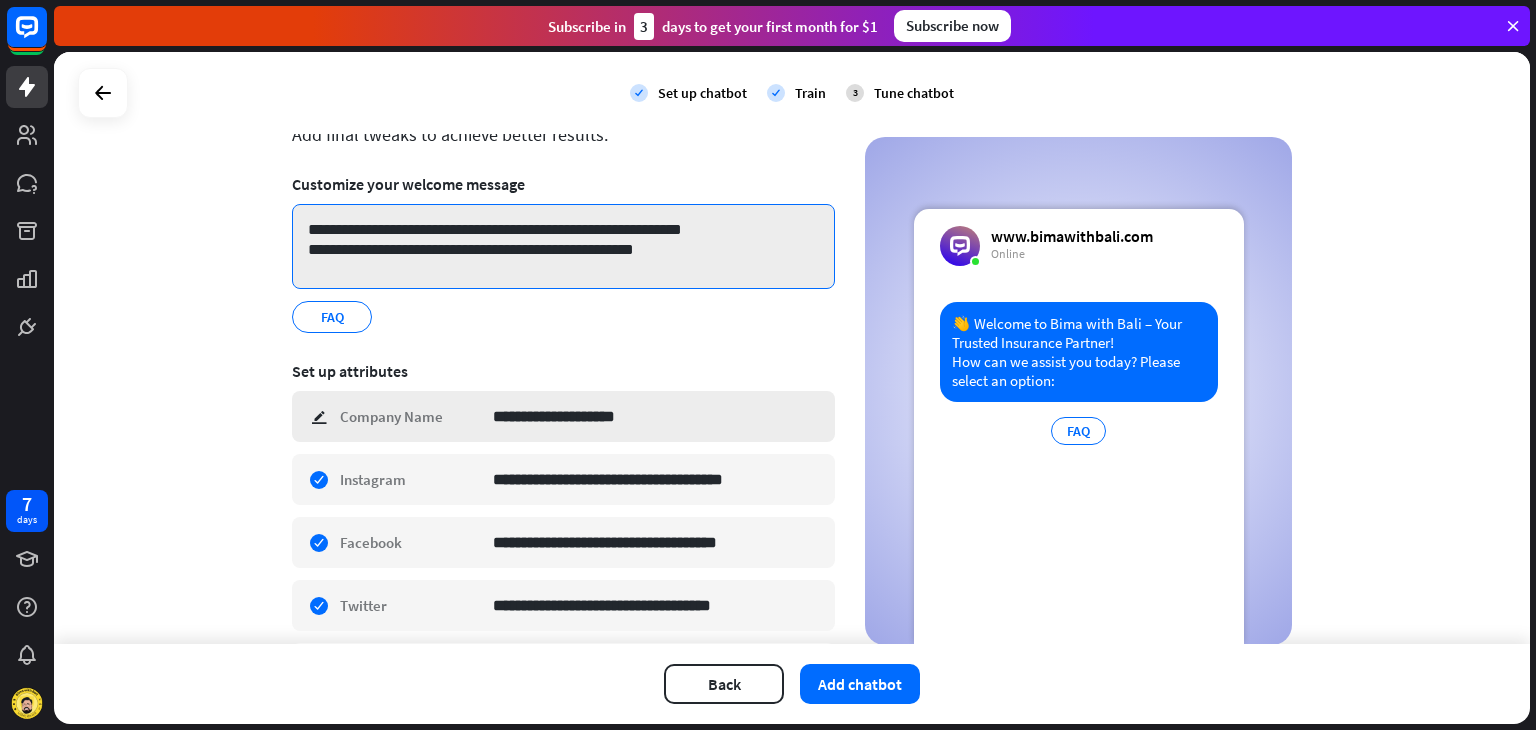 scroll, scrollTop: 100, scrollLeft: 0, axis: vertical 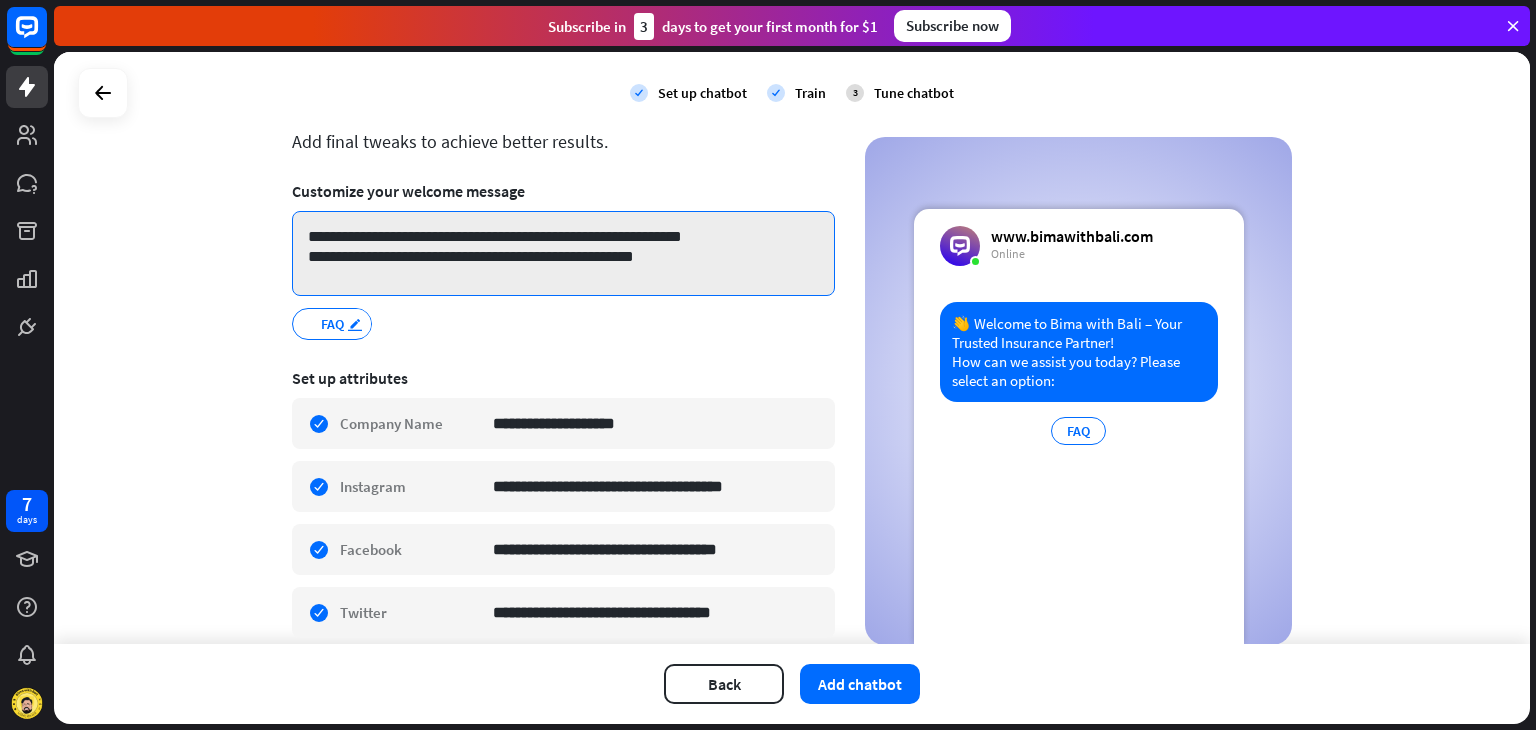type on "**********" 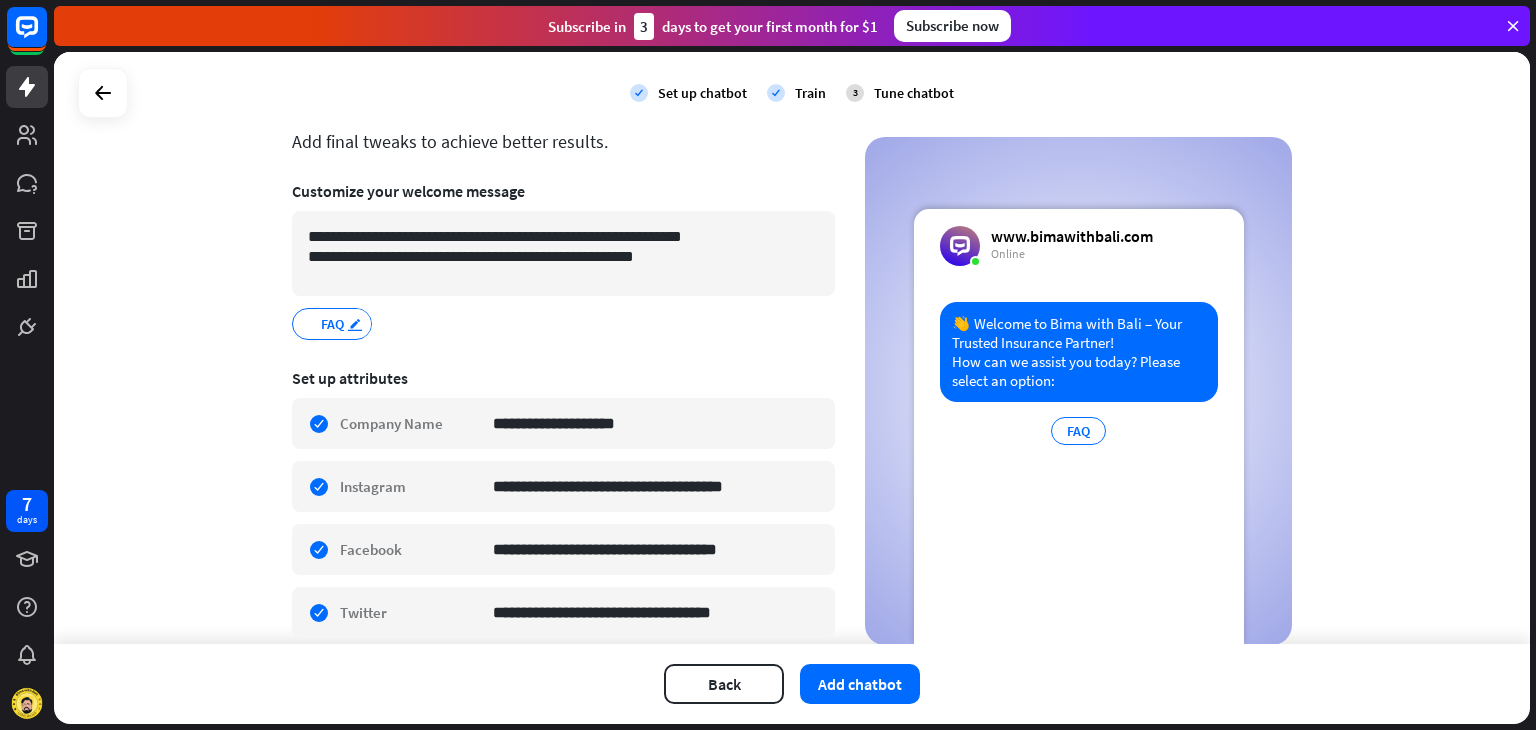 click on "edit" at bounding box center (355, 324) 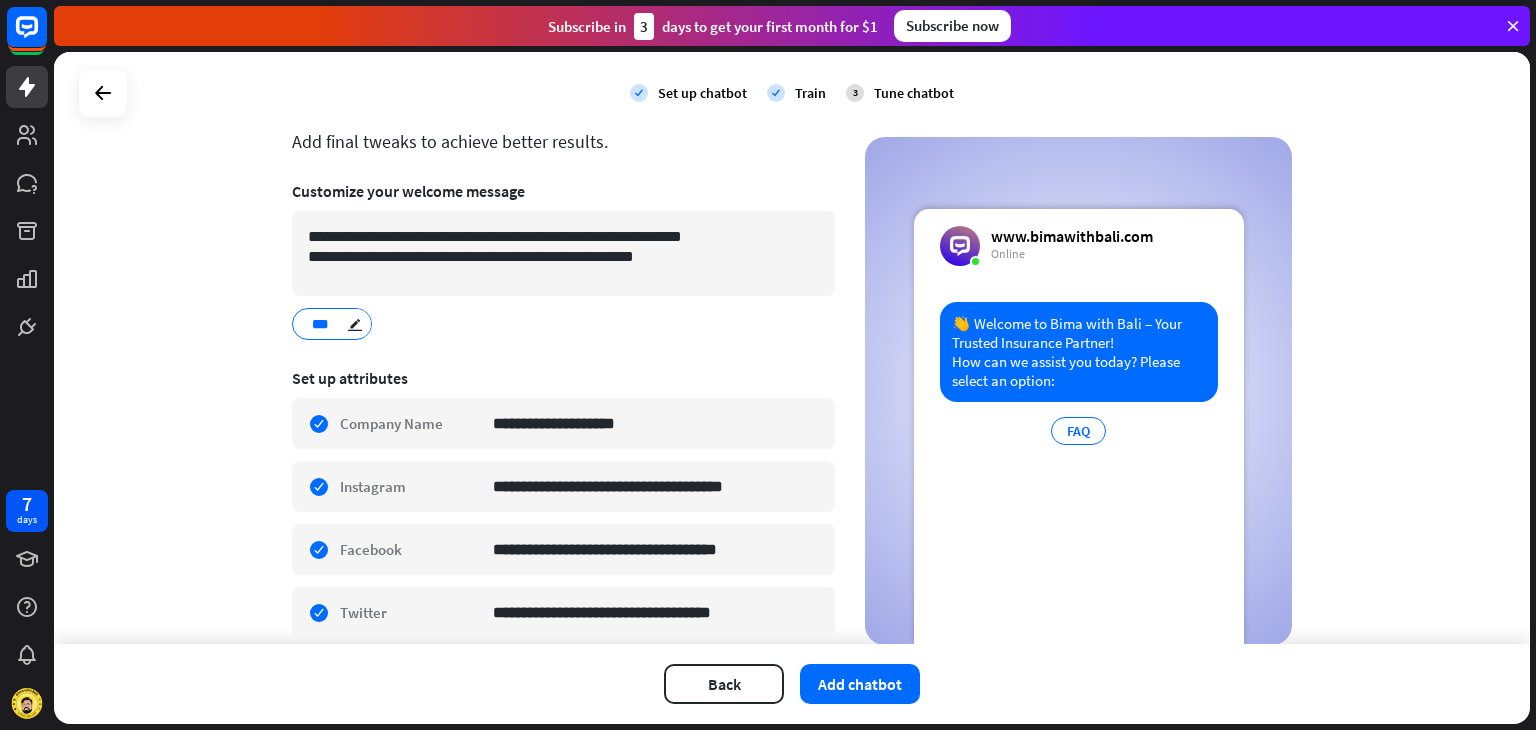 click on "FAQ..       ***   edit" at bounding box center [563, 324] 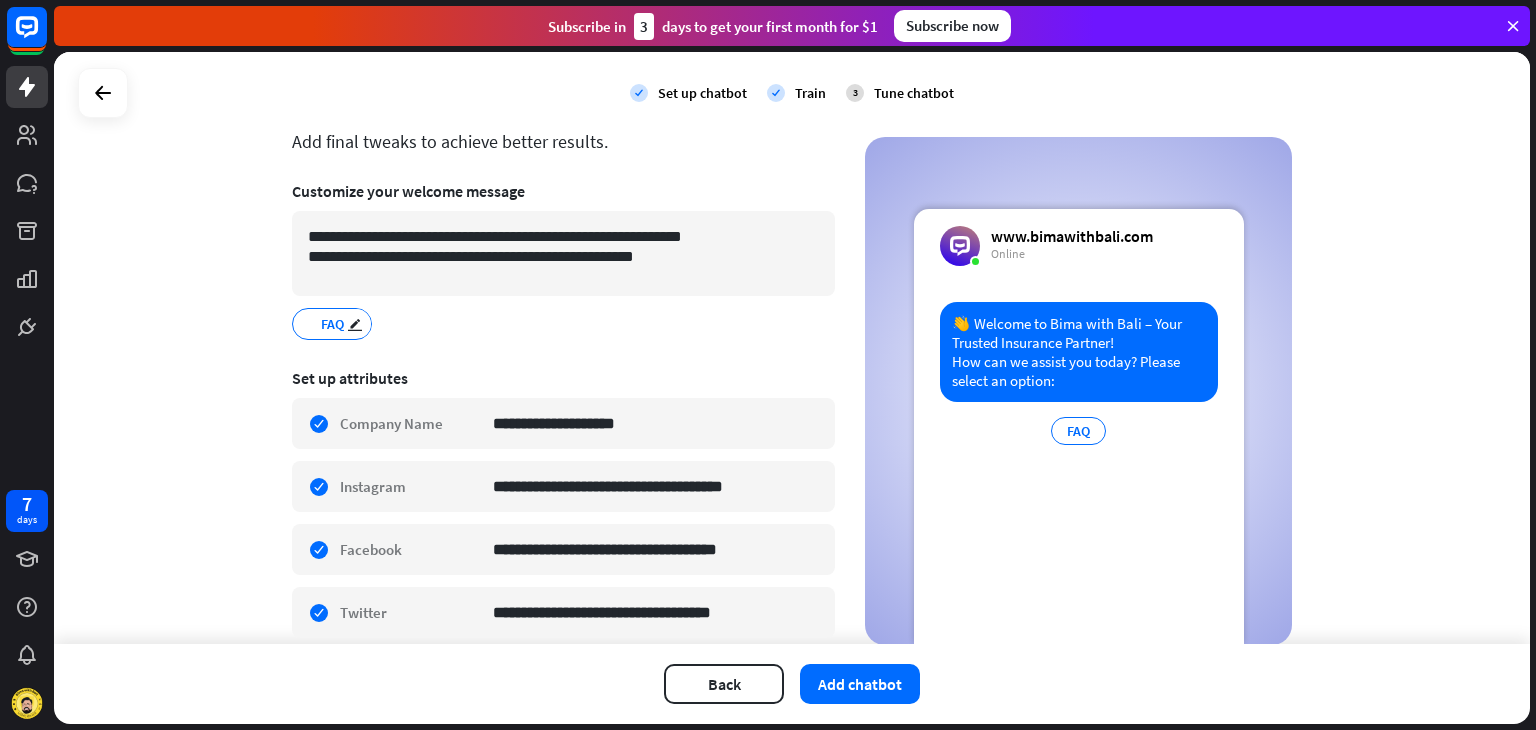 click on "FAQ" at bounding box center [332, 324] 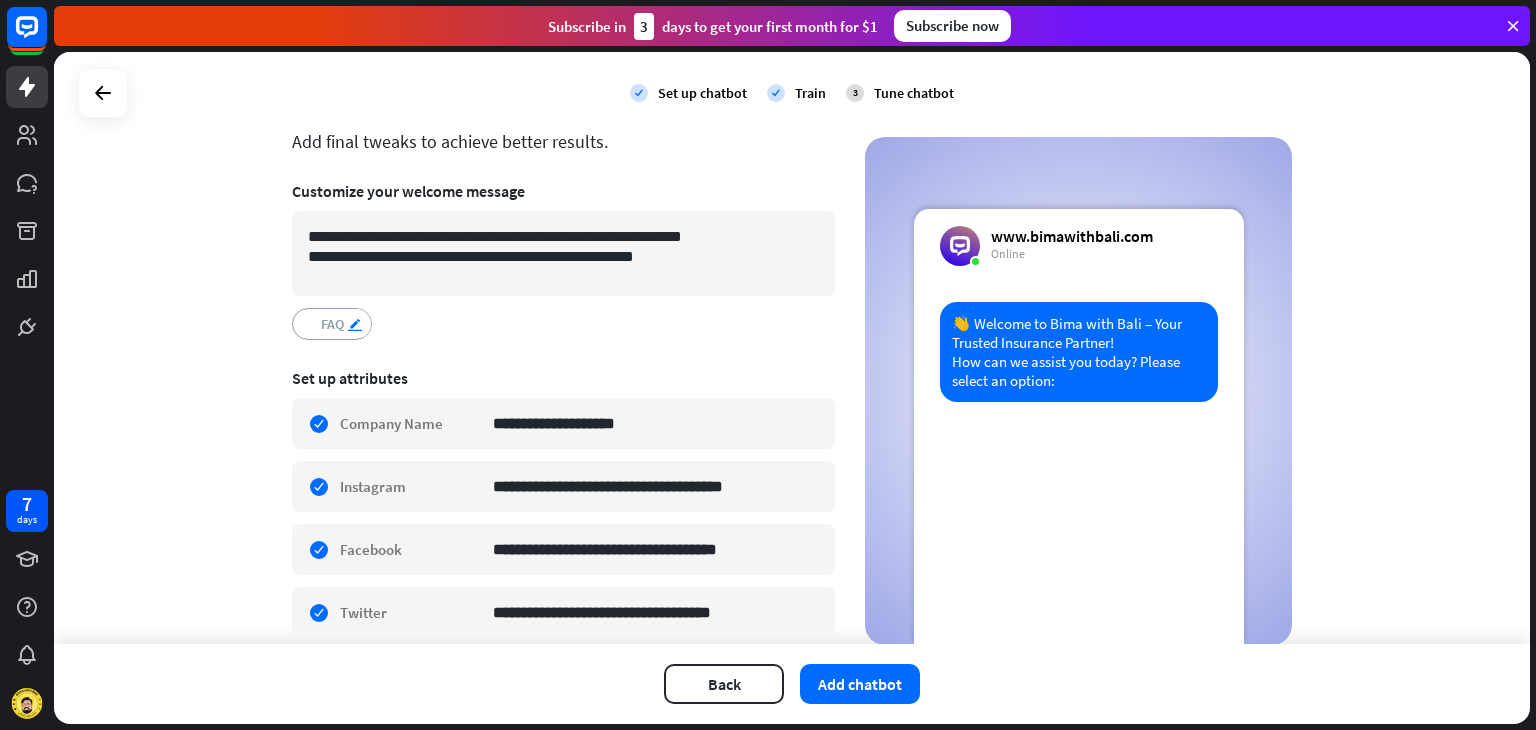 click on "edit" at bounding box center [355, 324] 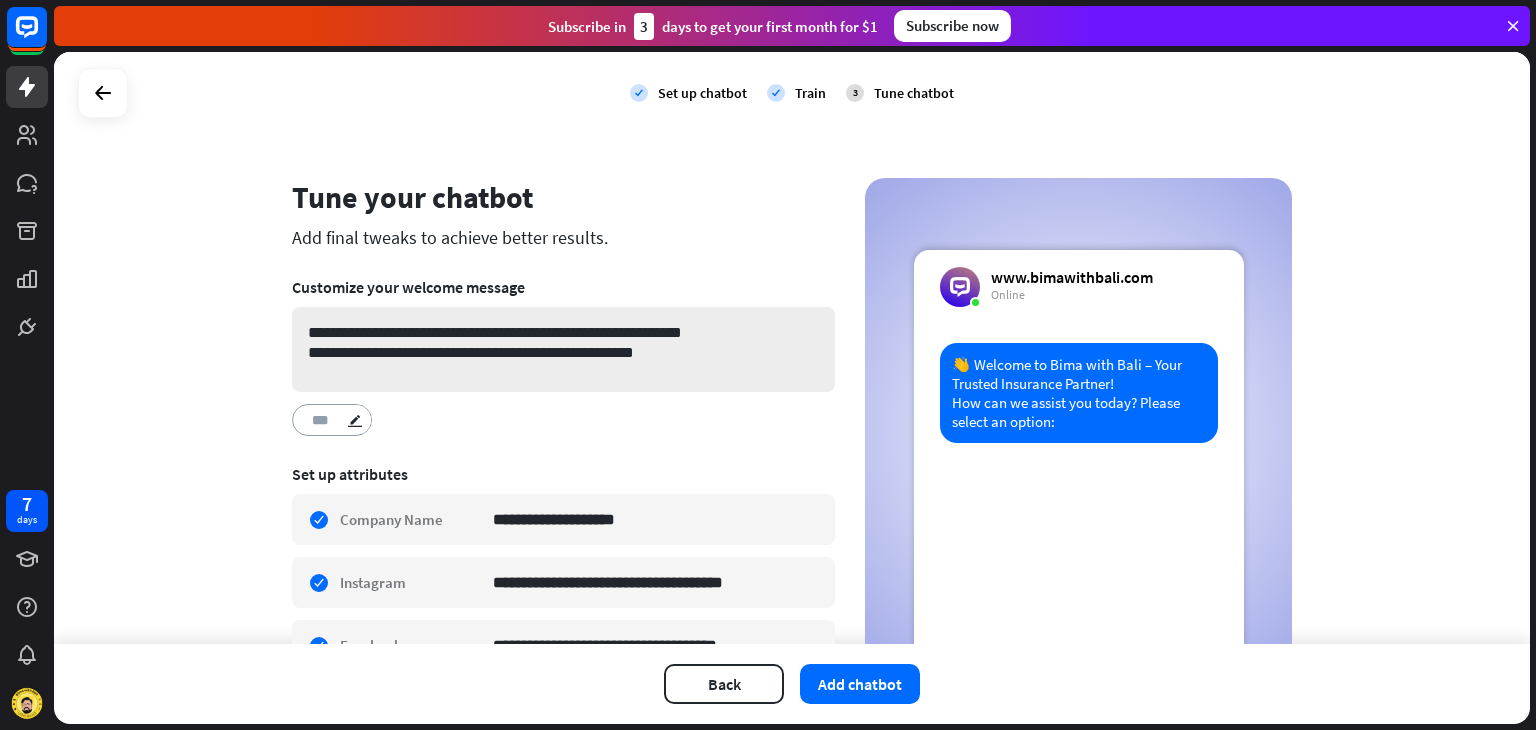 scroll, scrollTop: 0, scrollLeft: 0, axis: both 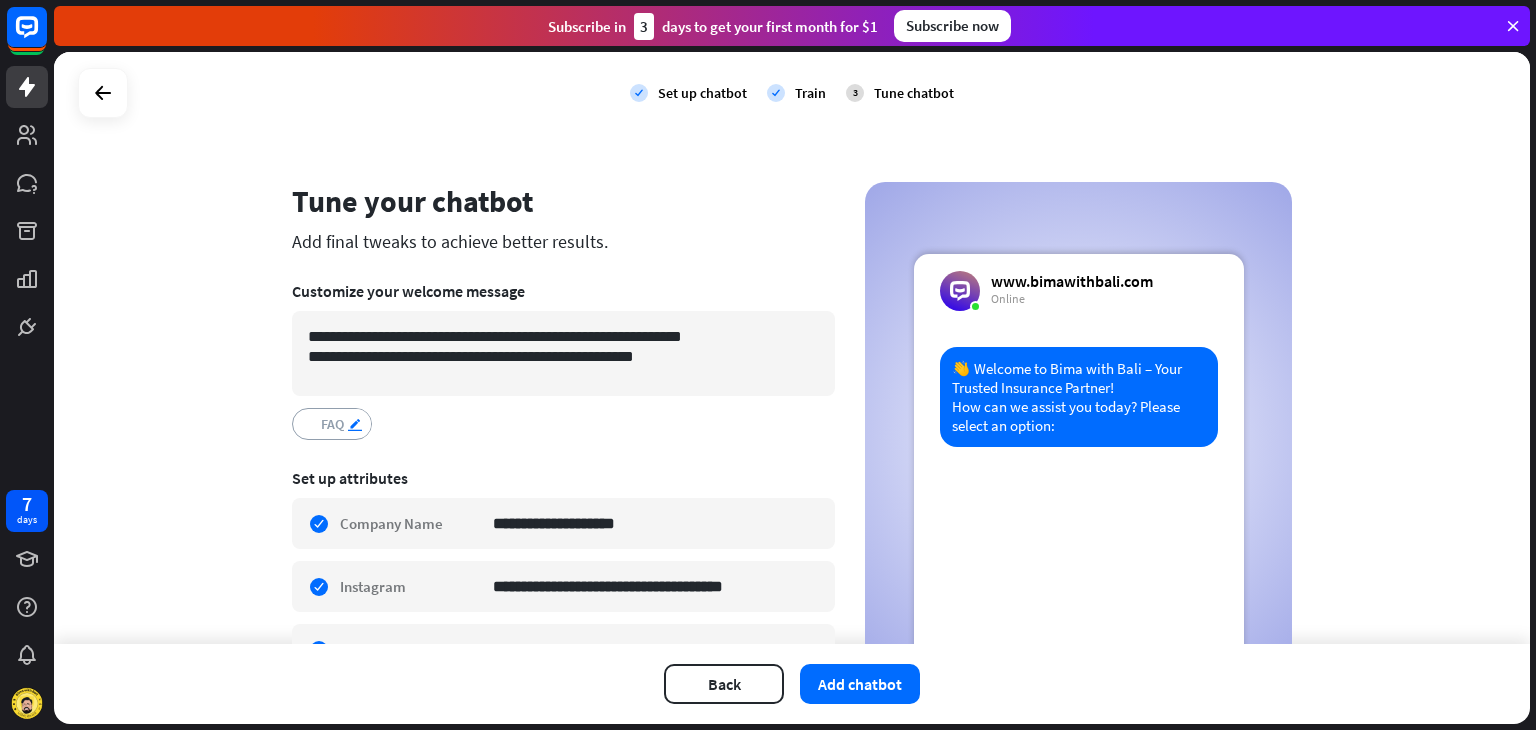 click on "edit" at bounding box center (358, 423) 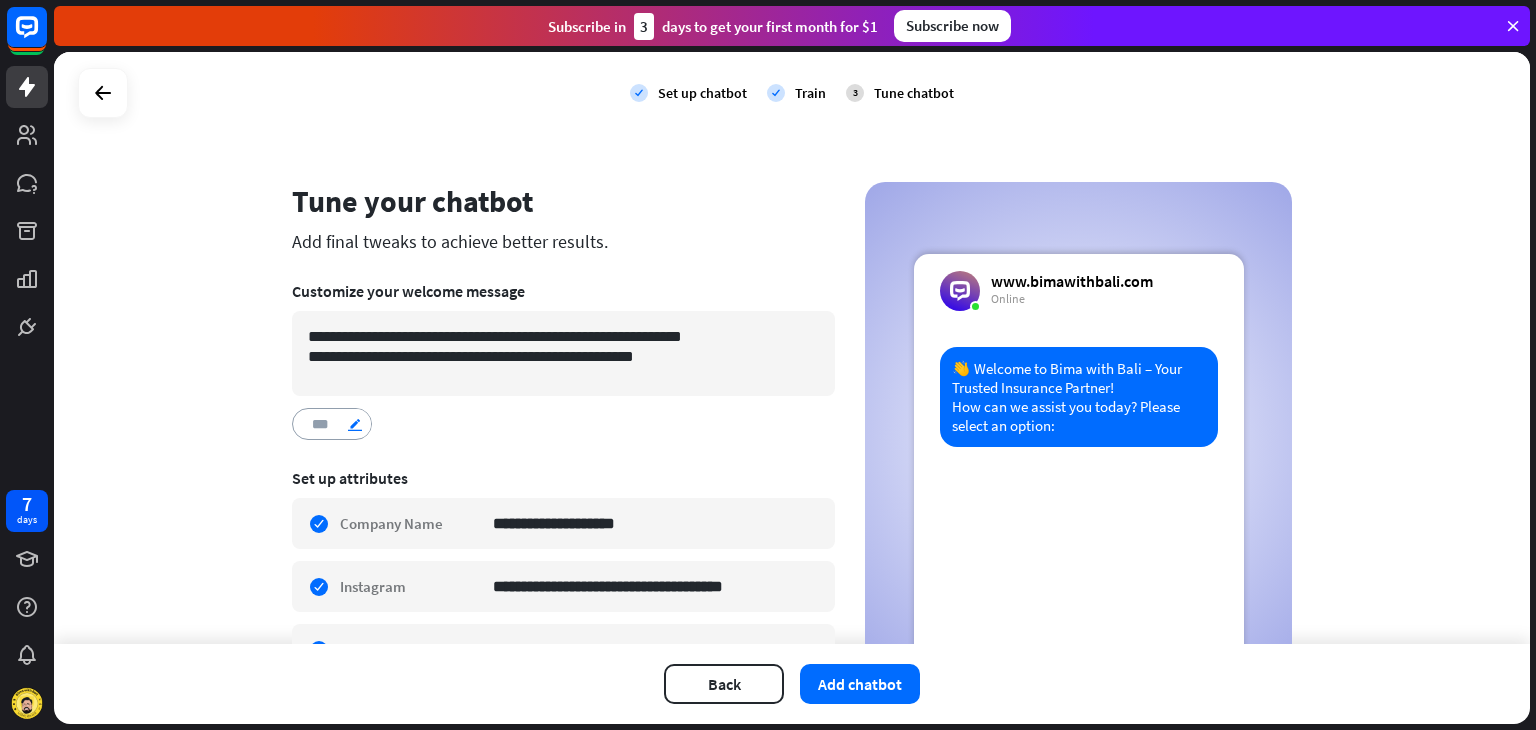 type on "**********" 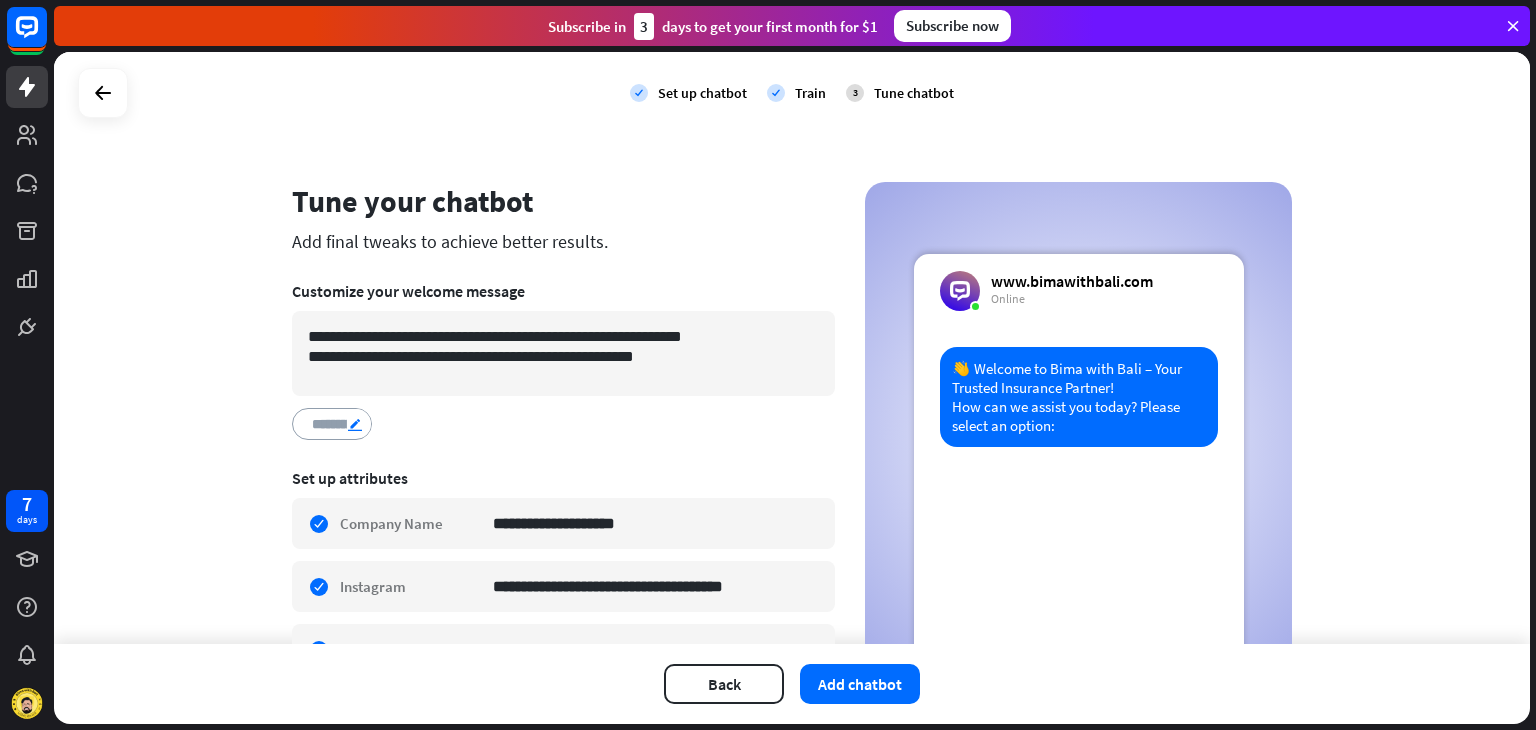 scroll, scrollTop: 0, scrollLeft: 0, axis: both 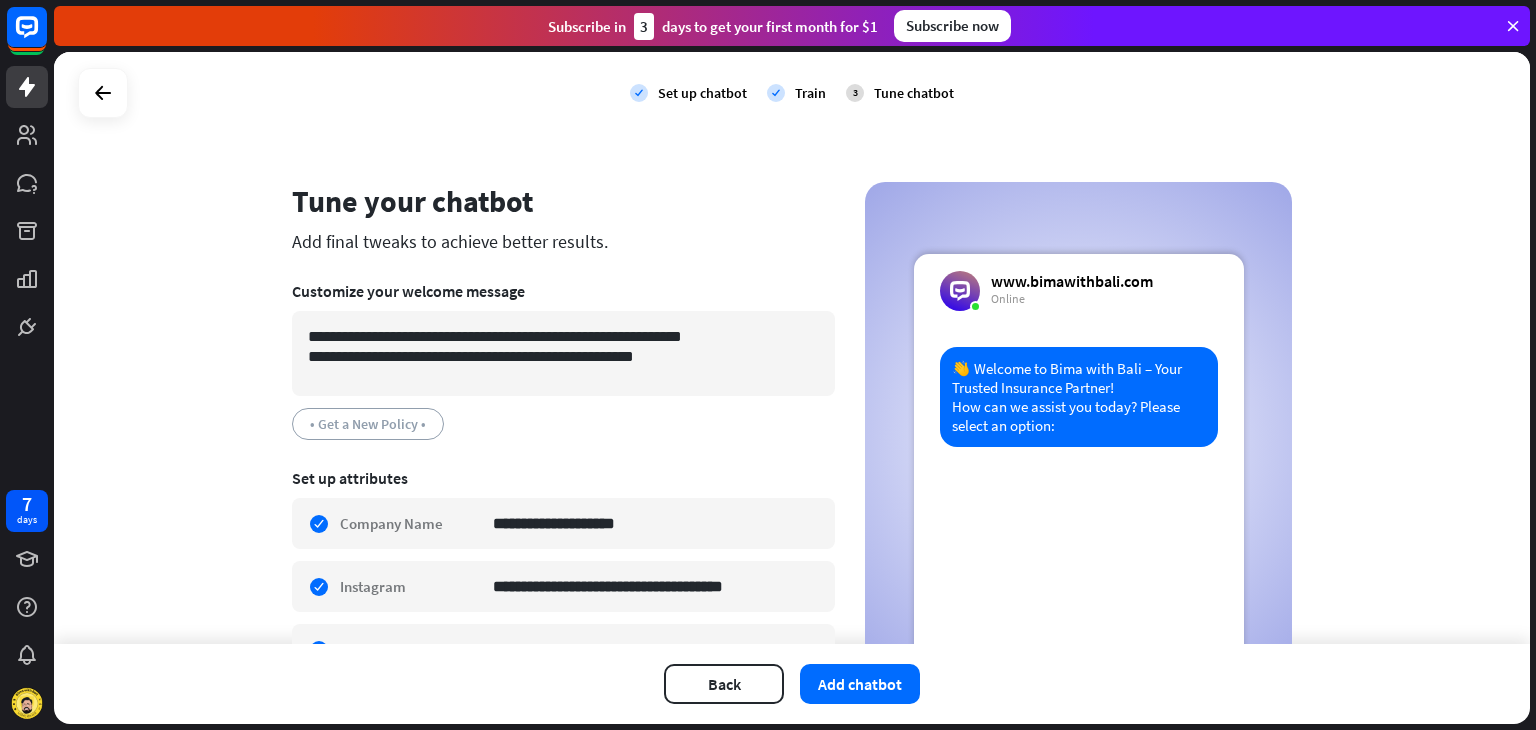 click on "**********" at bounding box center [563, 360] 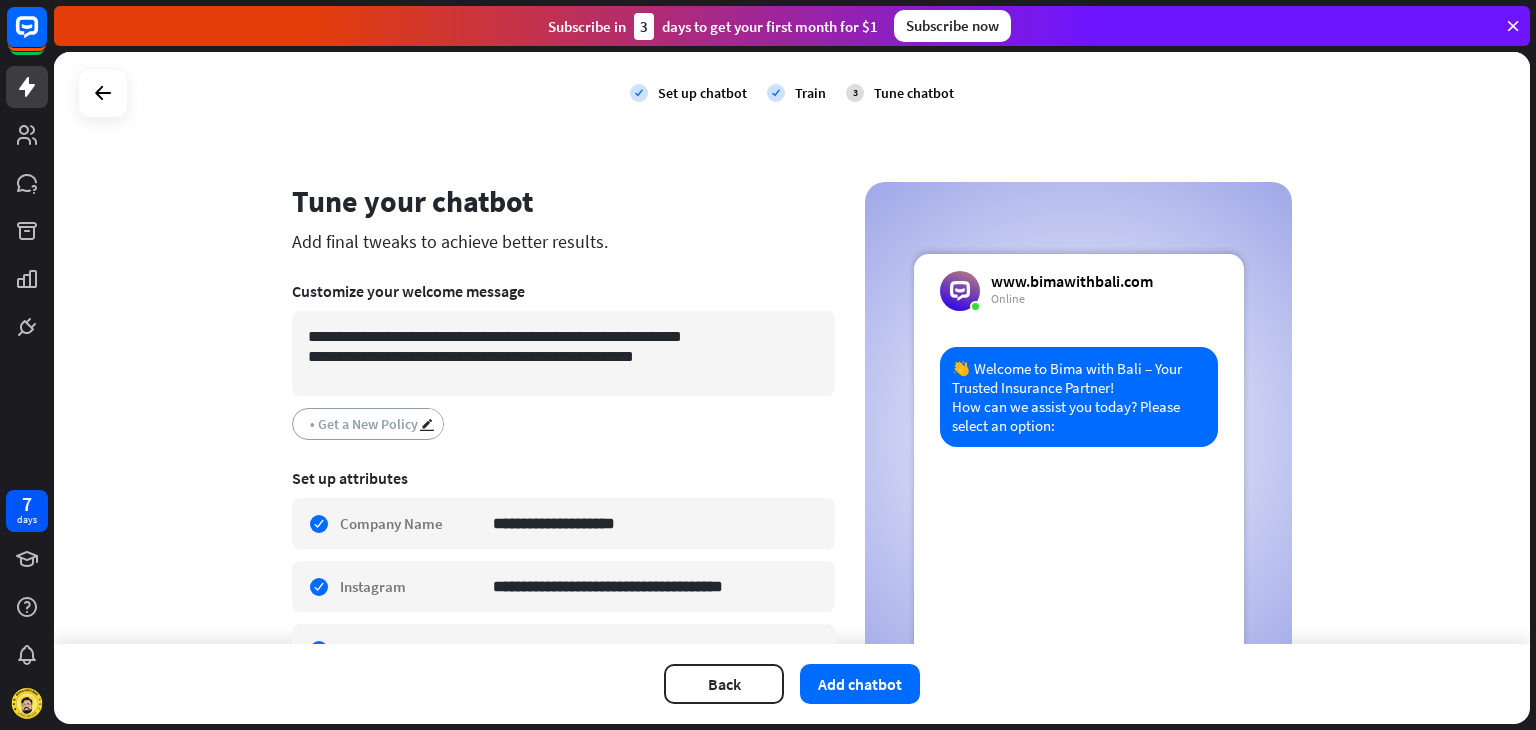 click on "•	Get a New Policy •" at bounding box center [368, 424] 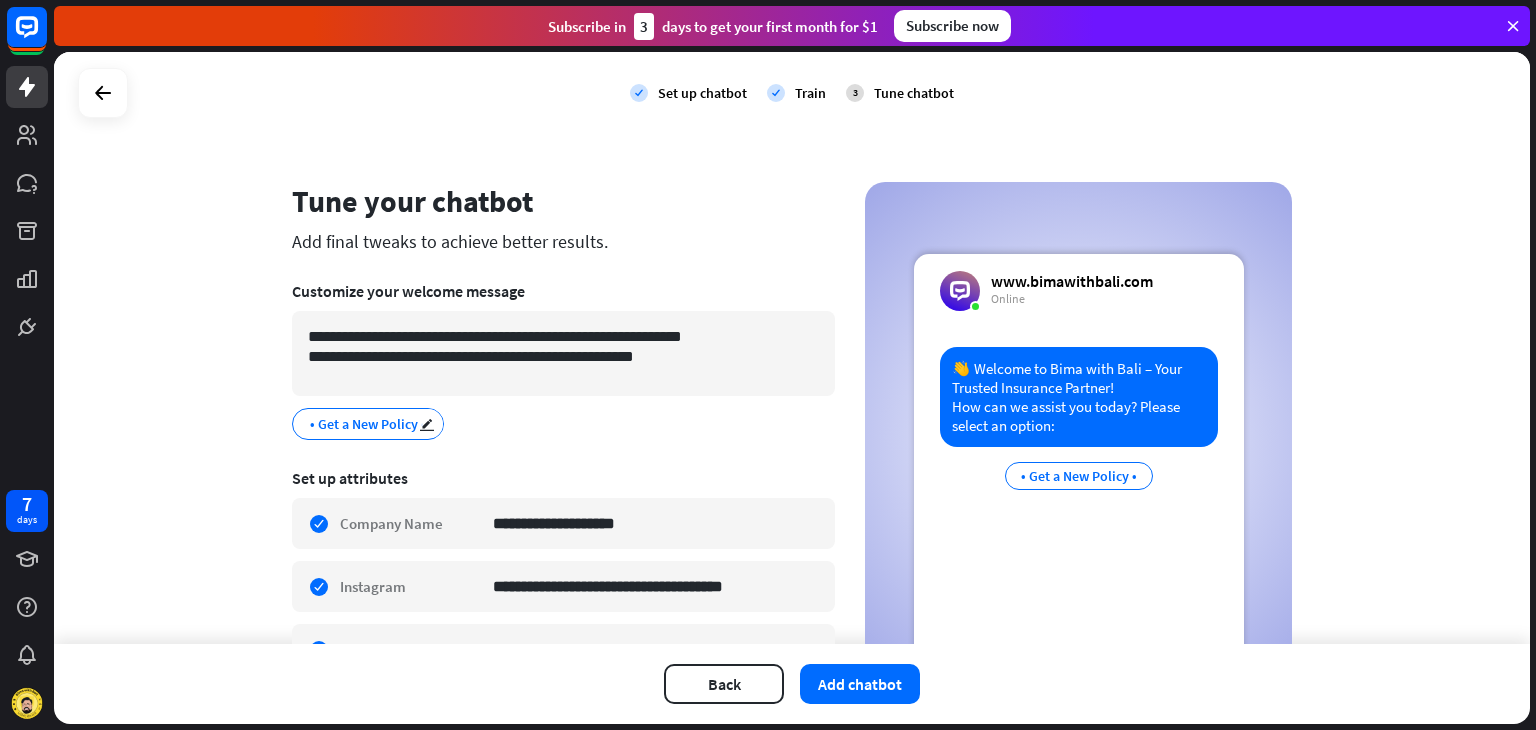 click on "•	Get a New Policy •" at bounding box center (368, 424) 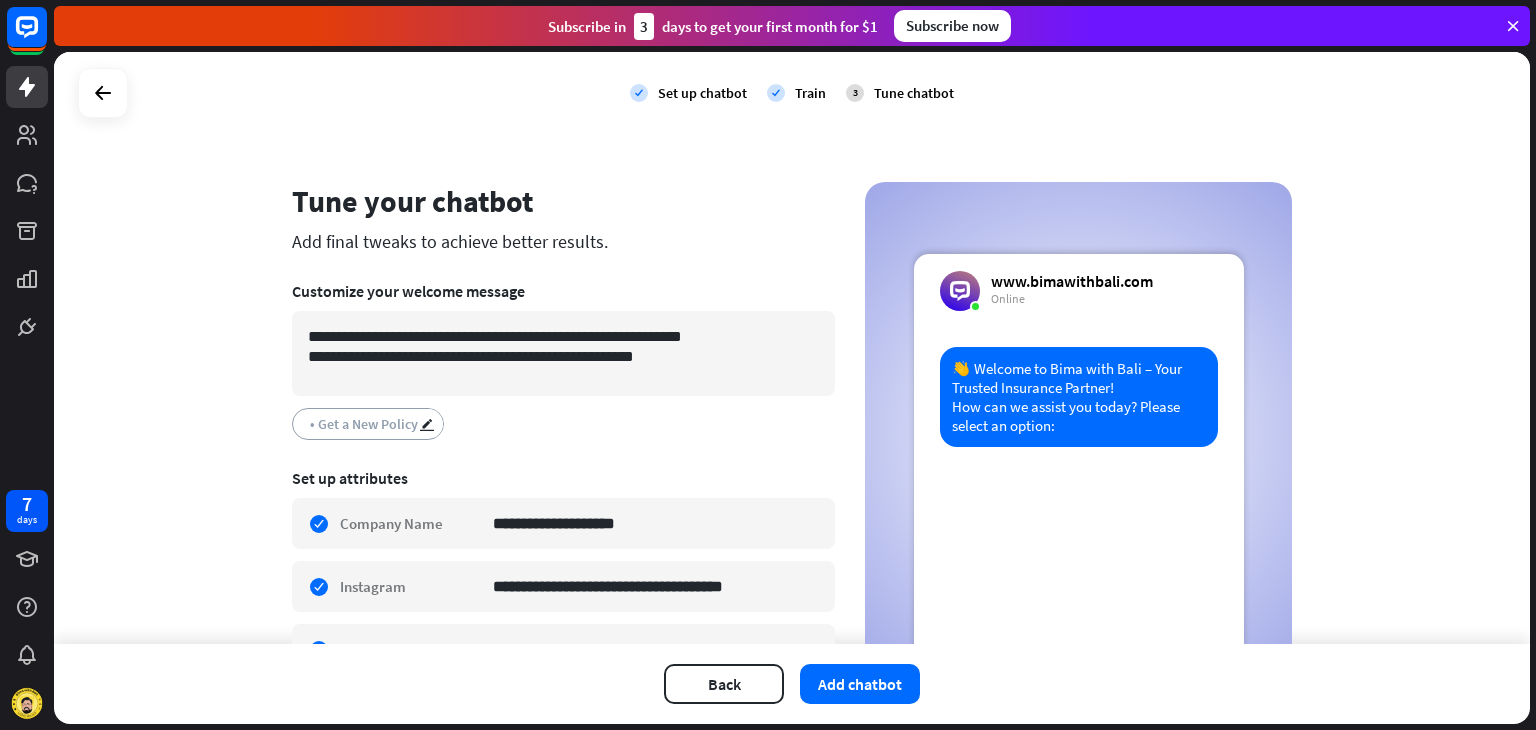 click on "•	Get a New Policy •" at bounding box center [368, 424] 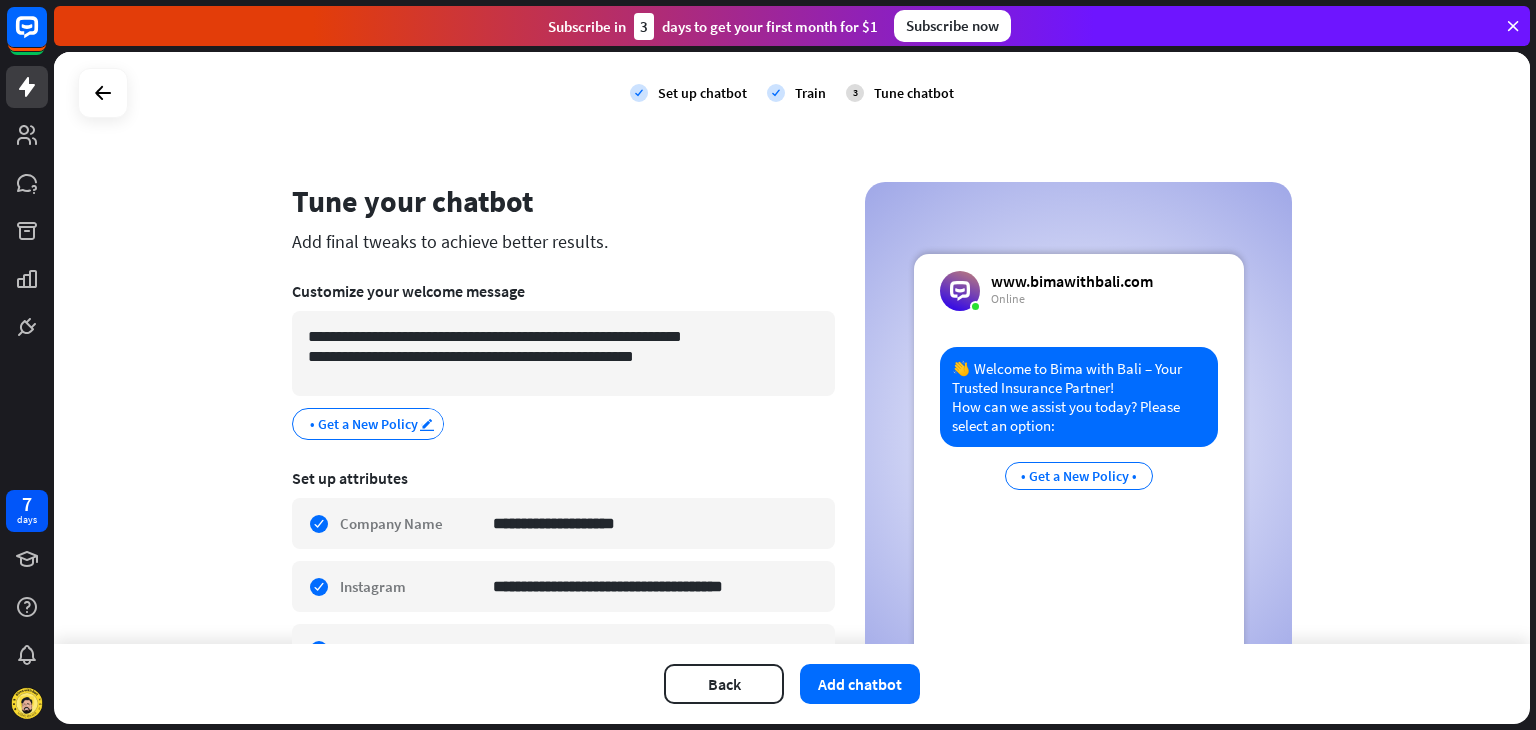 click on "edit" at bounding box center [427, 424] 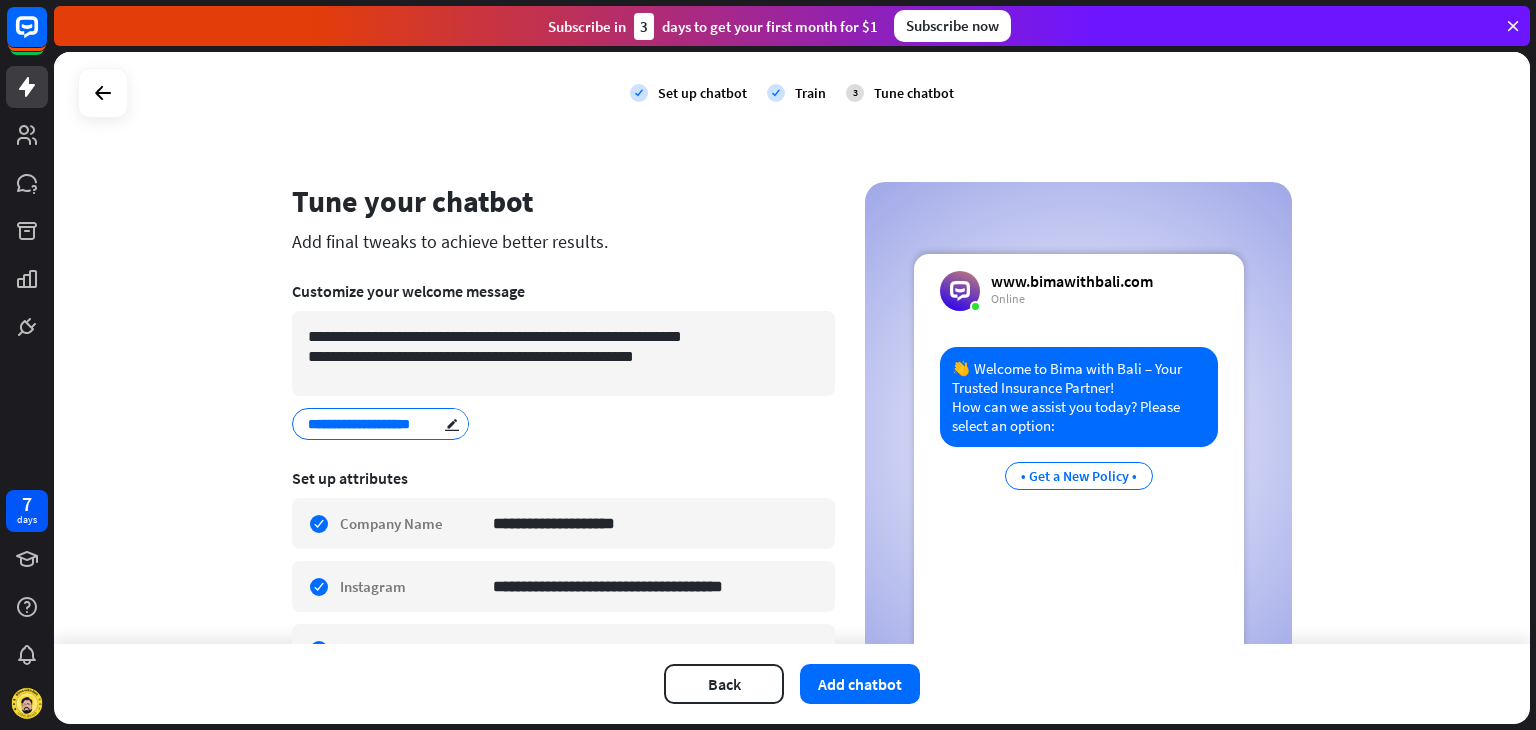 click on "**********" at bounding box center [378, 424] 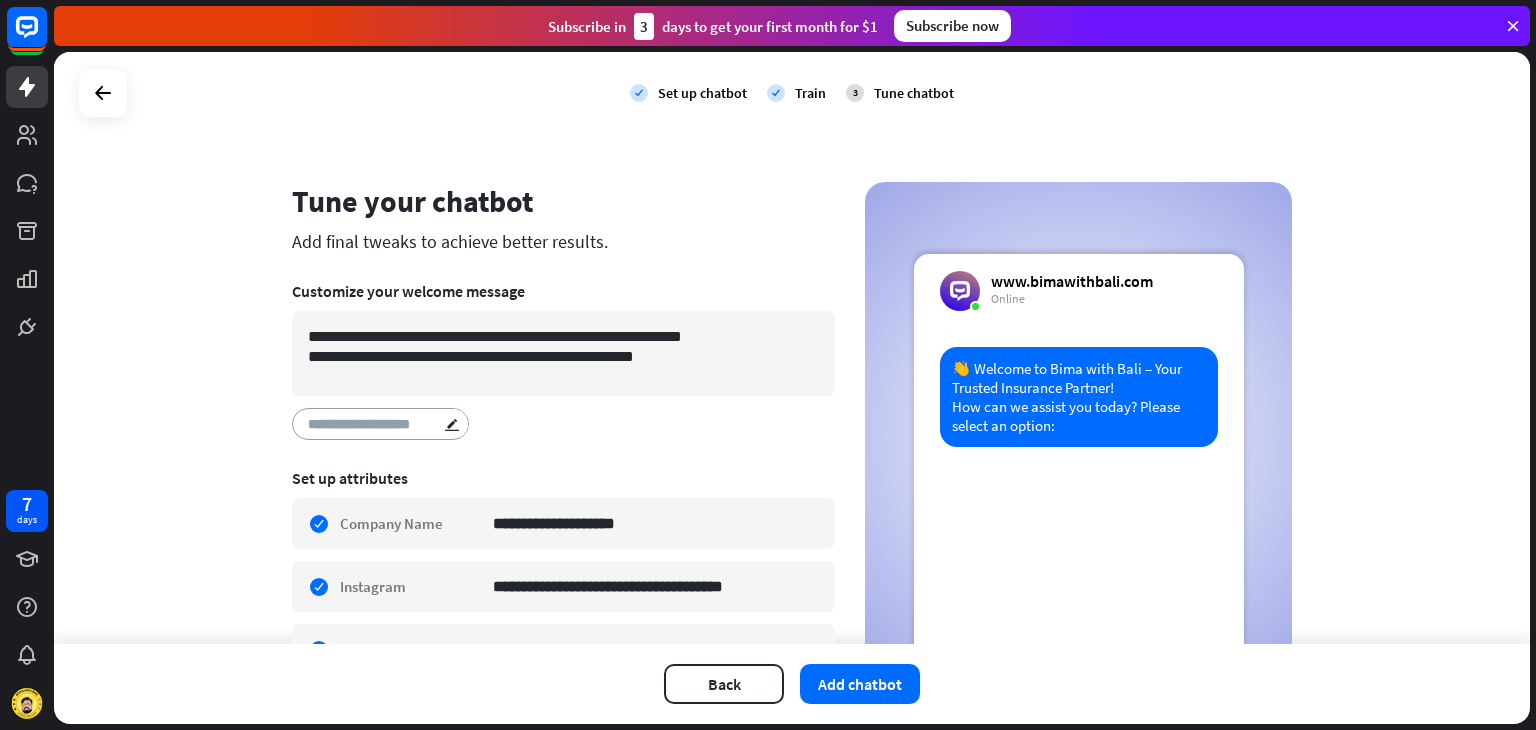 type on "**********" 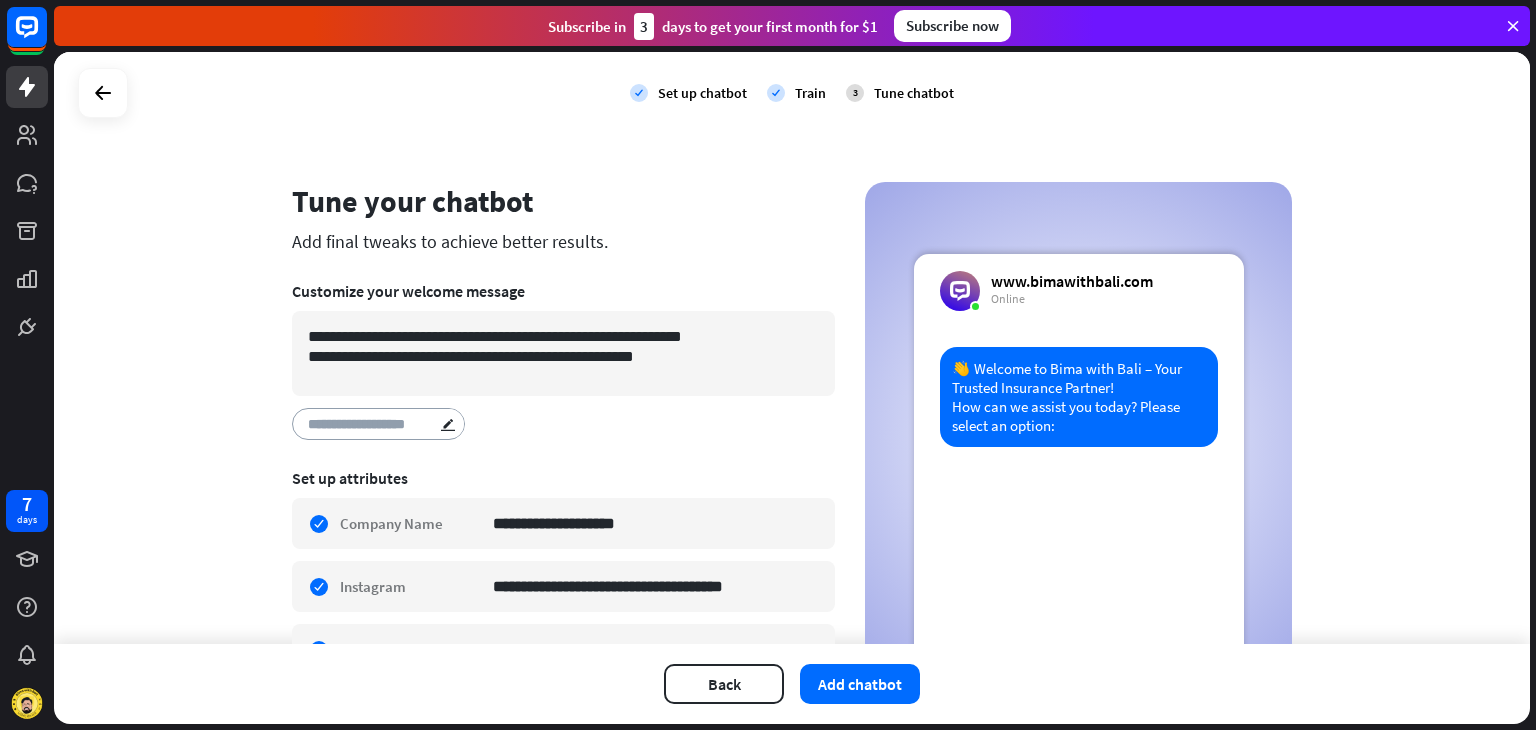 click on "**********" at bounding box center (563, 424) 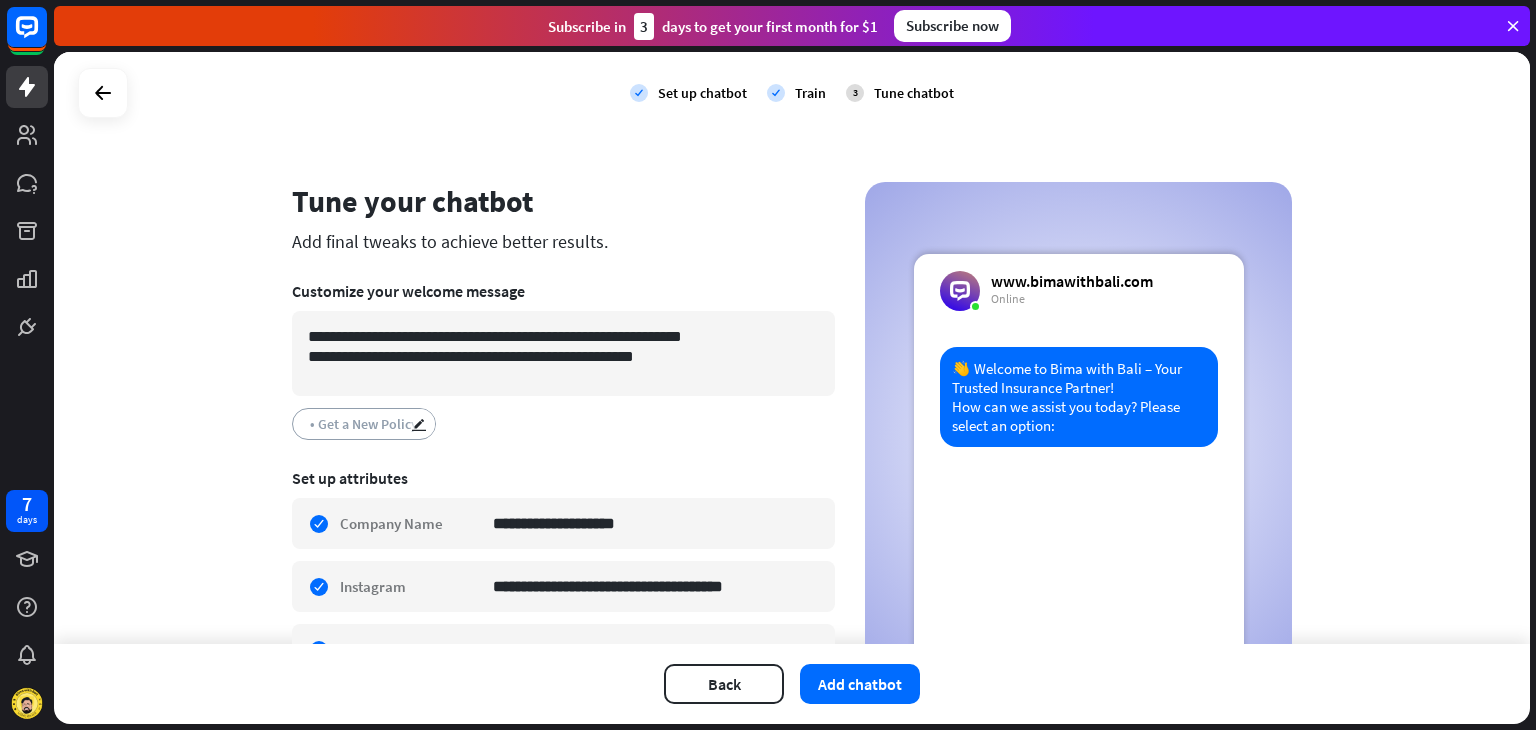 click on "•	Get a New Policy" at bounding box center (364, 424) 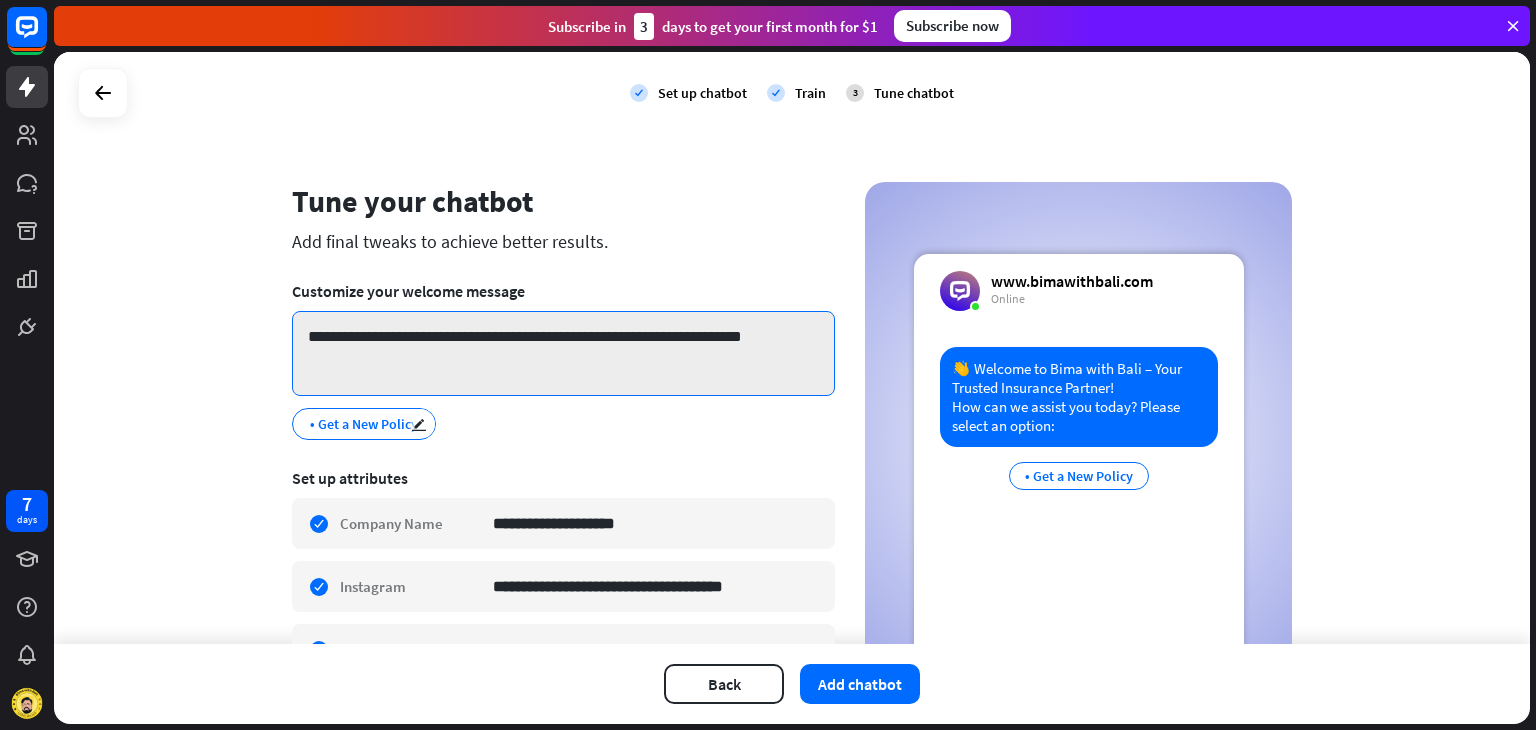 scroll, scrollTop: 0, scrollLeft: 0, axis: both 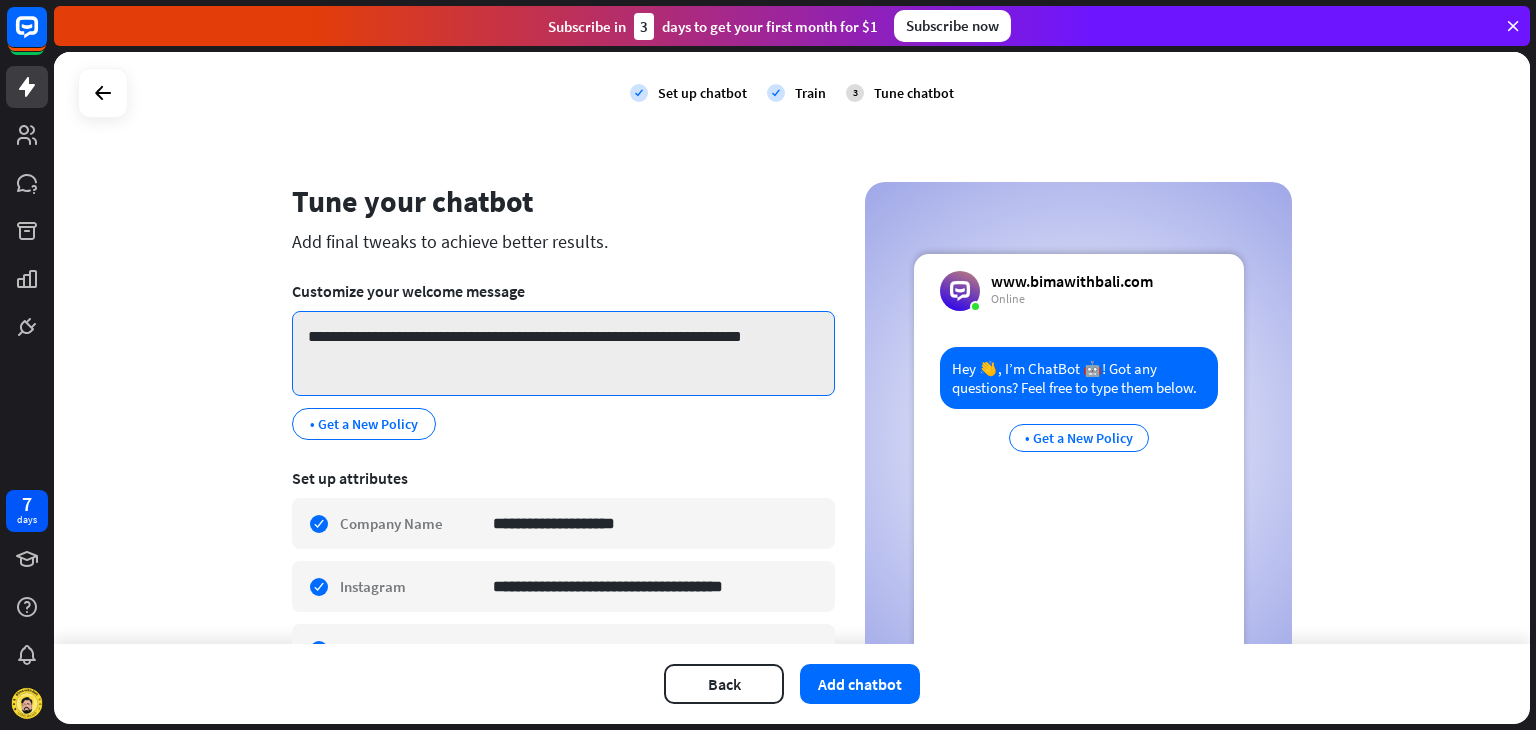 paste on "**********" 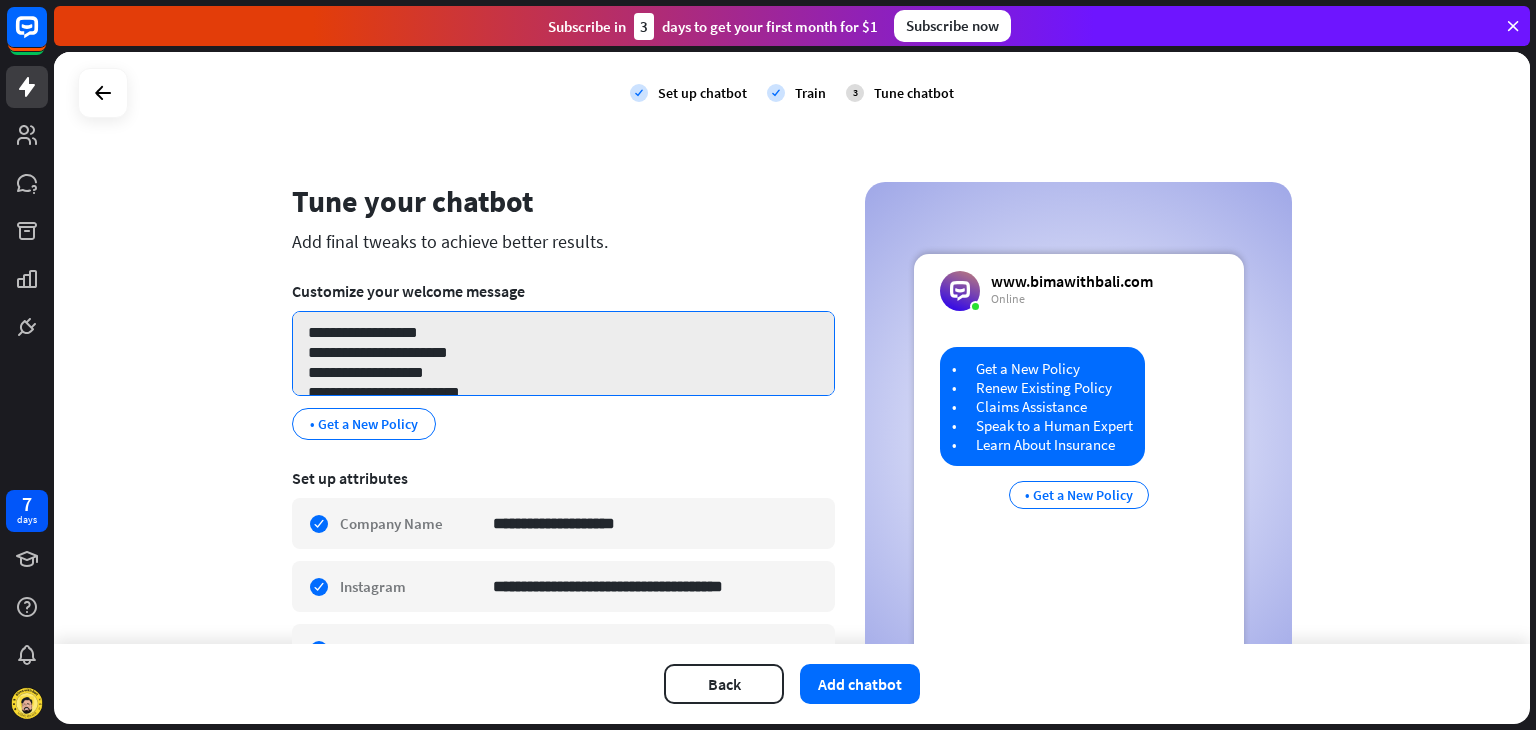 scroll, scrollTop: 0, scrollLeft: 0, axis: both 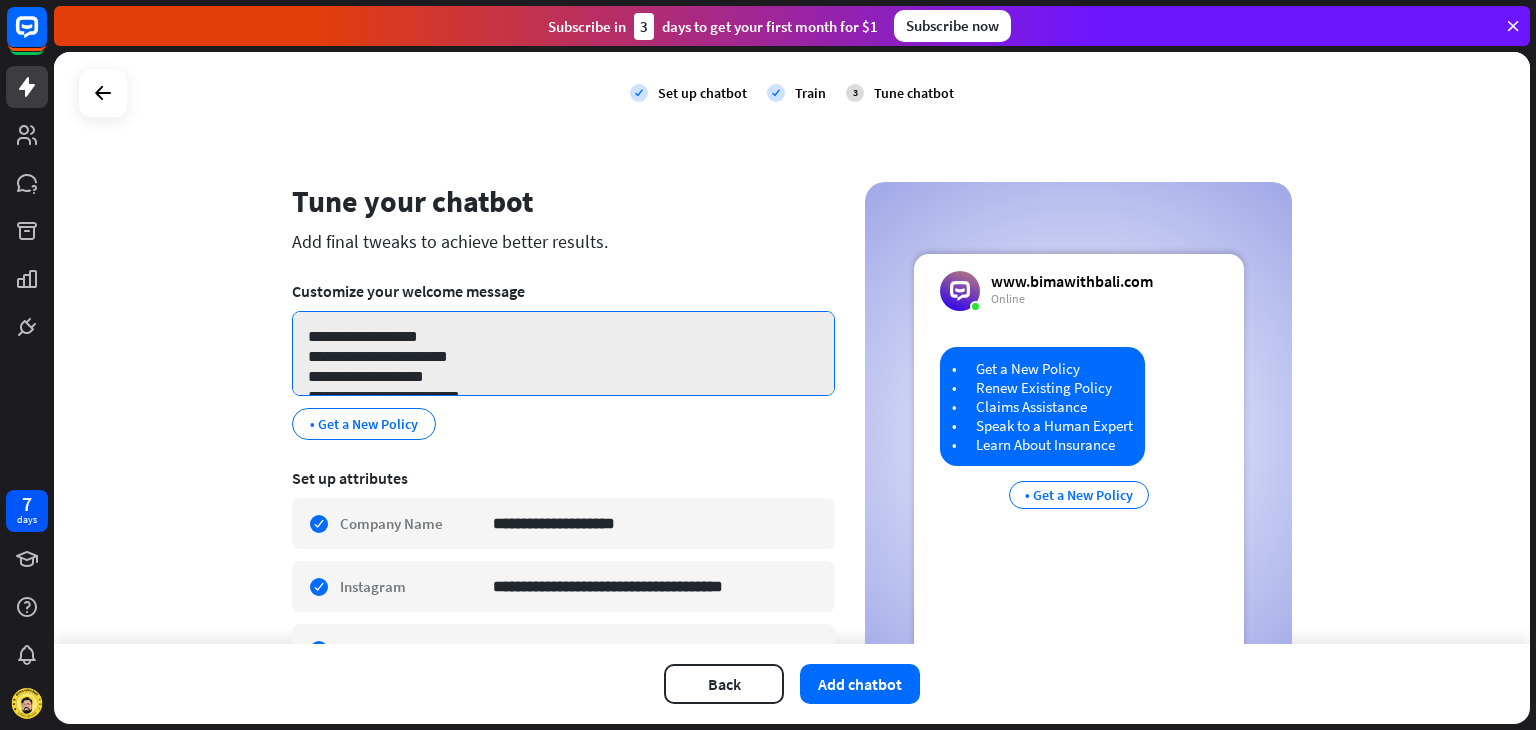click on "**********" at bounding box center [563, 353] 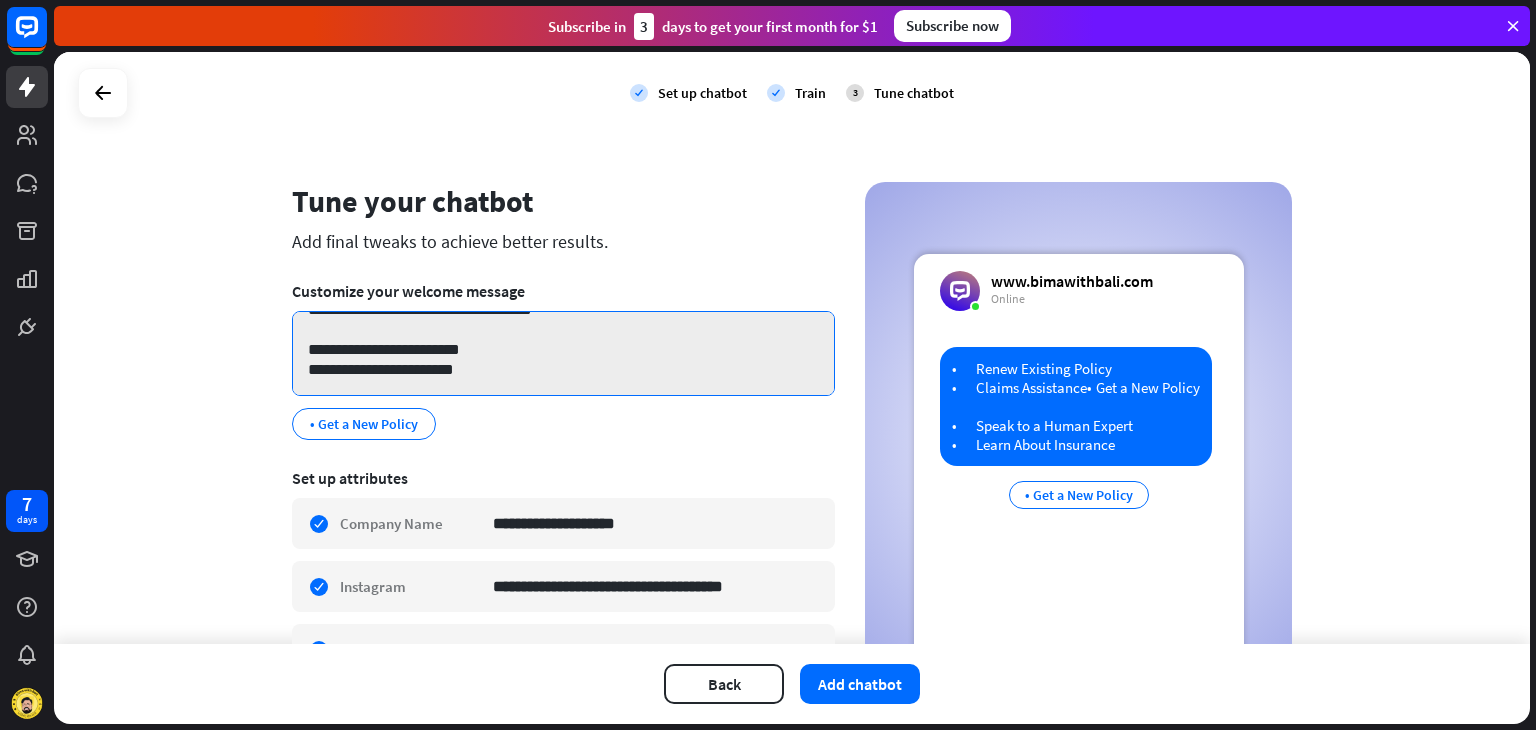 scroll, scrollTop: 66, scrollLeft: 0, axis: vertical 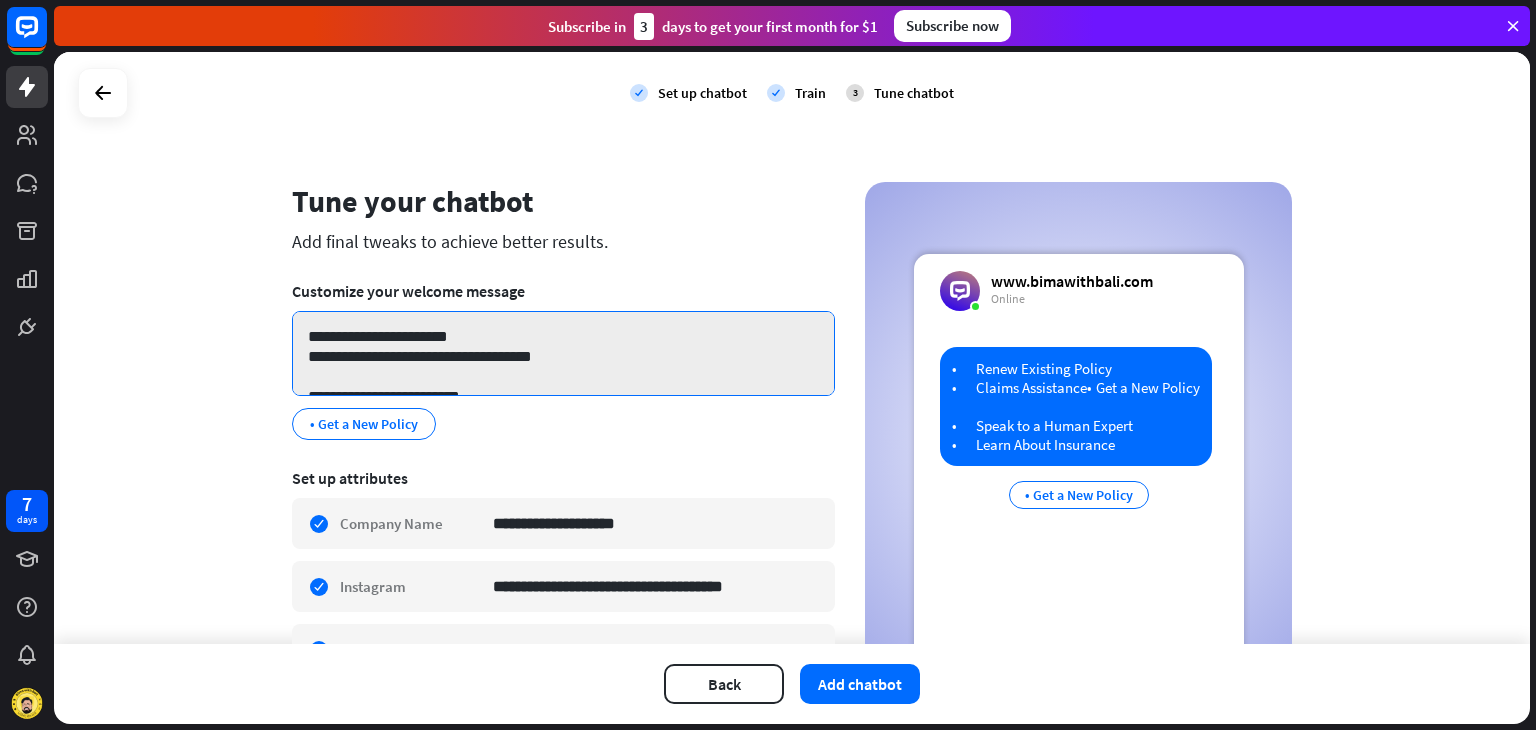 drag, startPoint x: 477, startPoint y: 372, endPoint x: 276, endPoint y: 316, distance: 208.65521 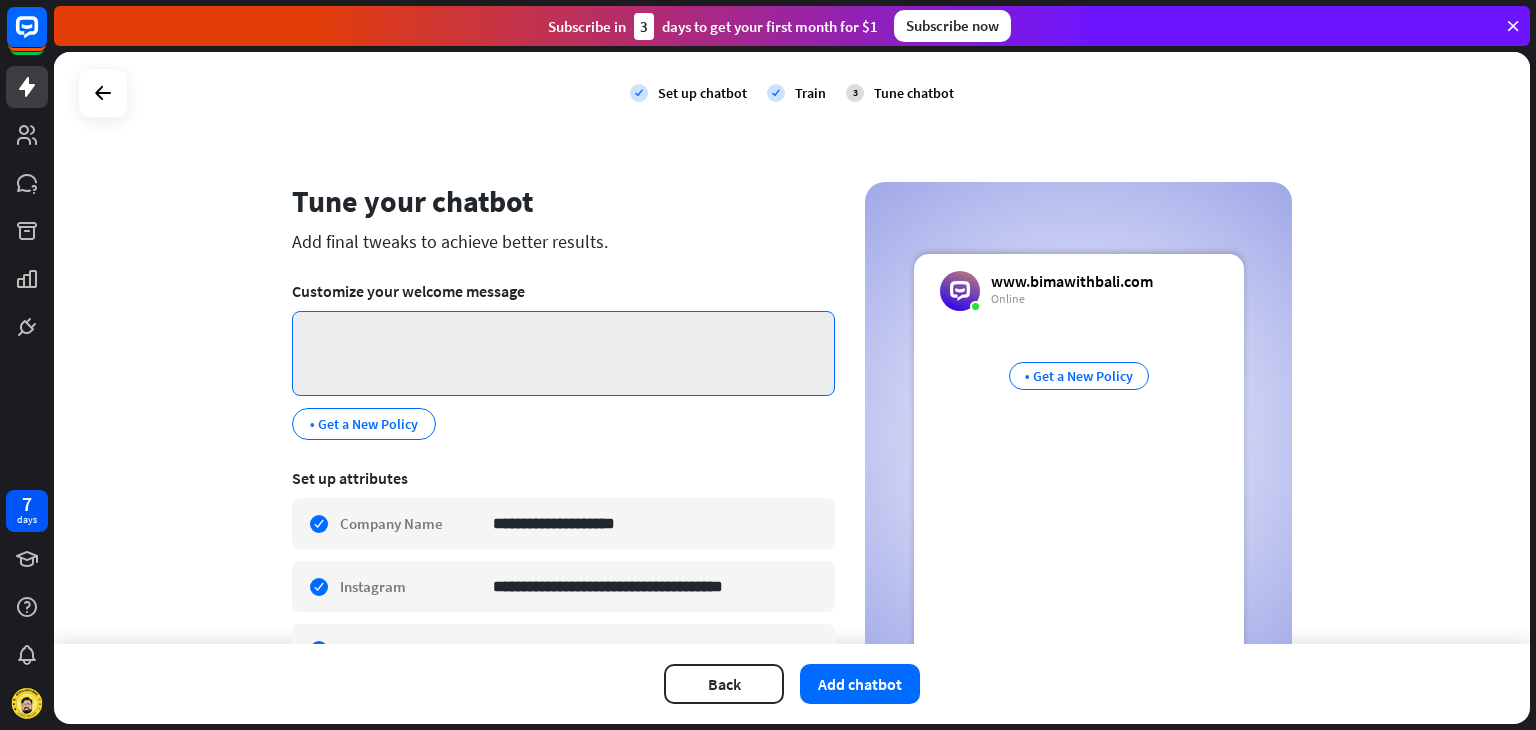 paste on "**********" 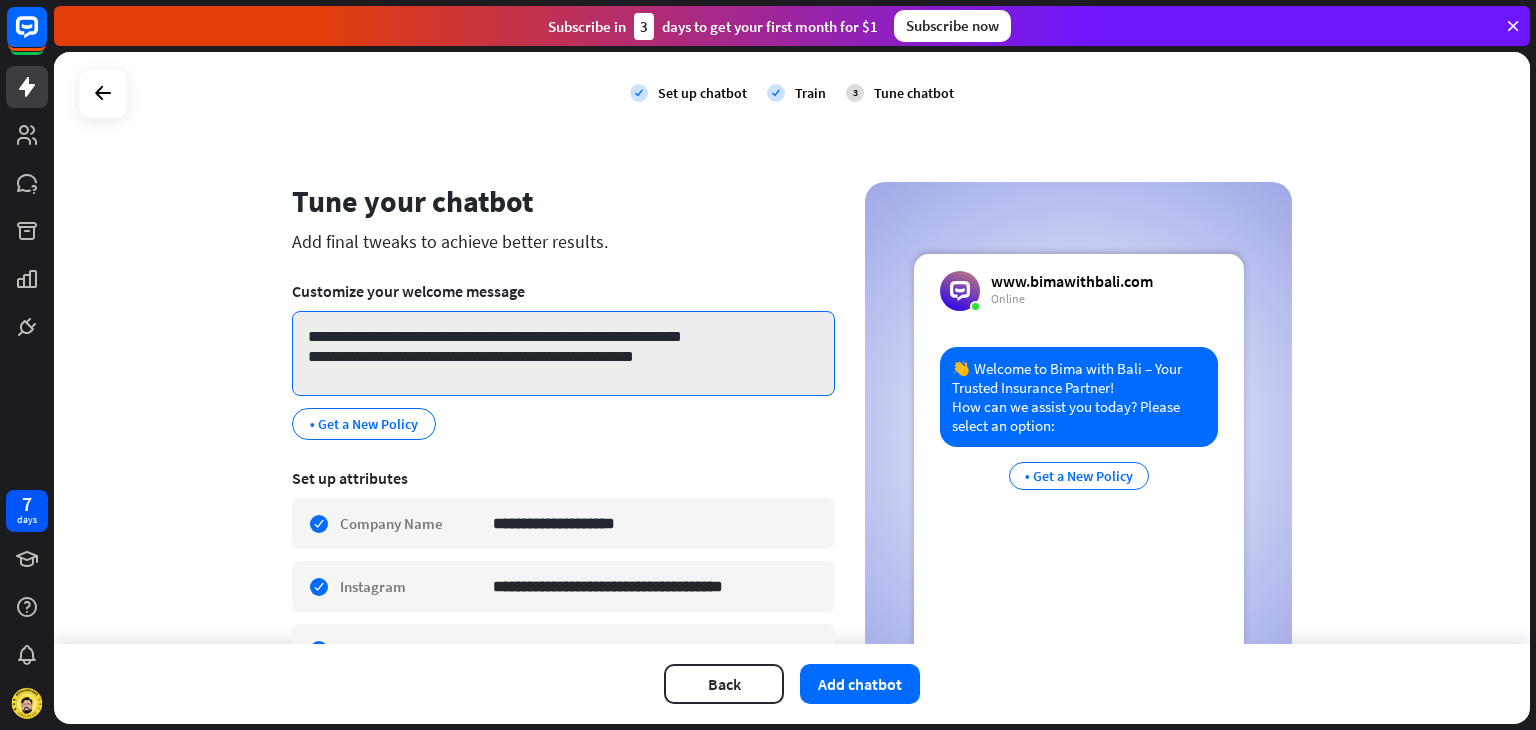 scroll, scrollTop: 6, scrollLeft: 0, axis: vertical 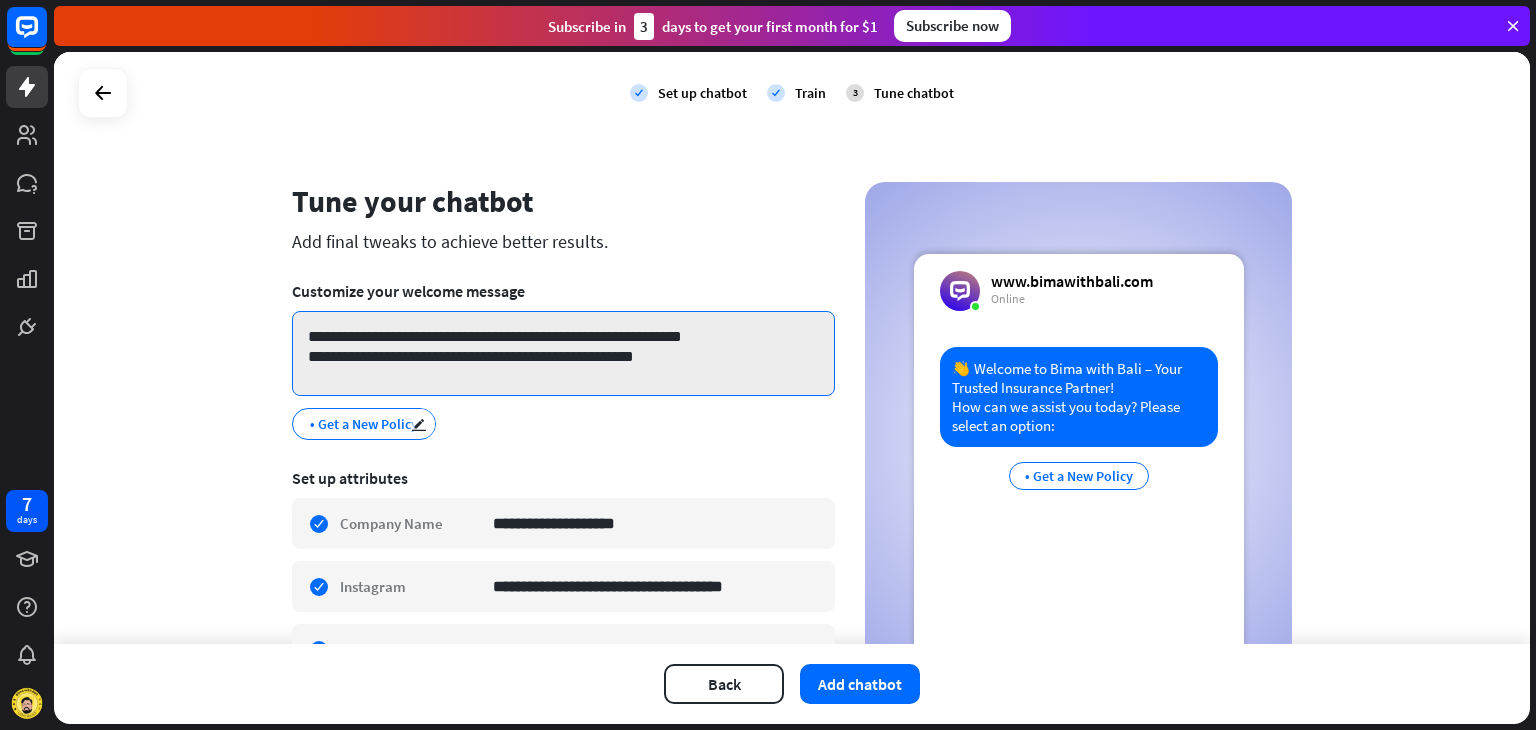 type on "**********" 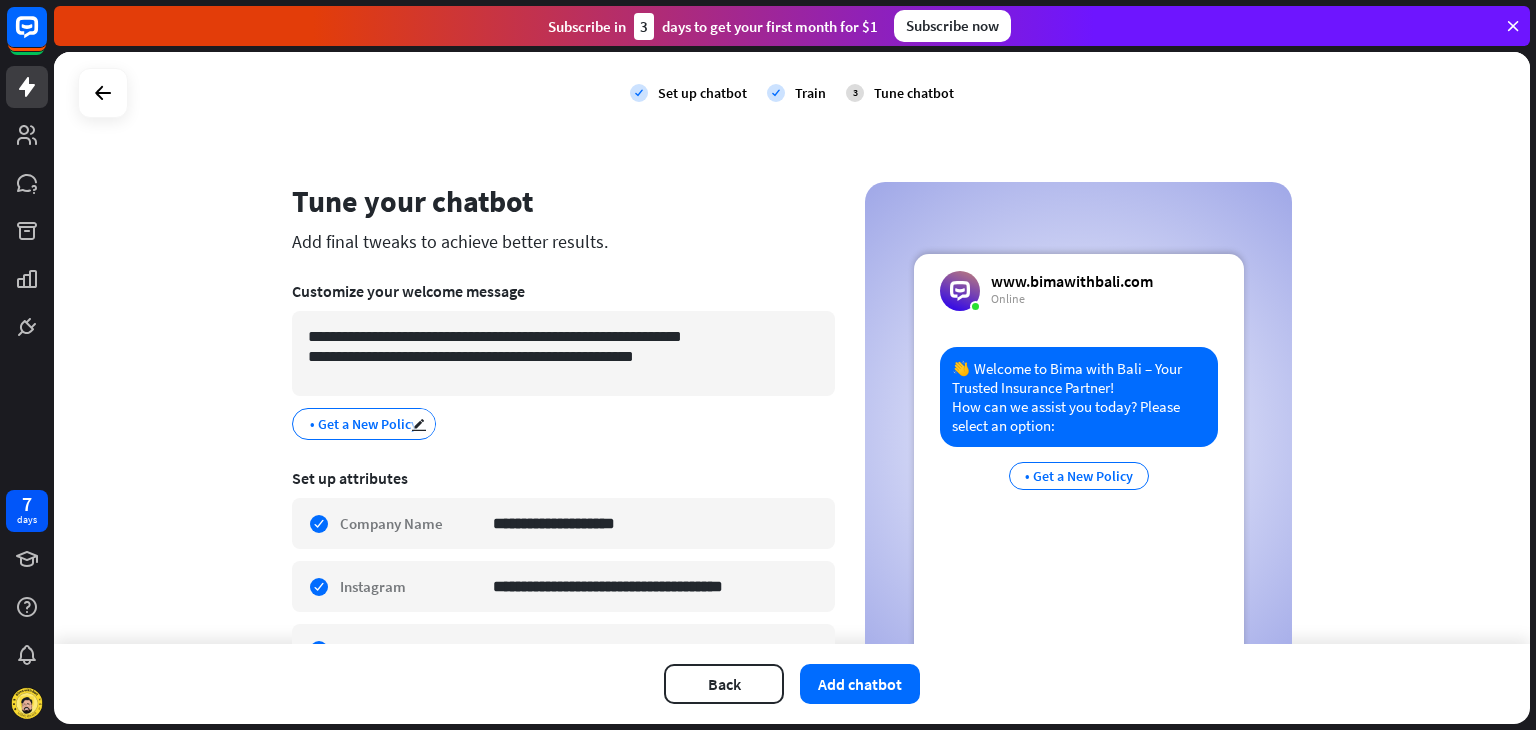 click on "•	Get a New Policy" at bounding box center (364, 424) 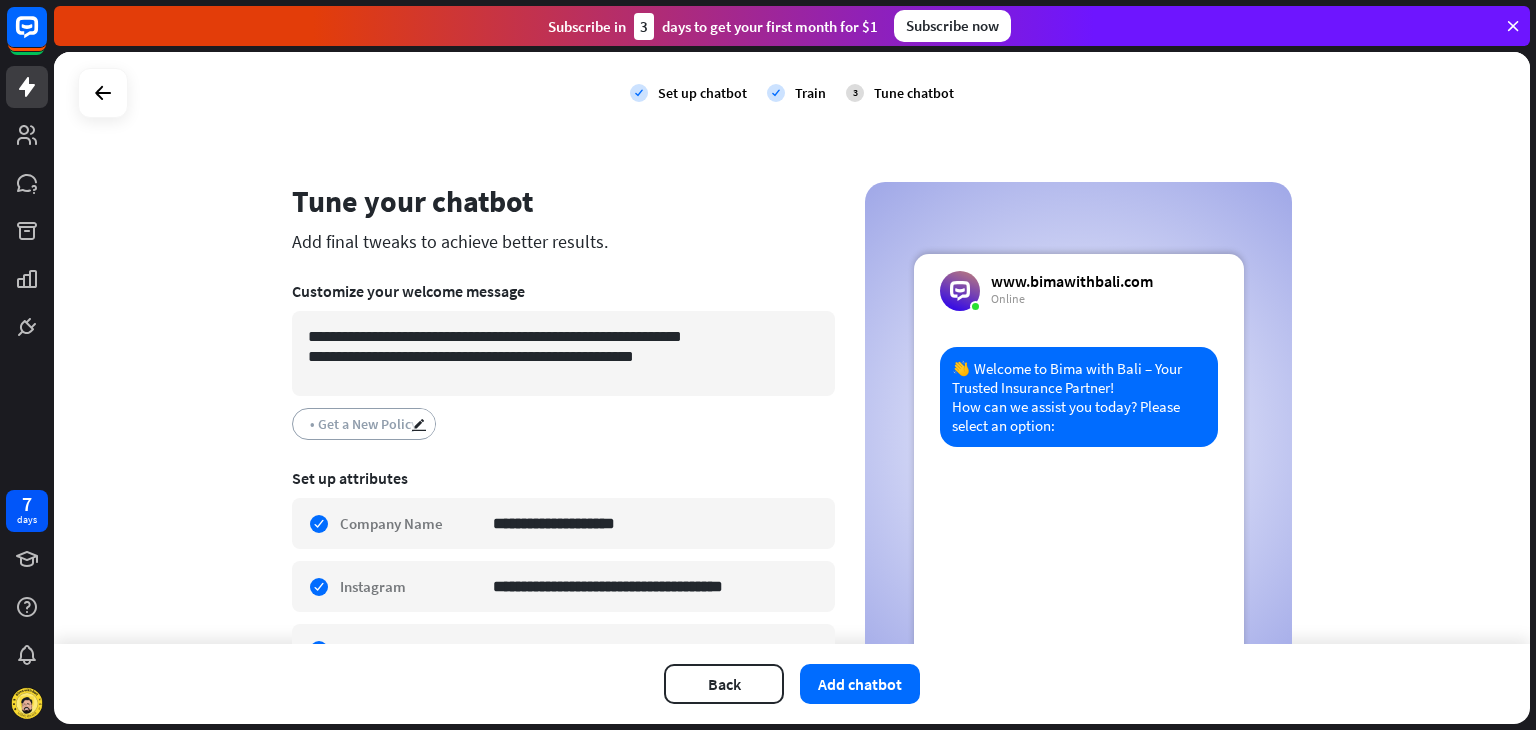 click on "•	Get a New Policy" at bounding box center [364, 424] 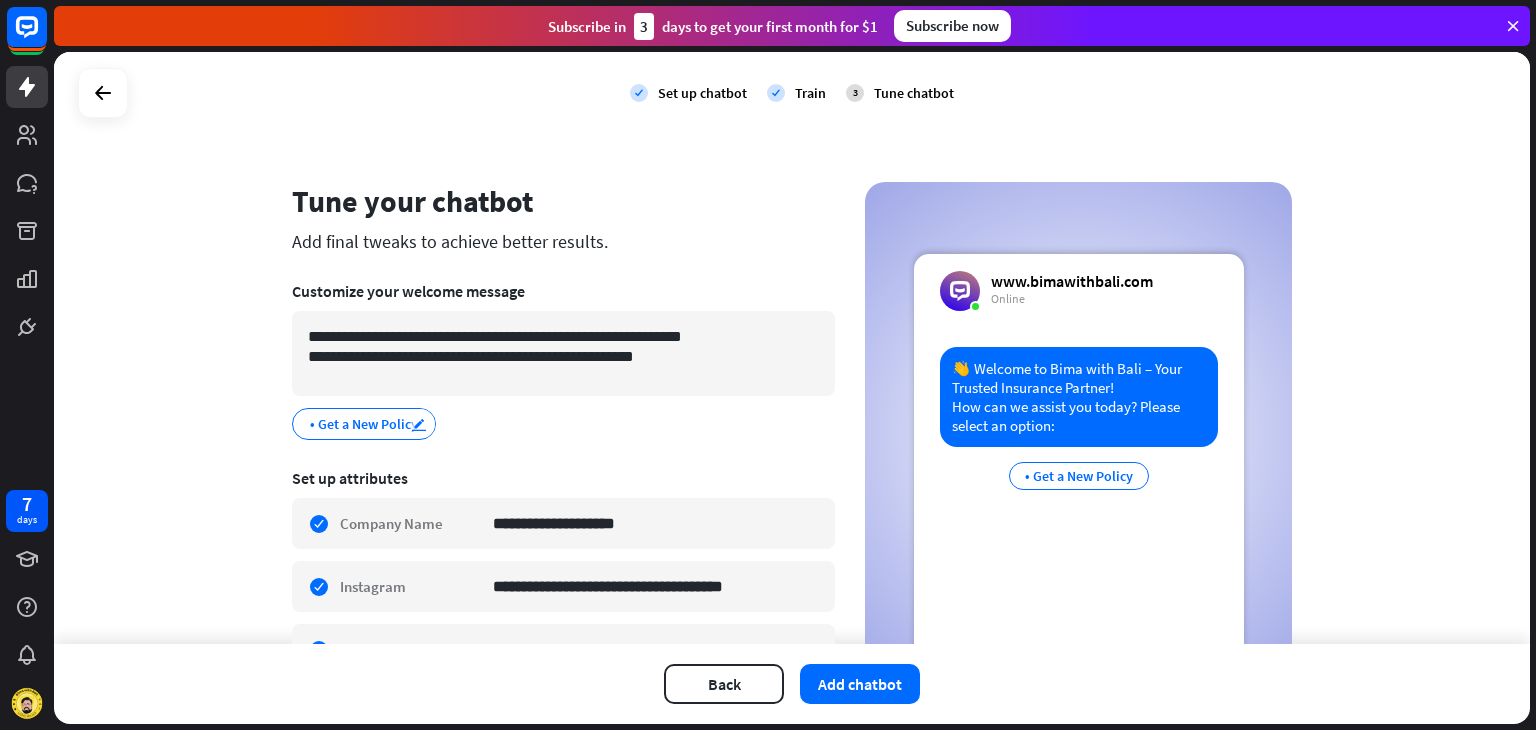 click on "edit" at bounding box center [419, 424] 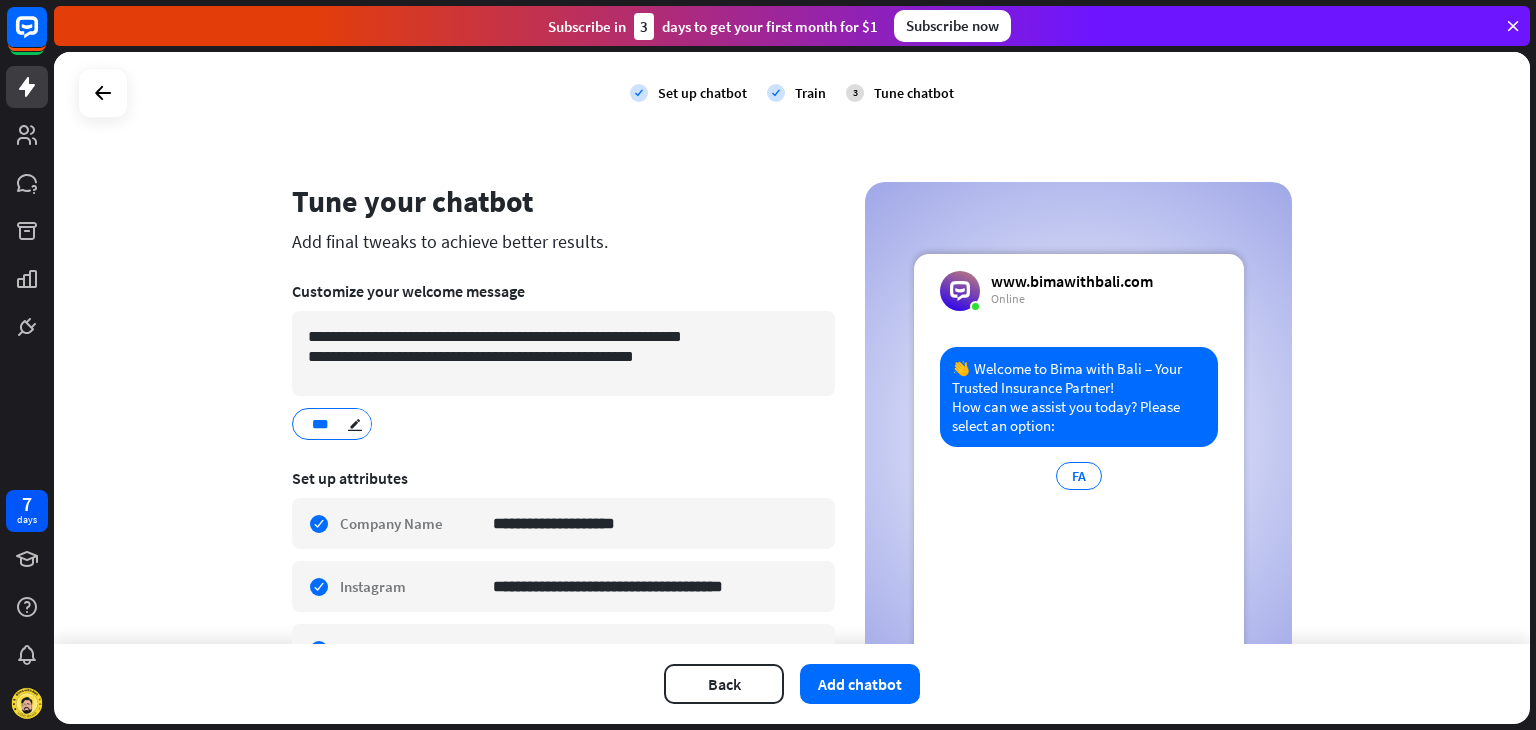 type on "****" 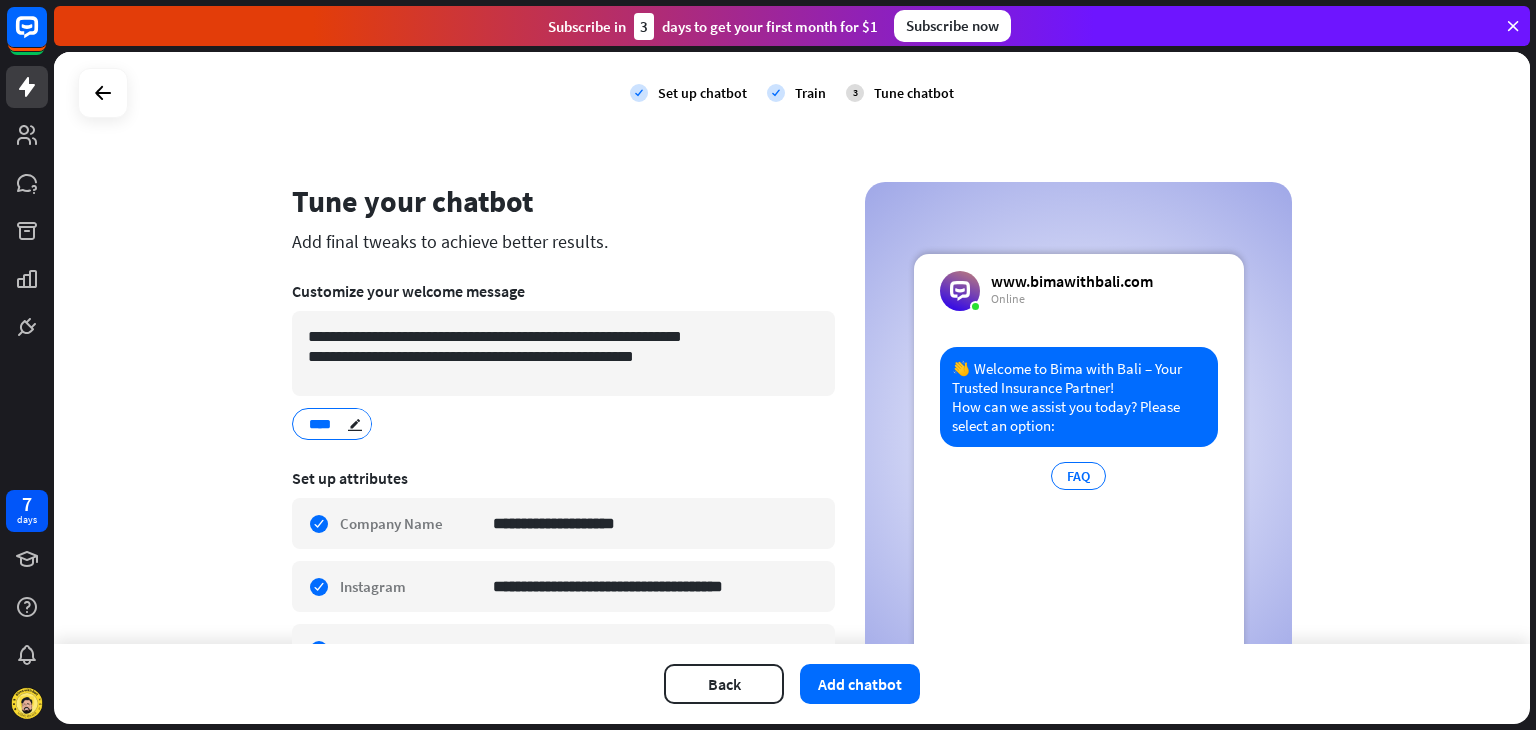 click on "FAQs..       ****   edit" at bounding box center (563, 424) 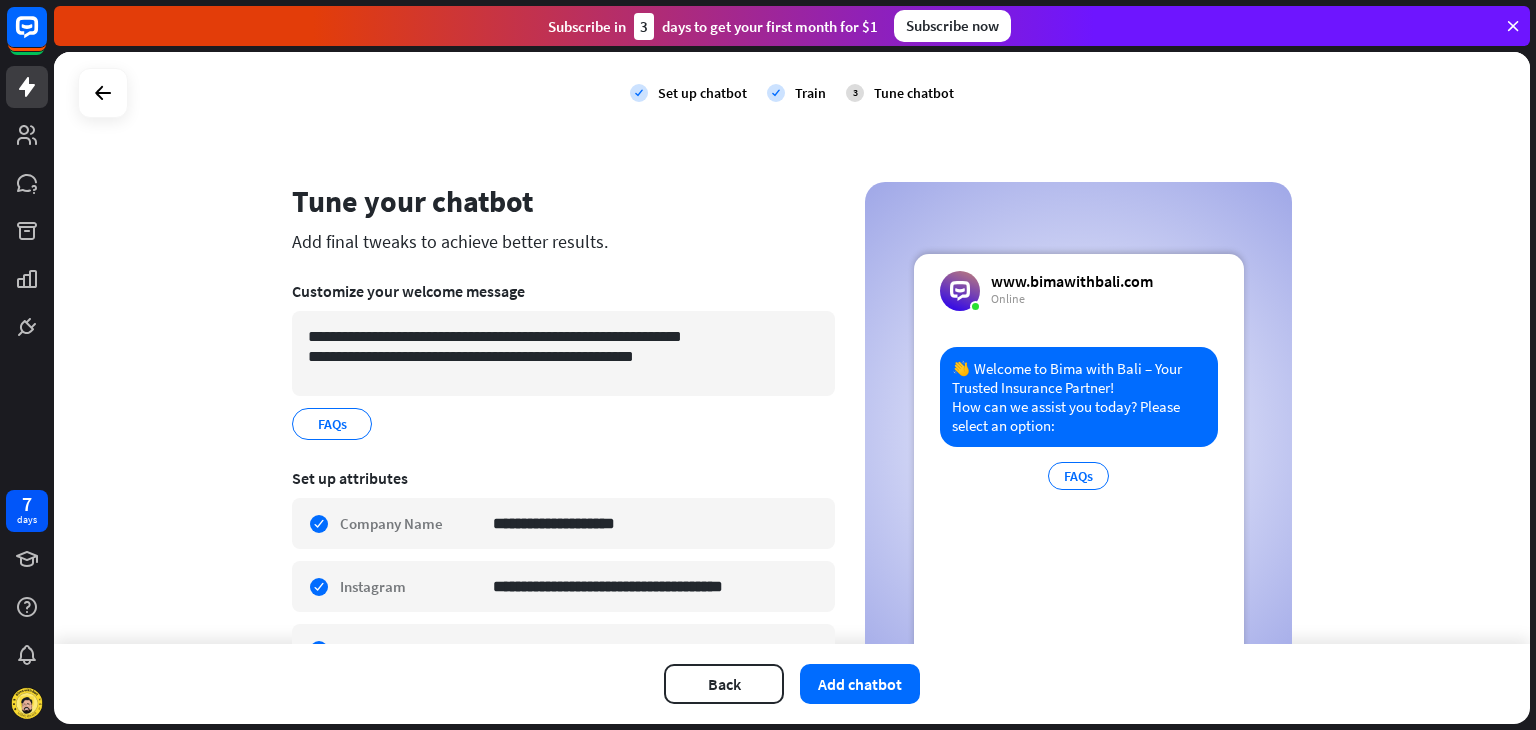 click on "FAQs" at bounding box center [1078, 476] 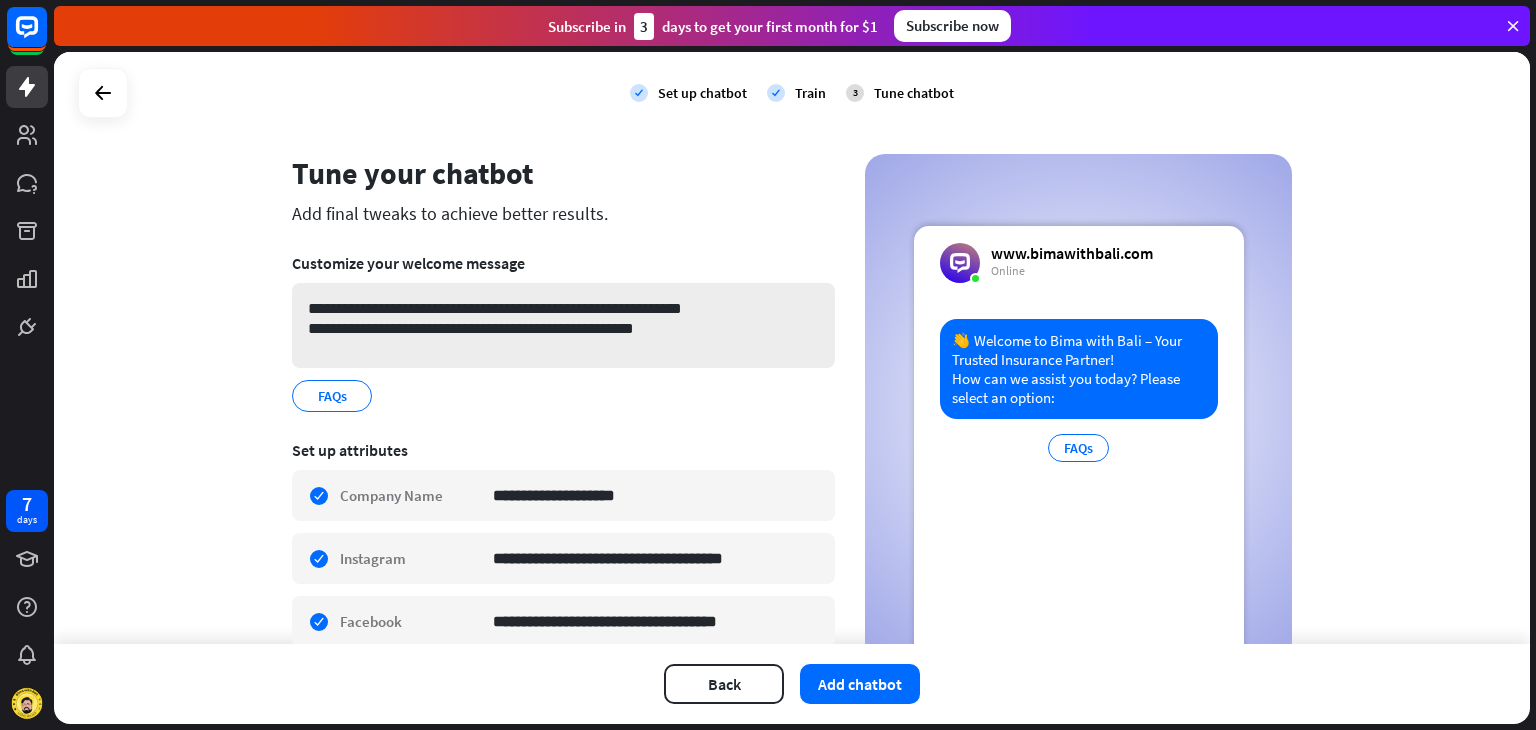 scroll, scrollTop: 0, scrollLeft: 0, axis: both 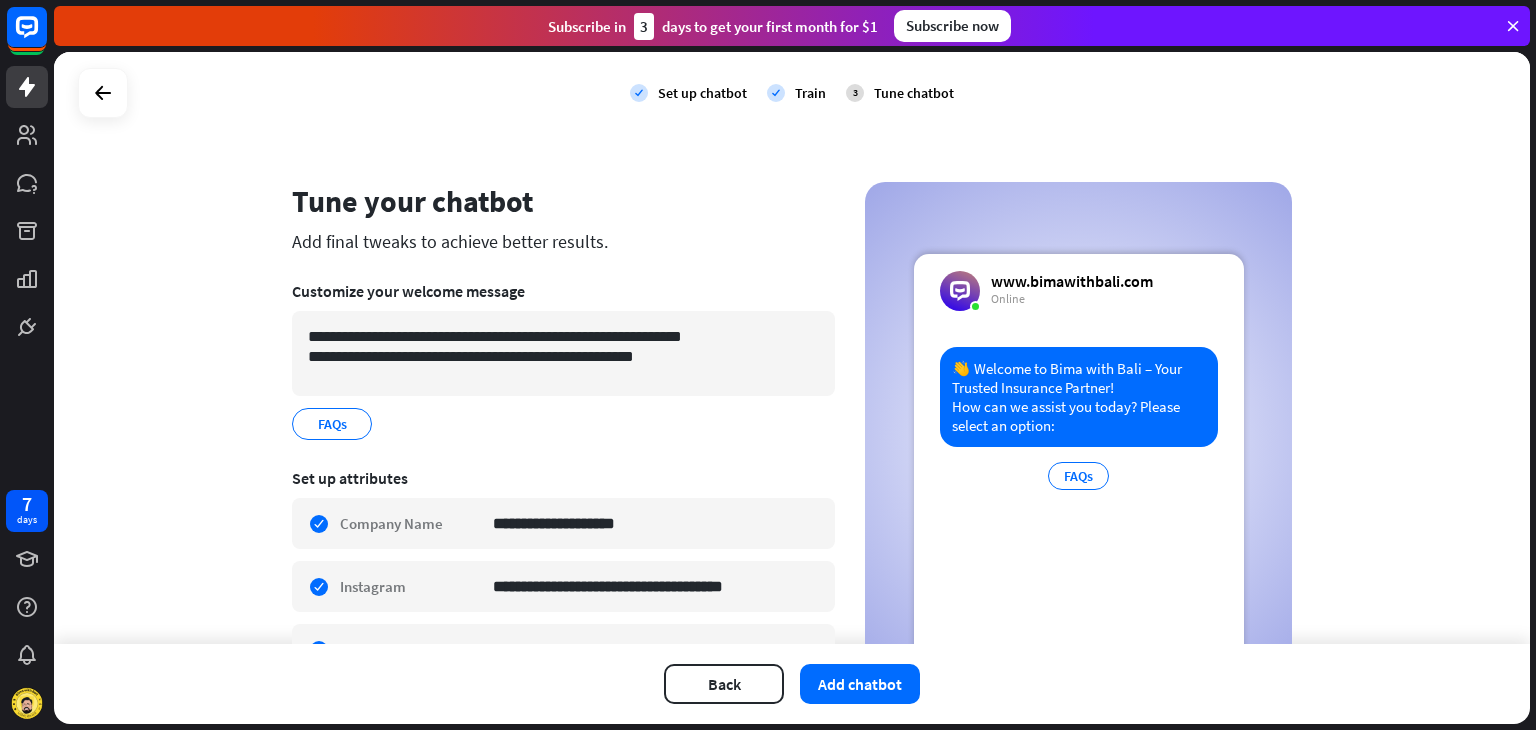click on "3" at bounding box center [855, 93] 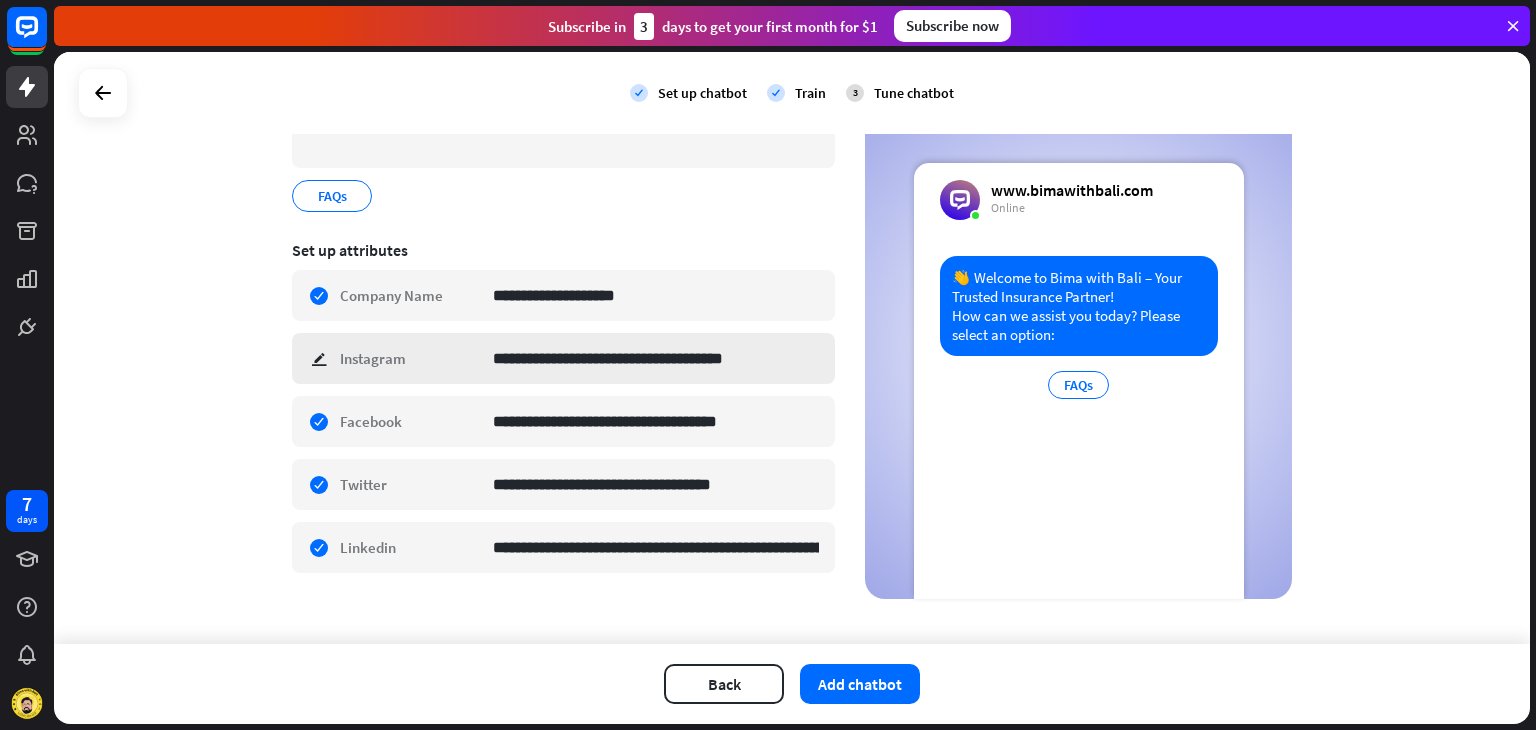 scroll, scrollTop: 242, scrollLeft: 0, axis: vertical 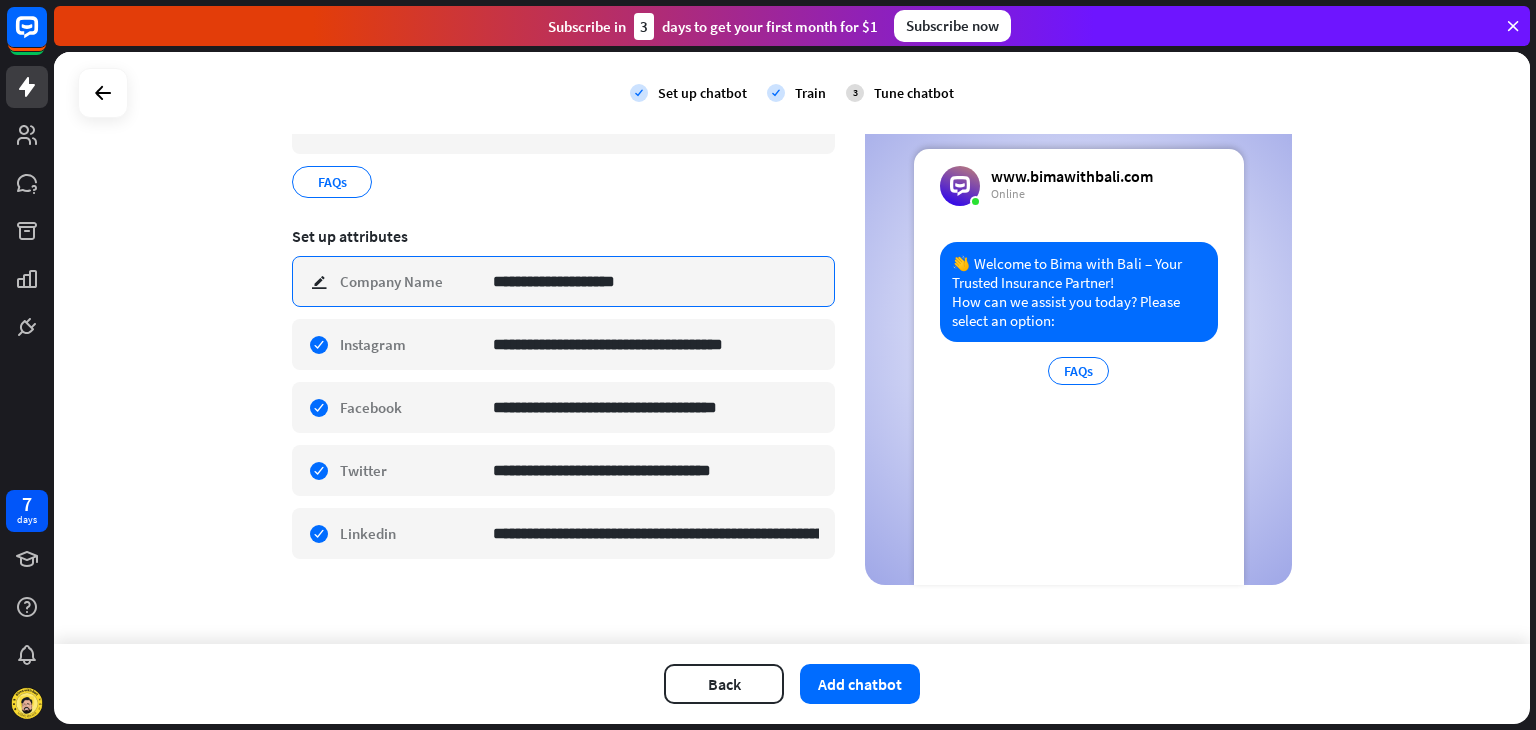 click on "**********" at bounding box center (656, 281) 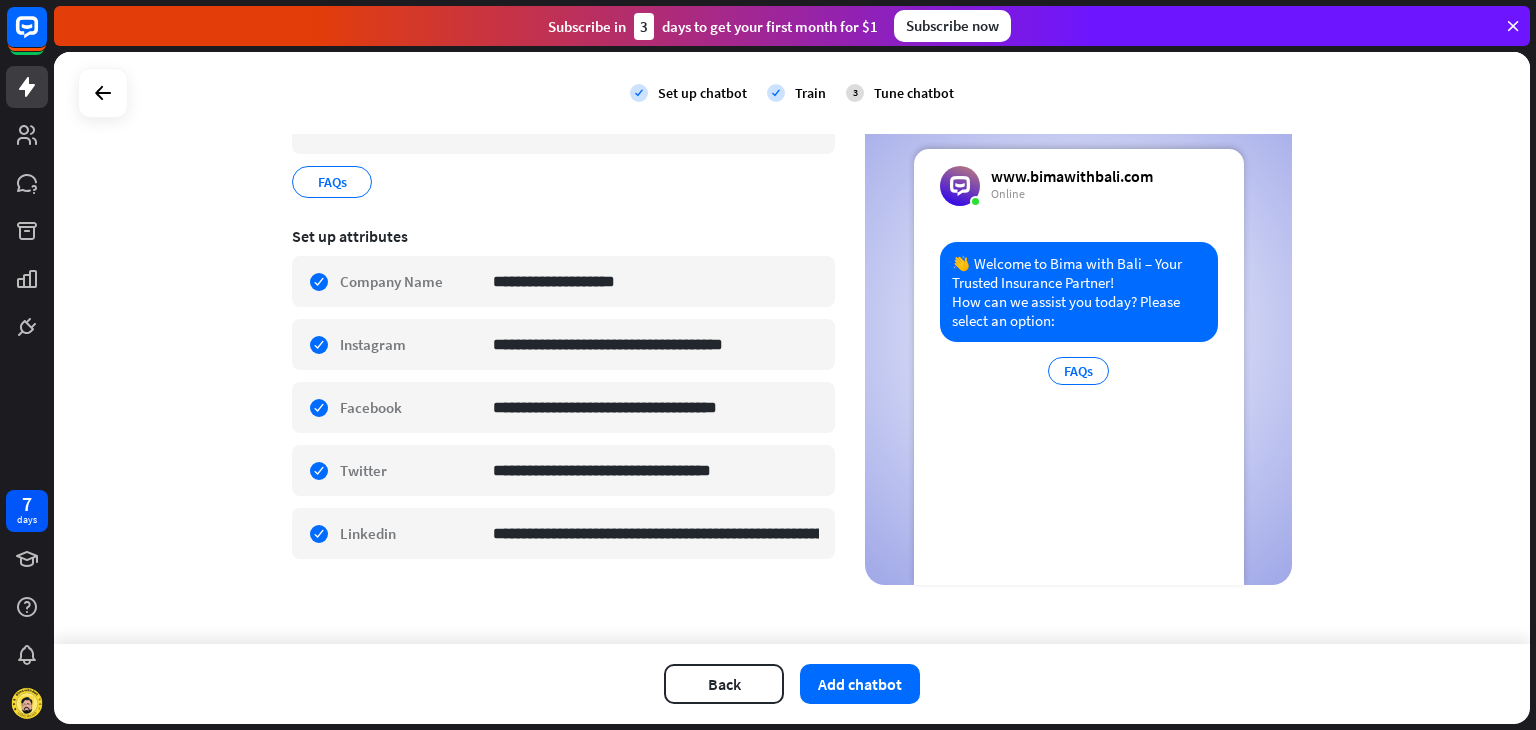 click on "**********" at bounding box center [563, 118] 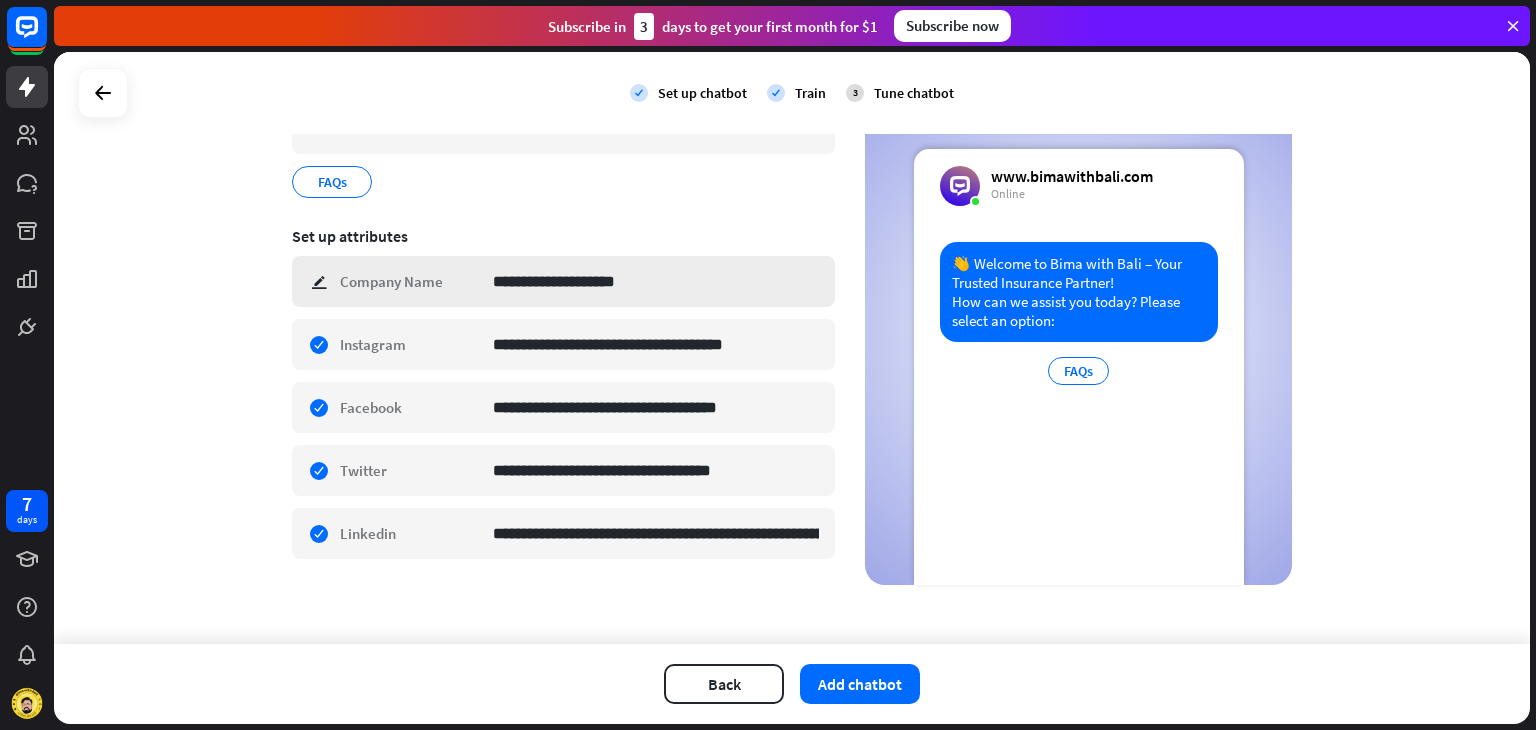 click on "**********" at bounding box center (563, 281) 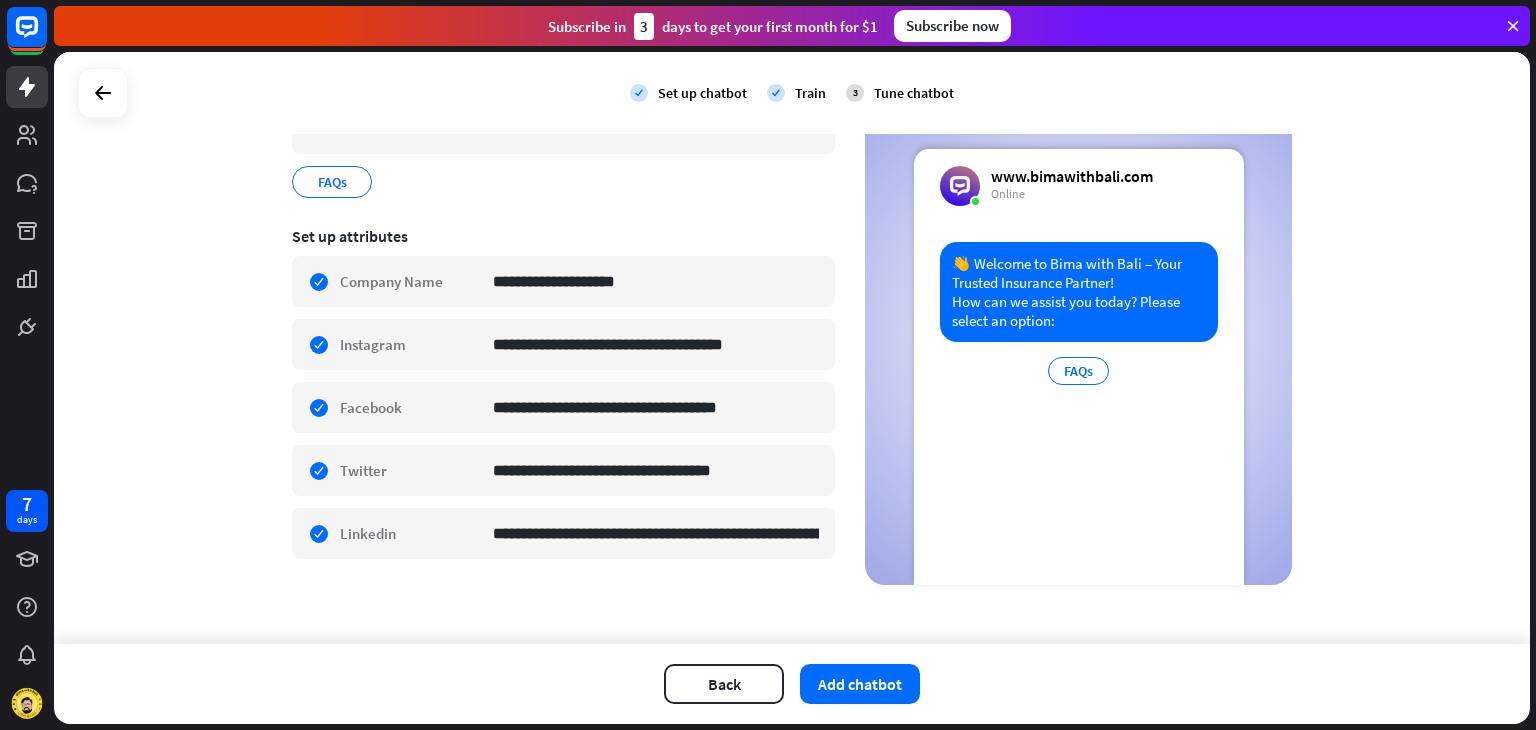 click on "**********" at bounding box center [563, 118] 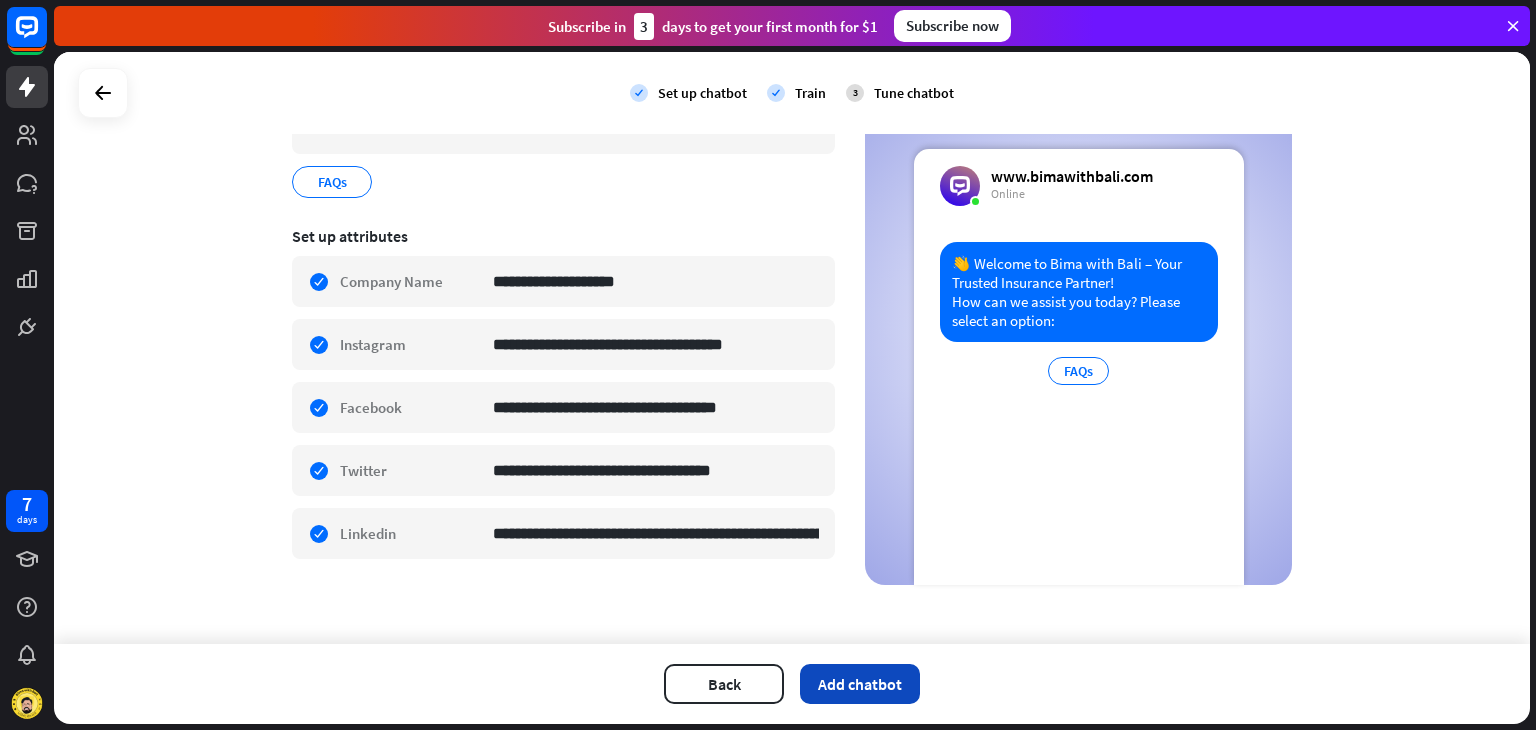 click on "Add chatbot" at bounding box center [860, 684] 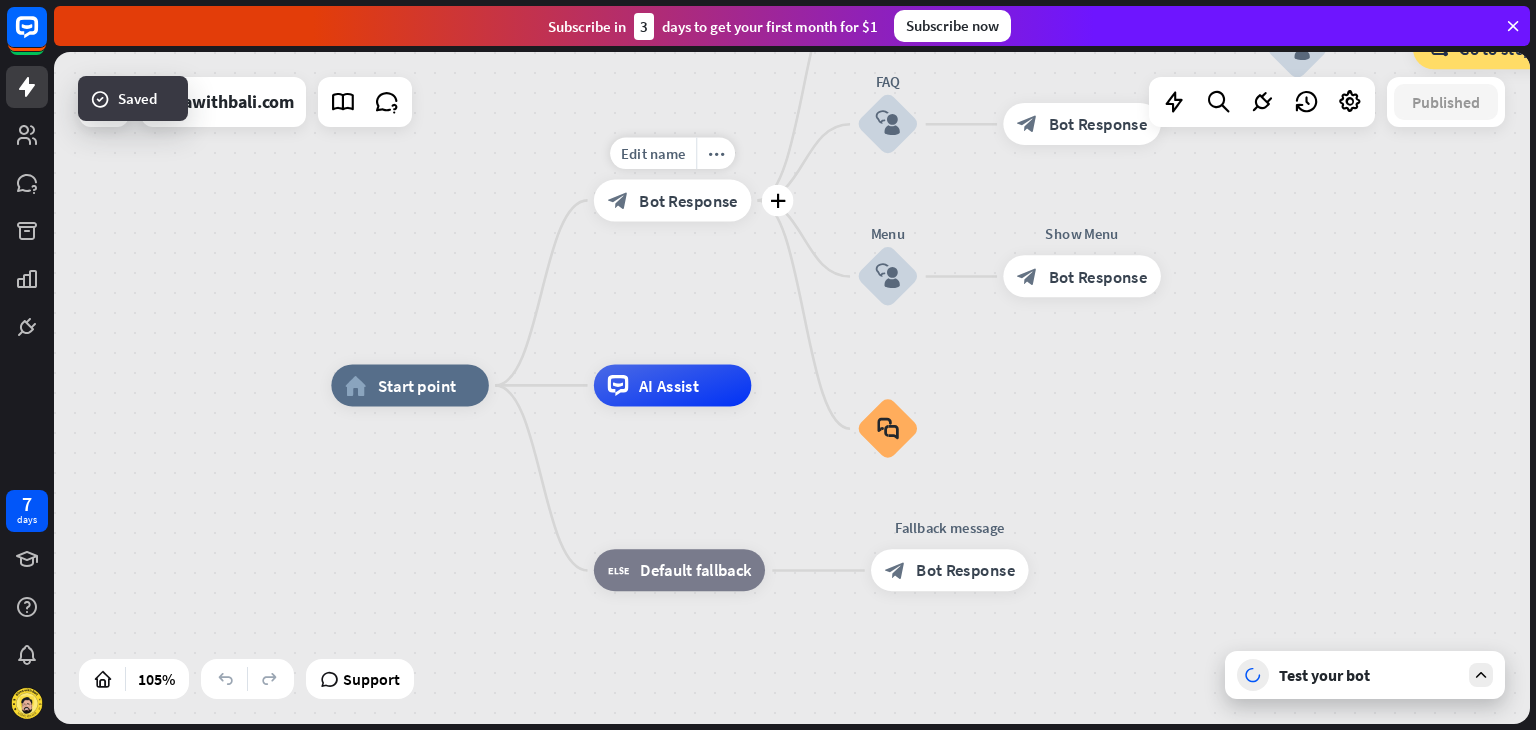 click on "block_bot_response   Bot Response" at bounding box center (673, 200) 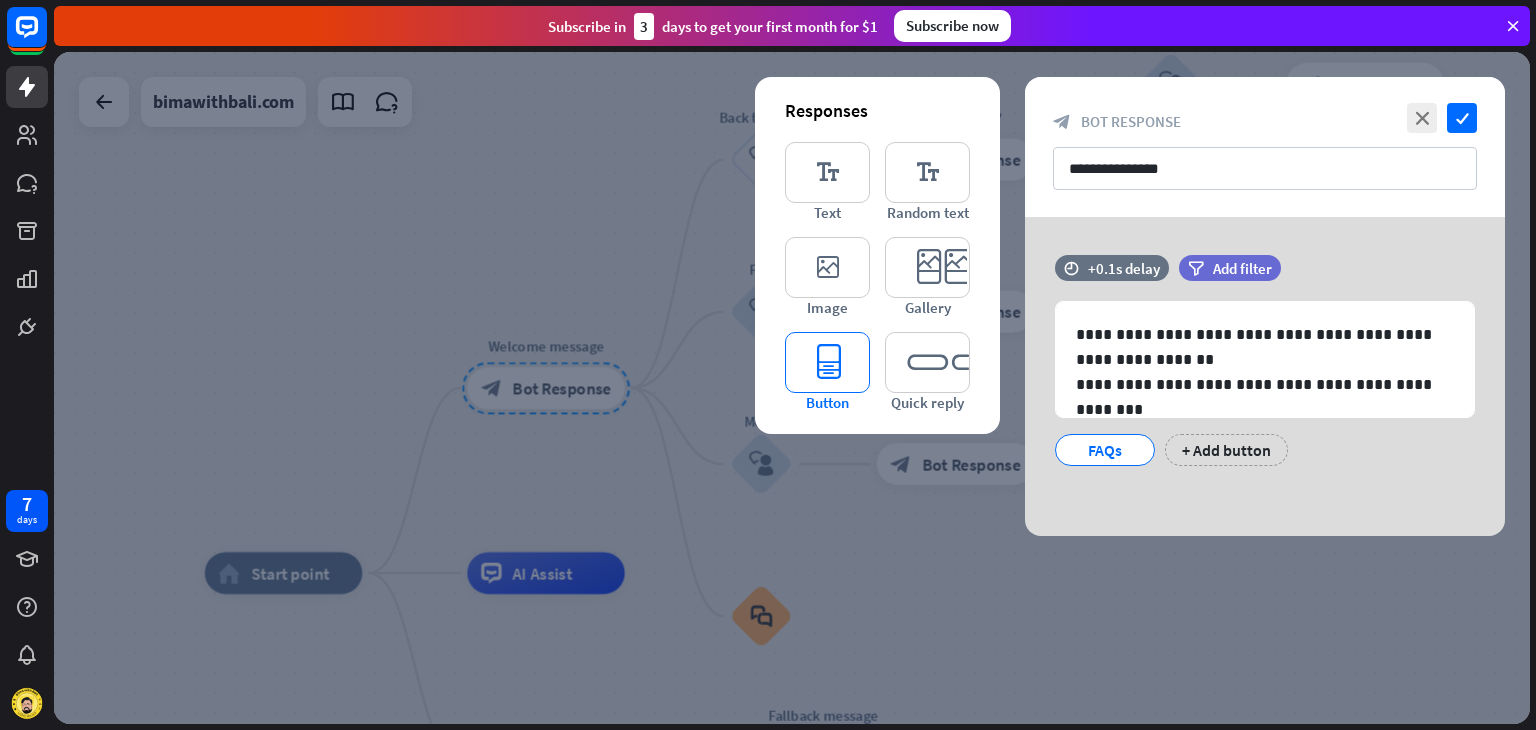 click on "editor_button" at bounding box center [827, 362] 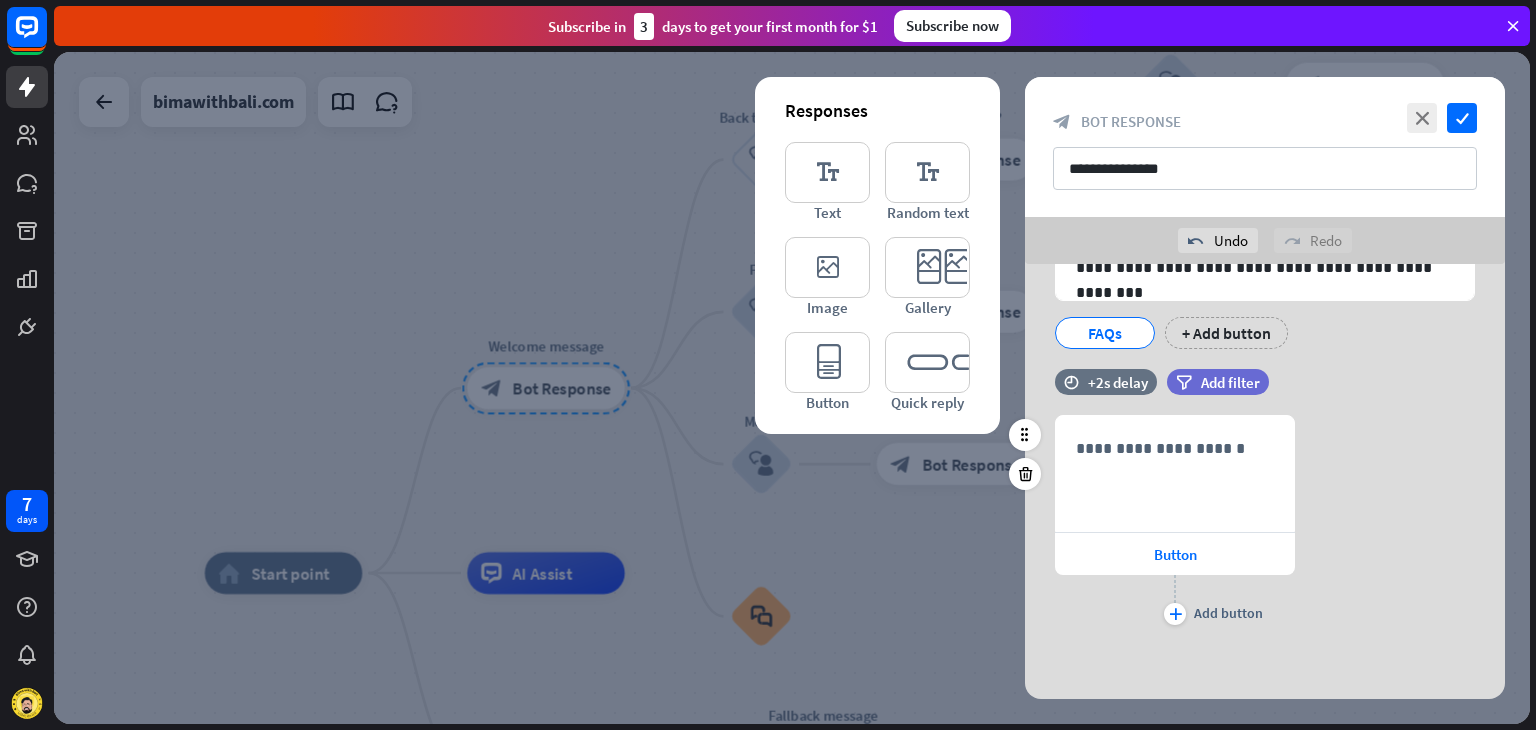 scroll, scrollTop: 164, scrollLeft: 0, axis: vertical 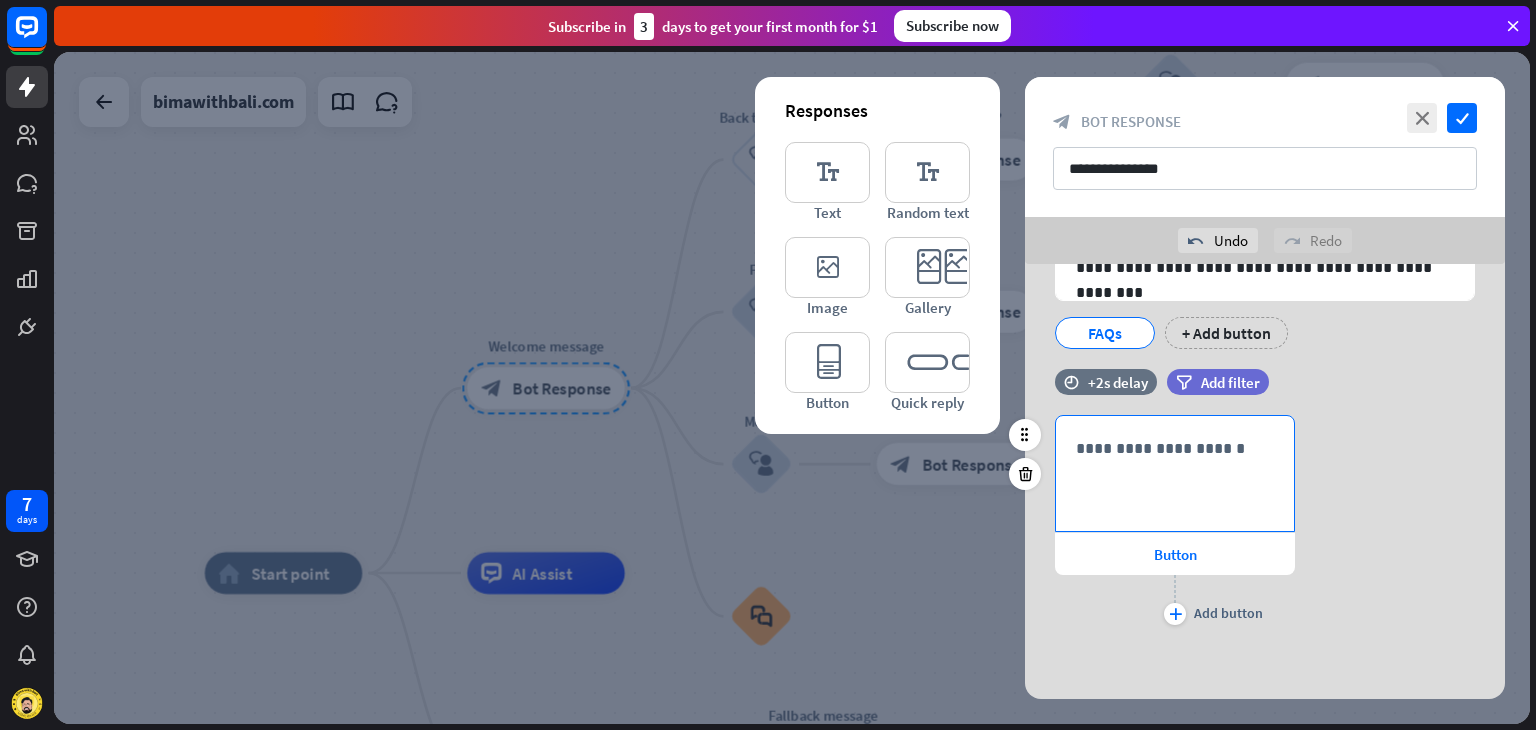 click on "**********" at bounding box center (1175, 448) 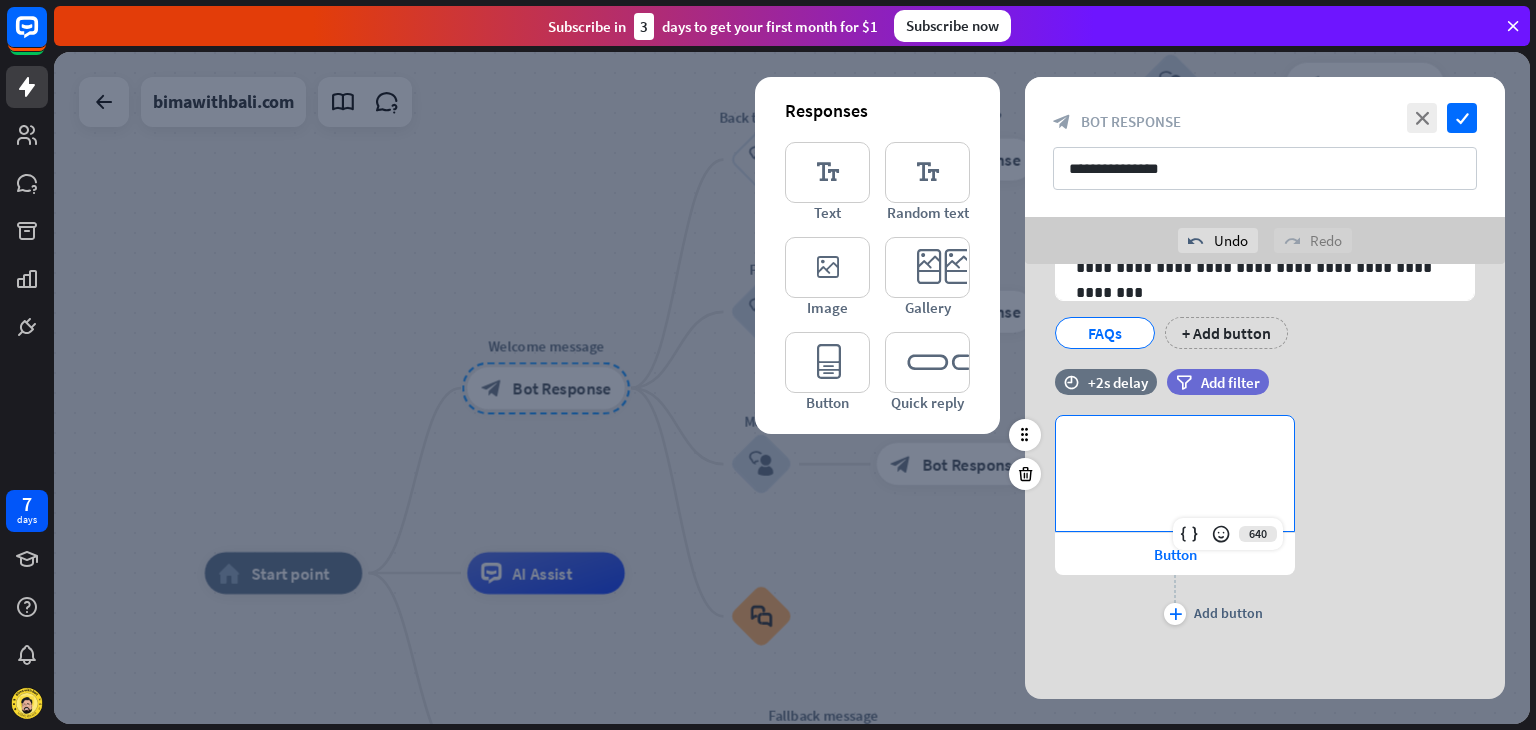 type 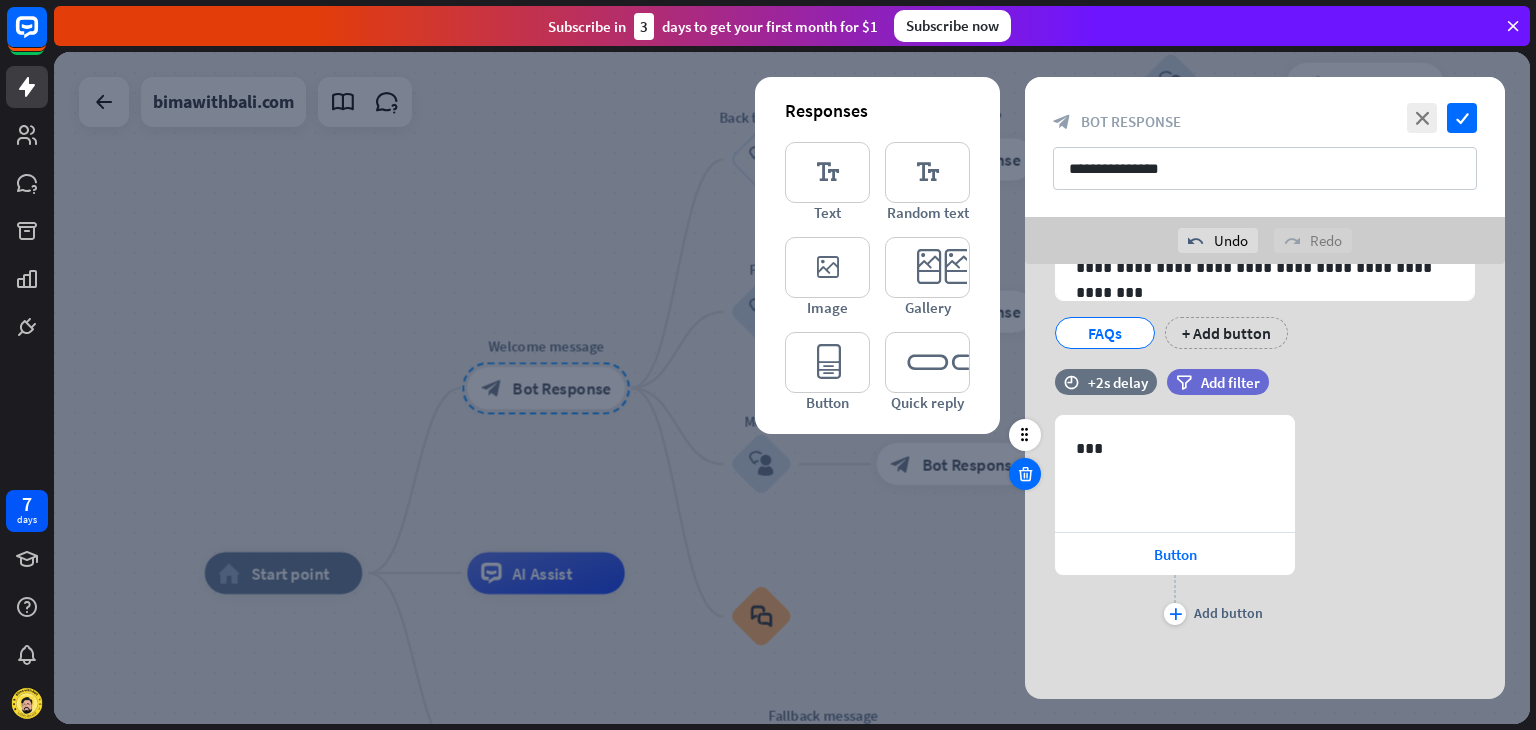 click at bounding box center (1025, 474) 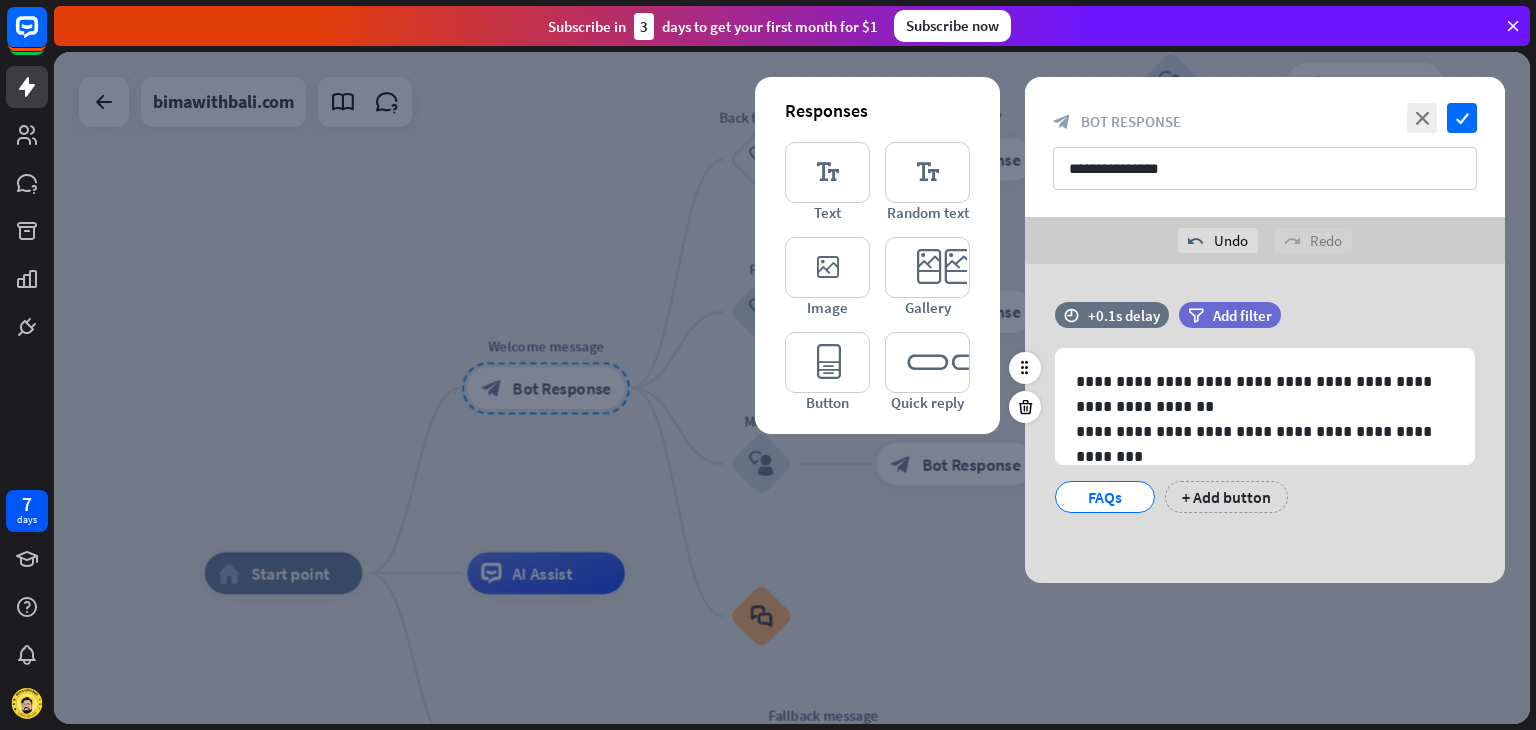 click on "FAQs" at bounding box center [1105, 497] 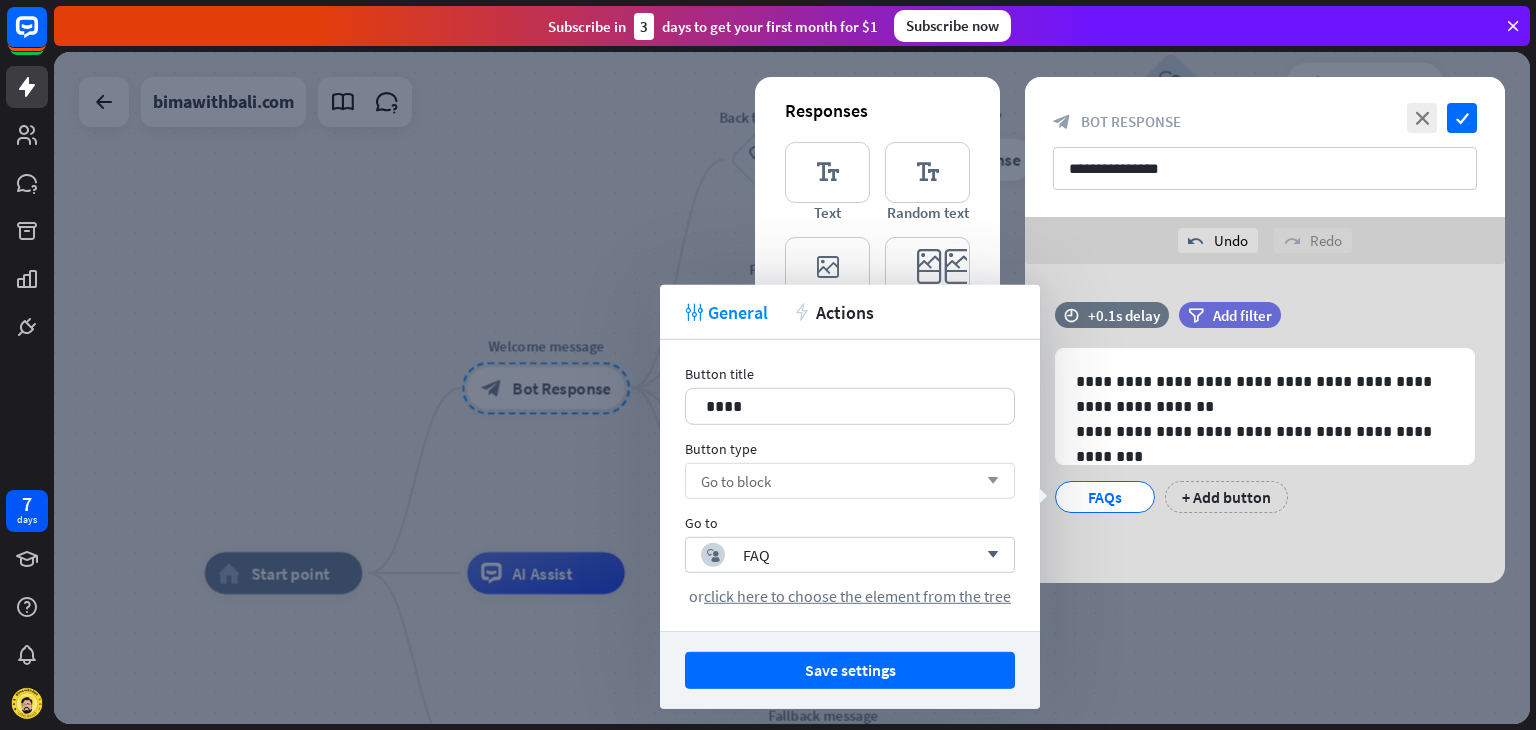 click on "Go to block
arrow_down" at bounding box center (850, 481) 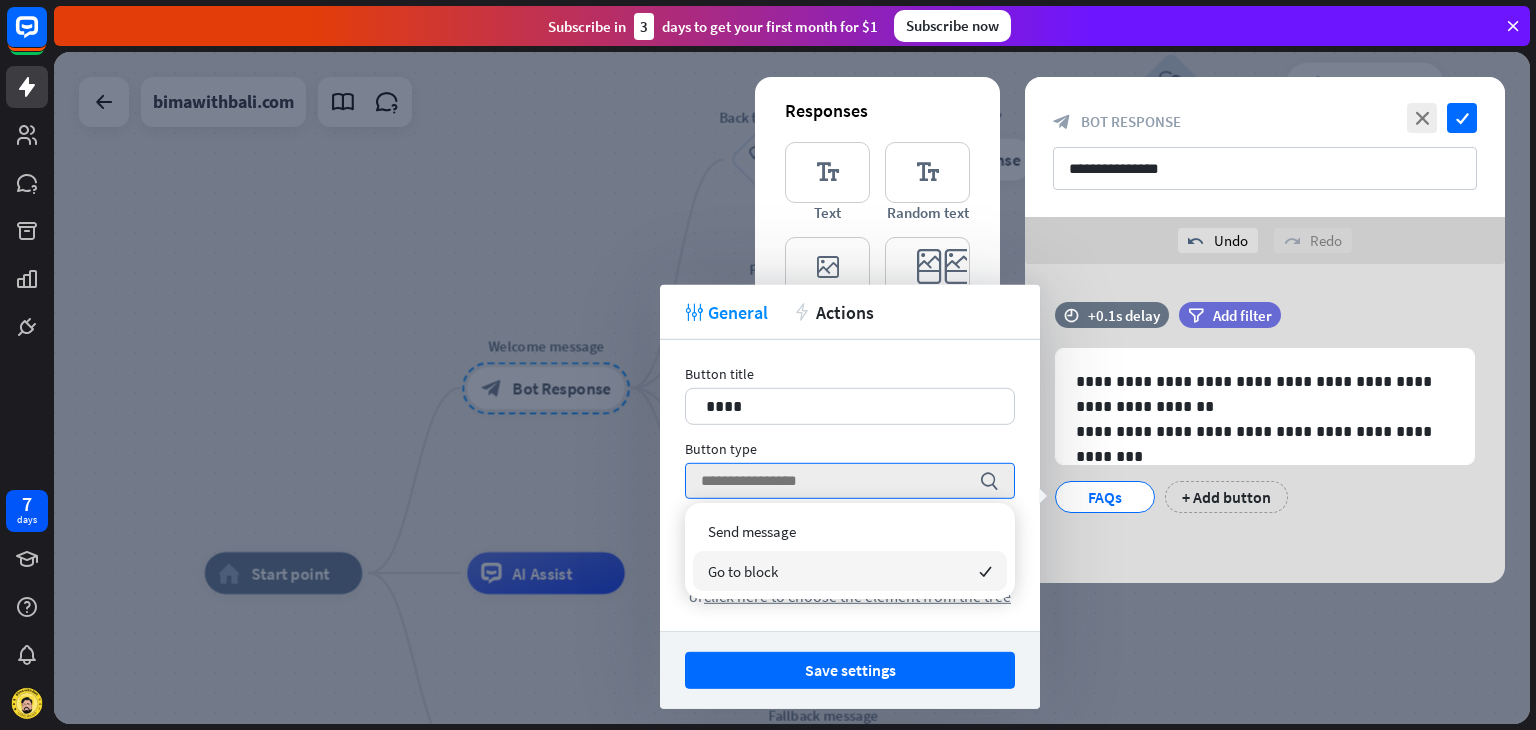 click on "Go to block
checked" at bounding box center [850, 571] 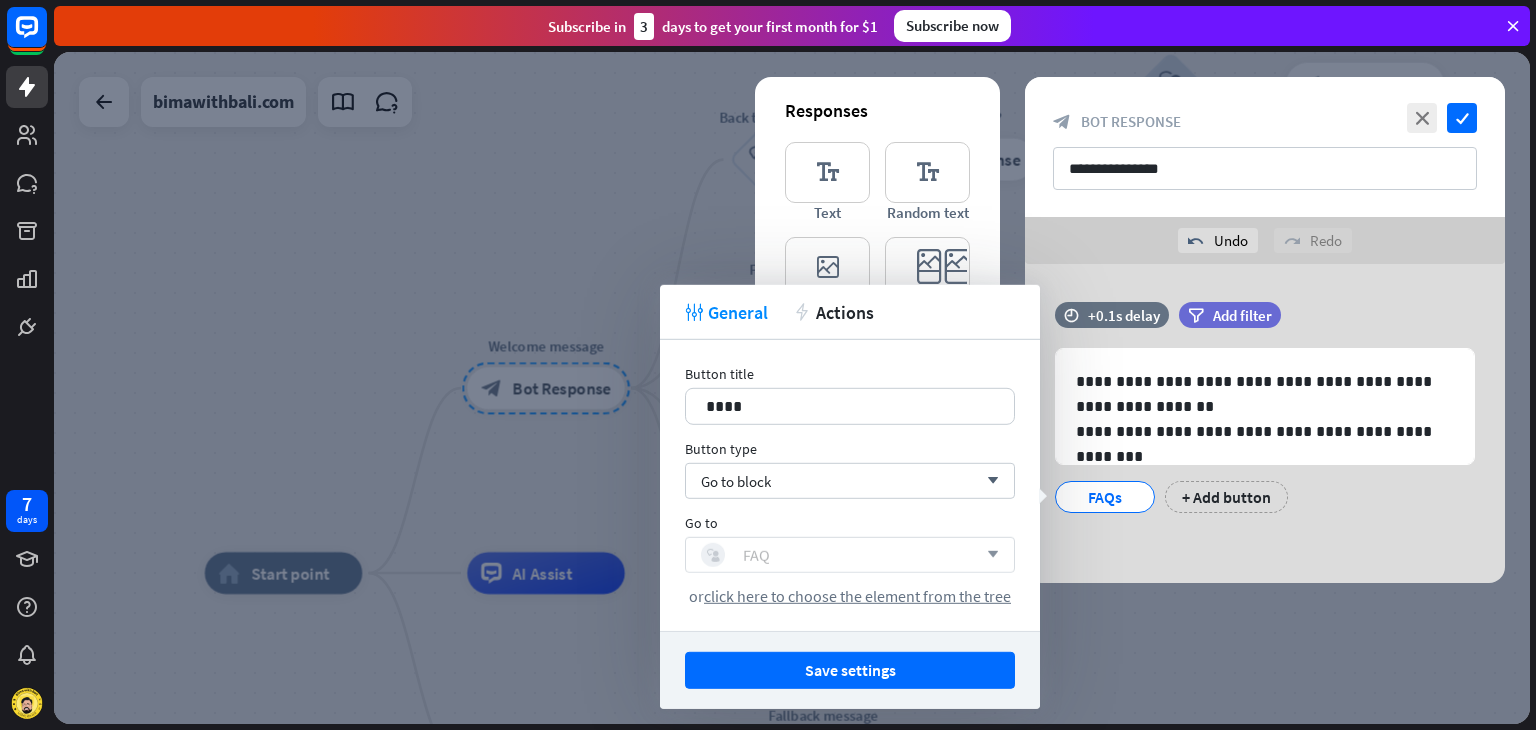 click on "block_user_input
FAQ" at bounding box center (839, 555) 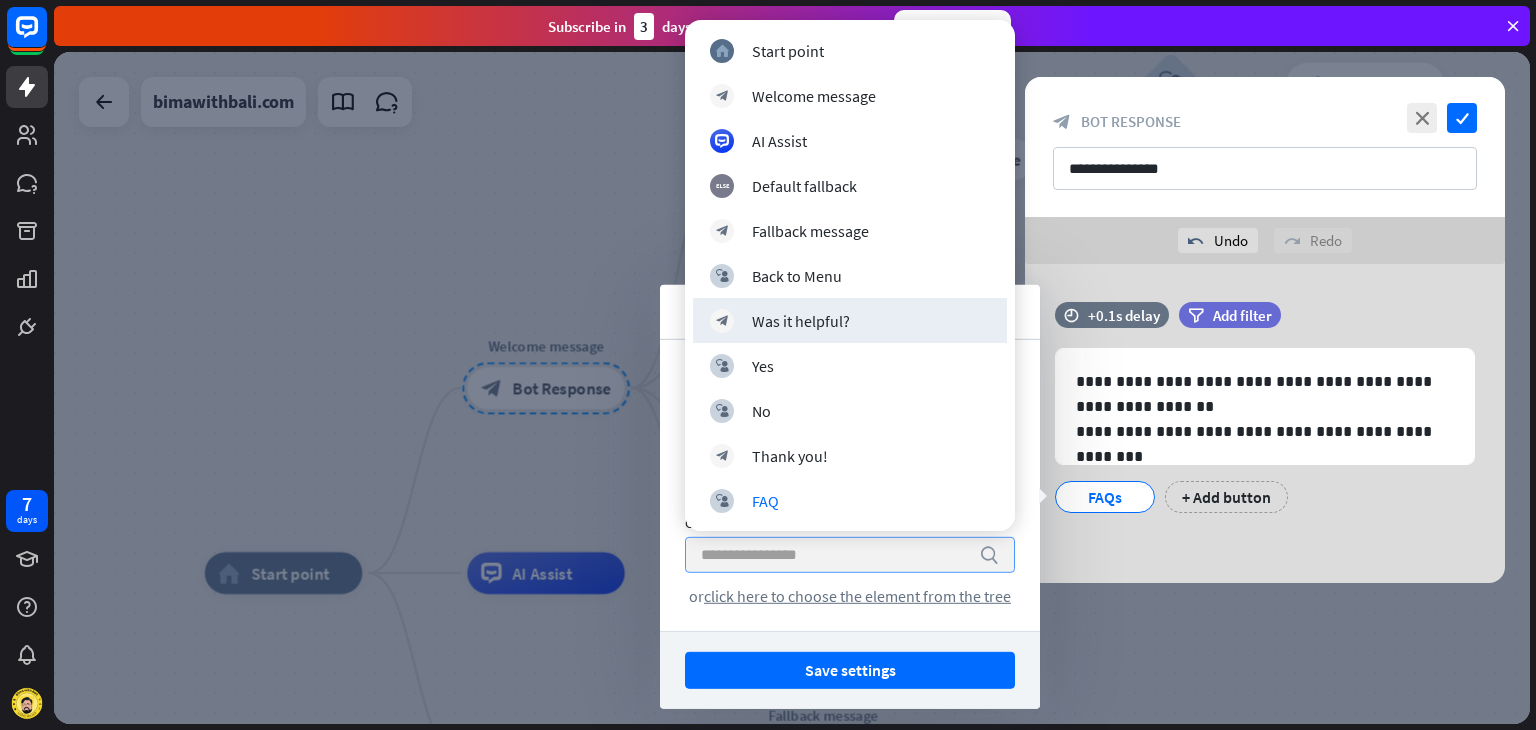 click on "Button title             16   ****   Button type     Go to block
arrow_down
Go to
search
or
click here to choose the element from the tree" at bounding box center [850, 485] 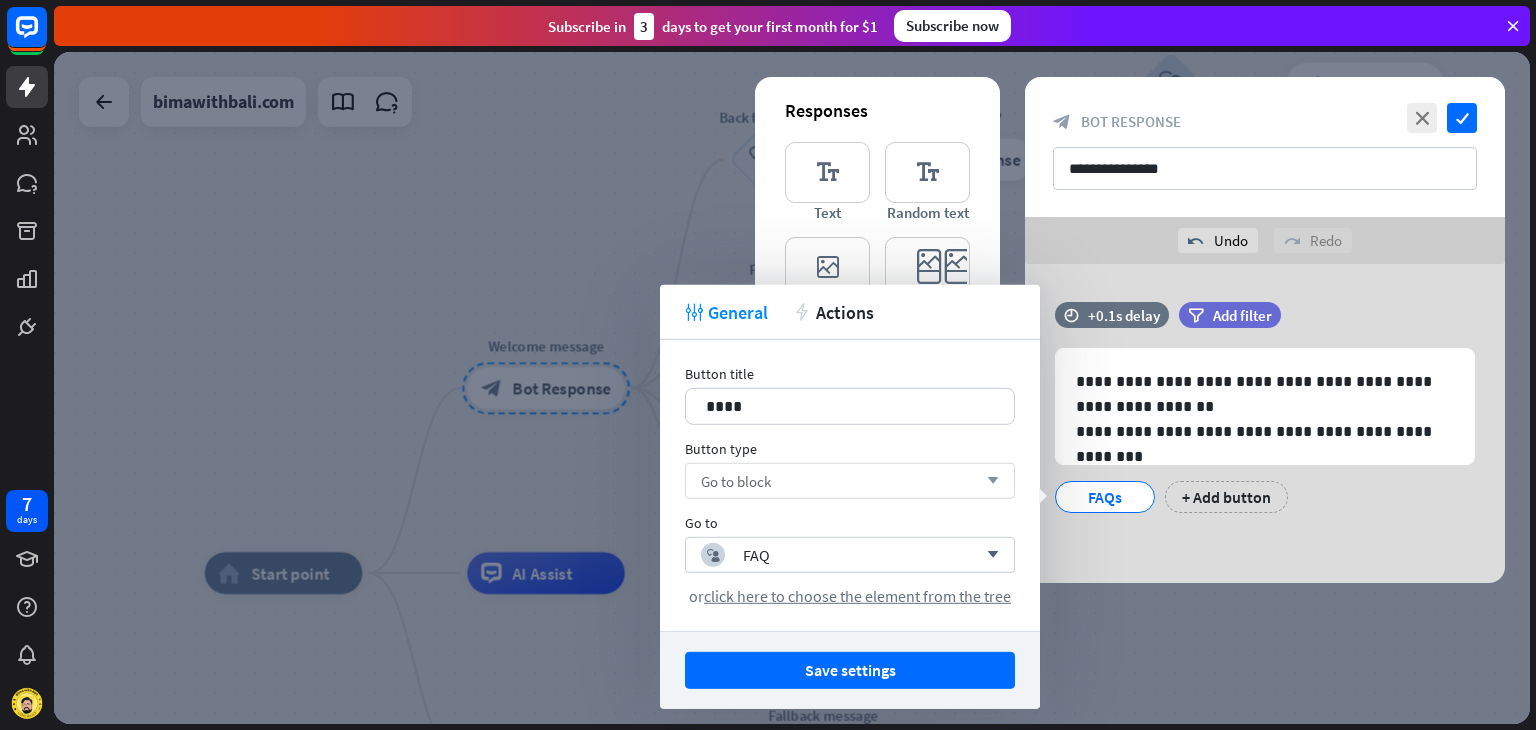 click on "Go to block
arrow_down" at bounding box center [850, 481] 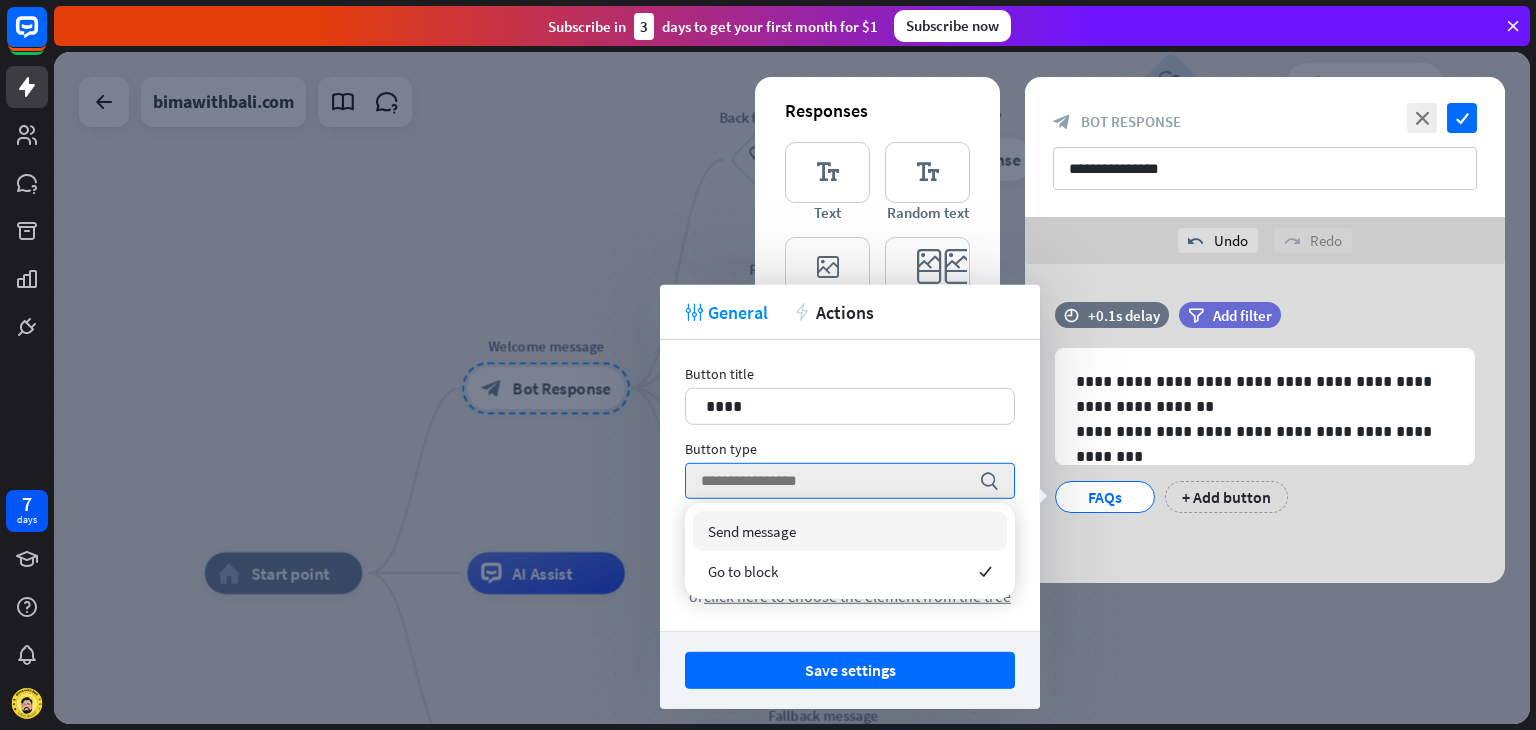 click on "Send message" at bounding box center [752, 531] 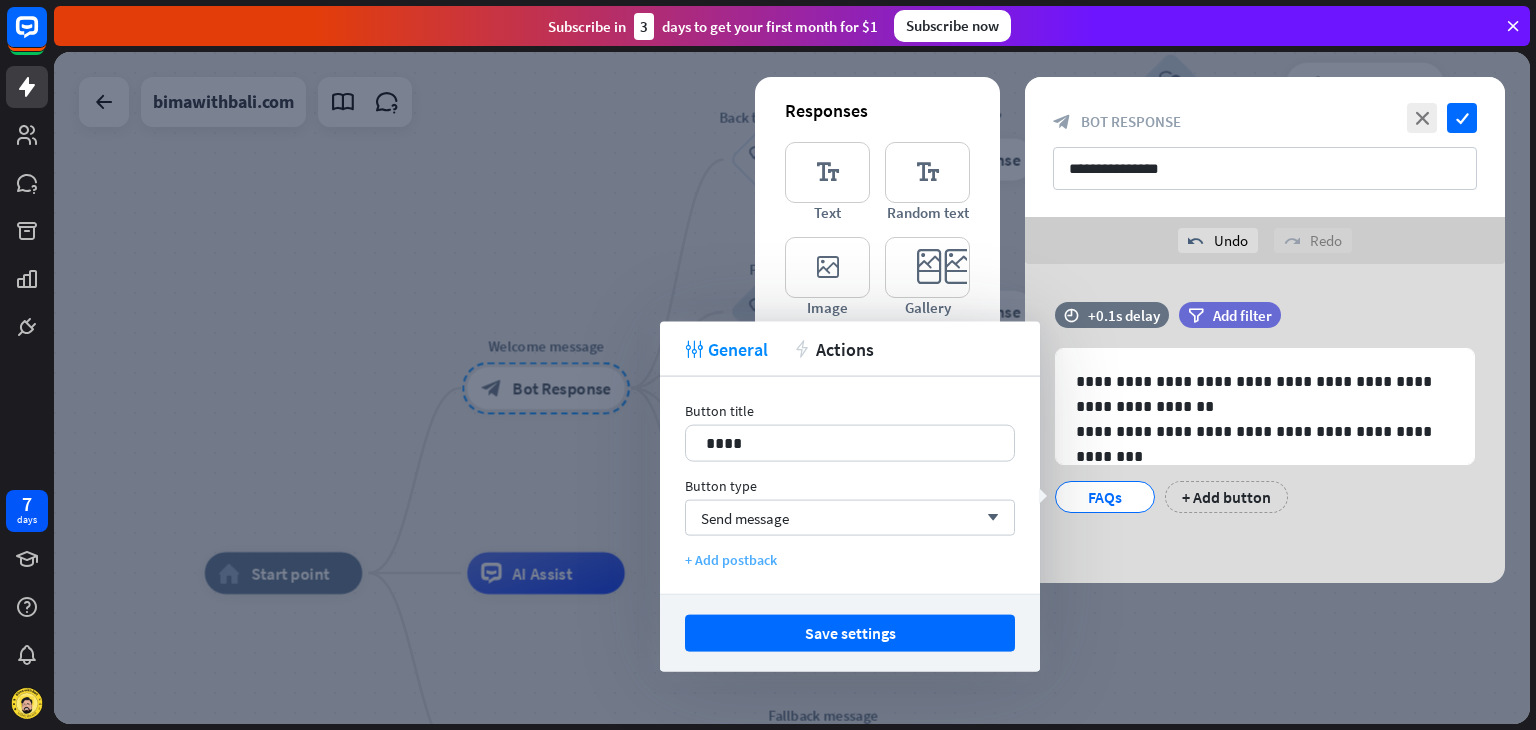 click on "+ Add postback" at bounding box center [850, 560] 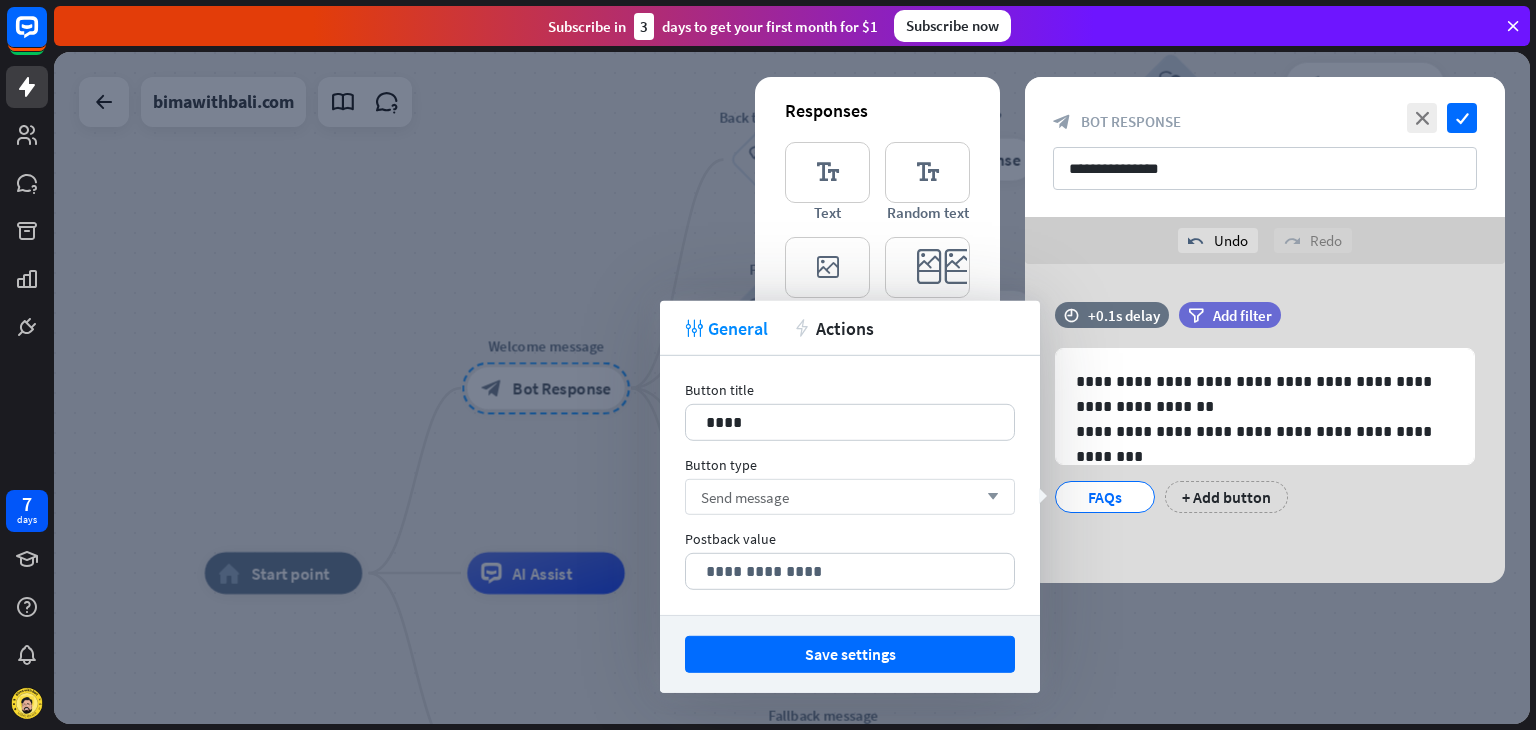 click on "Send message
arrow_down" at bounding box center [850, 497] 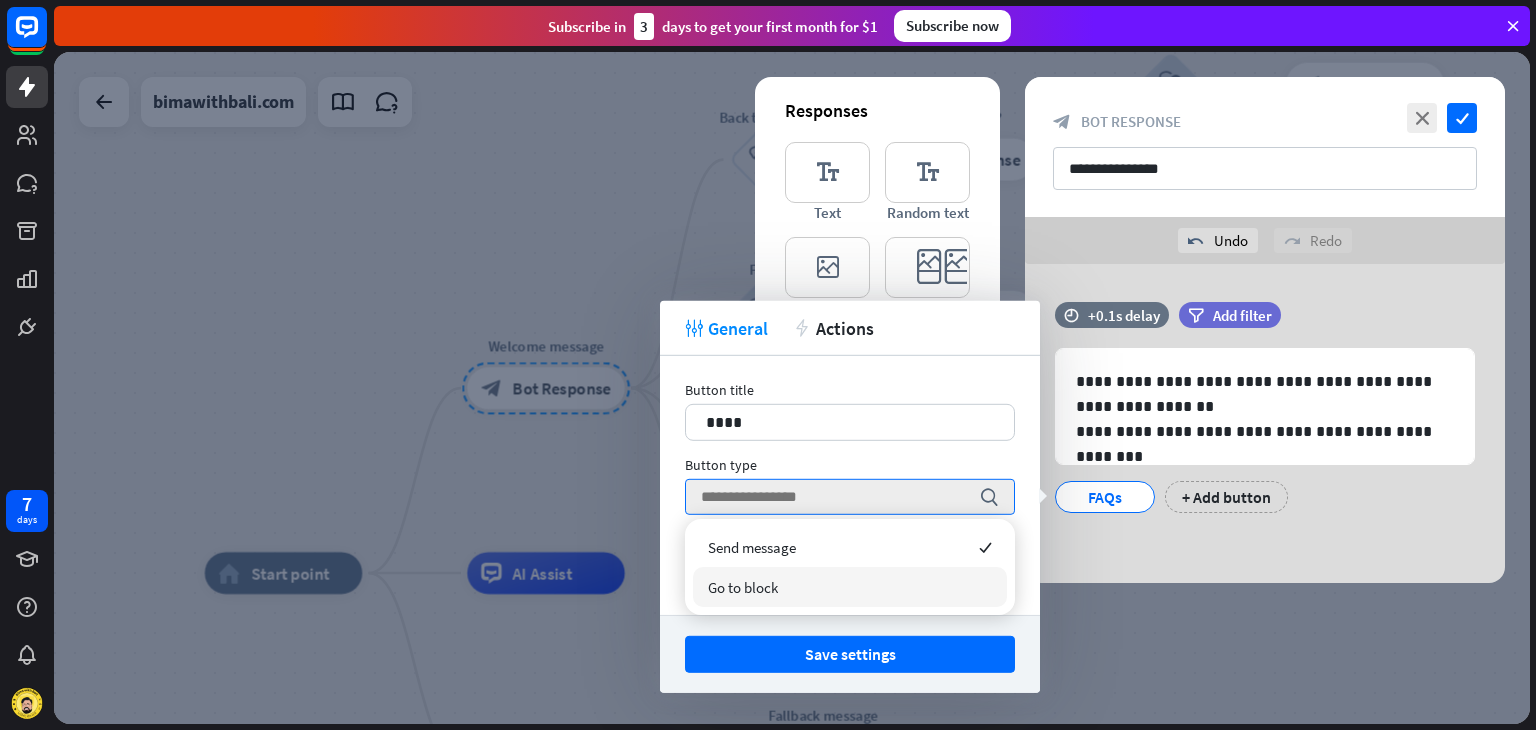 click on "Go to block" at bounding box center (743, 587) 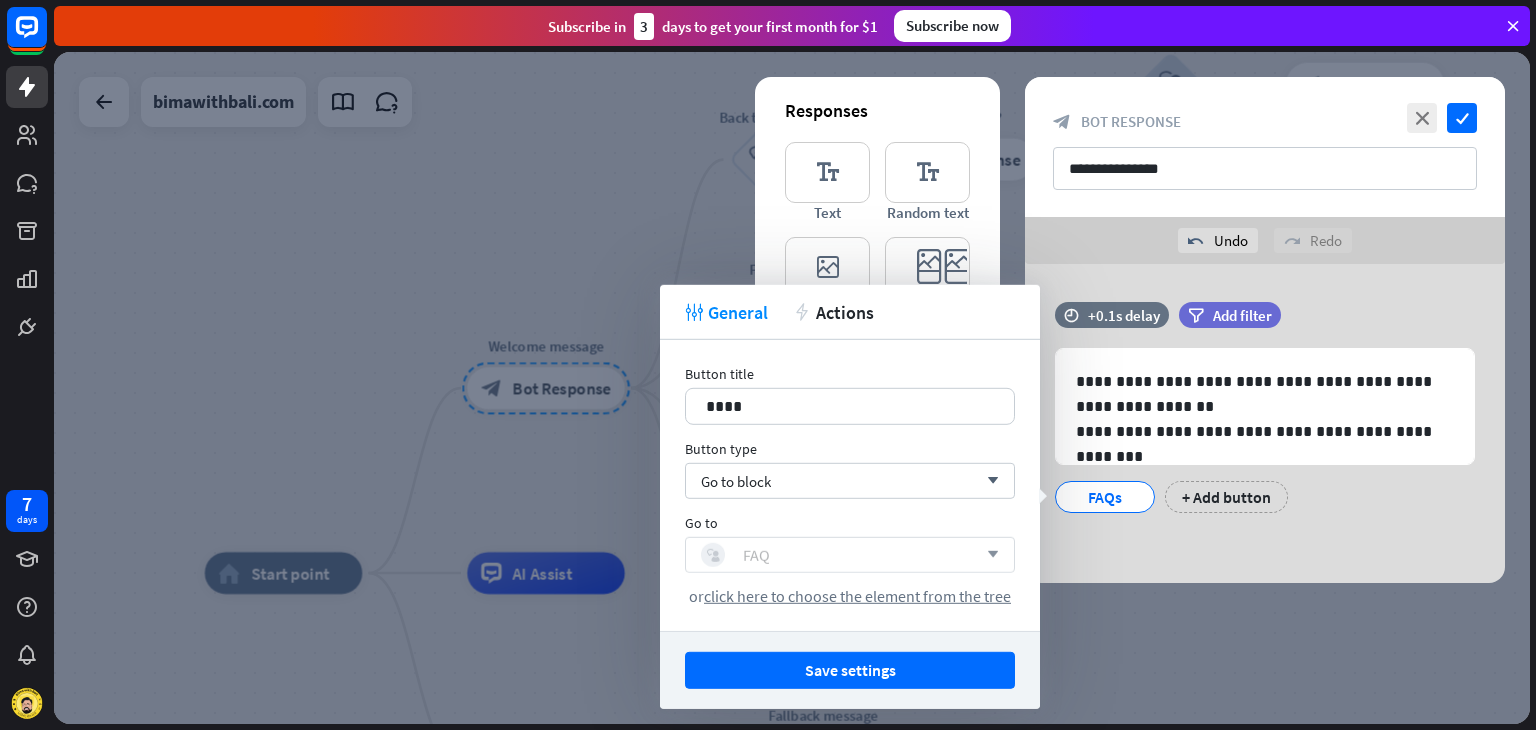 click on "block_user_input
FAQ" at bounding box center (839, 555) 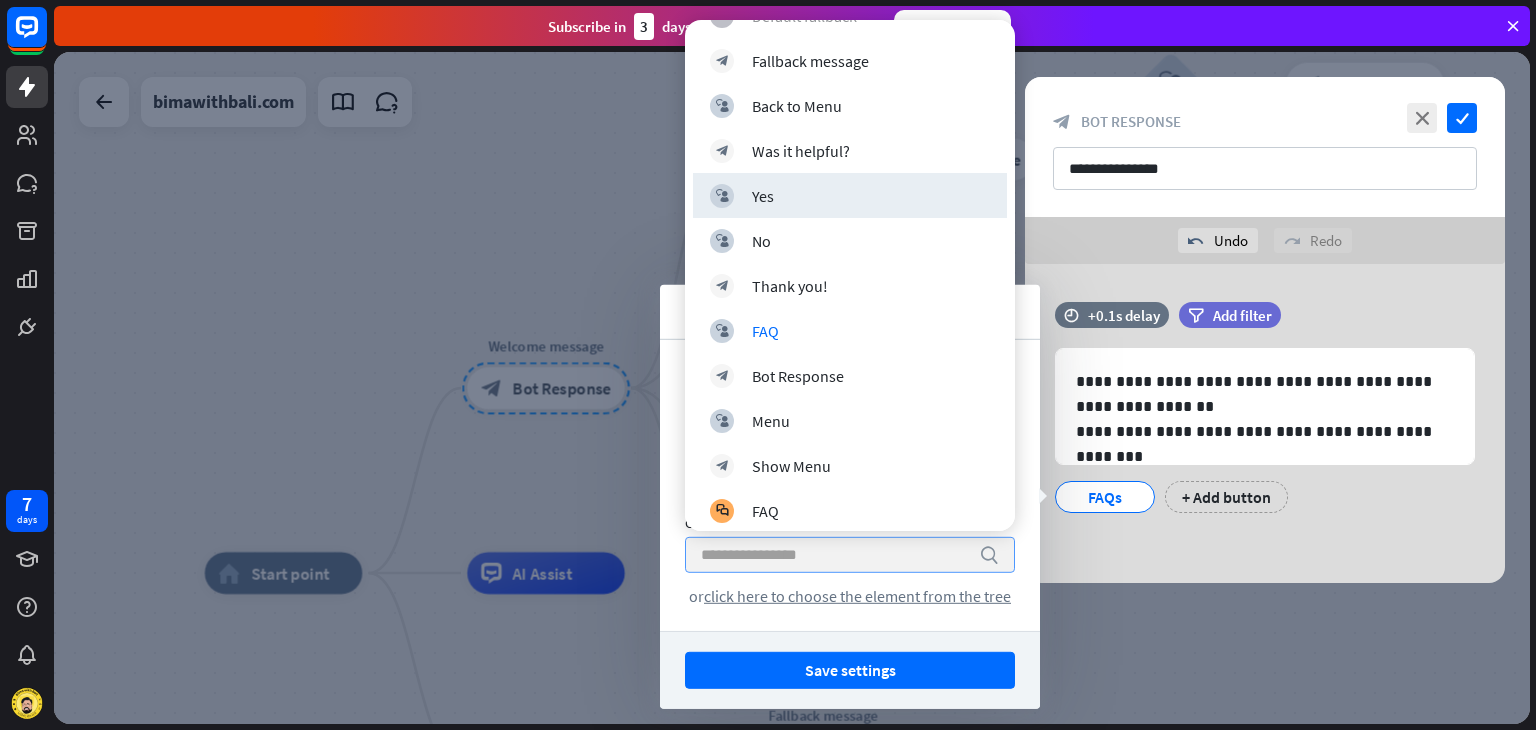 scroll, scrollTop: 179, scrollLeft: 0, axis: vertical 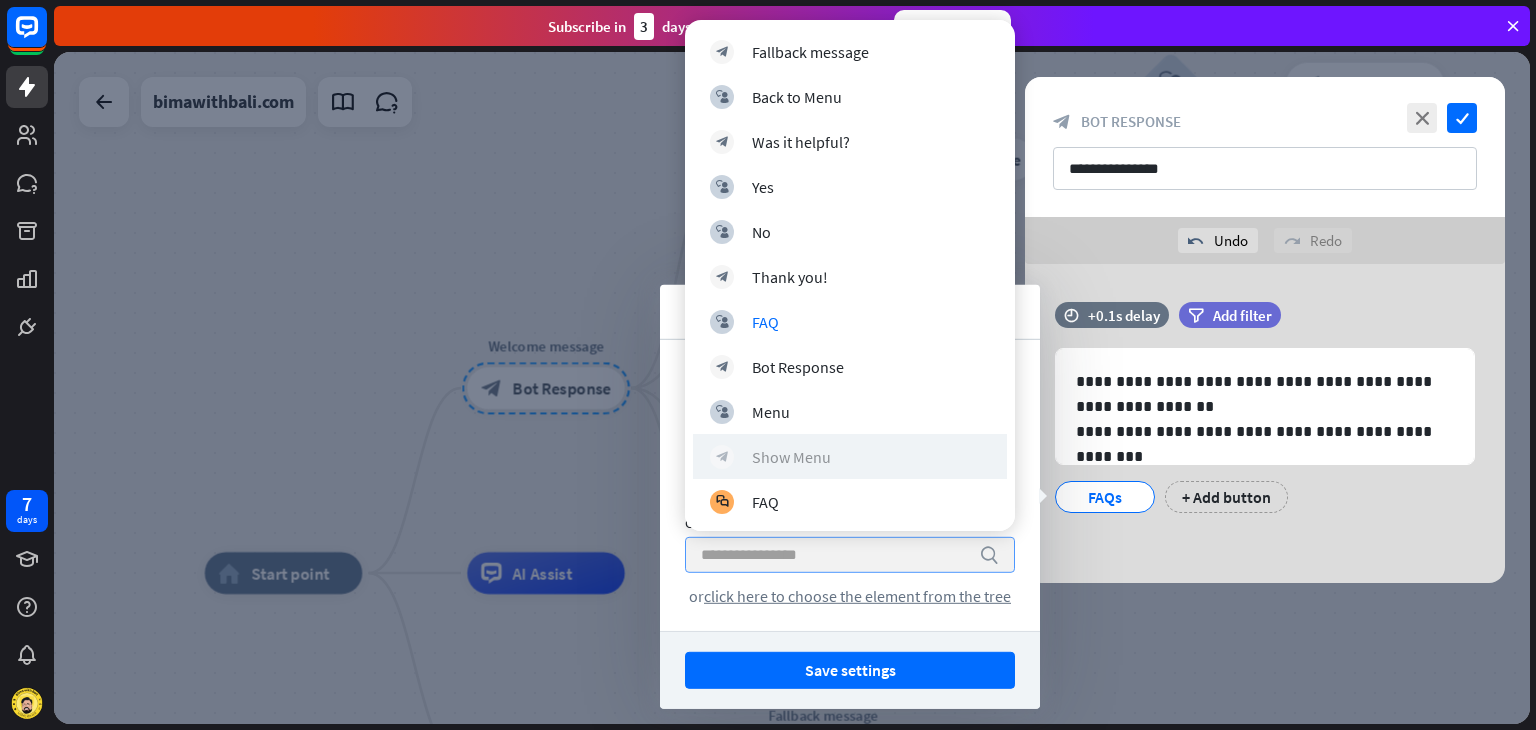 click on "Show Menu" at bounding box center (791, 457) 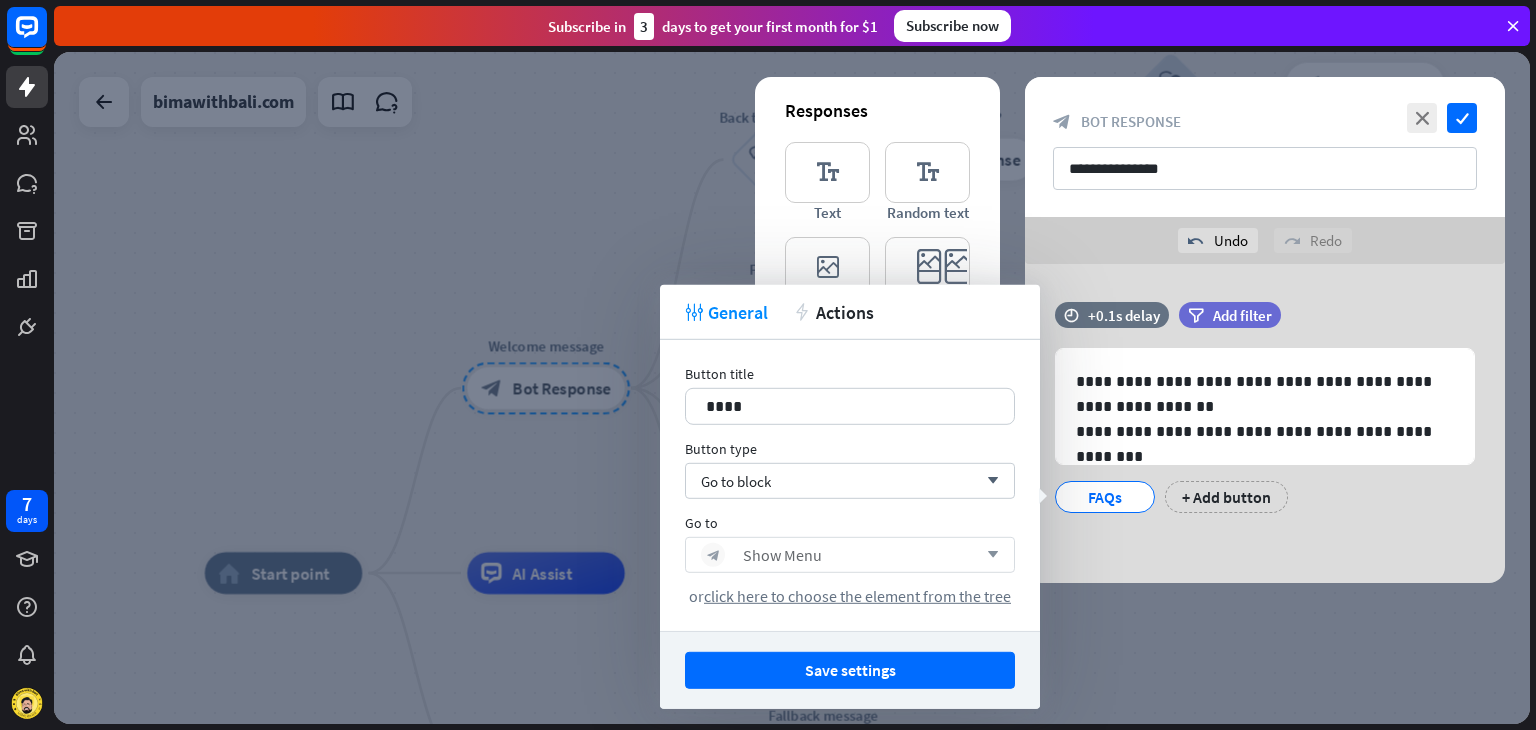 click on "tweak
General
action
Actions" at bounding box center [850, 312] 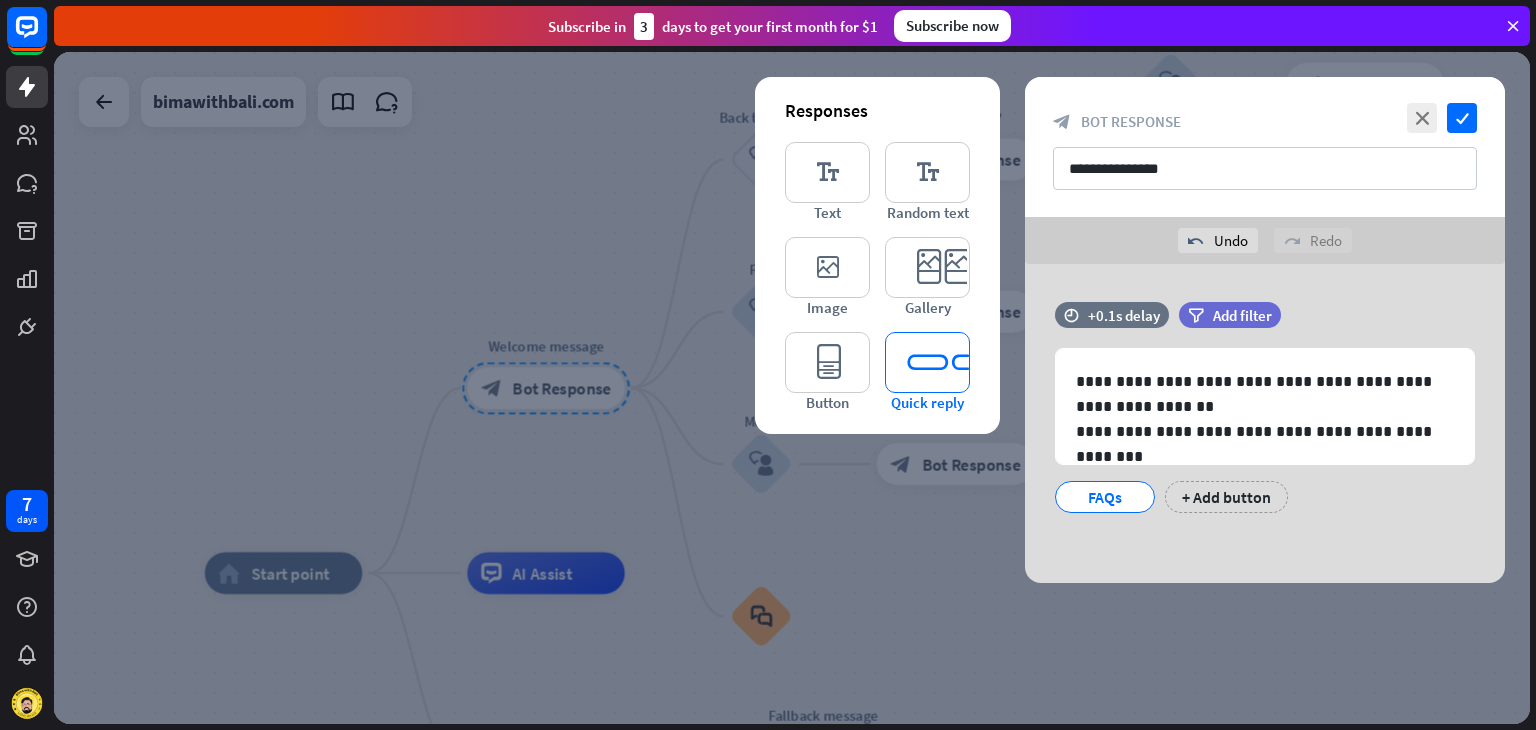 click on "editor_quick_replies" at bounding box center [927, 362] 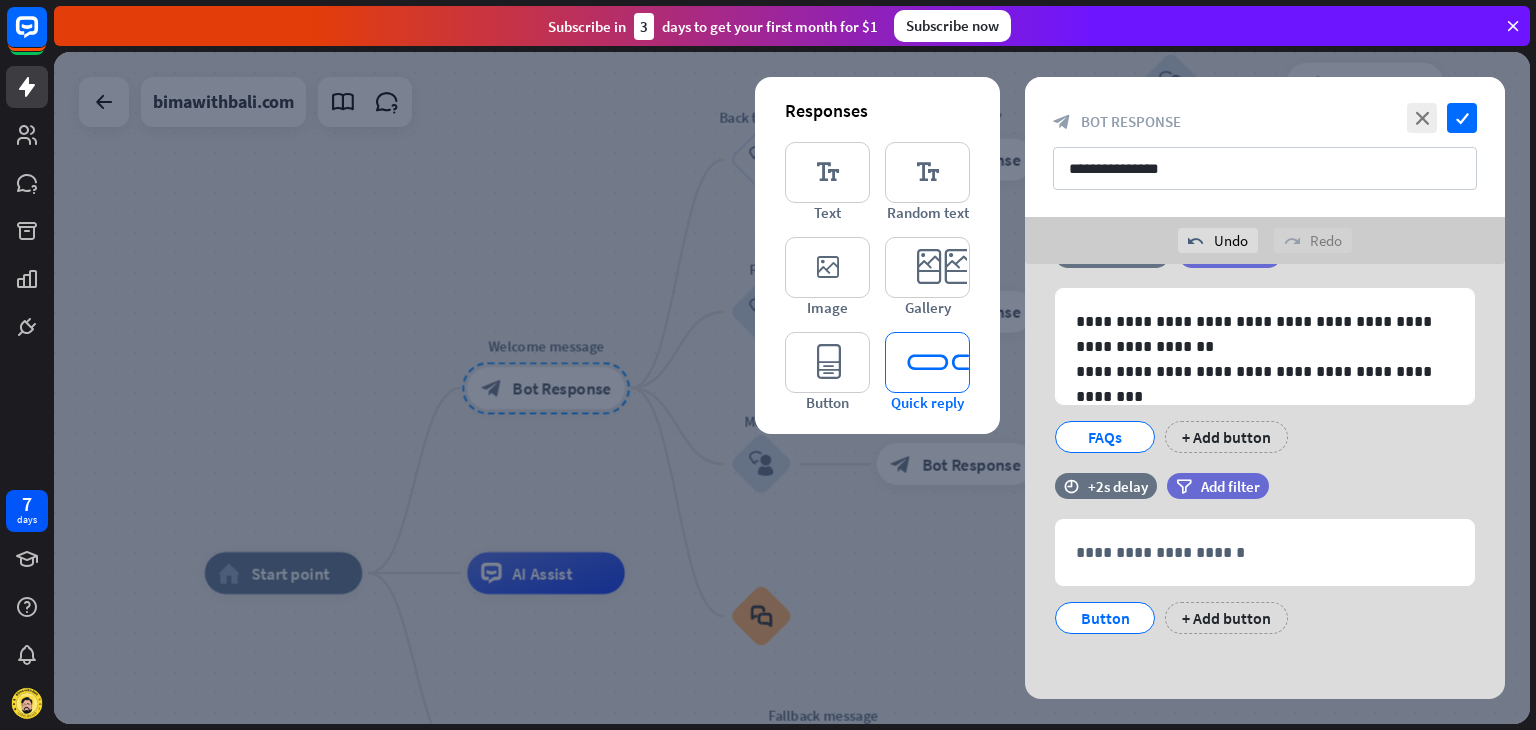 scroll, scrollTop: 64, scrollLeft: 0, axis: vertical 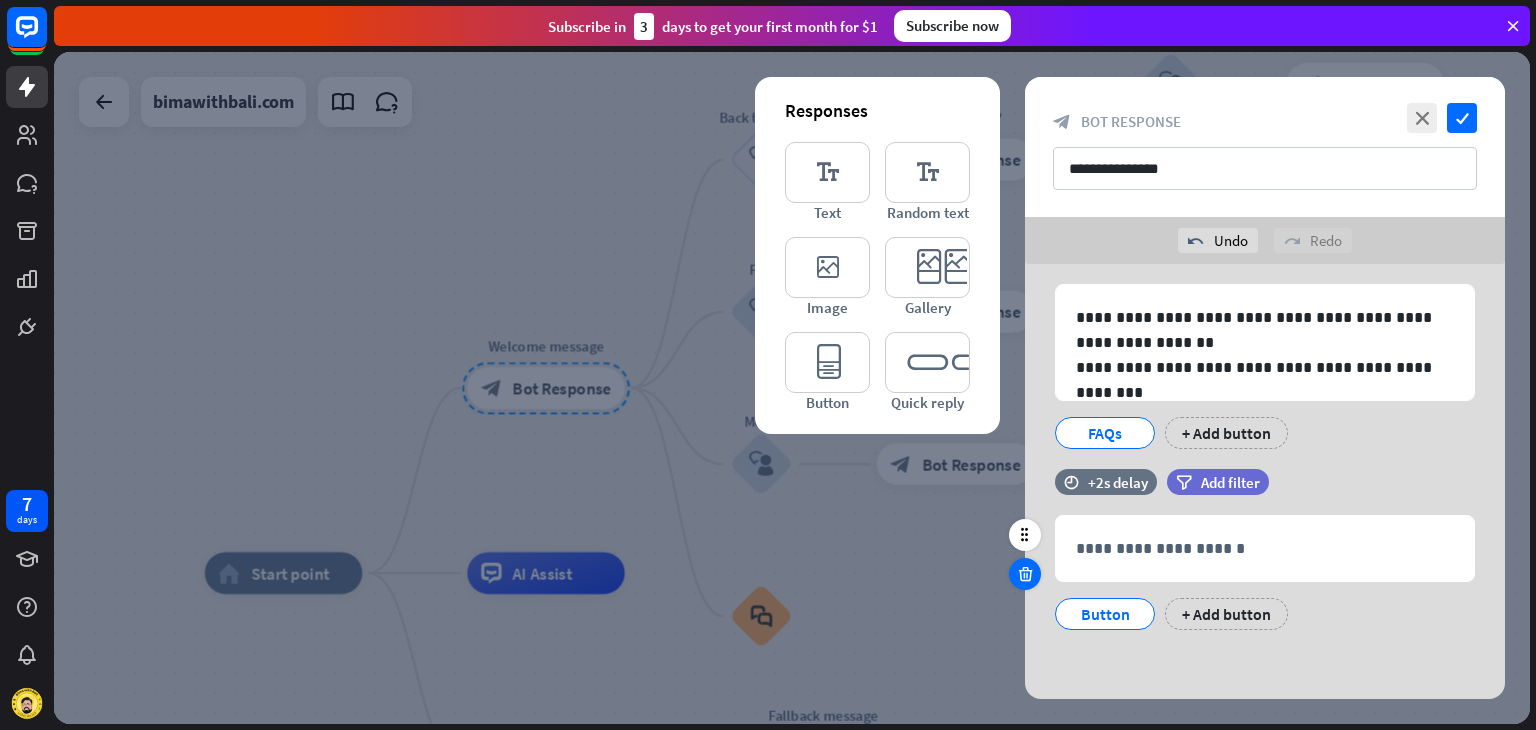 click at bounding box center (1025, 574) 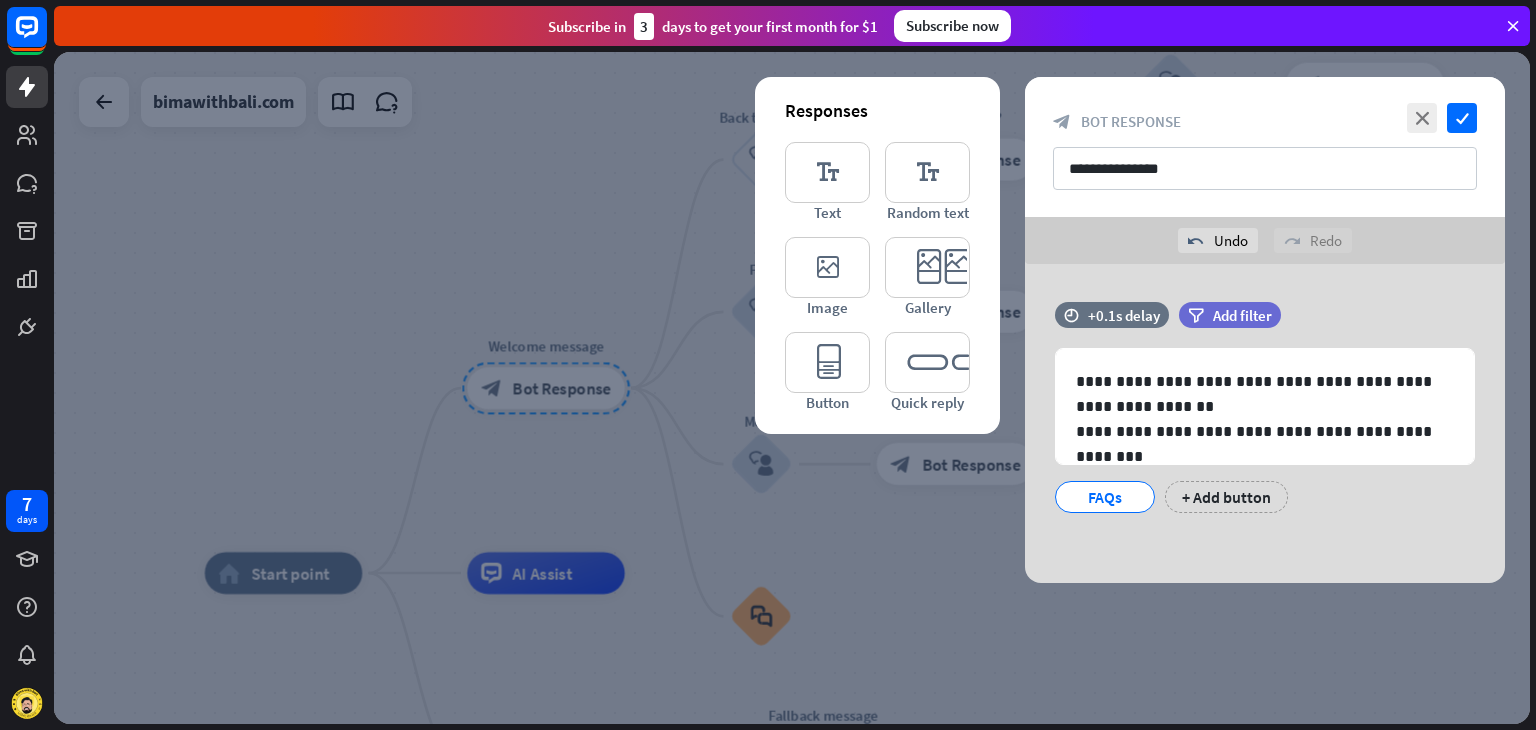 scroll, scrollTop: 0, scrollLeft: 0, axis: both 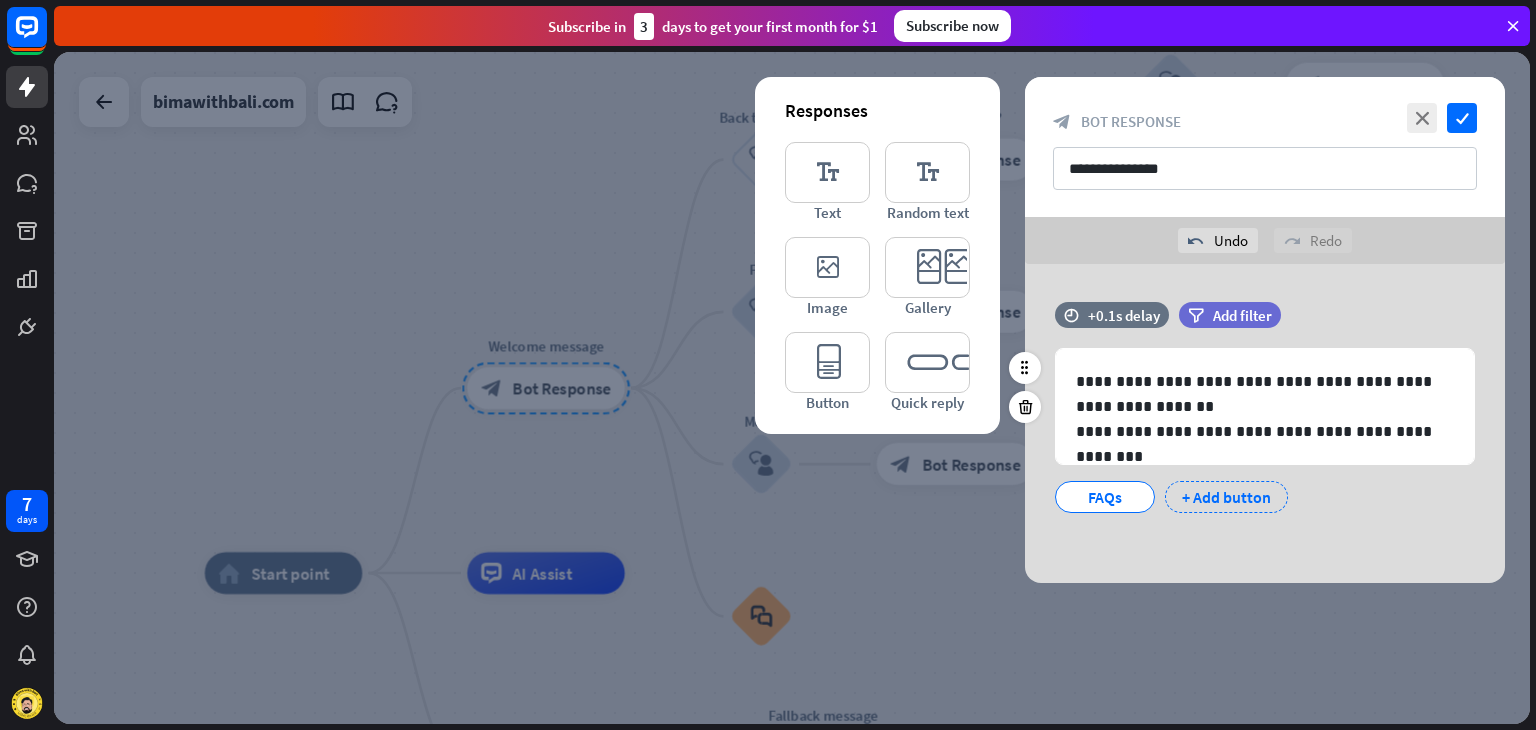 click on "+ Add button" at bounding box center (1226, 497) 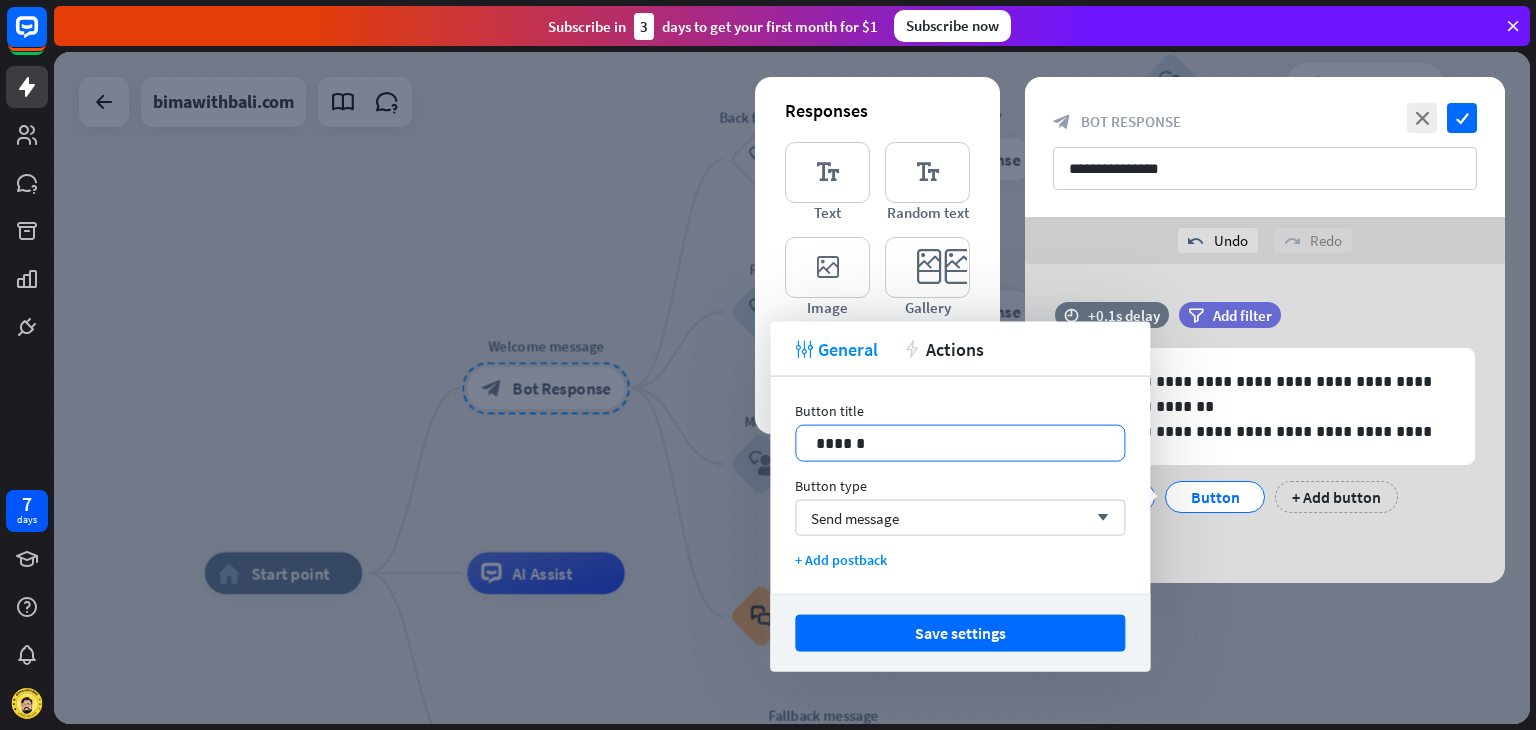 click on "******" at bounding box center [960, 443] 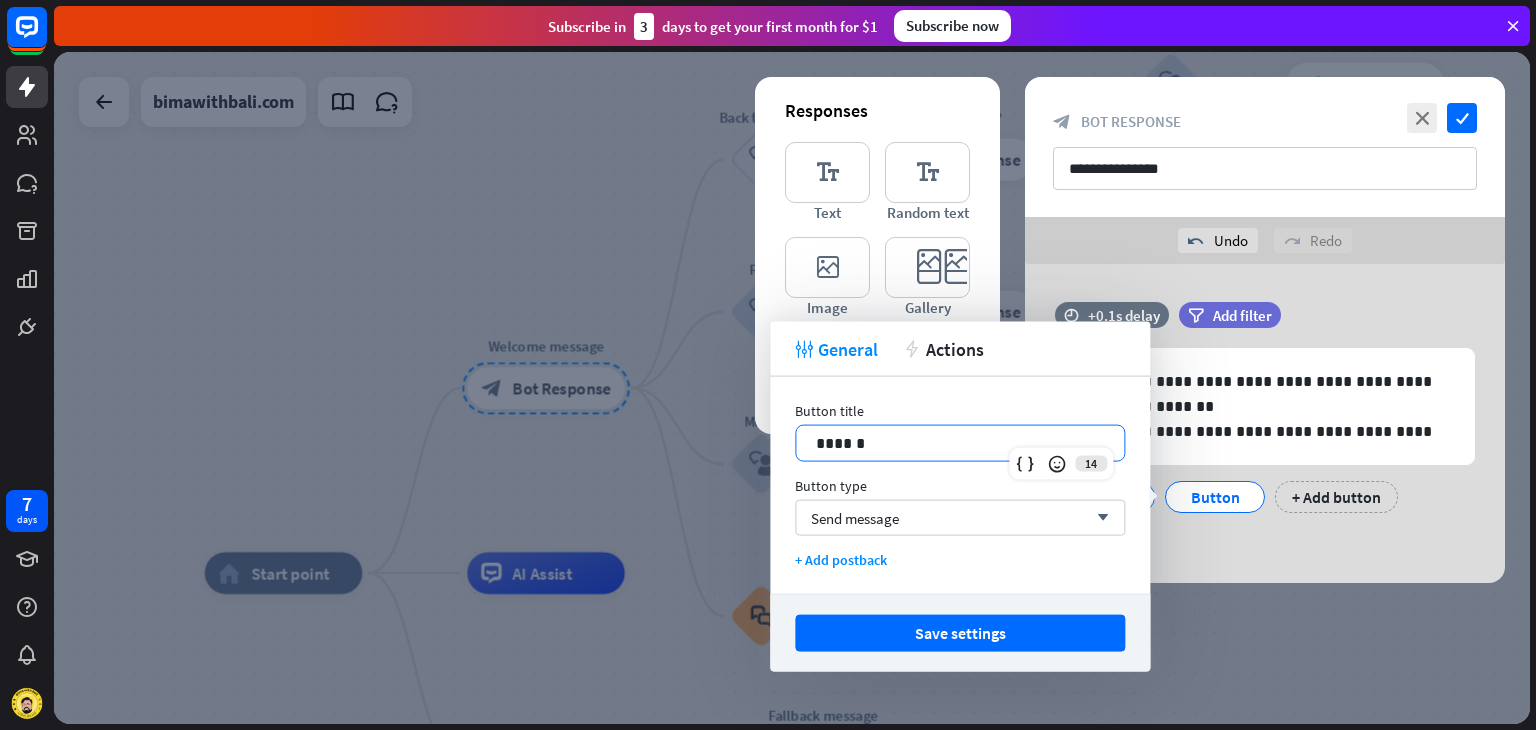 click on "******" at bounding box center [960, 443] 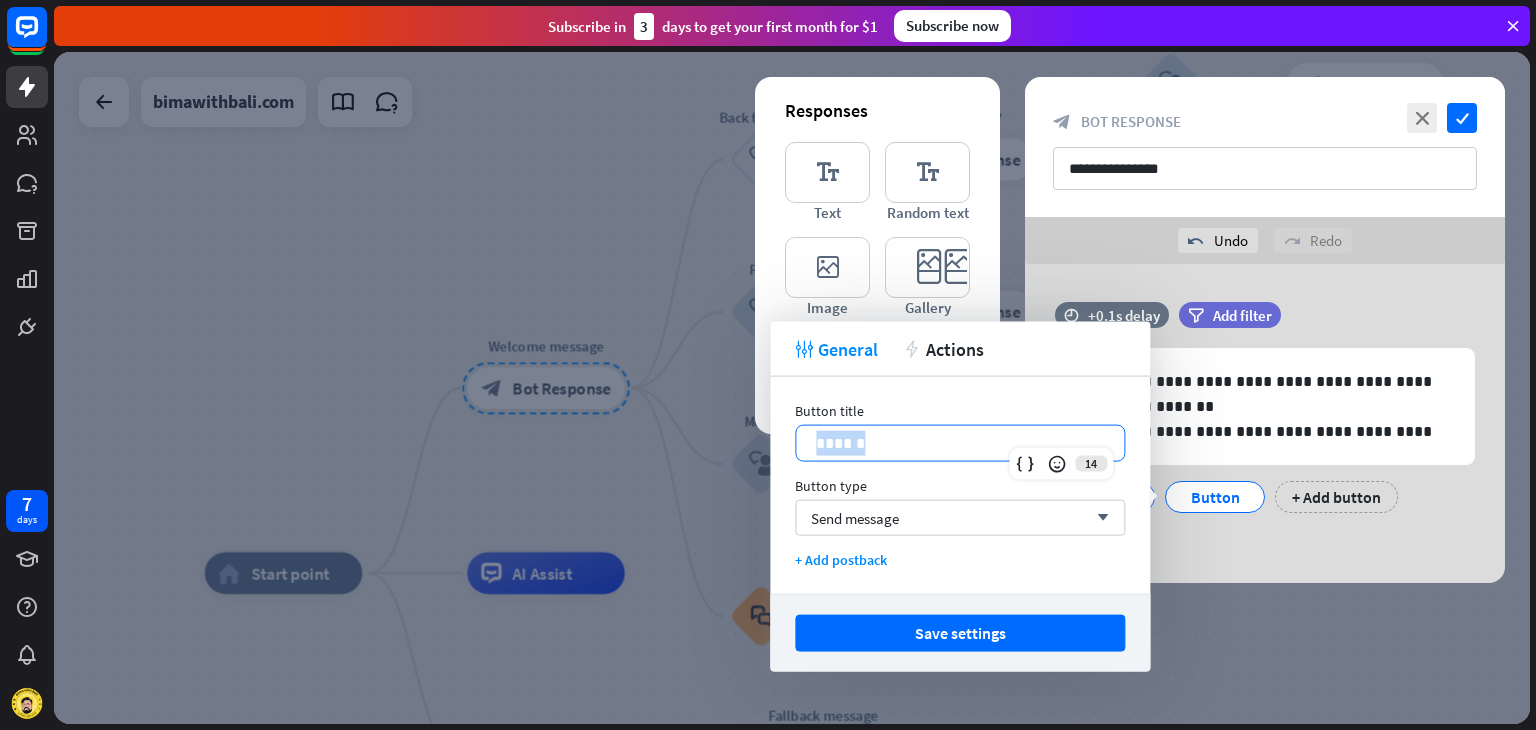 click on "******" at bounding box center (960, 443) 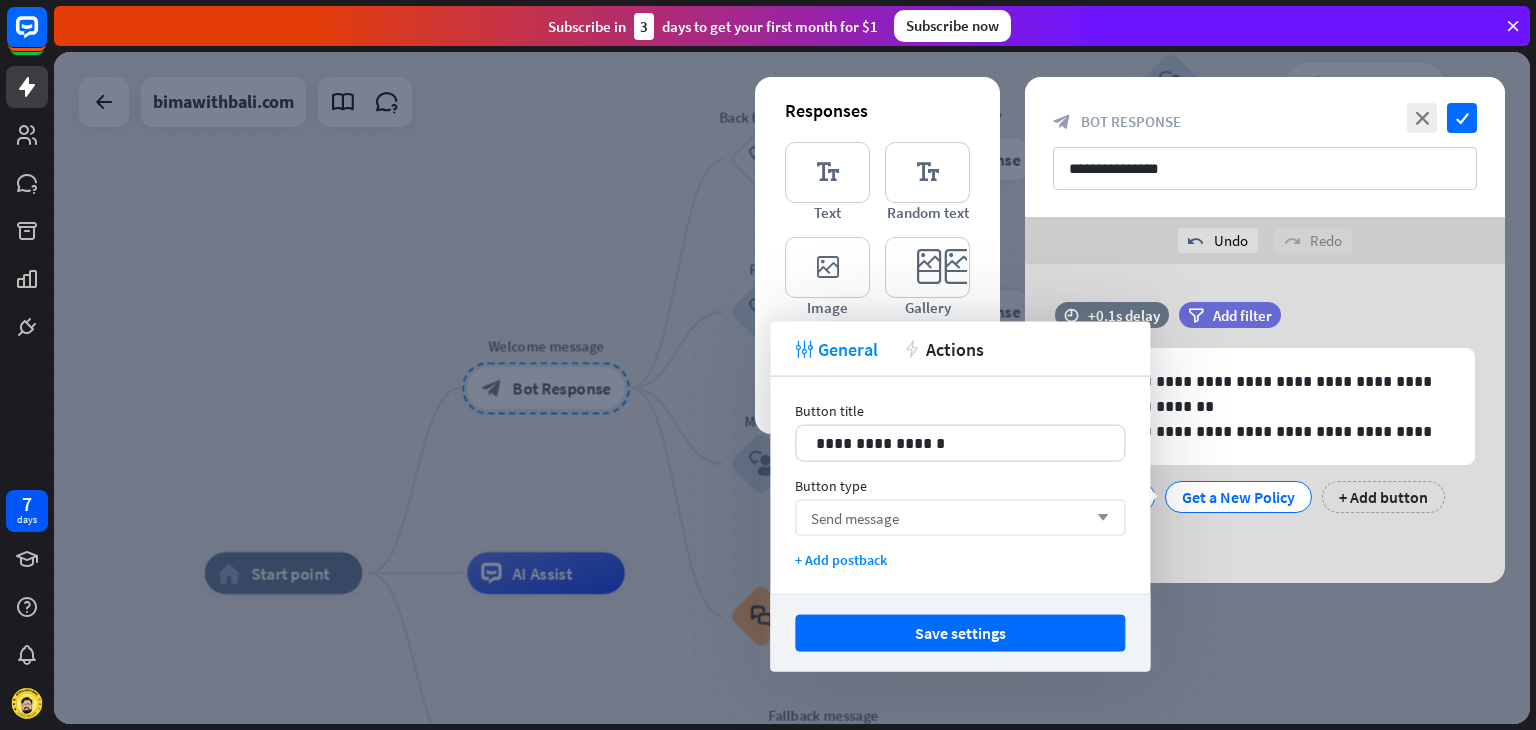 click on "Send message
arrow_down" at bounding box center [960, 518] 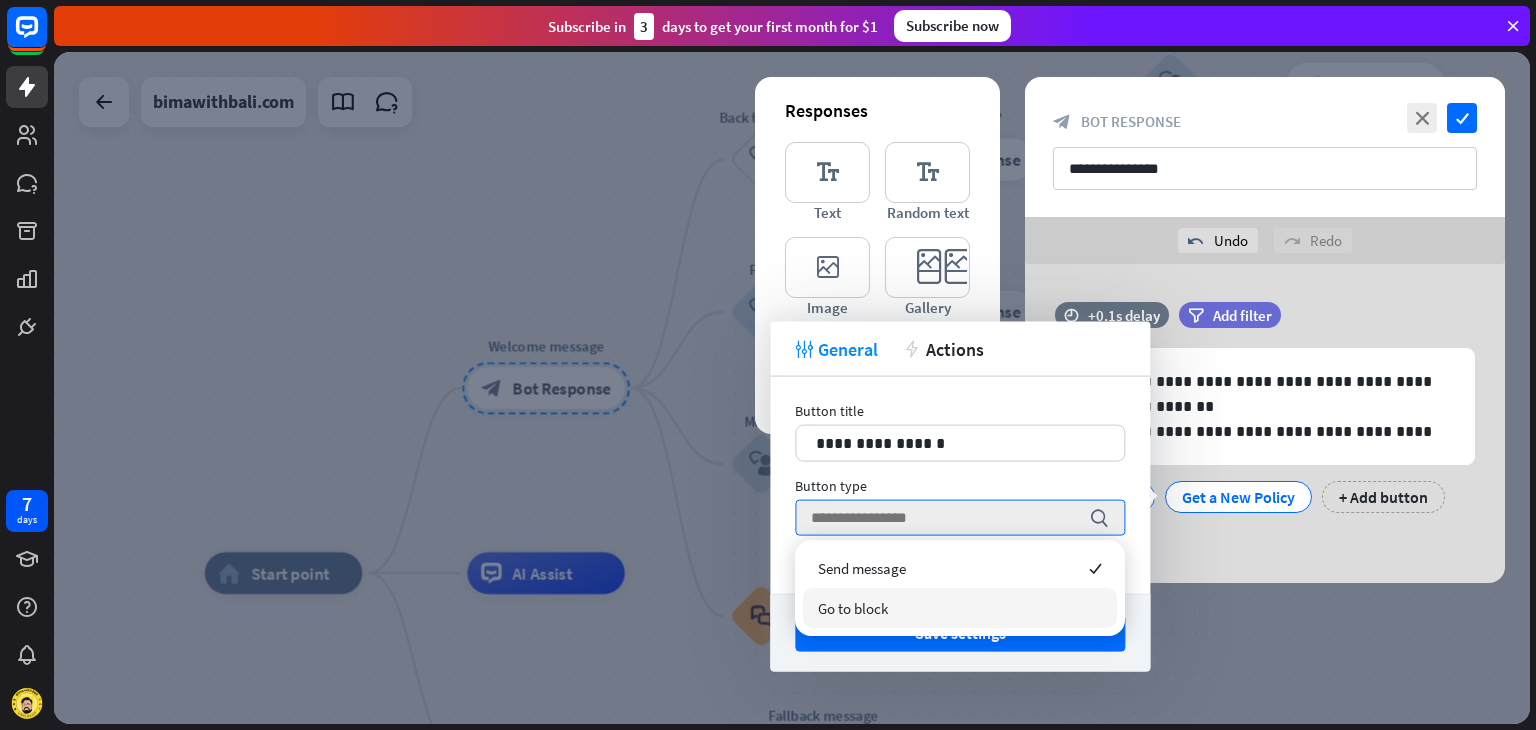 click on "Go to block" at bounding box center (960, 608) 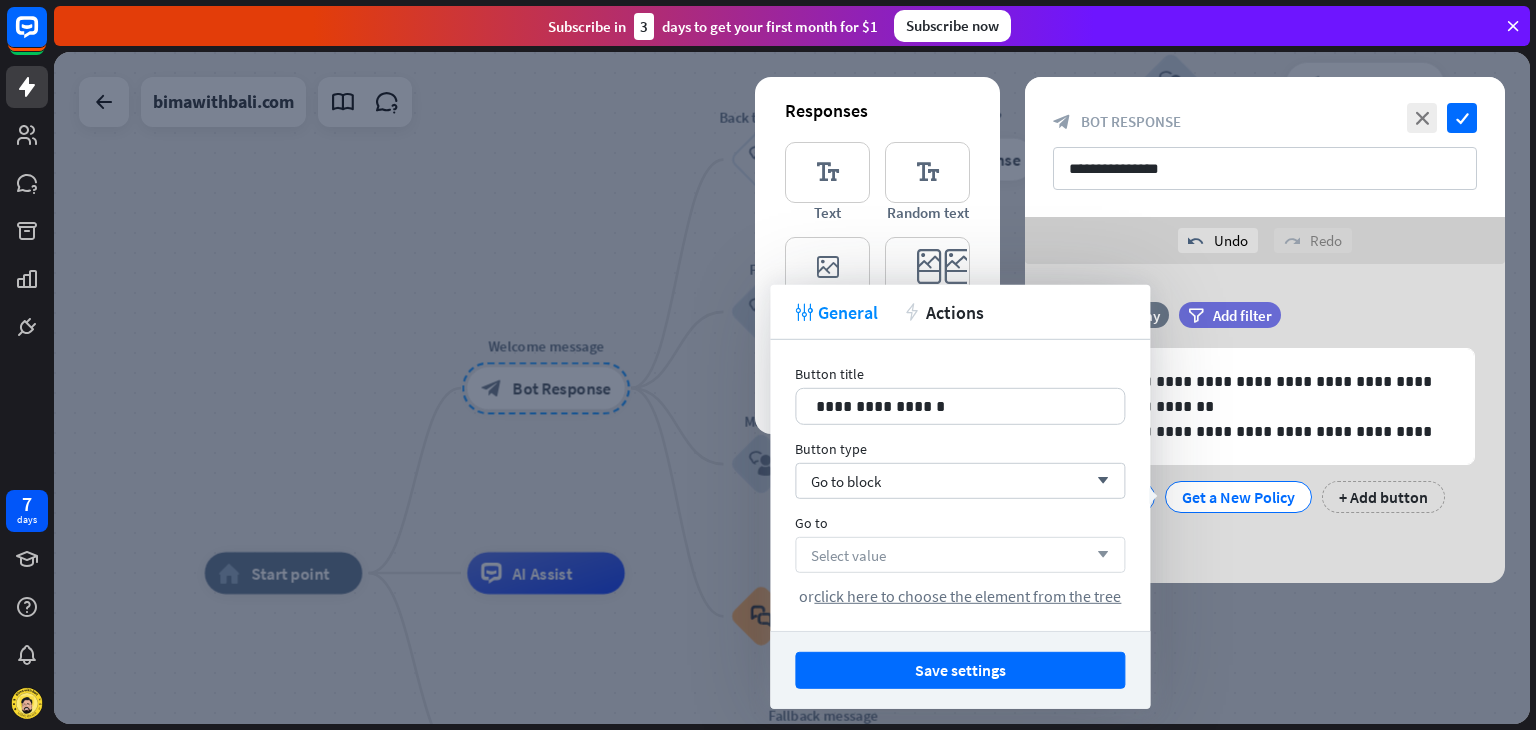 click on "Select value
arrow_down" at bounding box center [960, 555] 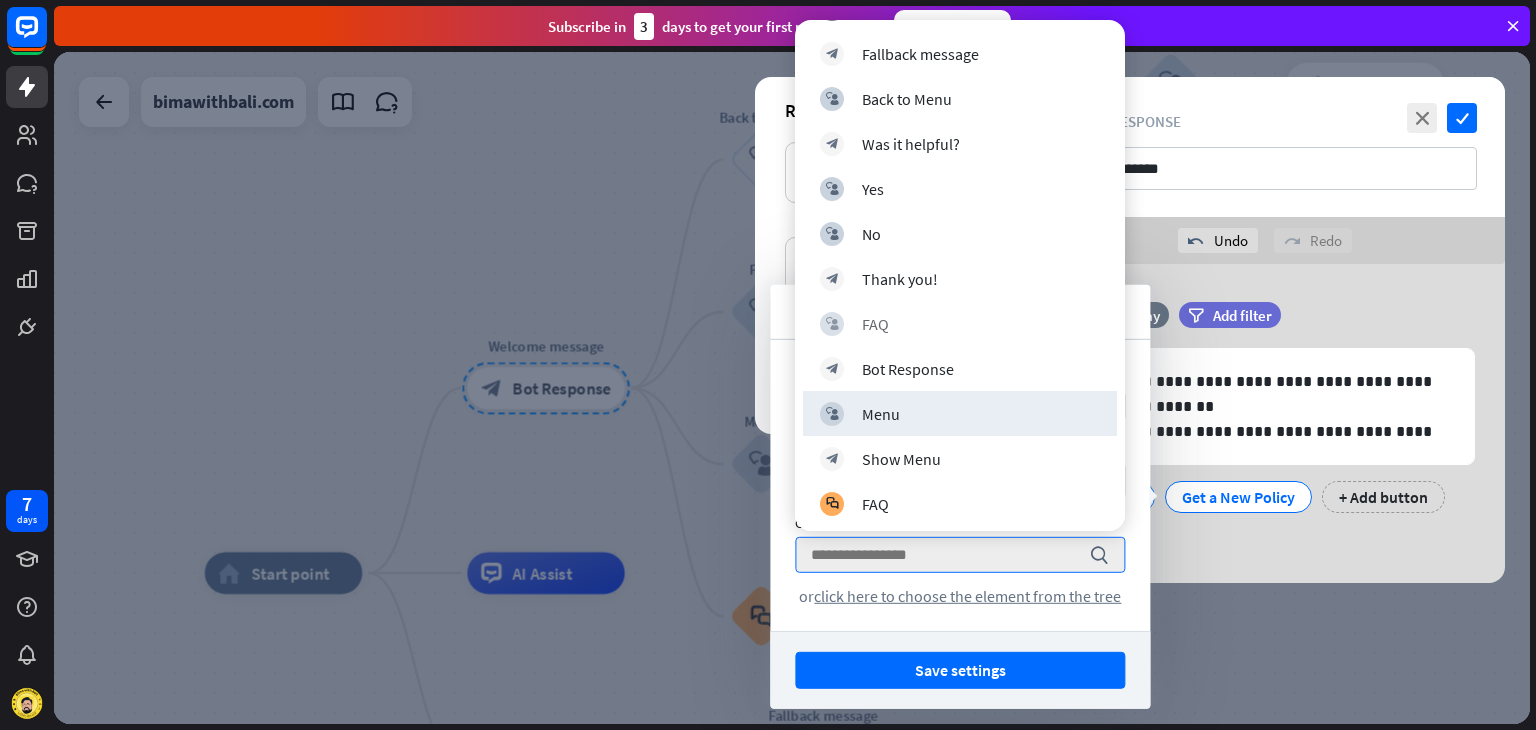 scroll, scrollTop: 179, scrollLeft: 0, axis: vertical 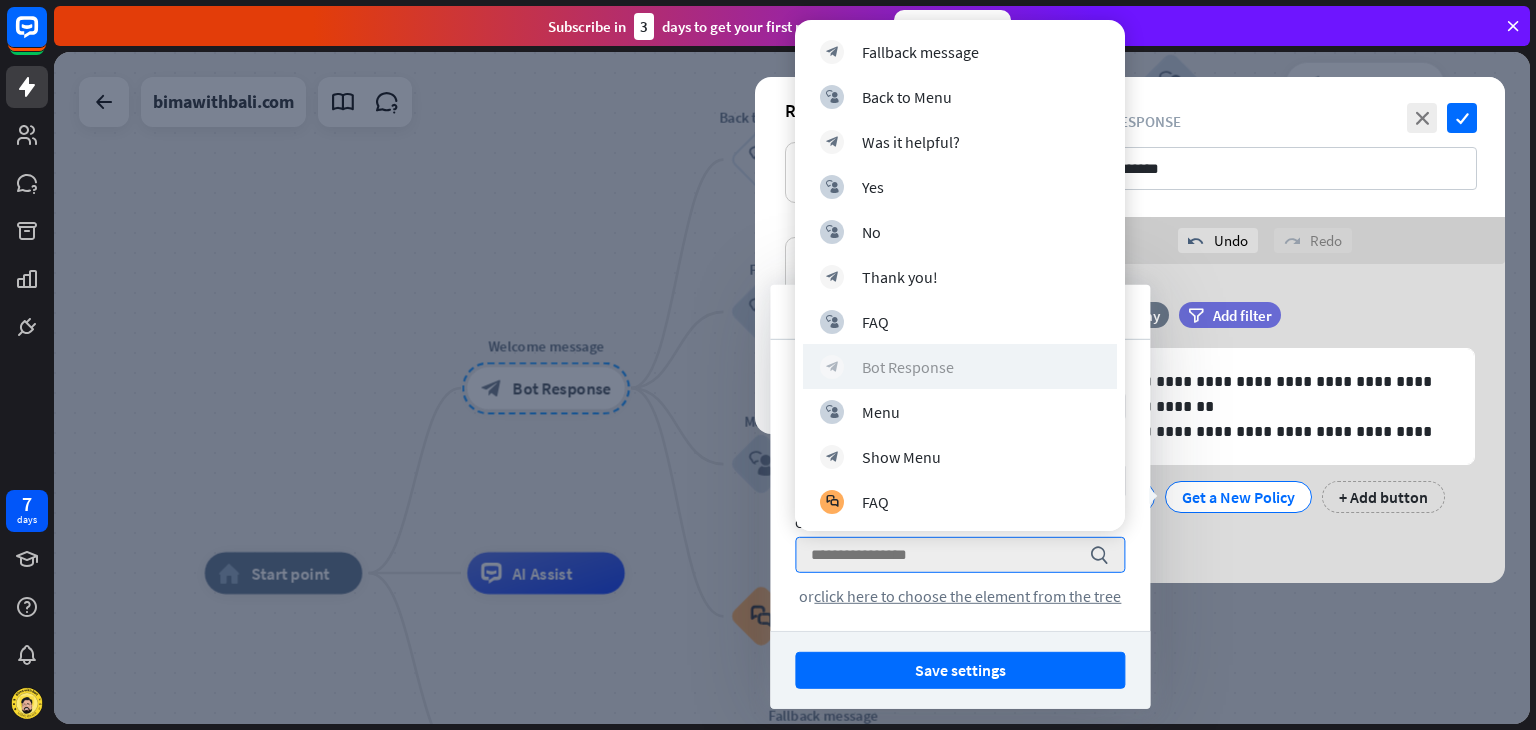 click on "Bot Response" at bounding box center [908, 367] 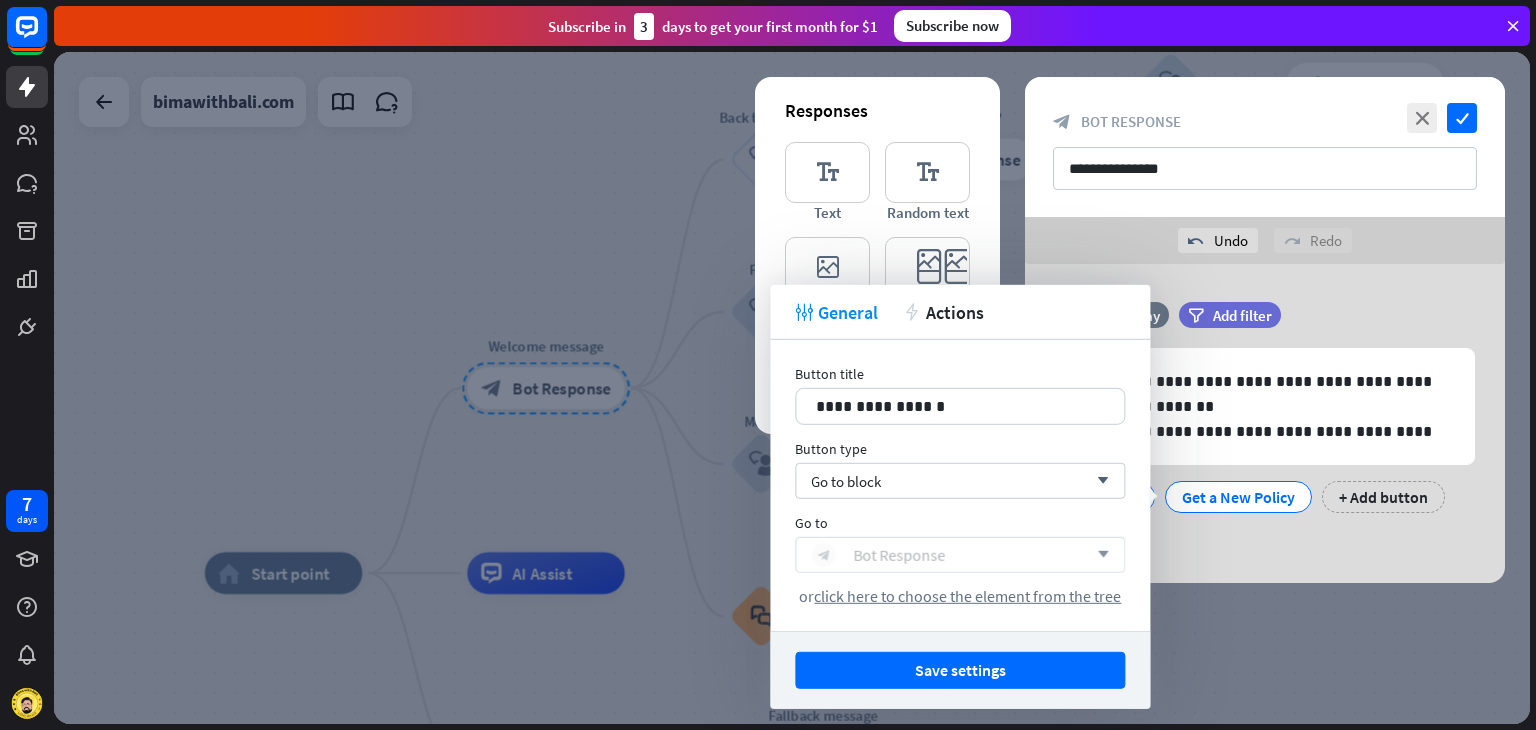 click on "block_bot_response
Bot Response" at bounding box center [949, 555] 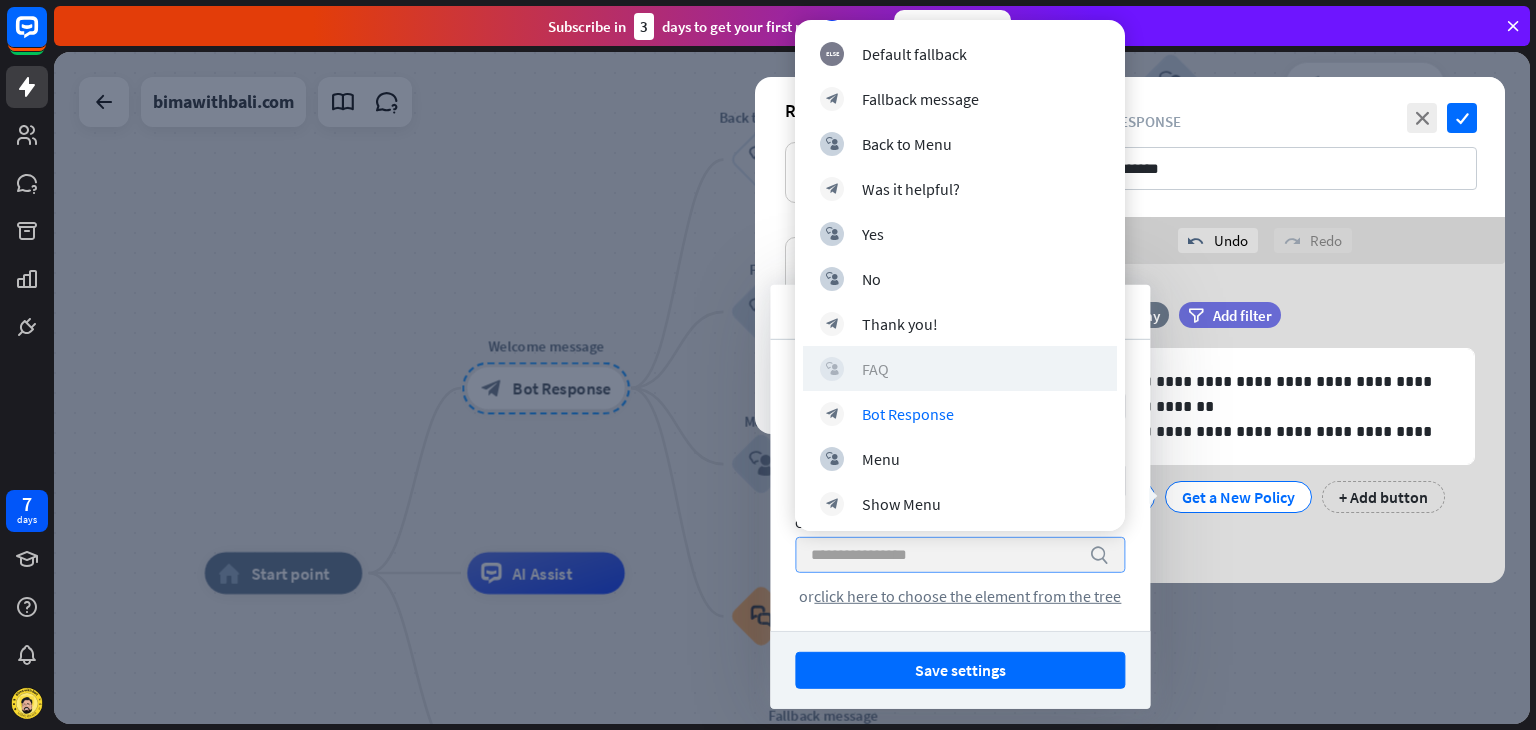 scroll, scrollTop: 179, scrollLeft: 0, axis: vertical 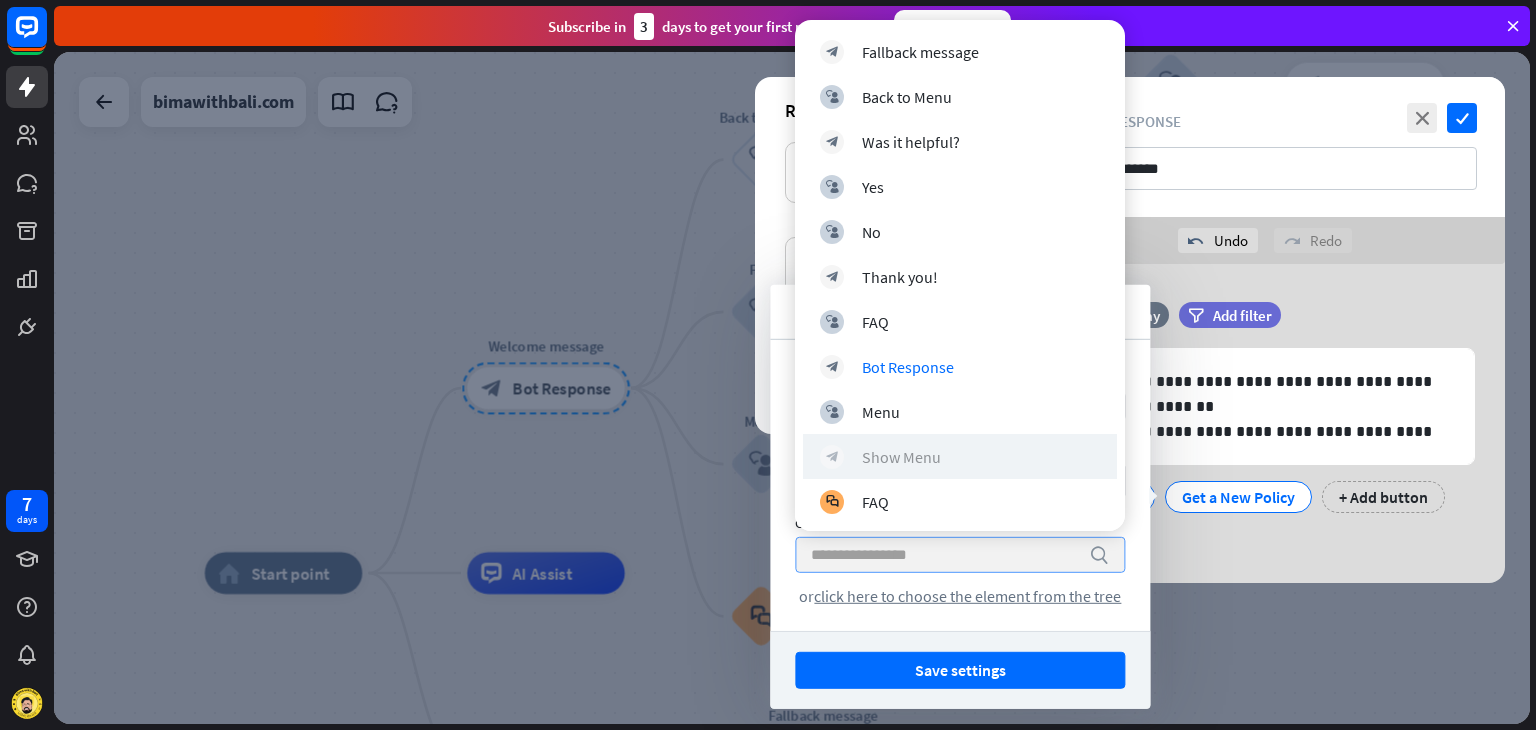click on "Show Menu" at bounding box center [901, 457] 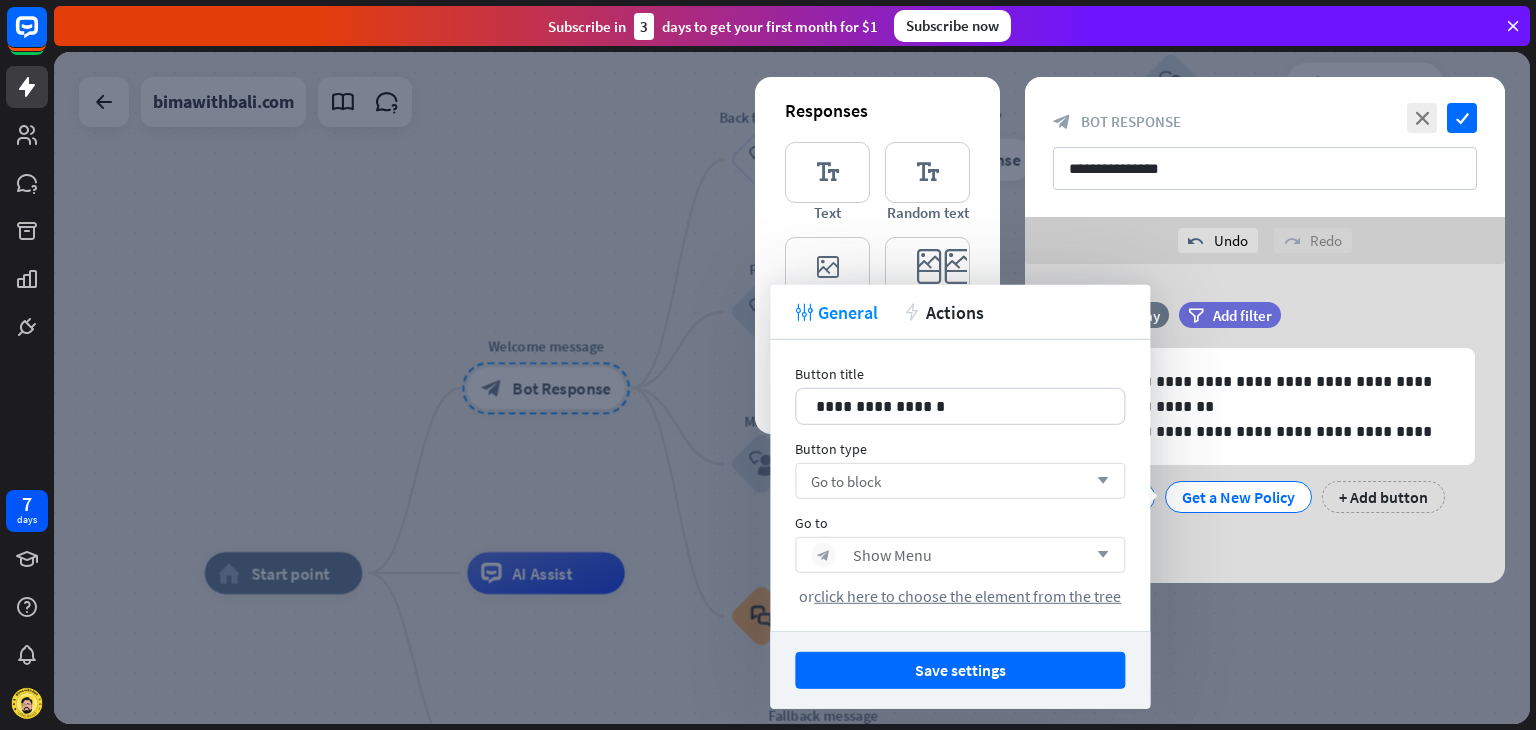 click on "Go to block
arrow_down" at bounding box center (960, 481) 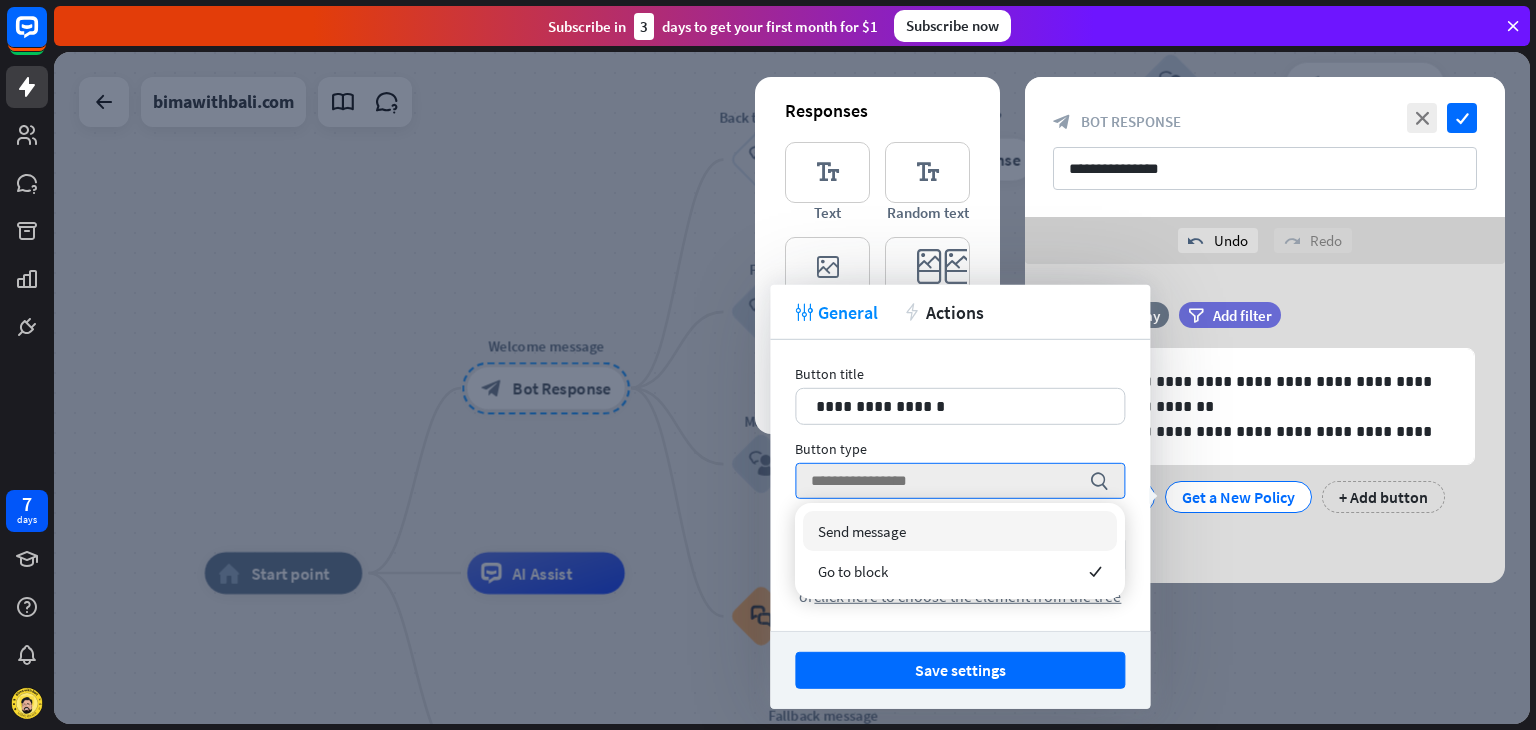 click on "Send message" at bounding box center [862, 531] 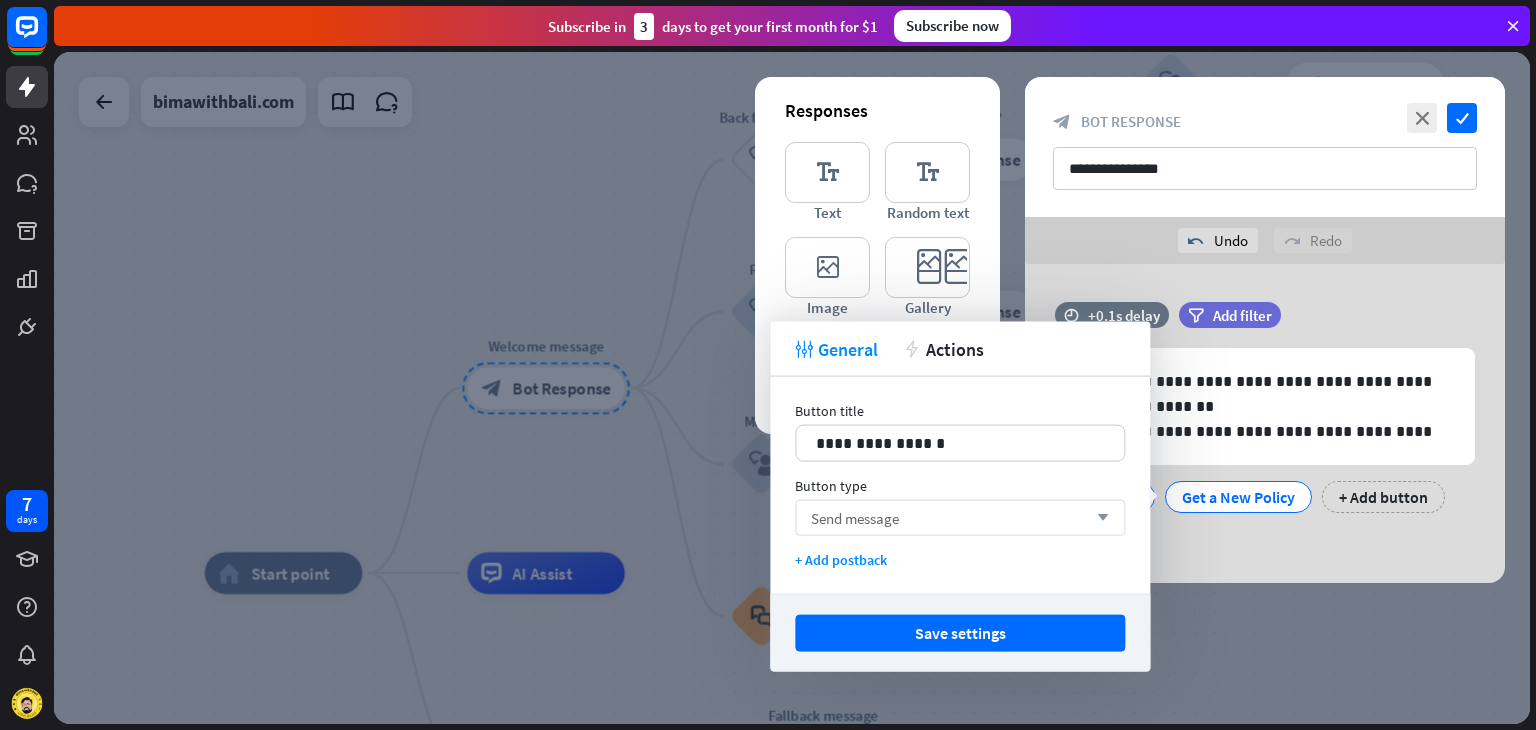 click on "Send message" at bounding box center (855, 517) 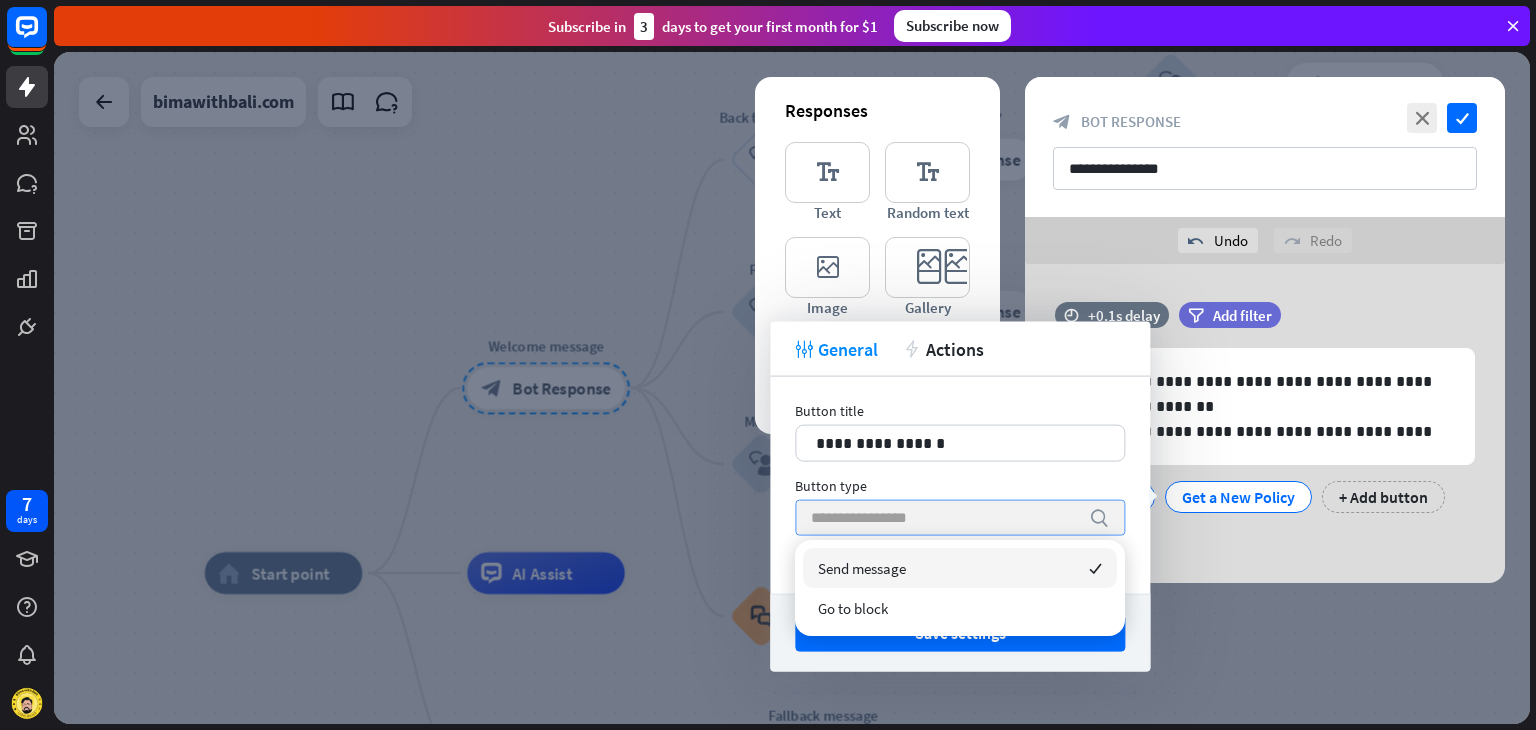 click on "Button type" at bounding box center [960, 486] 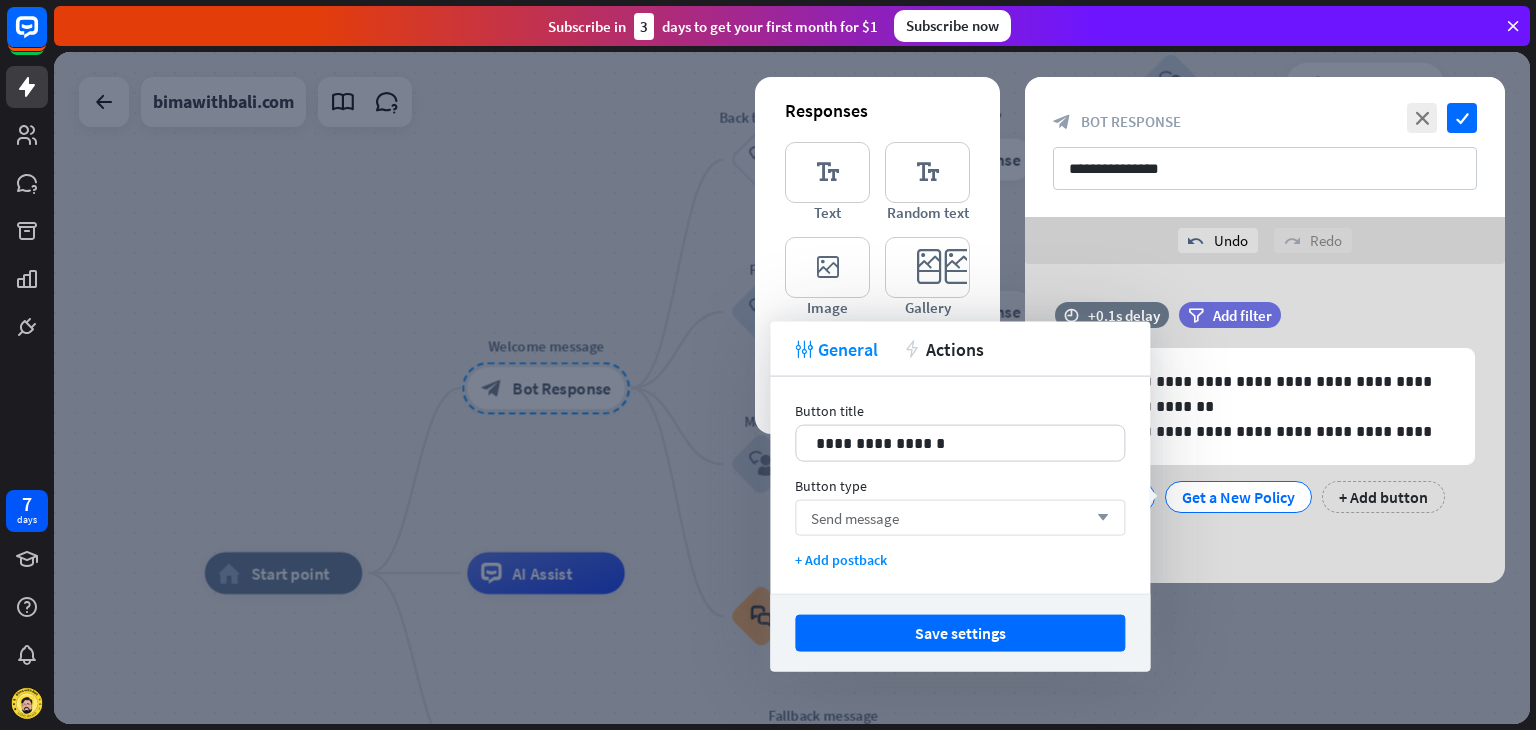 click on "Send message
arrow_down" at bounding box center (960, 518) 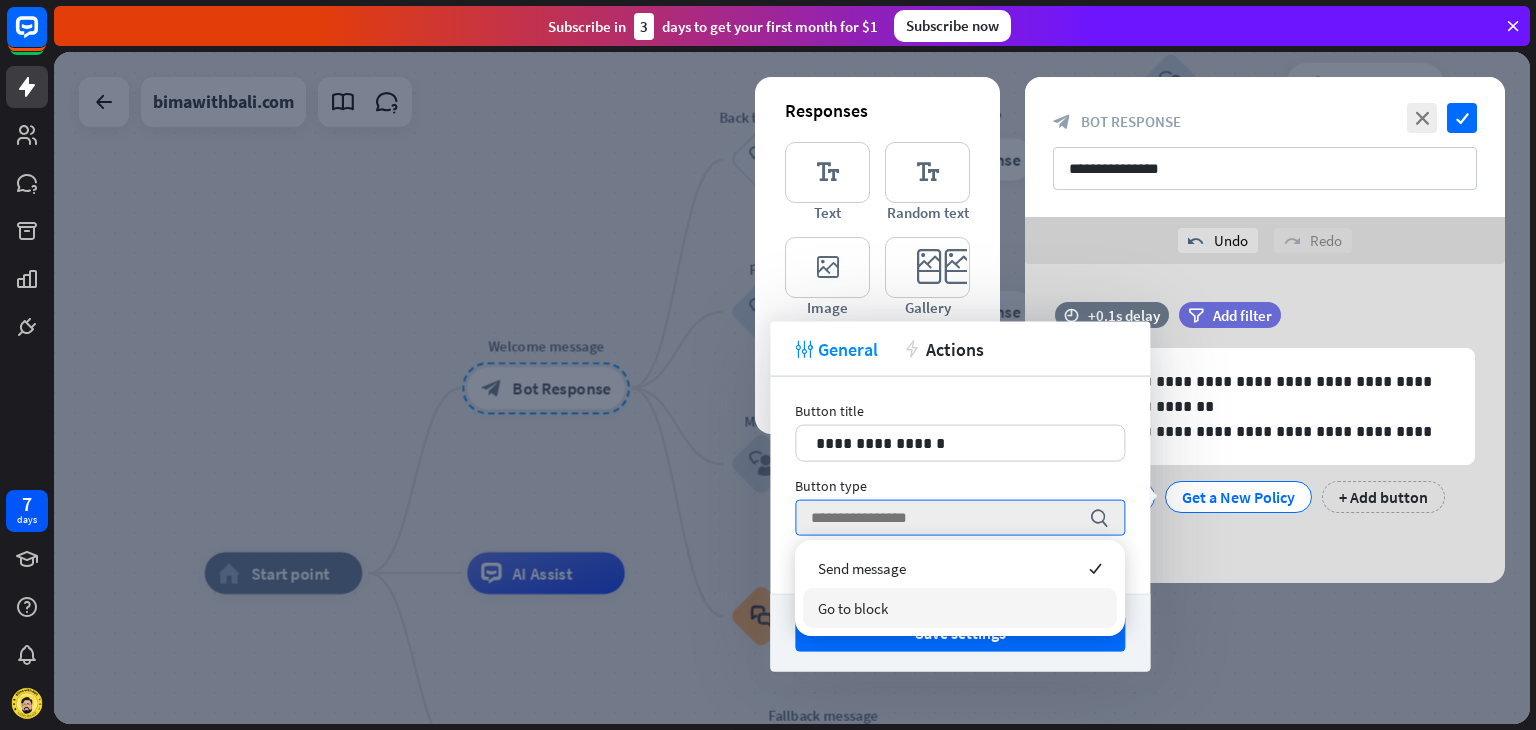 click on "Go to block" at bounding box center (853, 608) 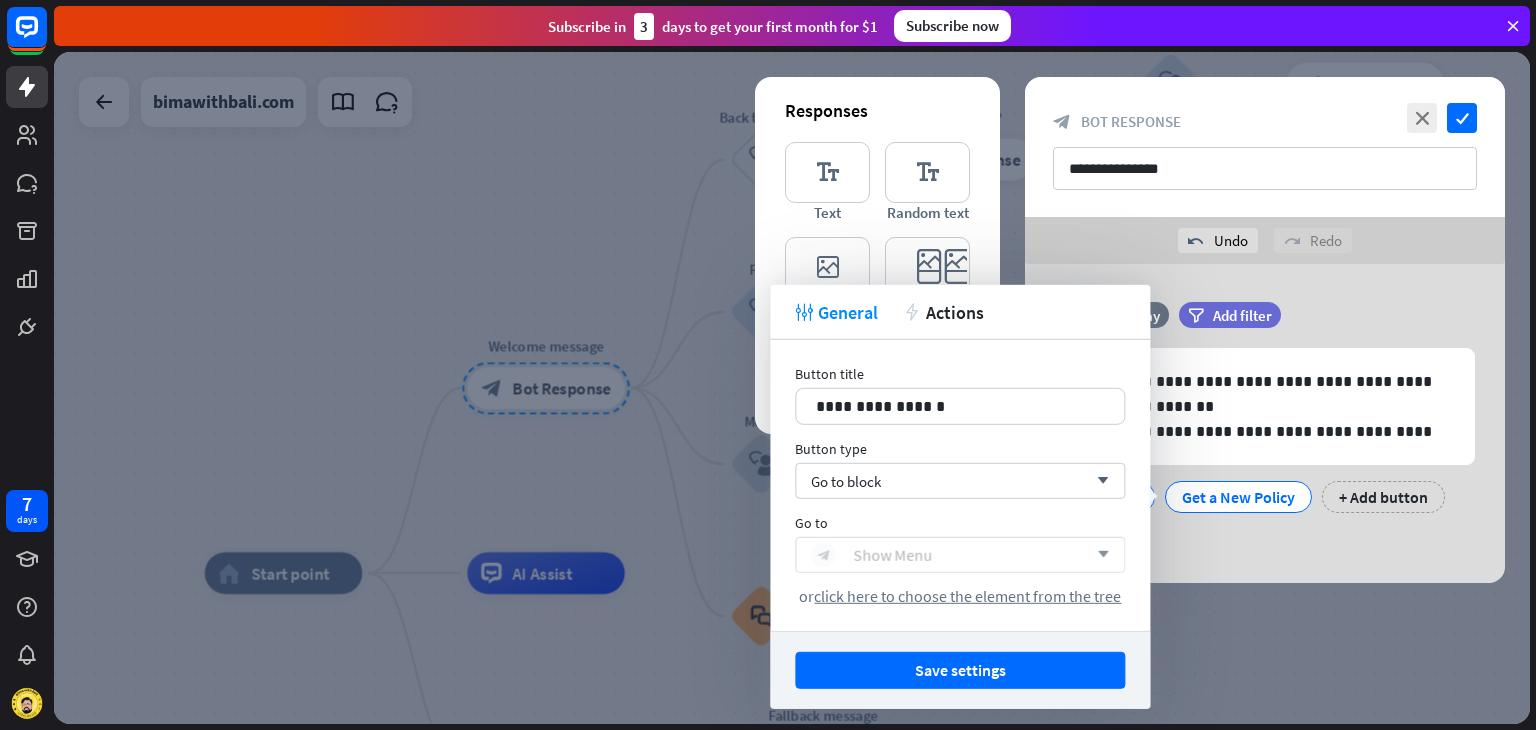 click on "block_bot_response
Show Menu" at bounding box center (949, 555) 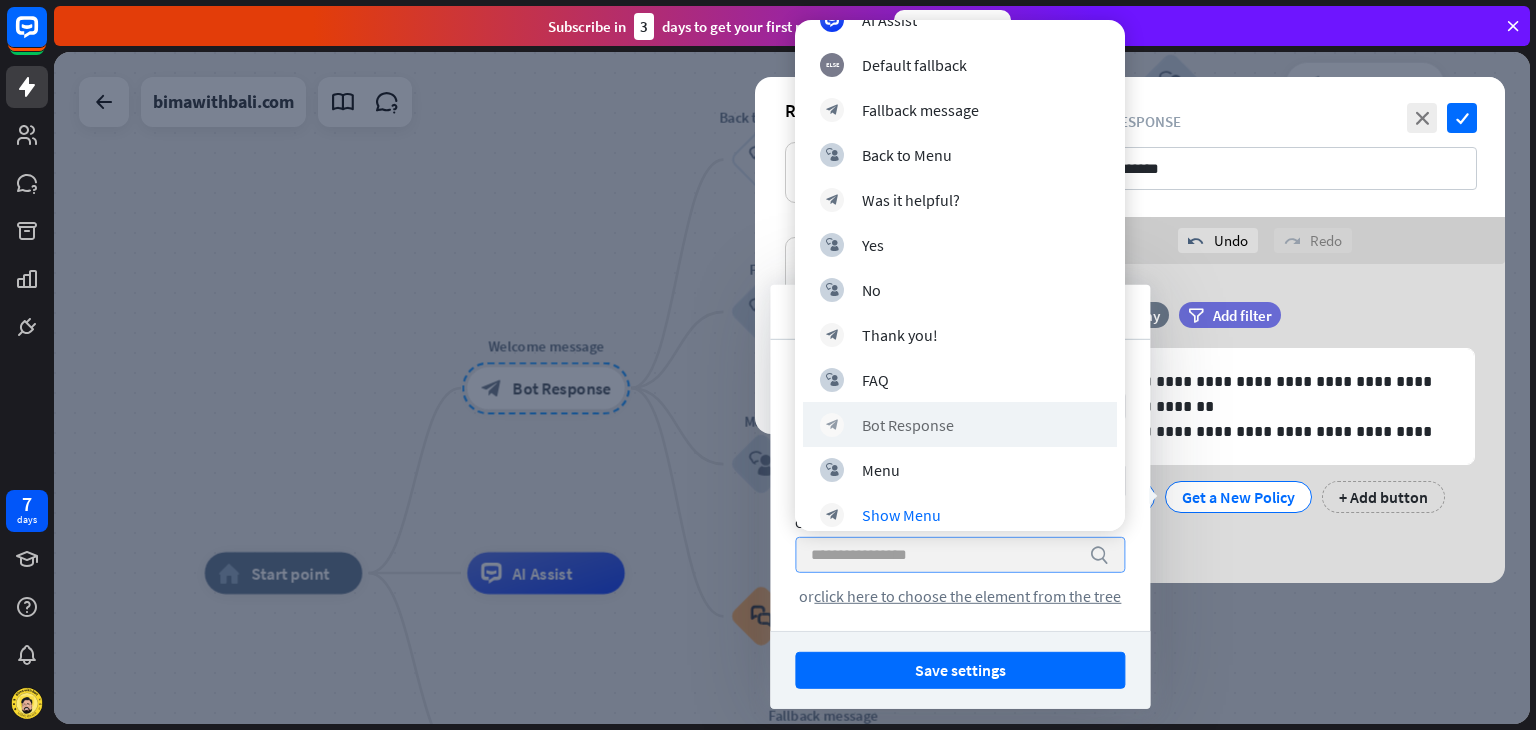 scroll, scrollTop: 179, scrollLeft: 0, axis: vertical 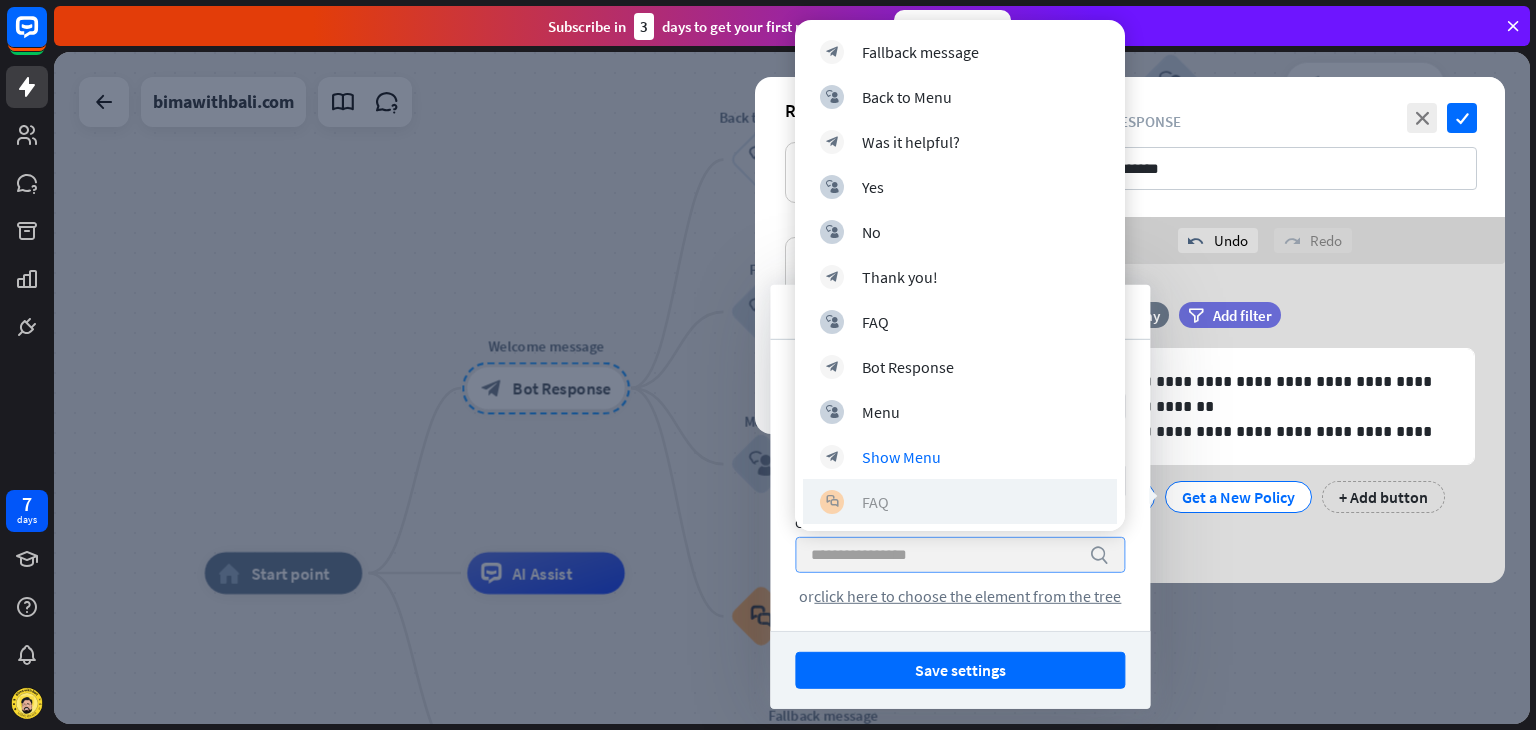 click on "FAQ" at bounding box center [875, 502] 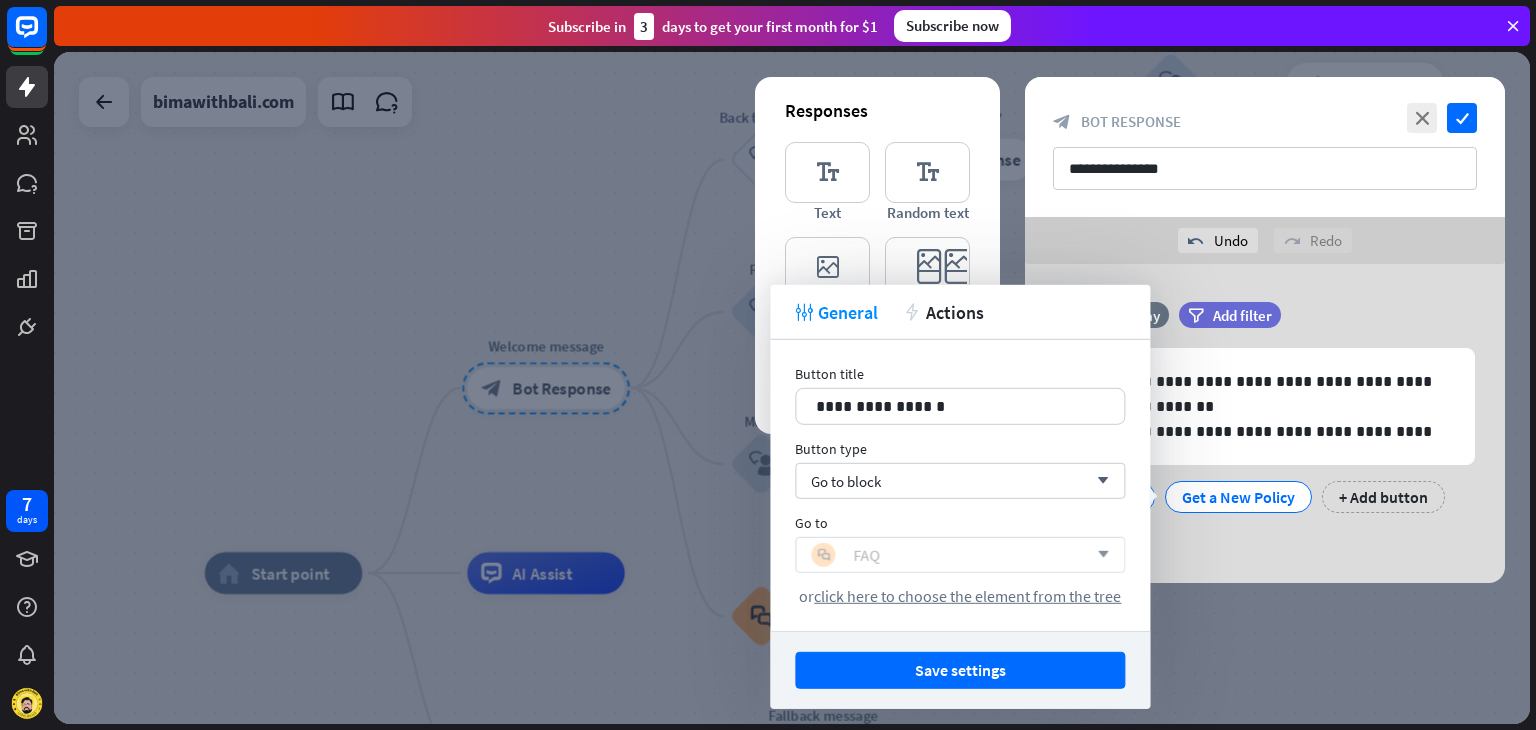 click on "block_faq
FAQ" at bounding box center [949, 555] 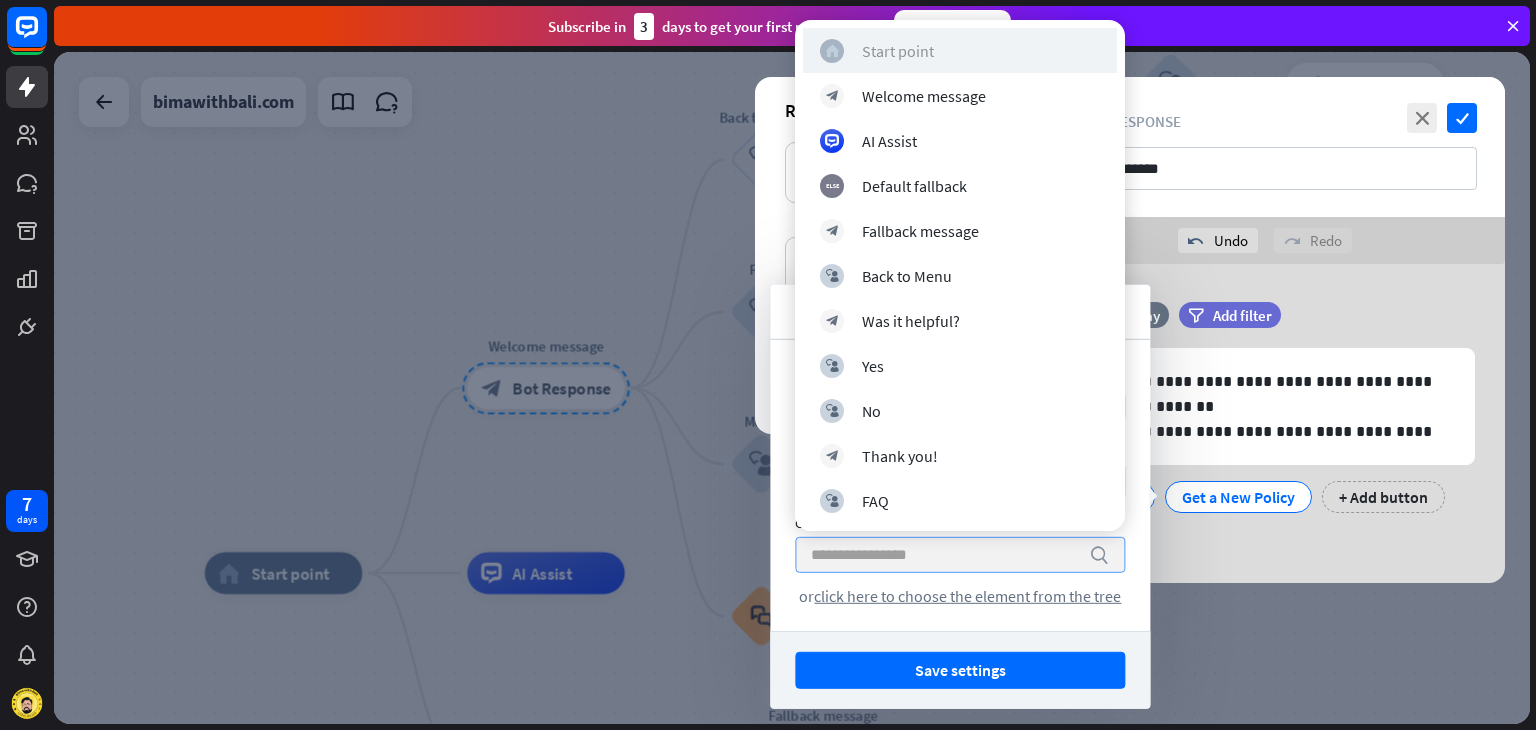 click on "Start point" at bounding box center (898, 51) 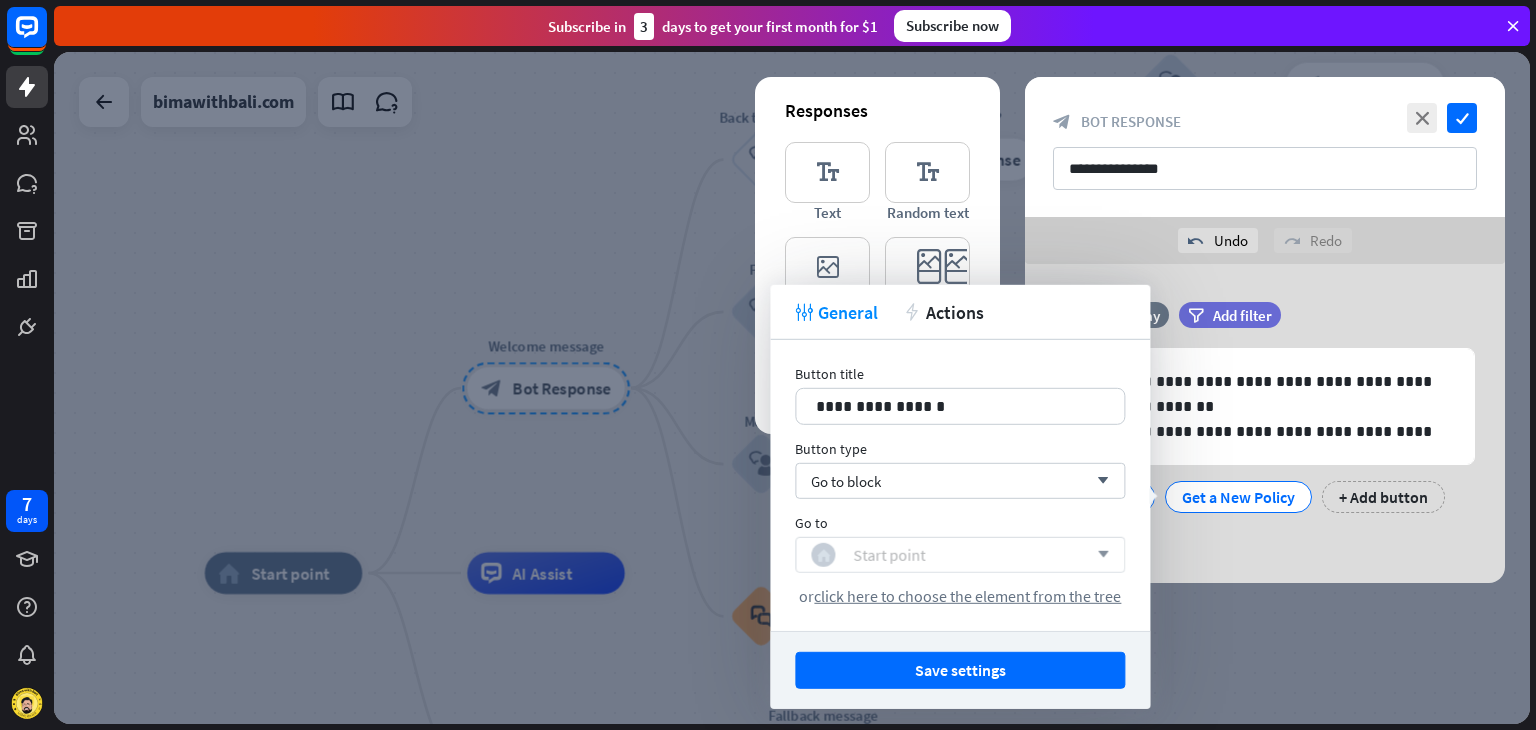 click on "Start point" at bounding box center [889, 555] 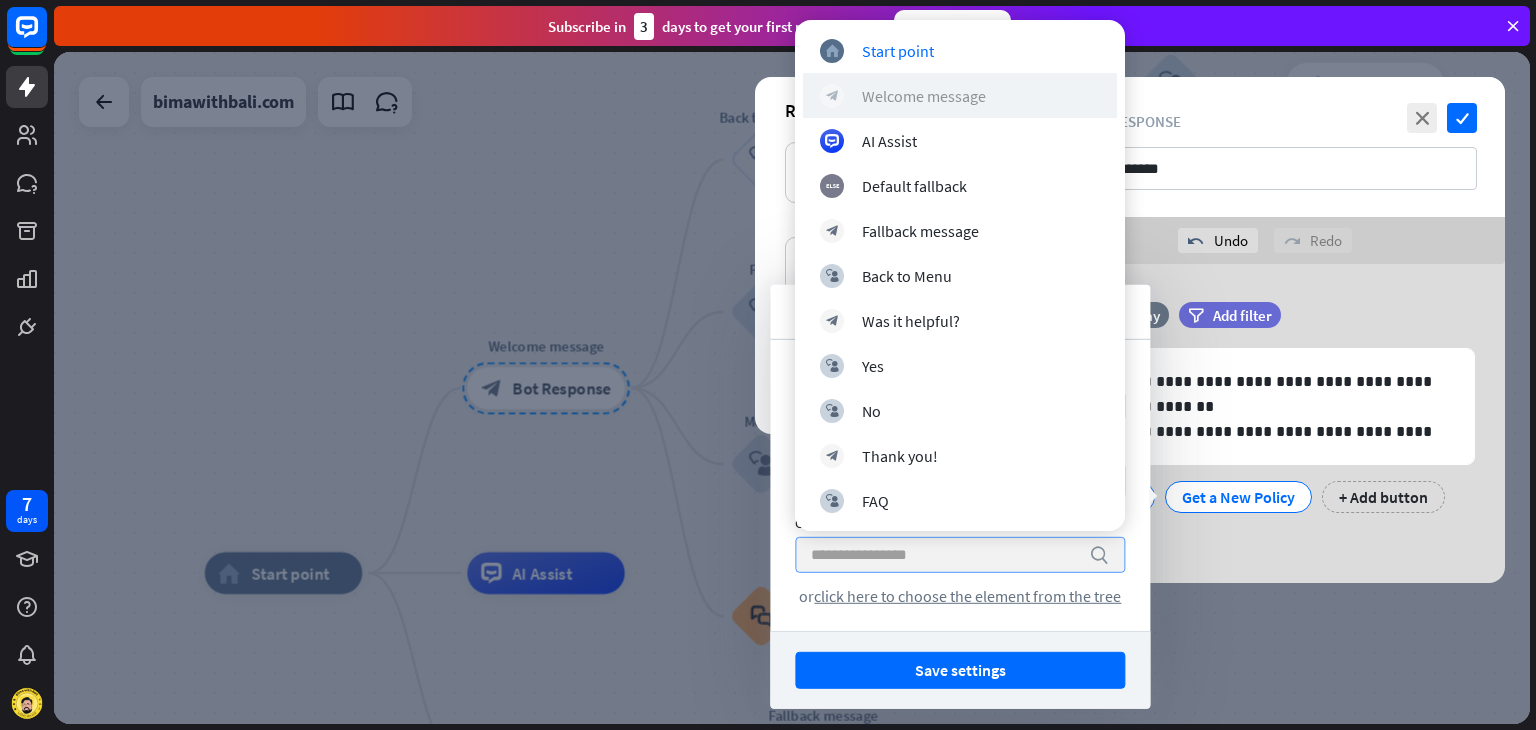 click on "Welcome message" at bounding box center (924, 96) 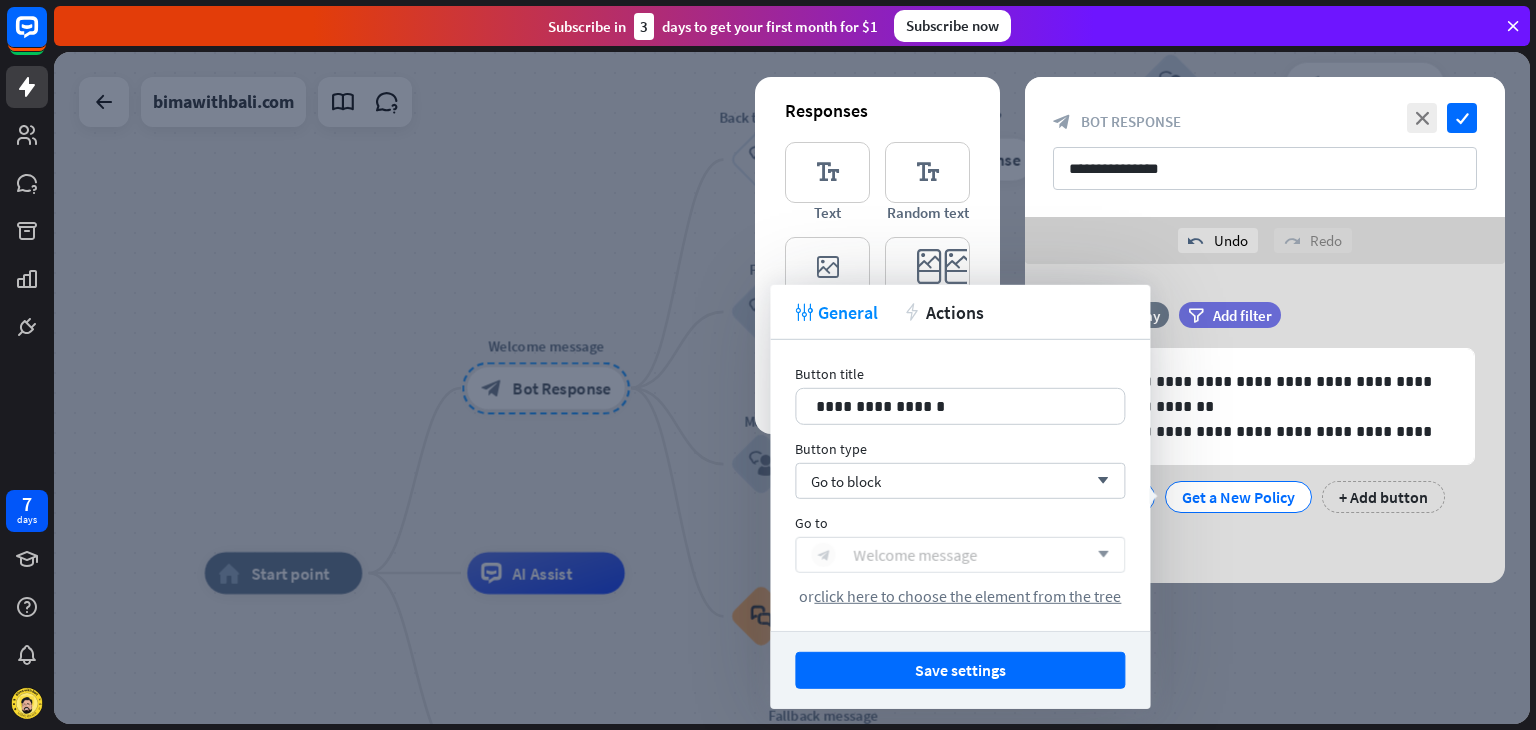 click on "block_bot_response
Welcome message" at bounding box center (949, 555) 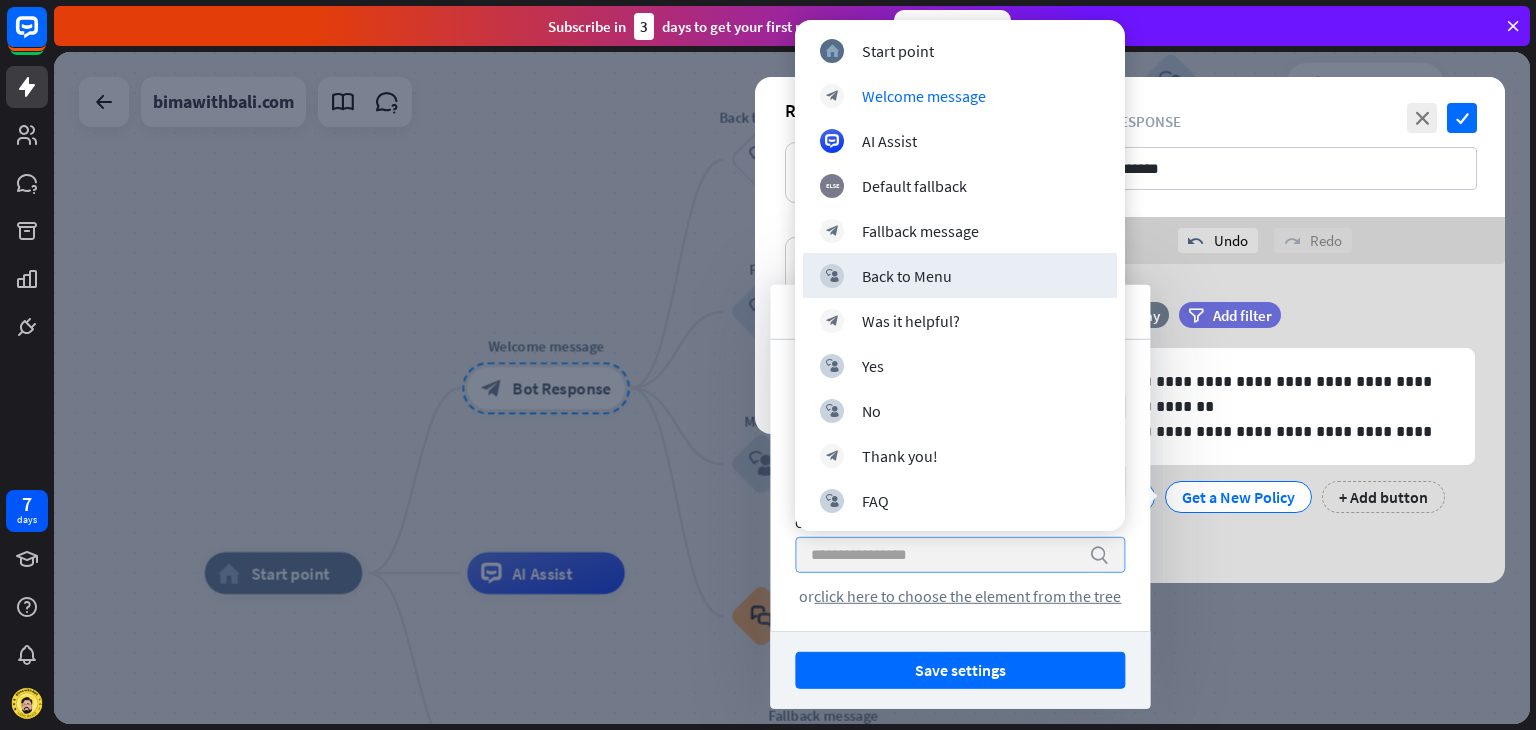 click at bounding box center [792, 388] 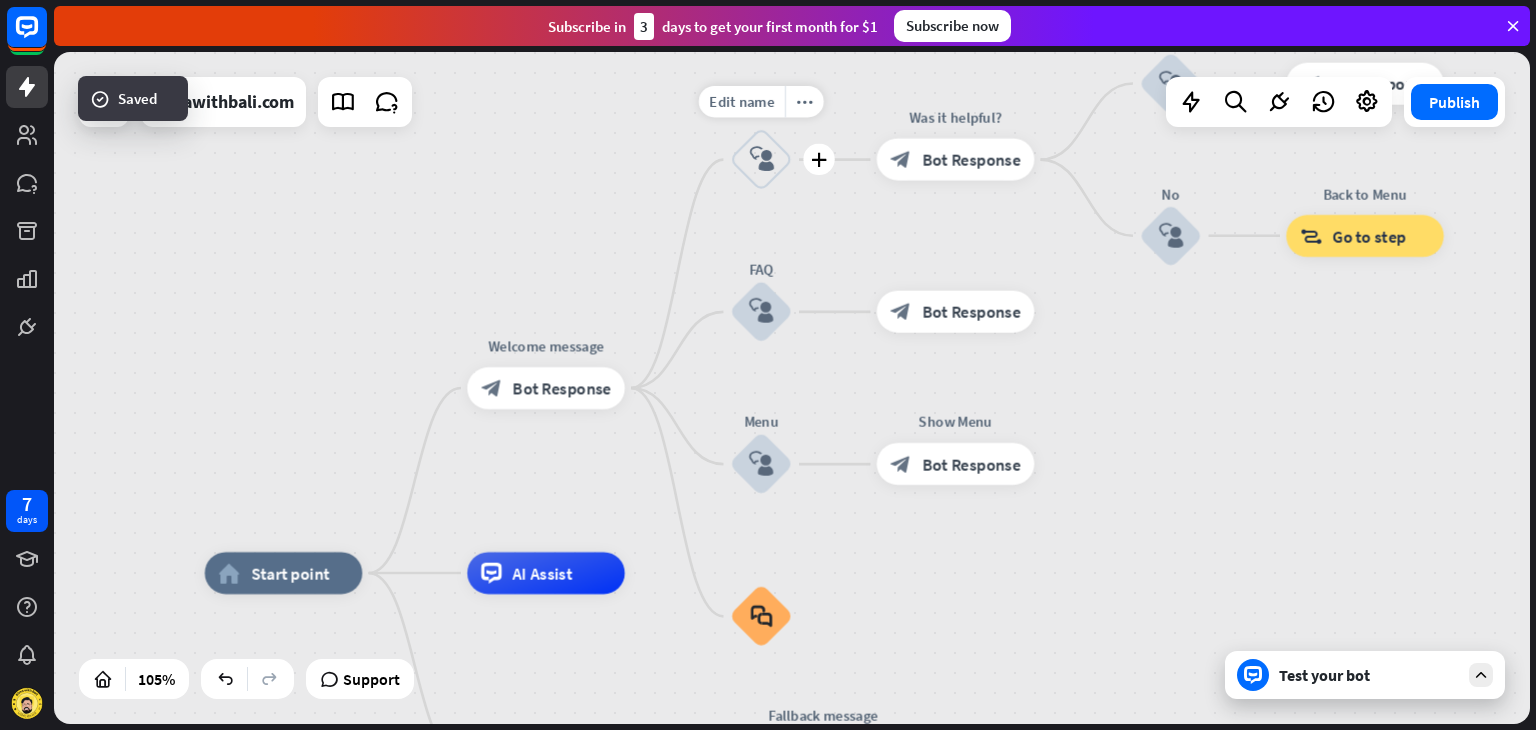 click on "block_user_input" at bounding box center (761, 159) 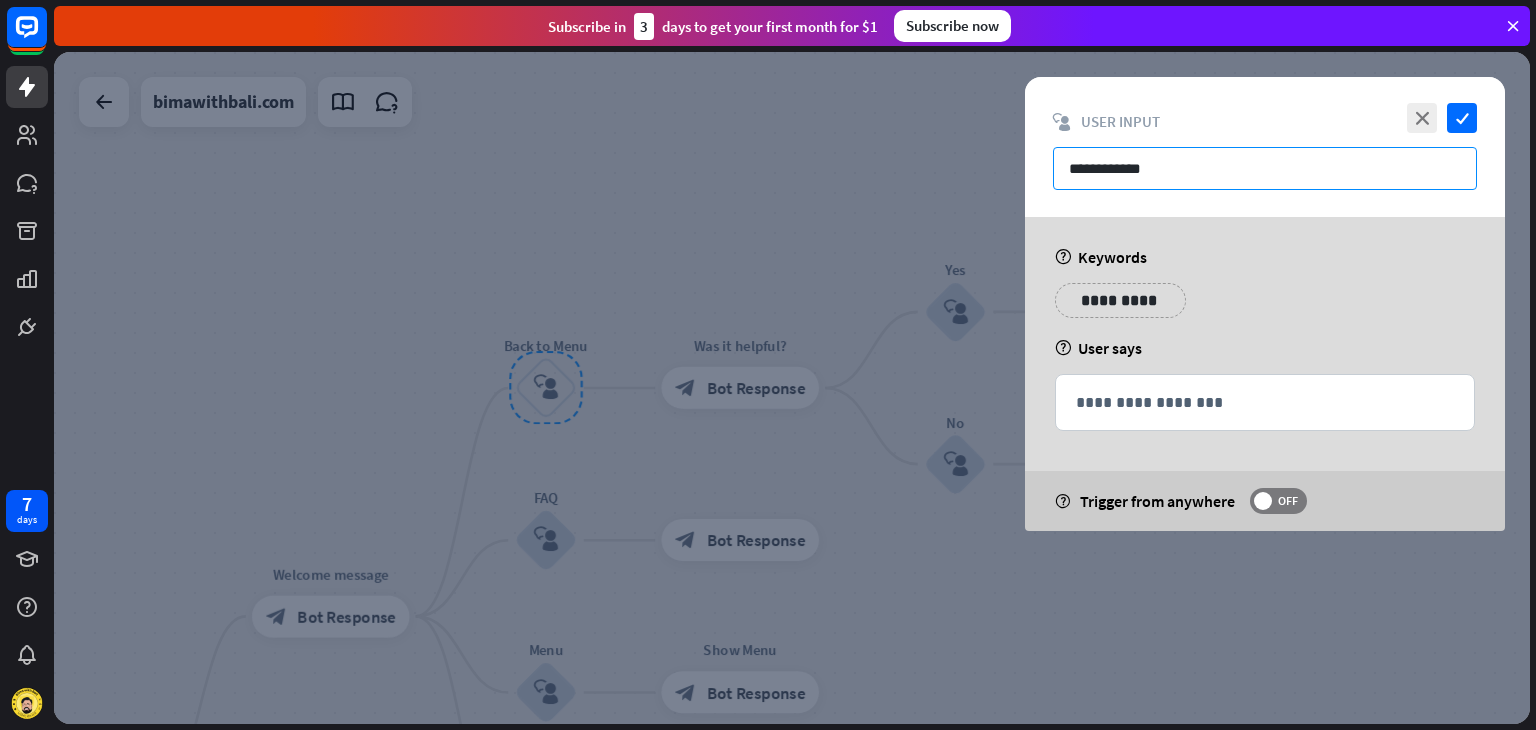 drag, startPoint x: 1156, startPoint y: 173, endPoint x: 992, endPoint y: 185, distance: 164.43843 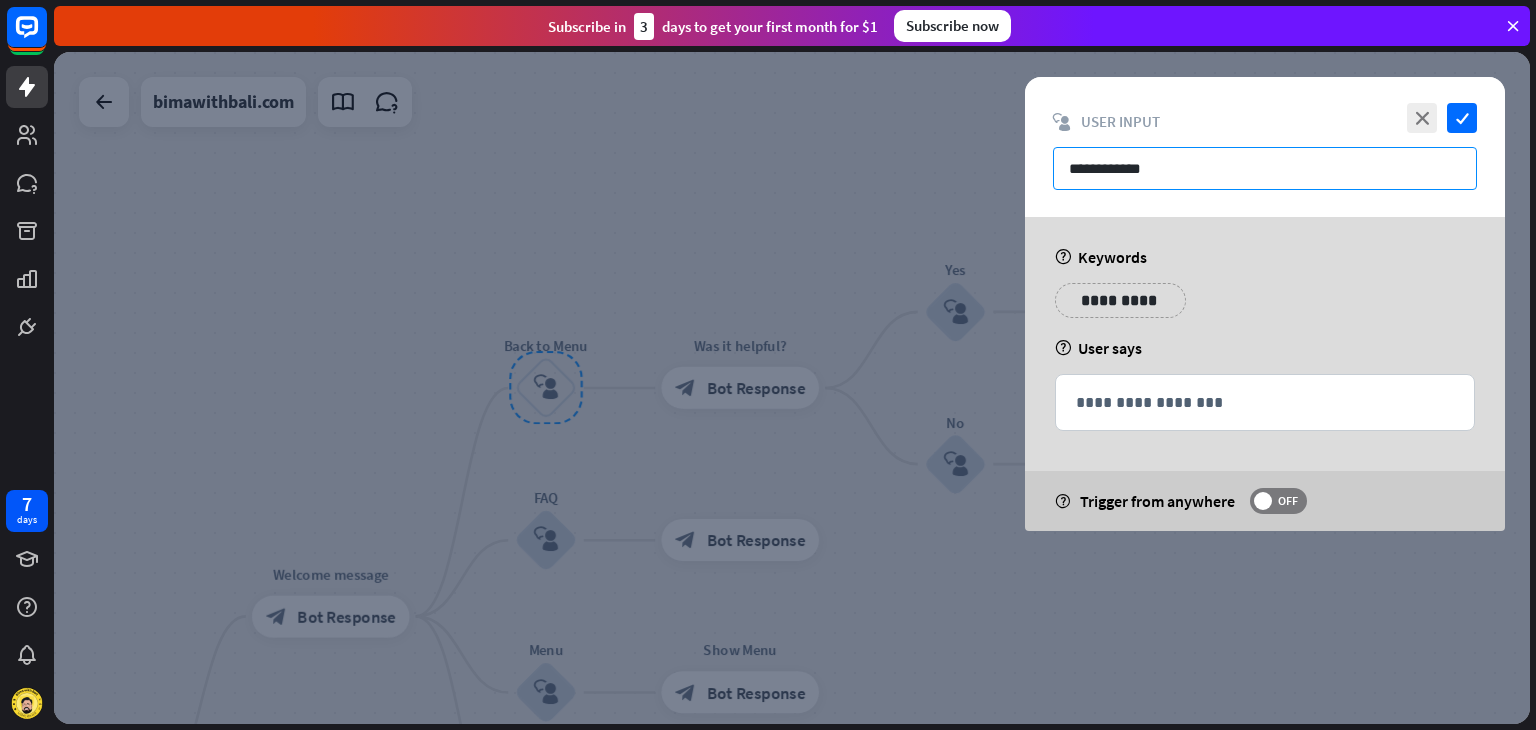 paste on "**********" 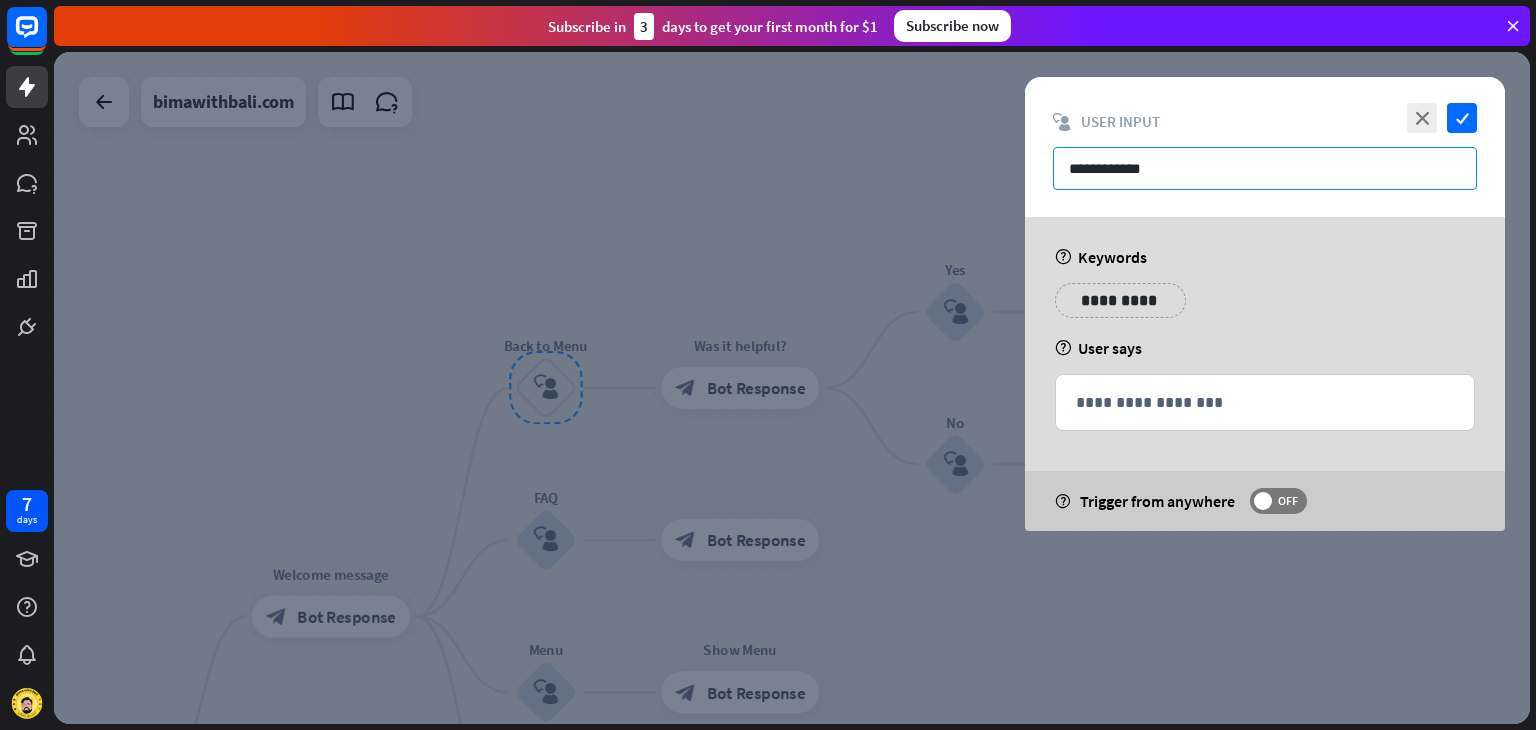 type on "**********" 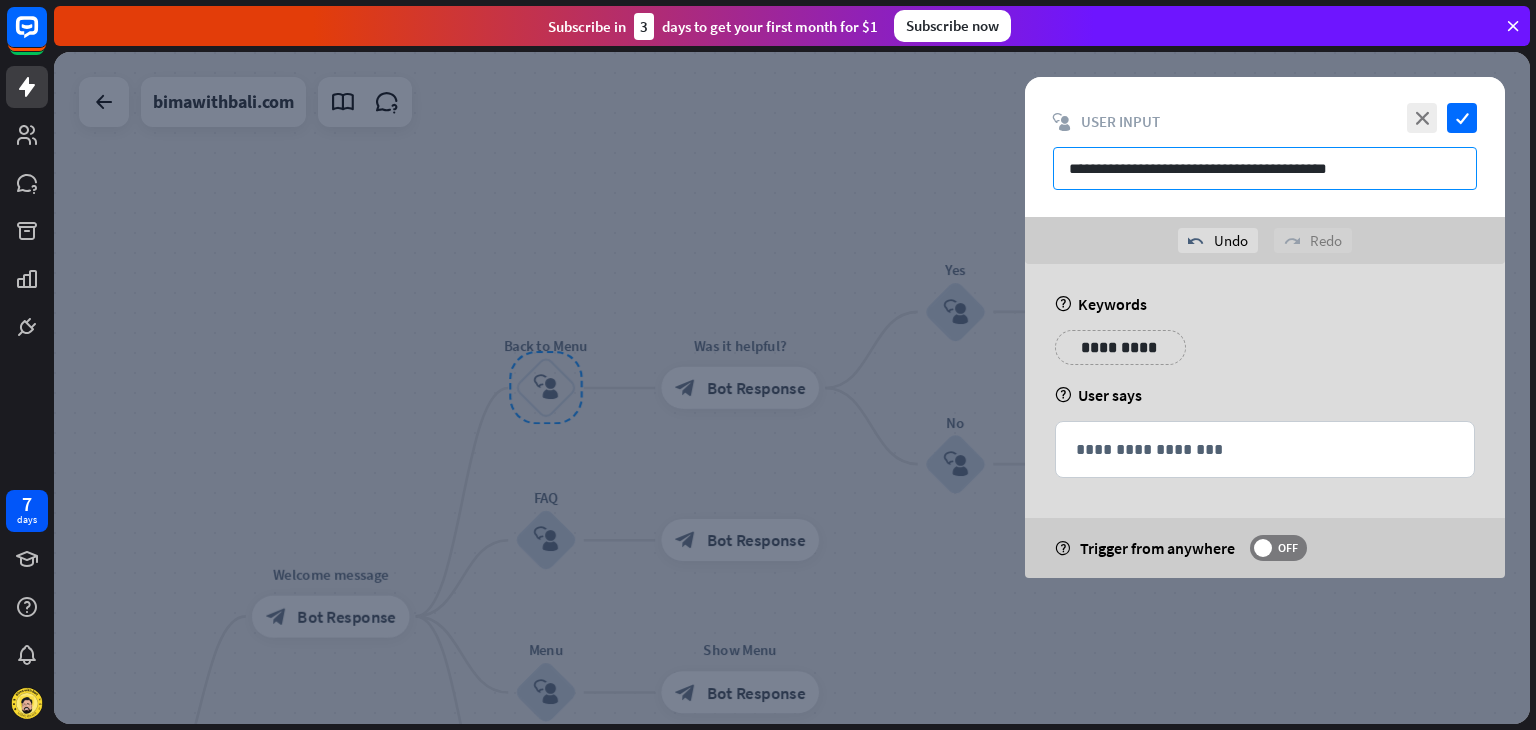drag, startPoint x: 1355, startPoint y: 172, endPoint x: 1055, endPoint y: 181, distance: 300.13498 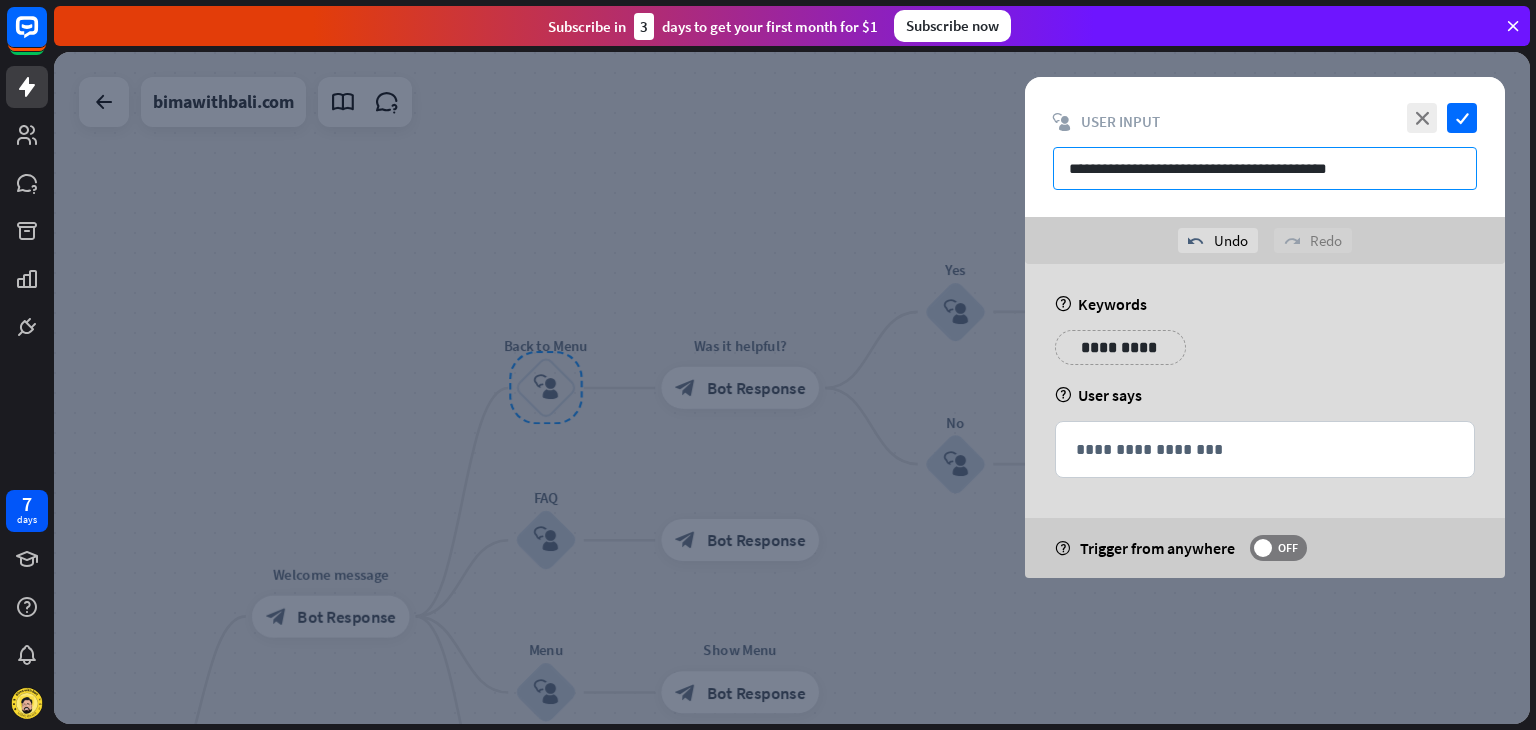 click on "**********" at bounding box center (1265, 168) 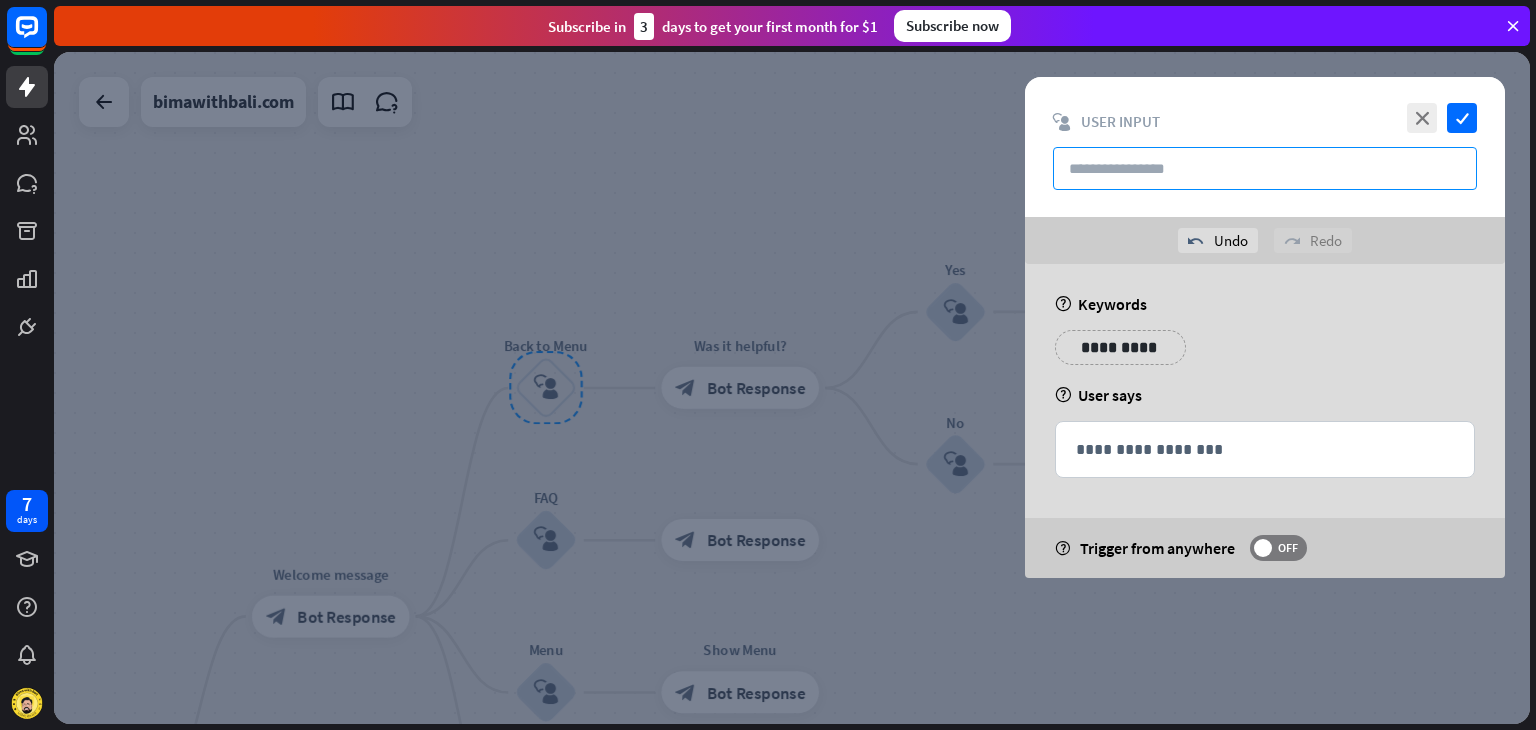 paste on "**********" 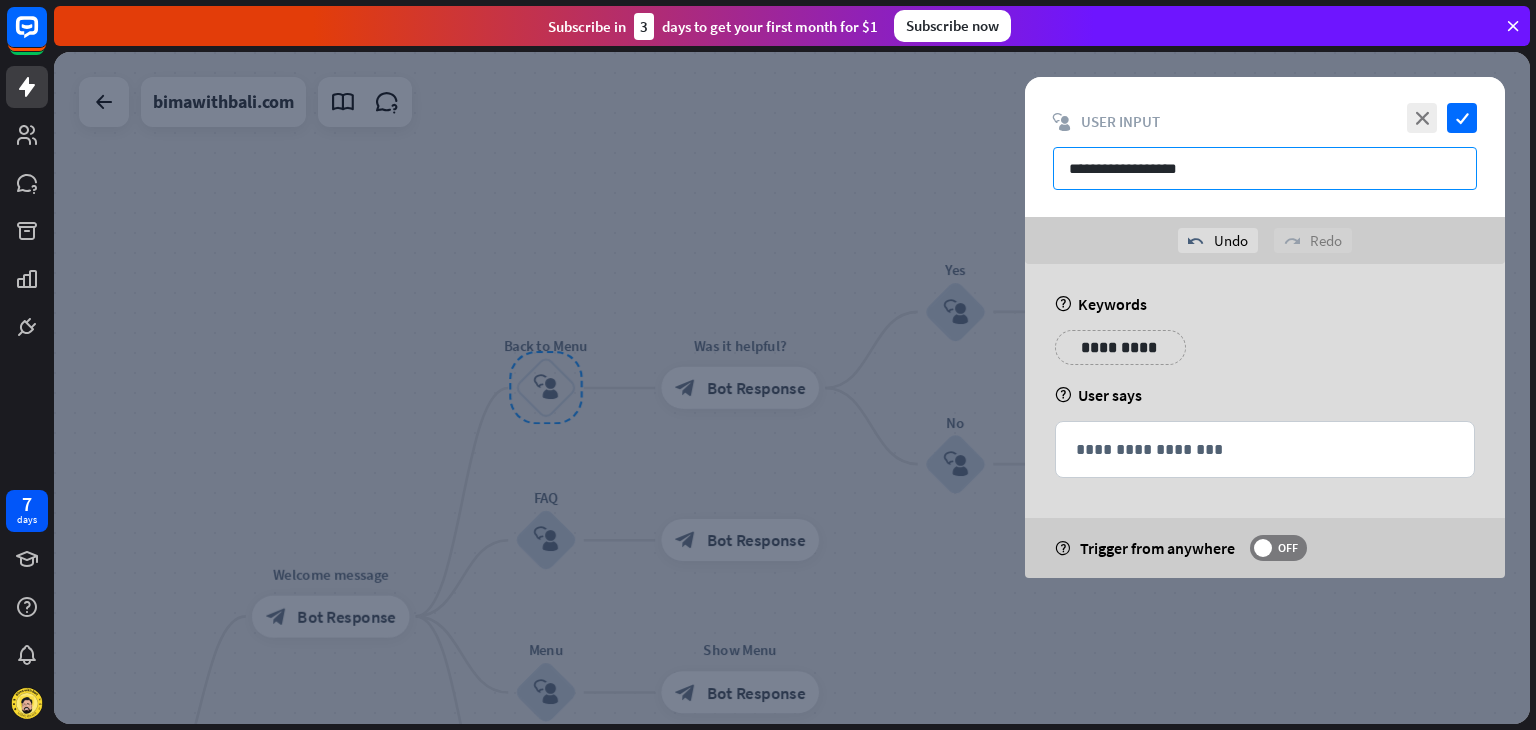 click on "**********" at bounding box center (1265, 168) 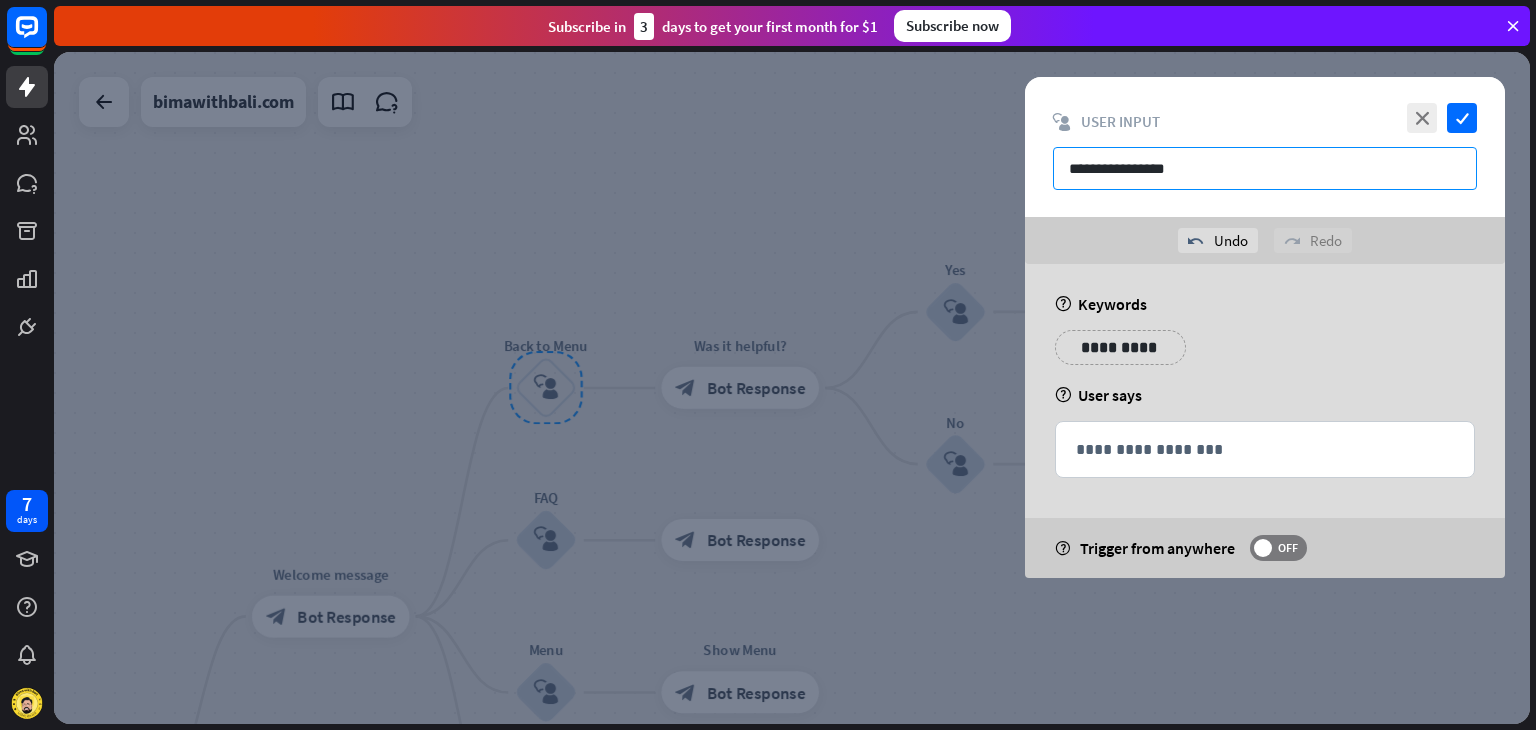 type on "**********" 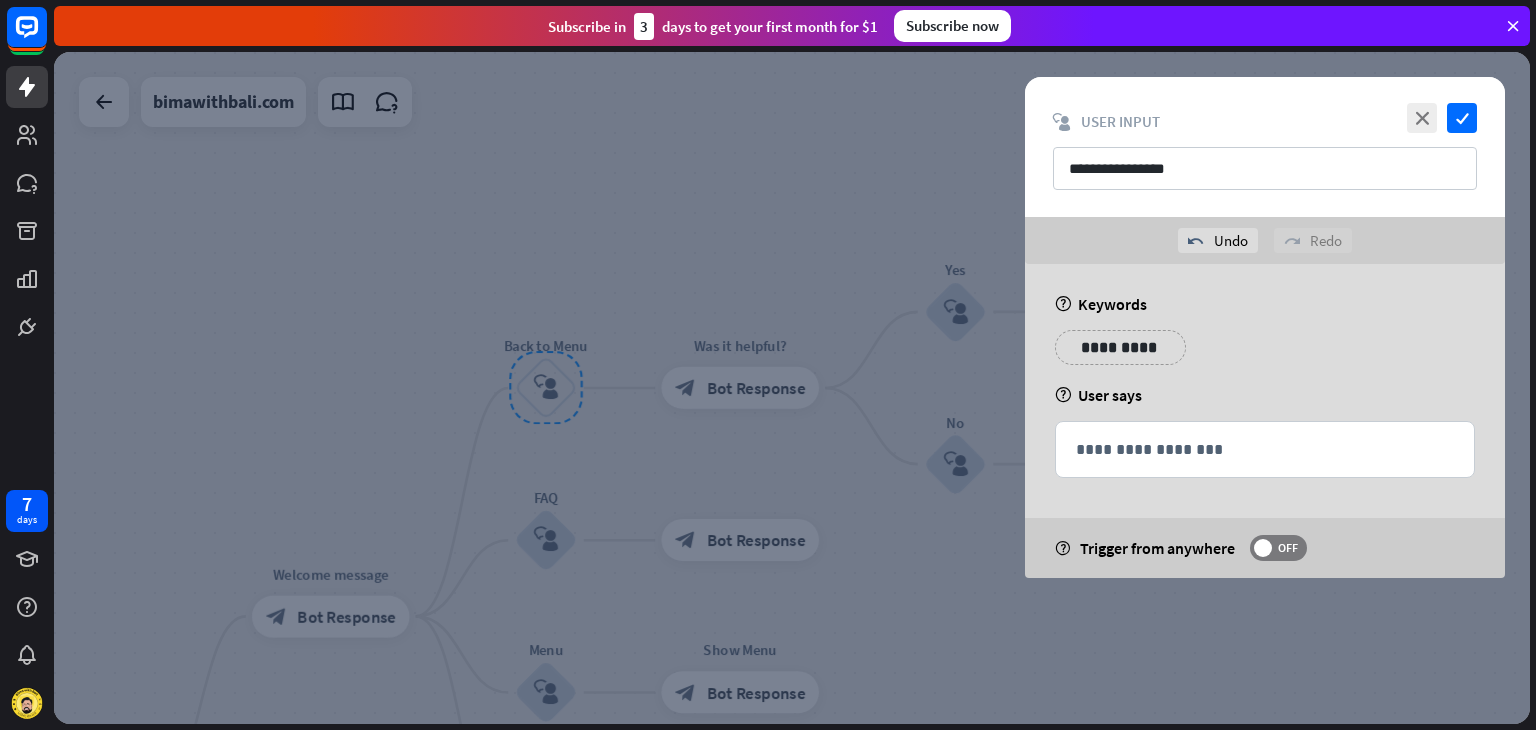 click on "**********" at bounding box center (1265, 355) 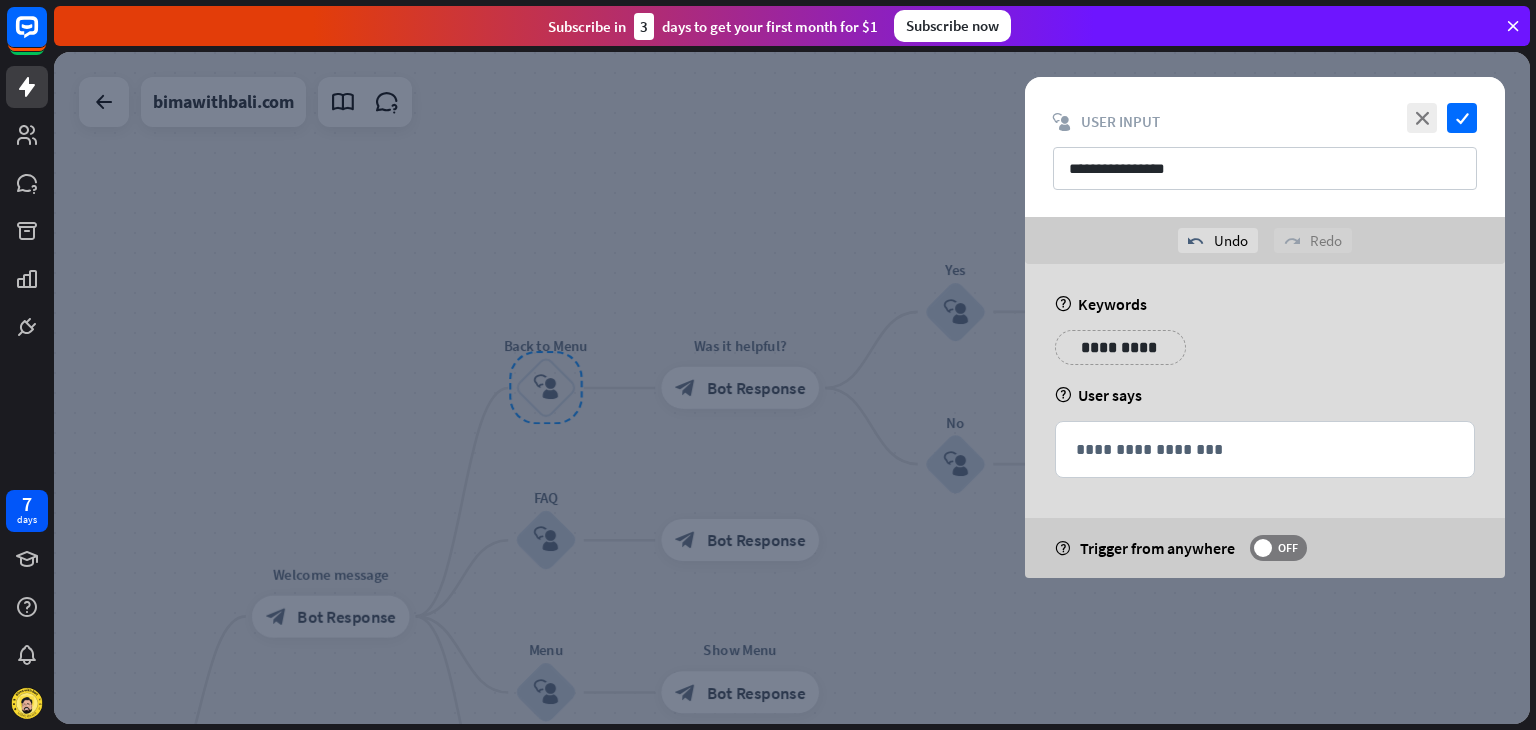 click on "**********" at bounding box center (1265, 421) 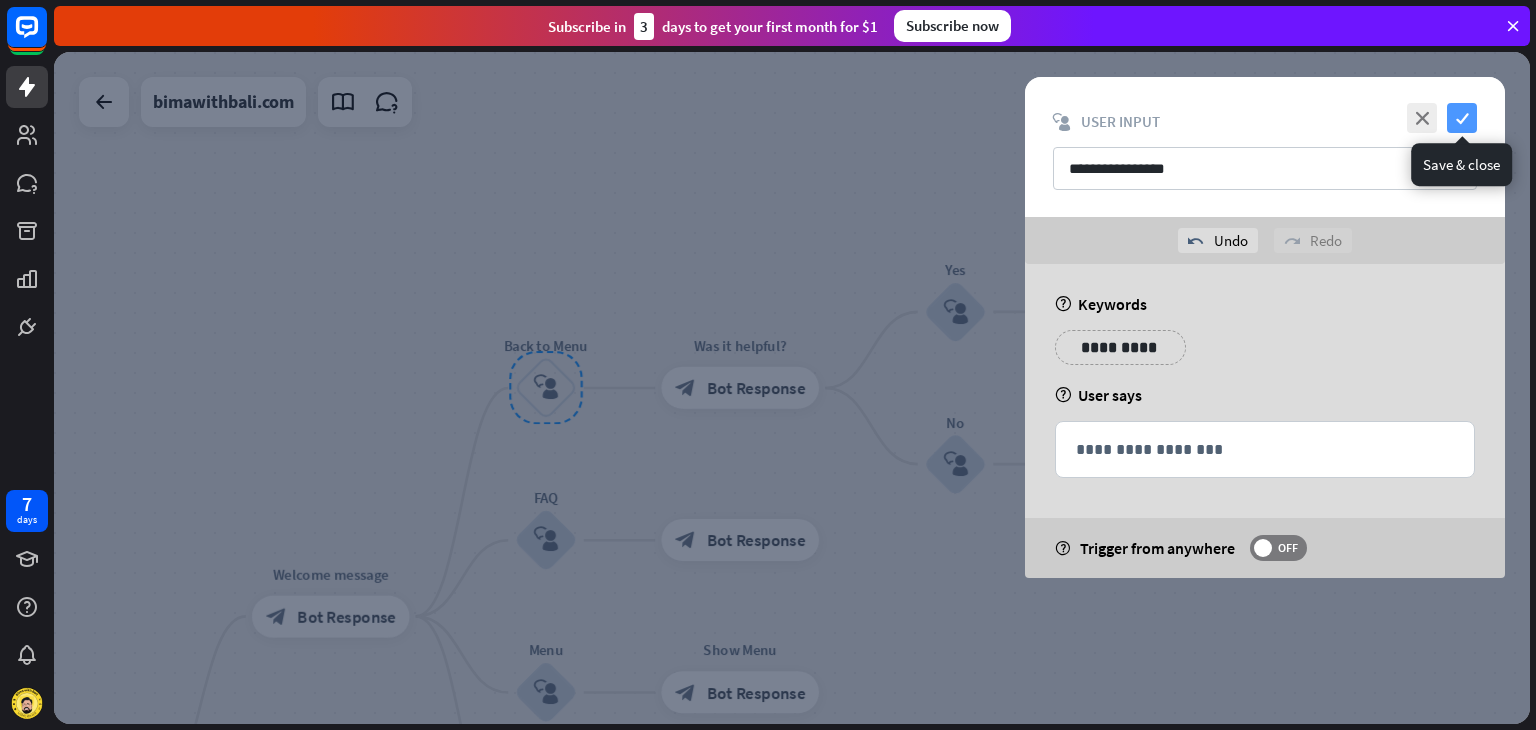 click on "check" at bounding box center (1462, 118) 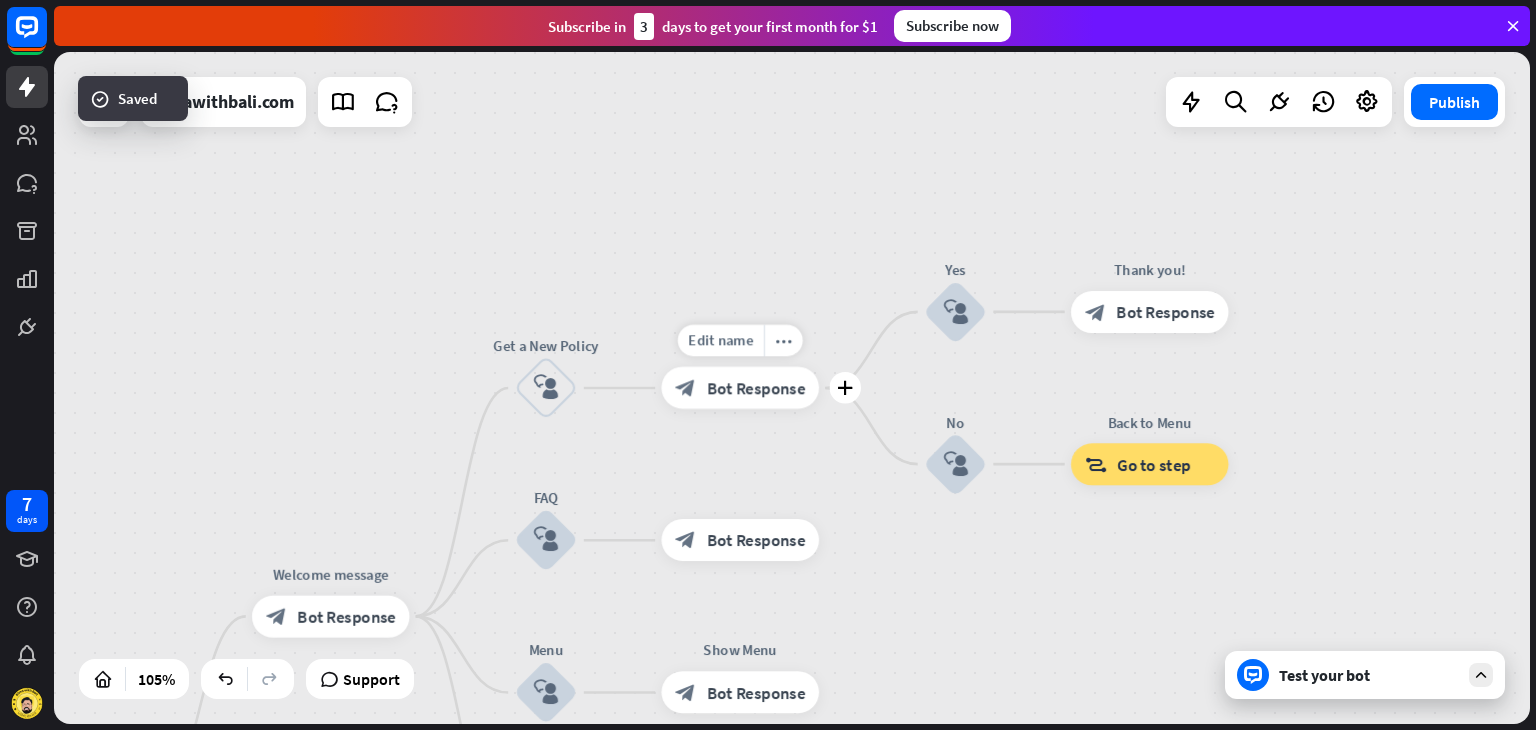 click on "block_bot_response   Bot Response" at bounding box center (740, 388) 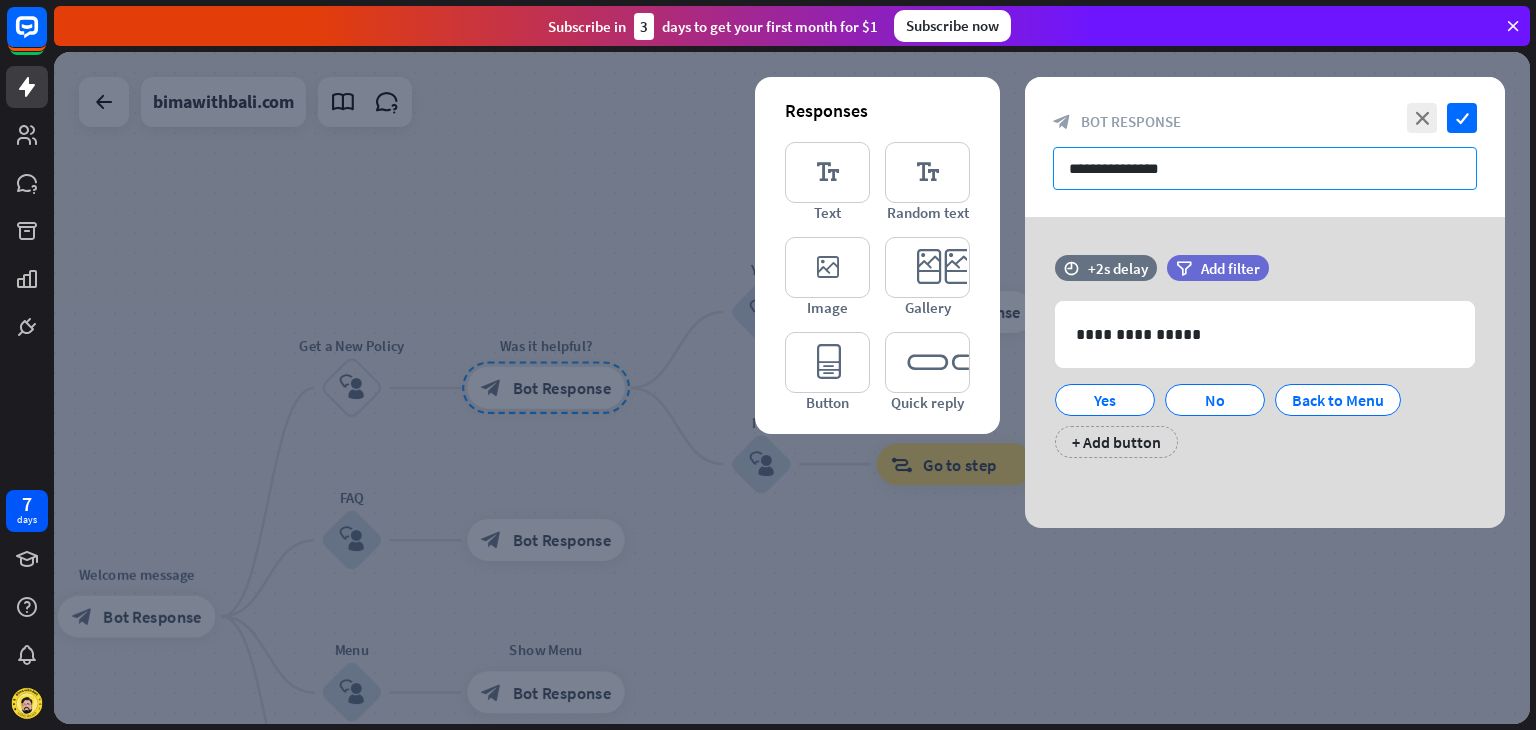 drag, startPoint x: 1205, startPoint y: 162, endPoint x: 1052, endPoint y: 174, distance: 153.46986 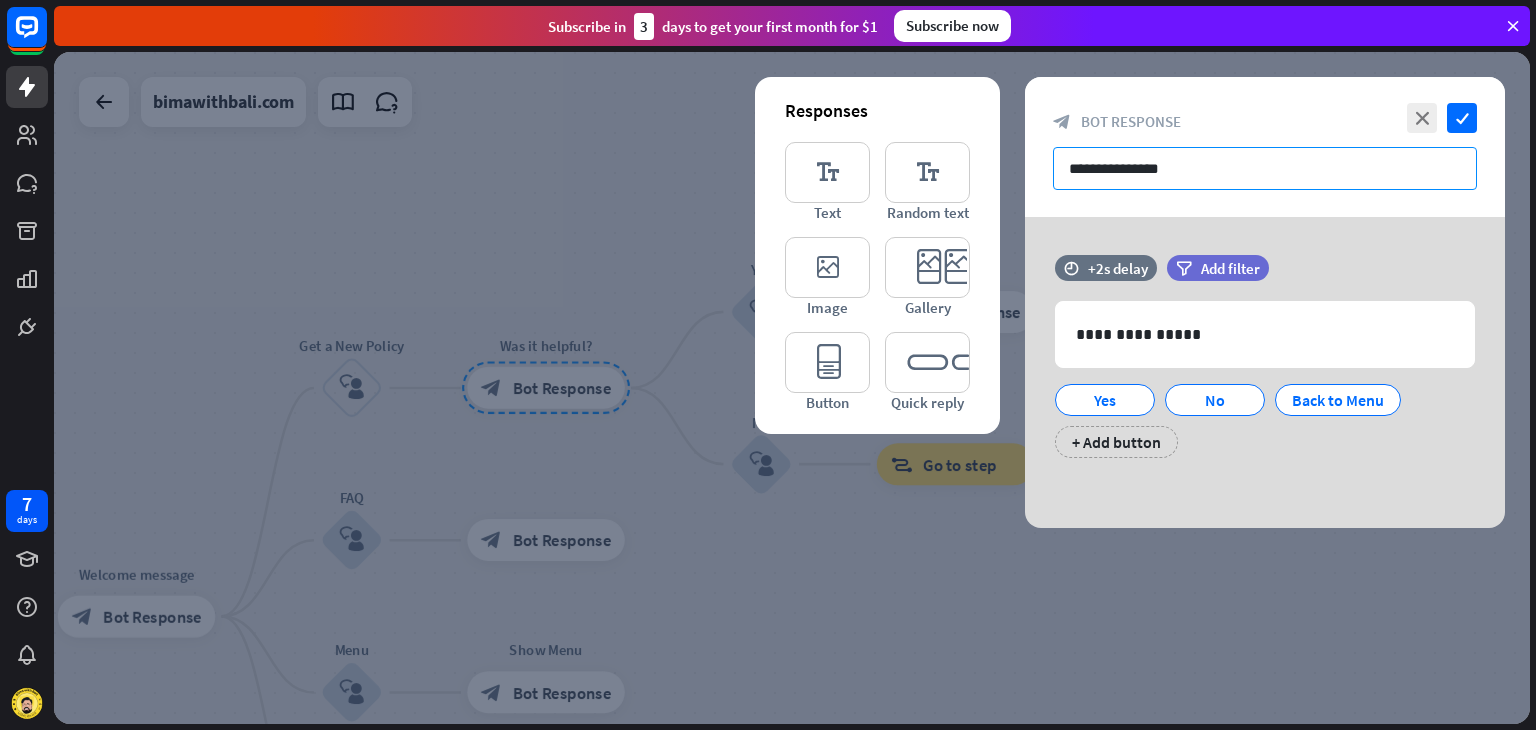 paste on "**********" 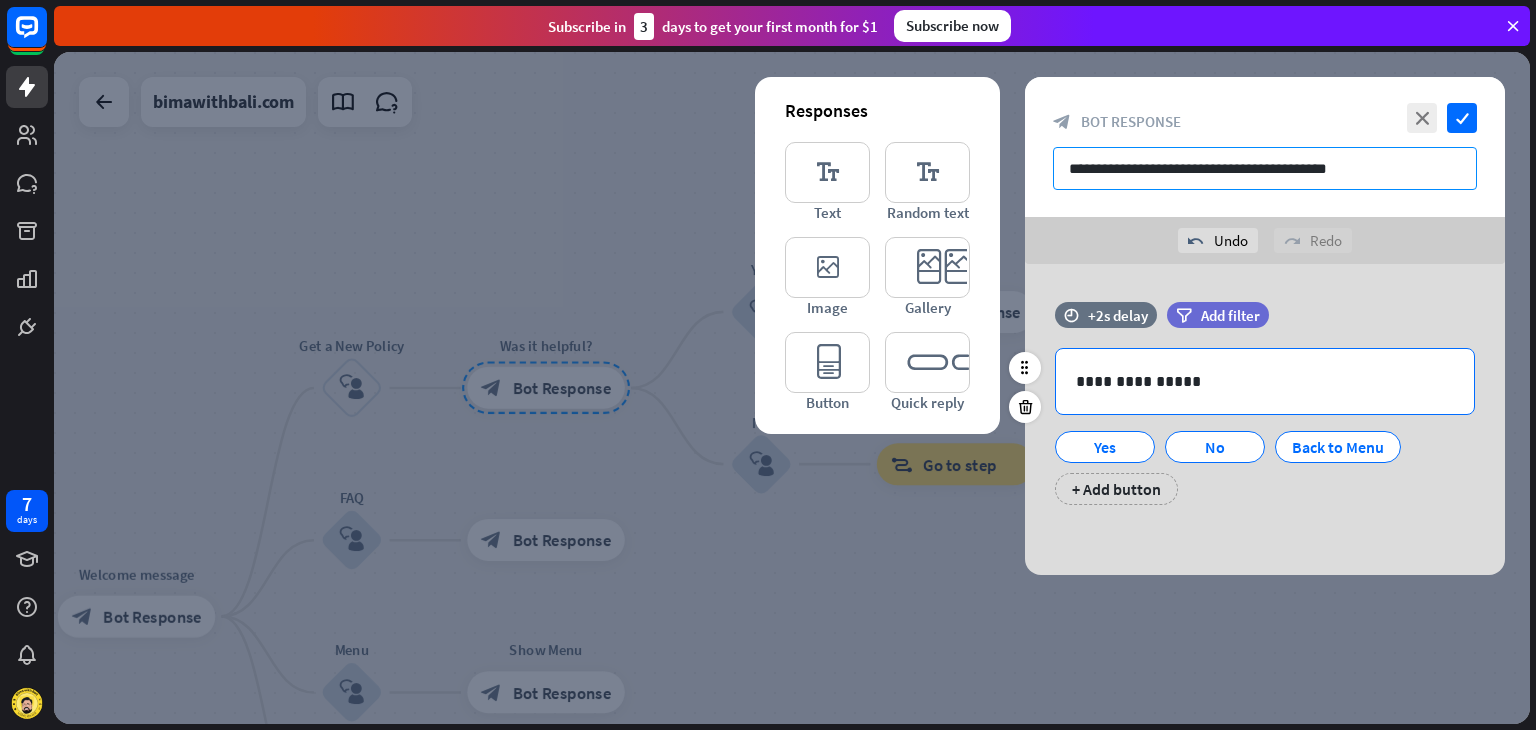 type on "**********" 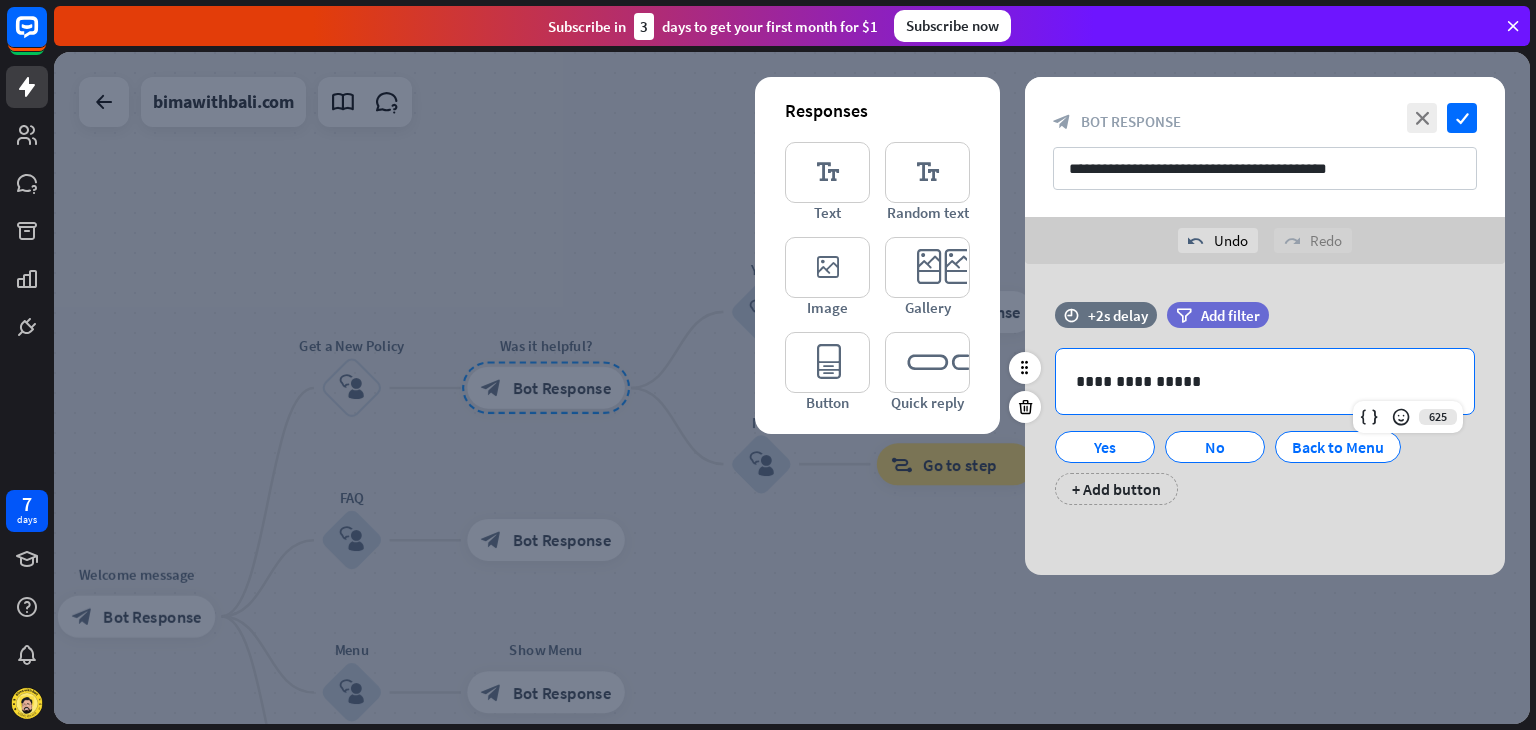 click on "**********" at bounding box center [1265, 381] 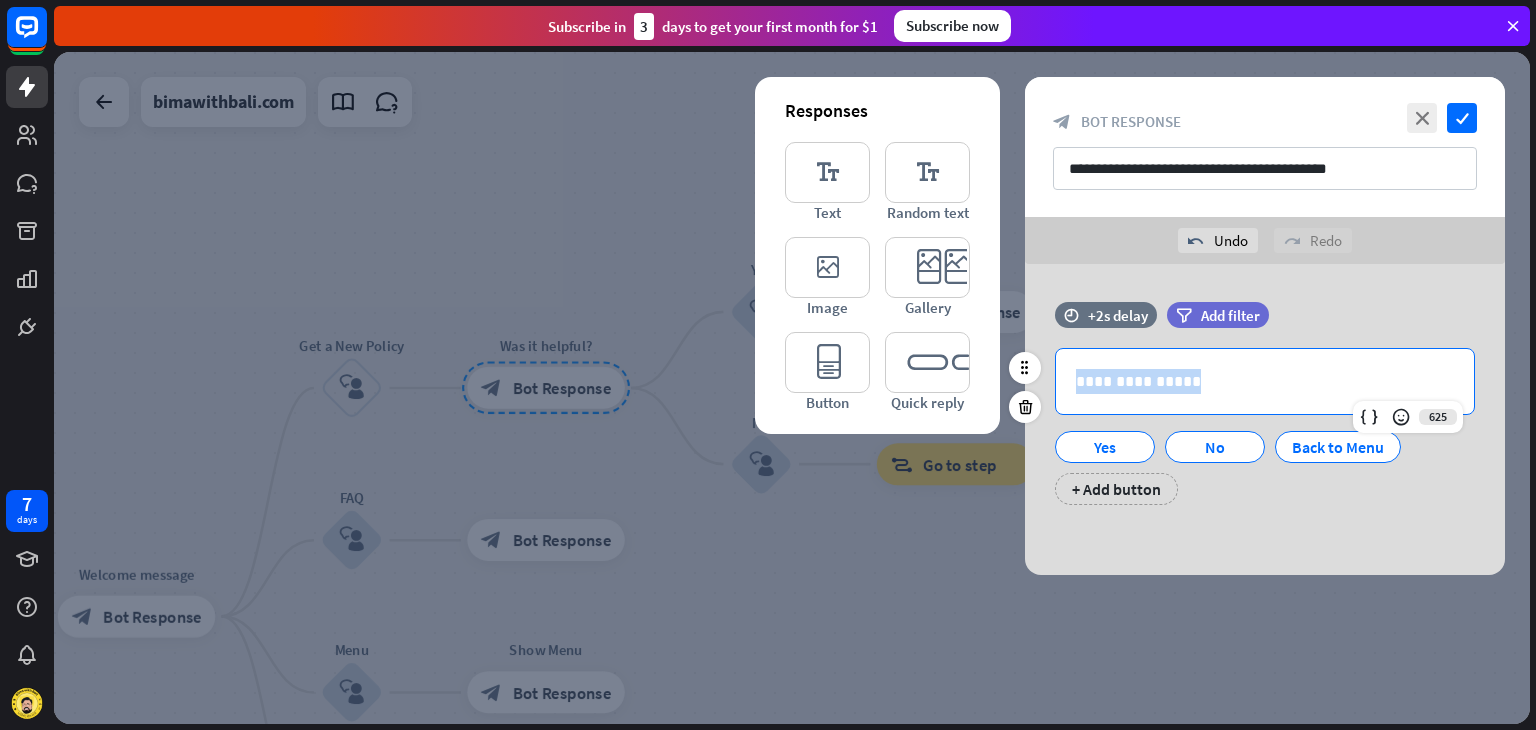drag, startPoint x: 1186, startPoint y: 377, endPoint x: 1064, endPoint y: 382, distance: 122.10242 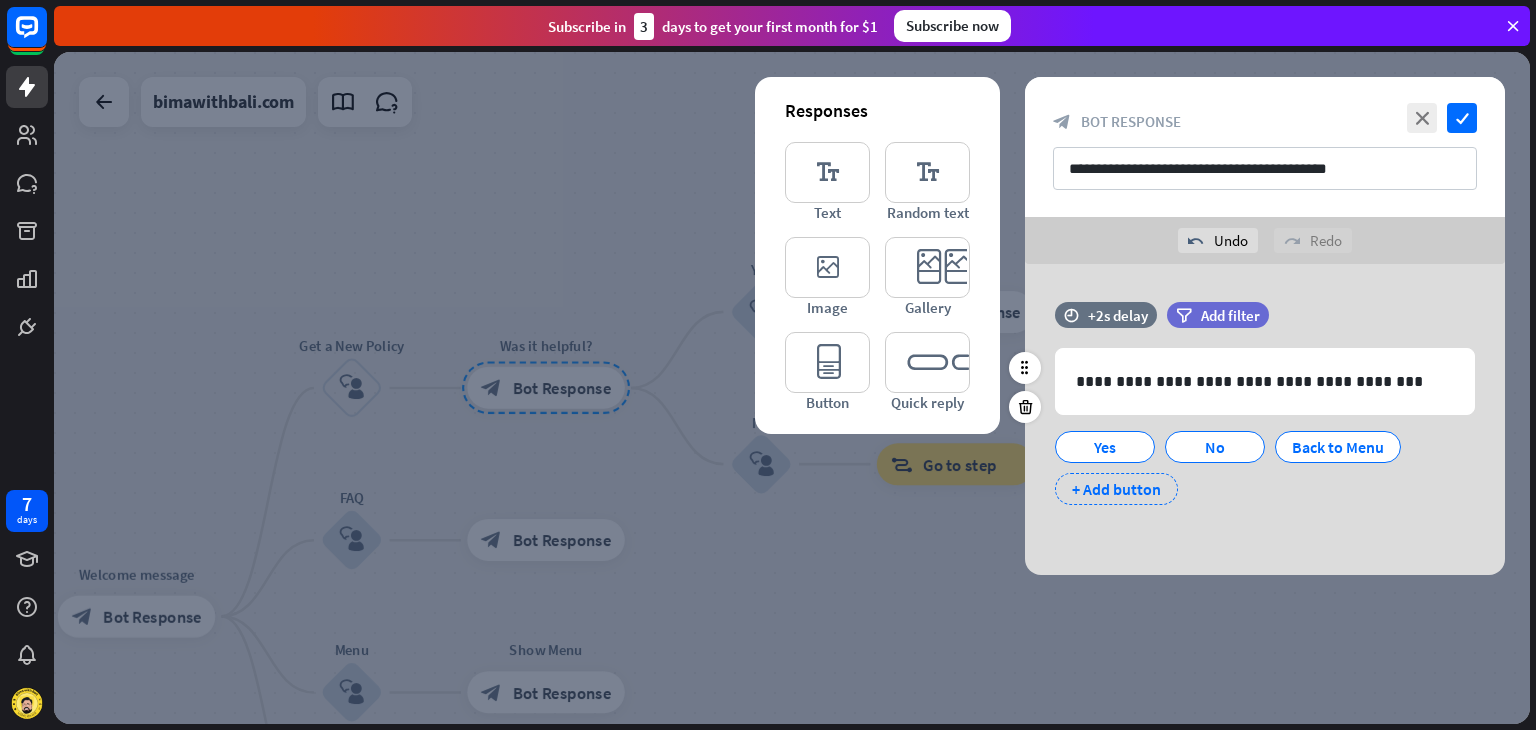 click on "+ Add button" at bounding box center [1116, 489] 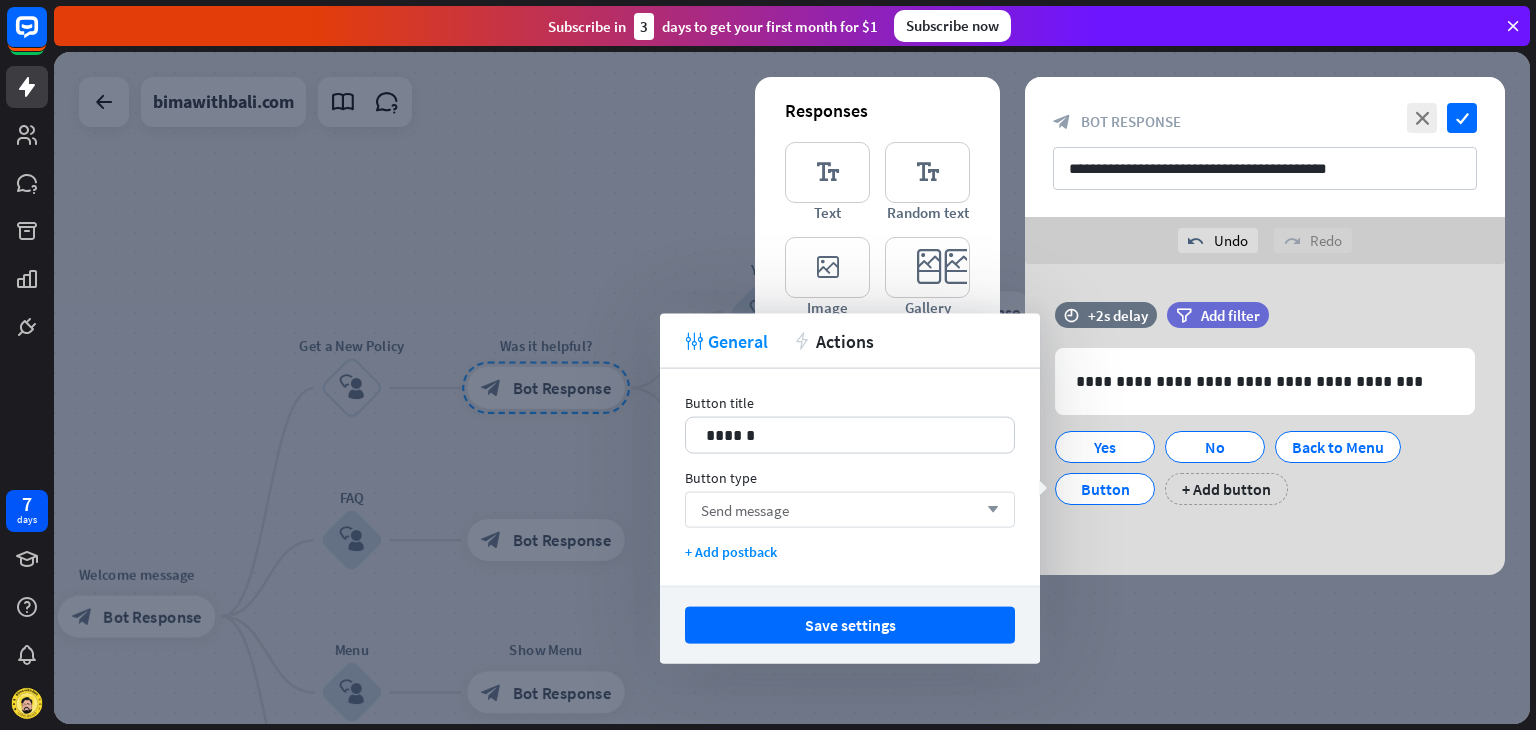 click on "Send message" at bounding box center [745, 509] 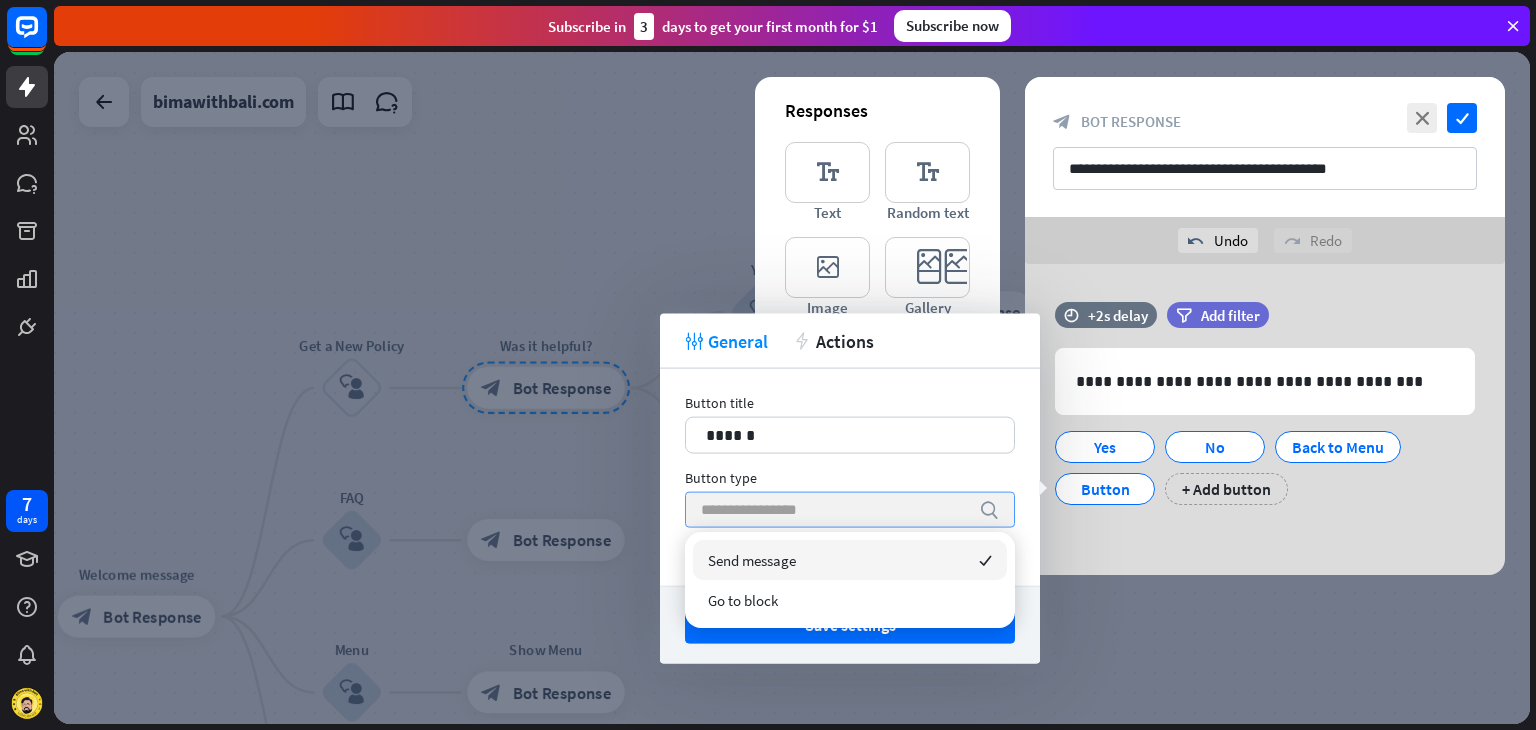 click on "Responses   editor_text   Text editor_text   Random text editor_image   Image editor_card   Gallery editor_button   Button editor_quick_replies   Quick reply" at bounding box center [877, 255] 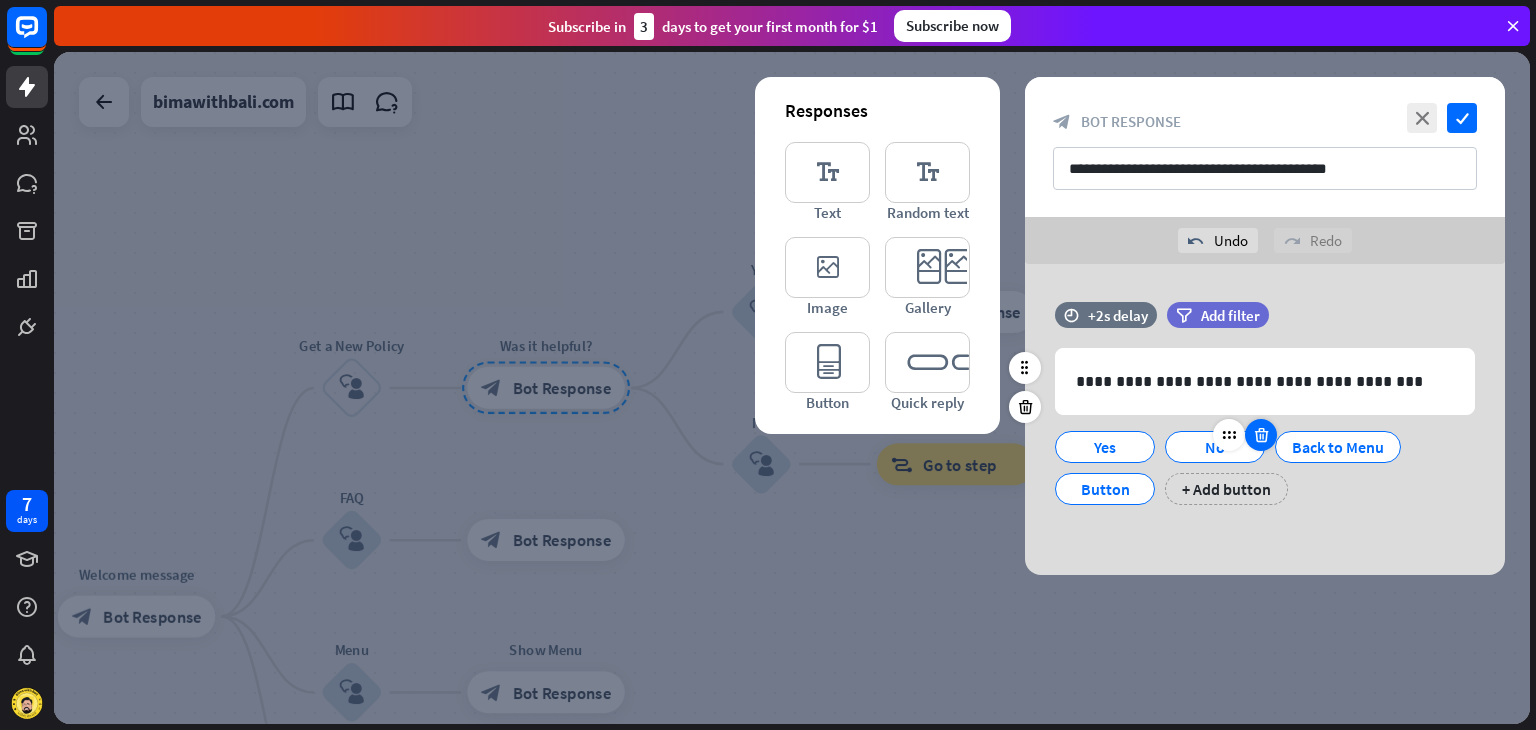 click at bounding box center (1261, 435) 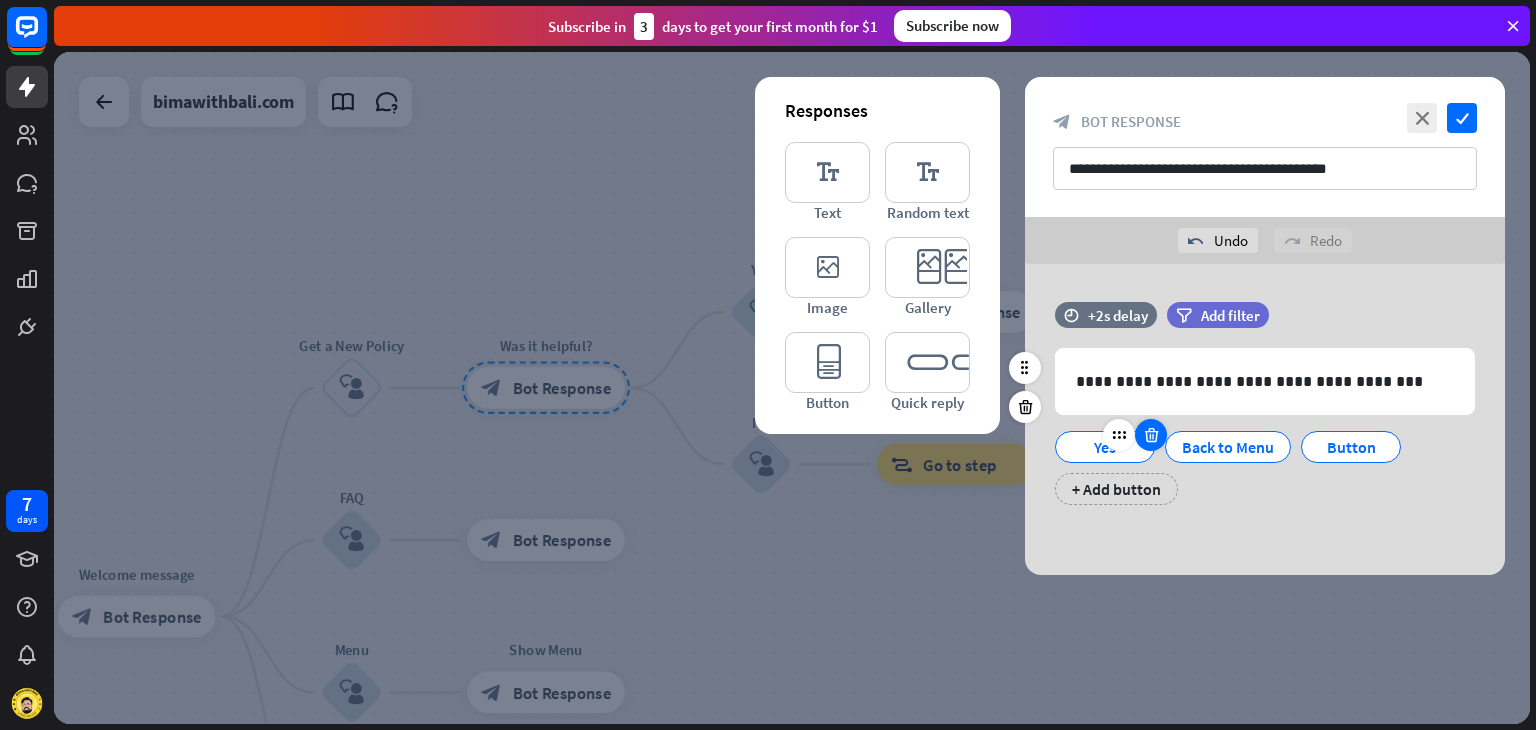 click at bounding box center (1151, 435) 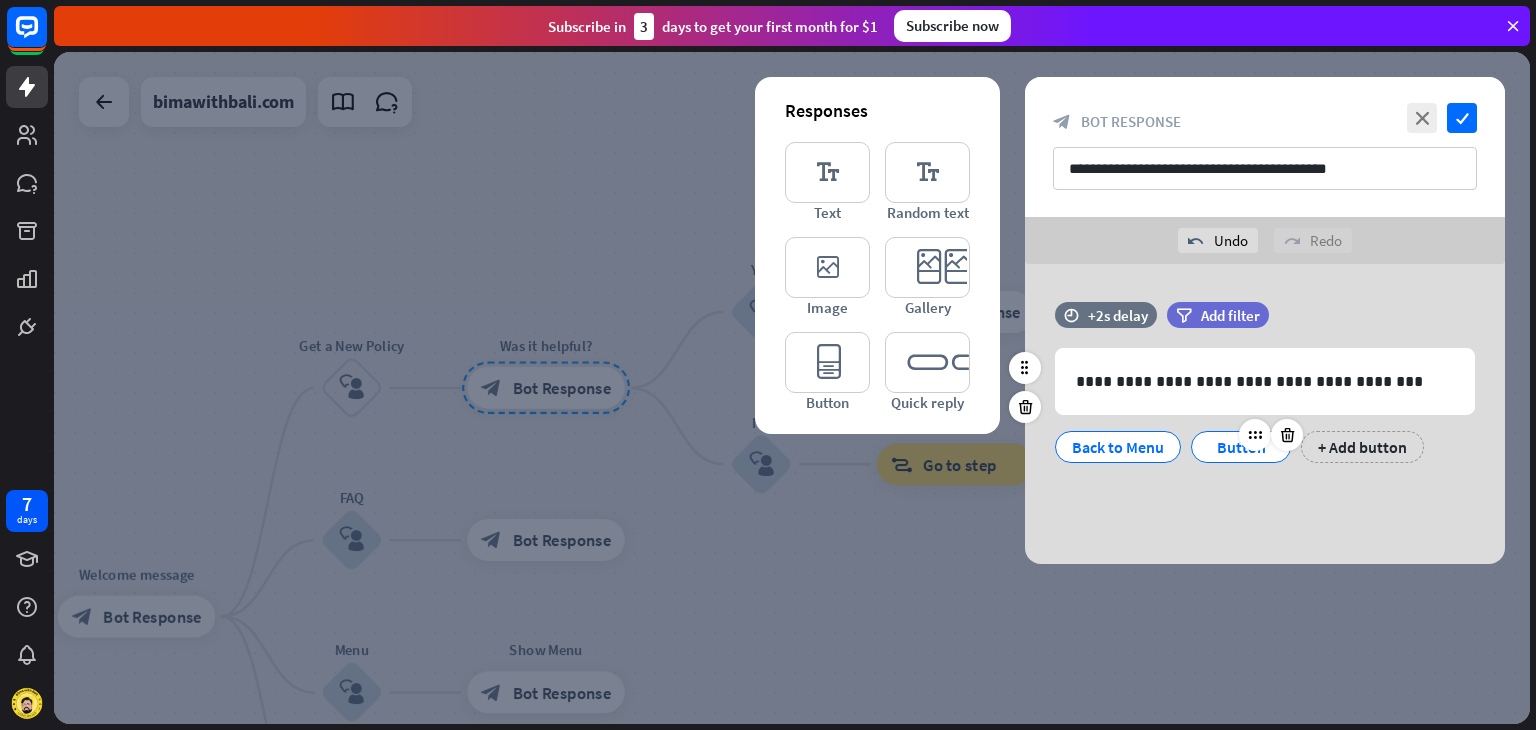 click on "Button" at bounding box center (1241, 447) 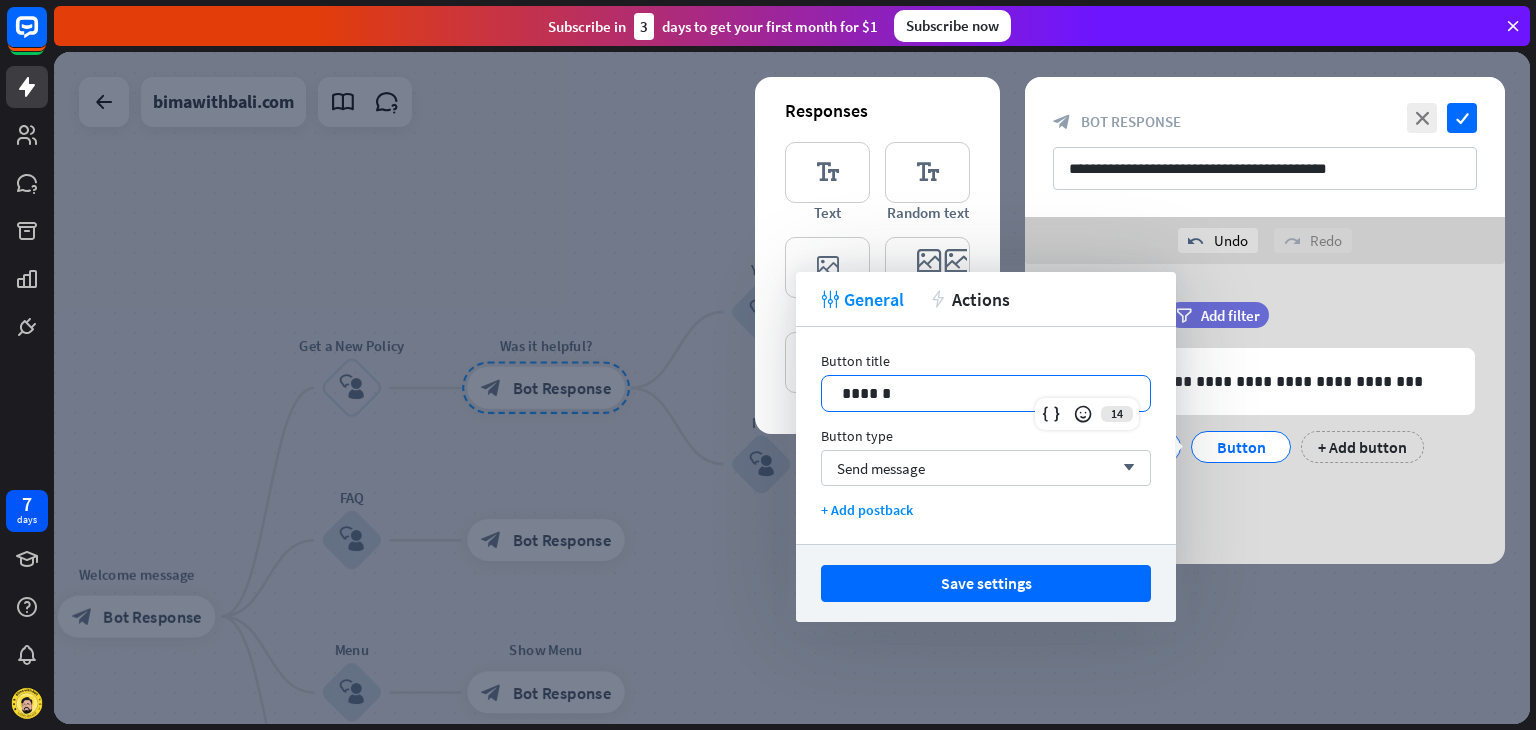 click on "******" at bounding box center (986, 393) 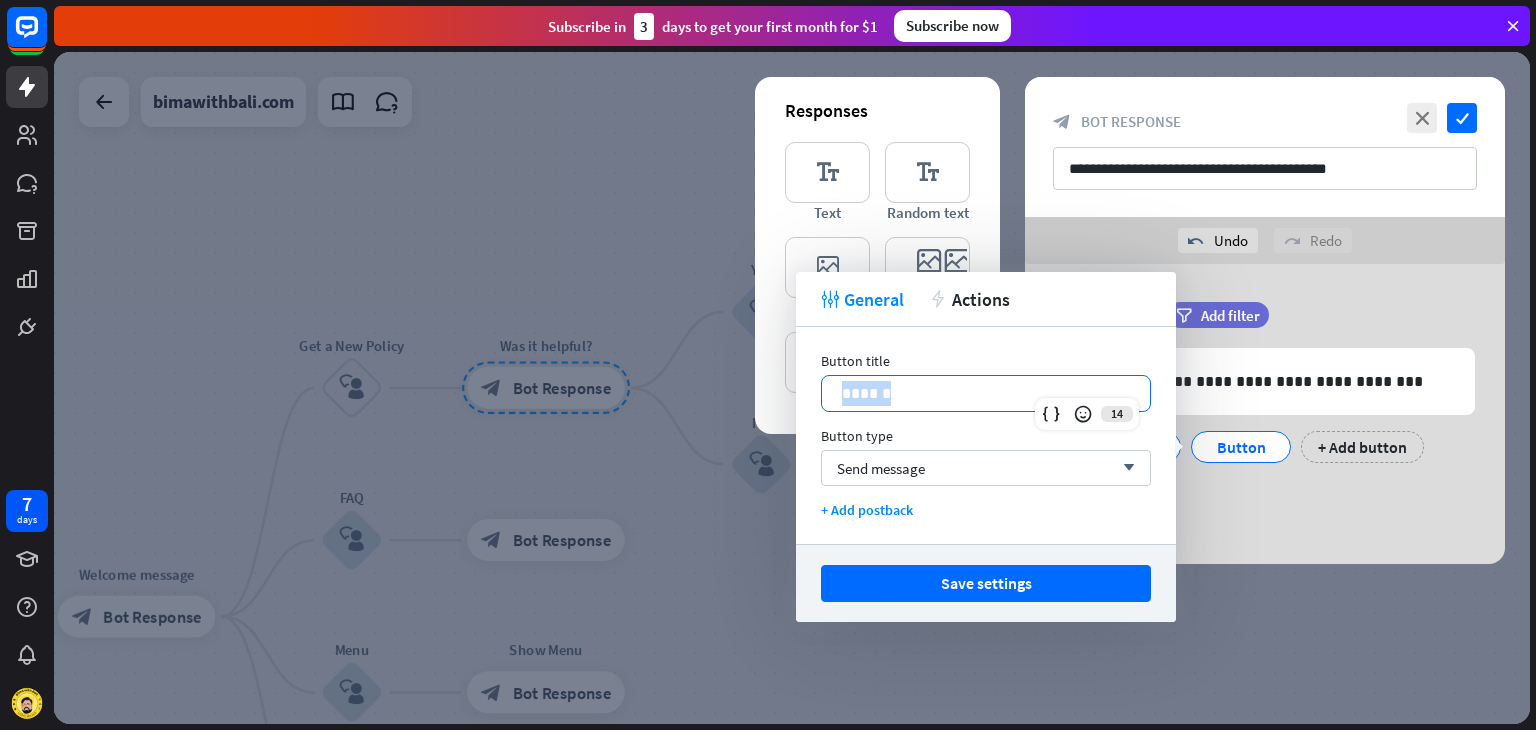 click on "******" at bounding box center (986, 393) 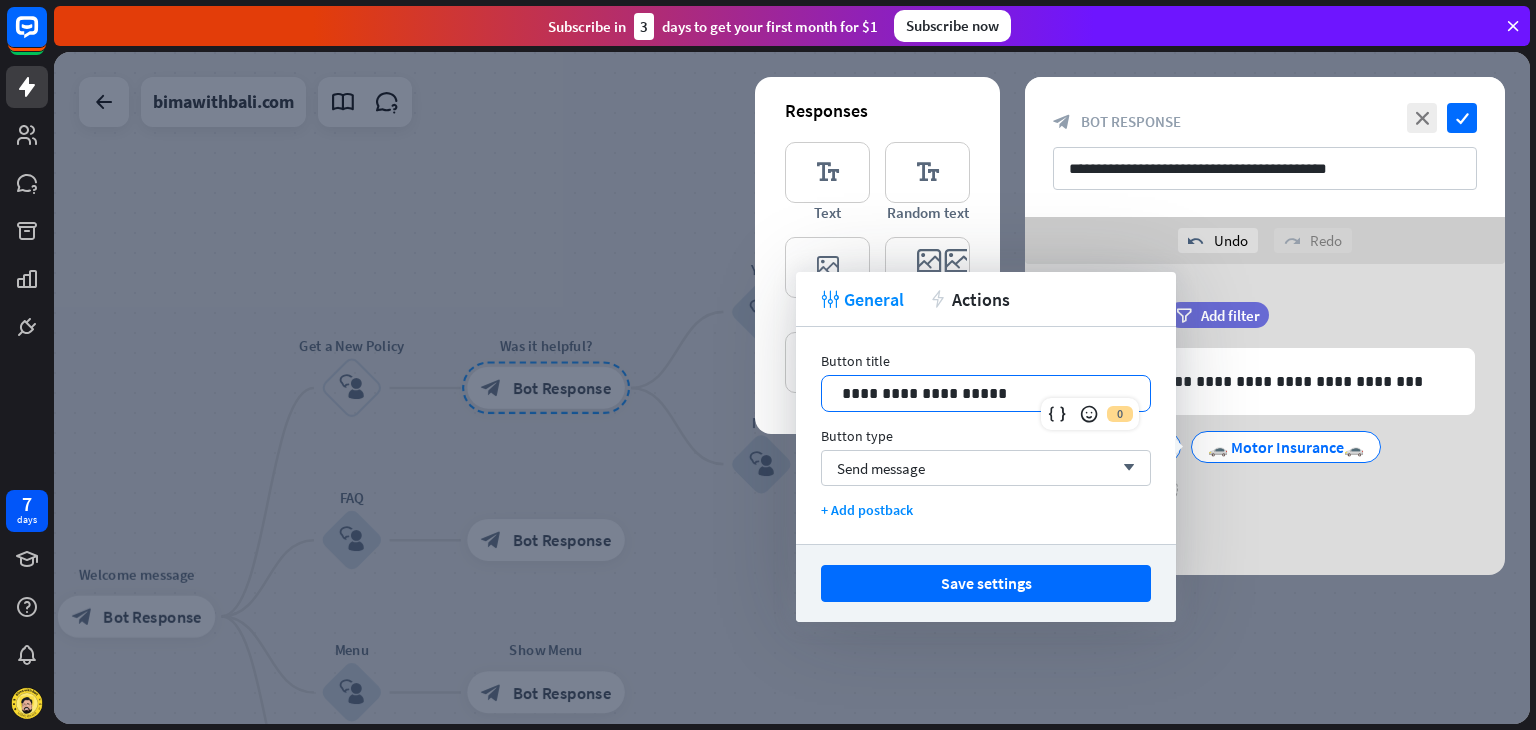 drag, startPoint x: 968, startPoint y: 404, endPoint x: 812, endPoint y: 426, distance: 157.54364 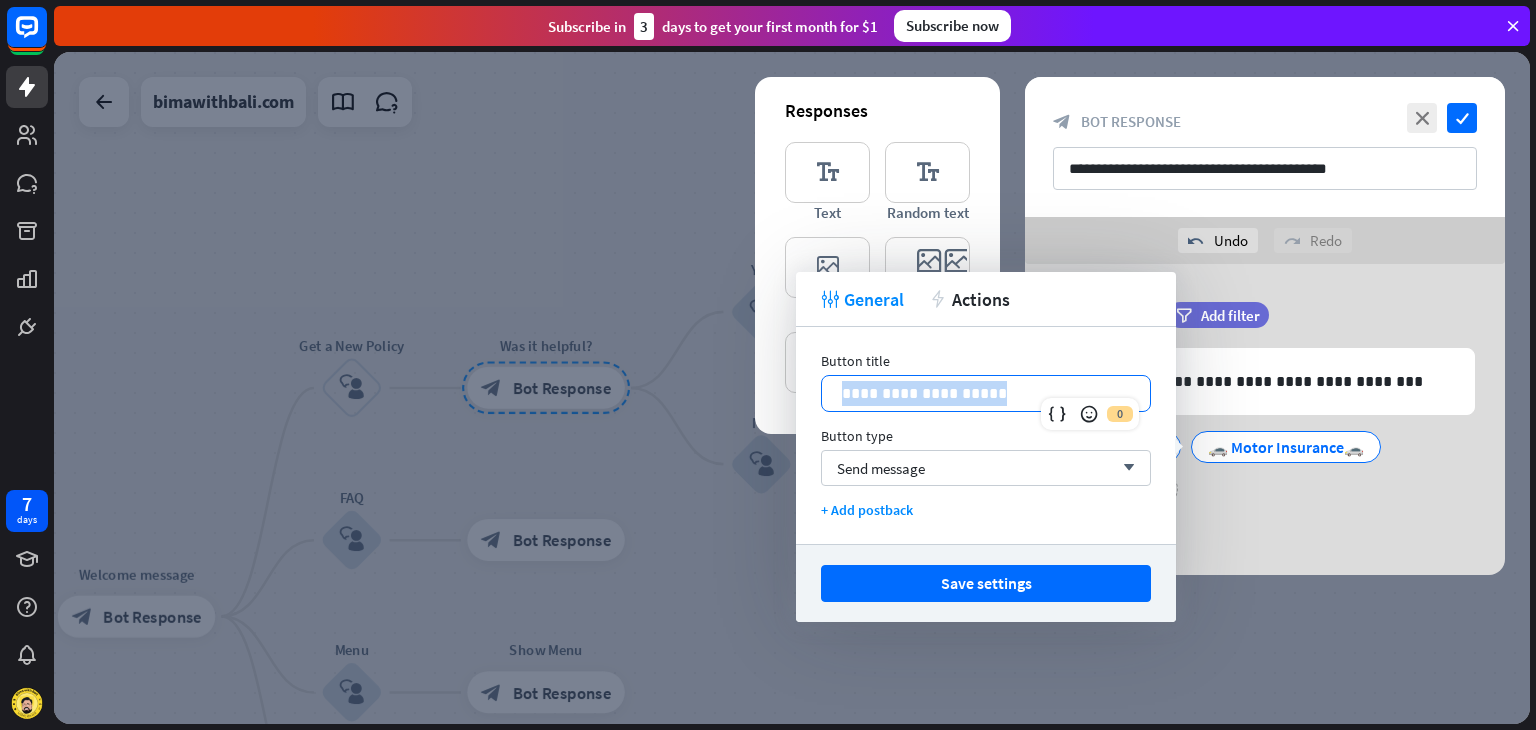 drag, startPoint x: 851, startPoint y: 396, endPoint x: 1025, endPoint y: 386, distance: 174.28712 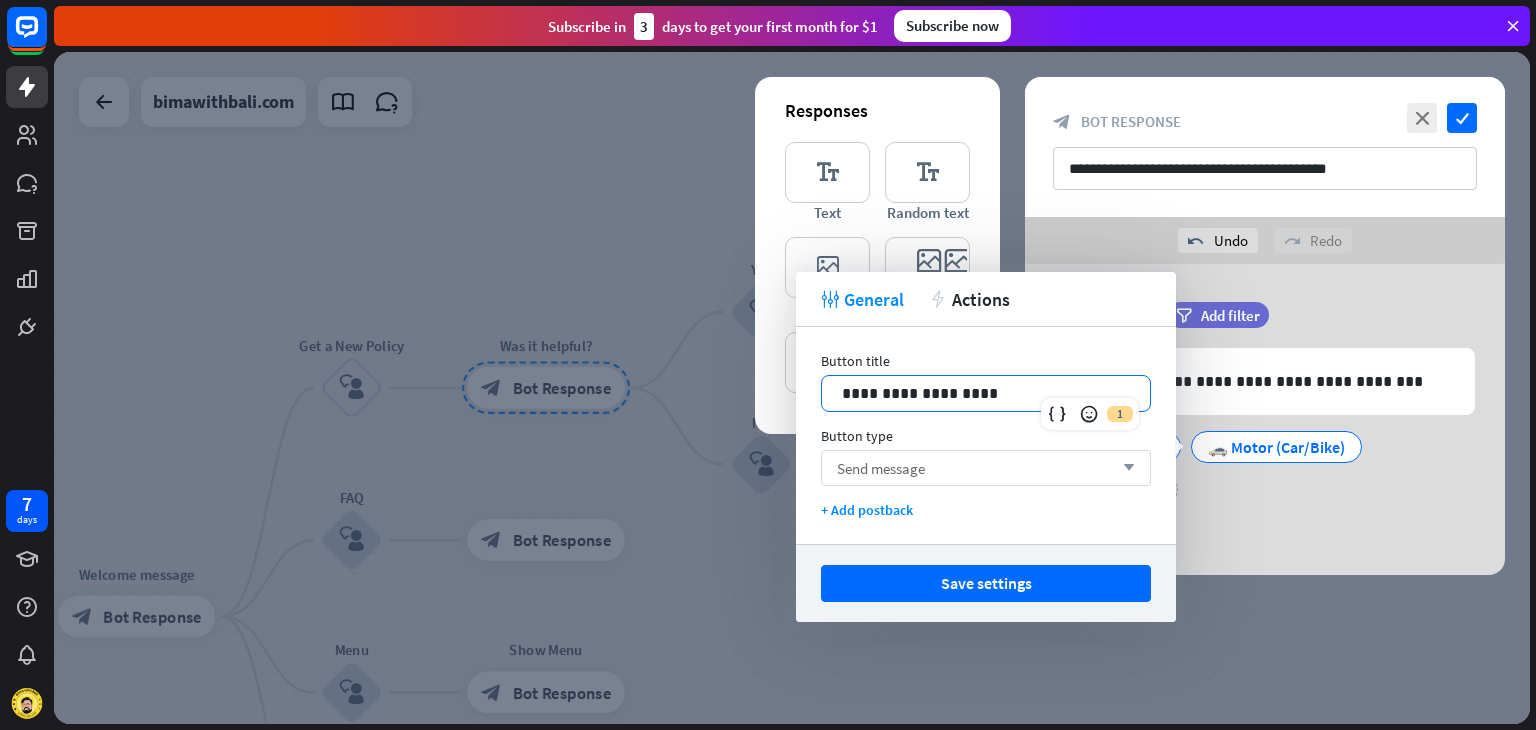 click on "Send message
arrow_down" at bounding box center [986, 468] 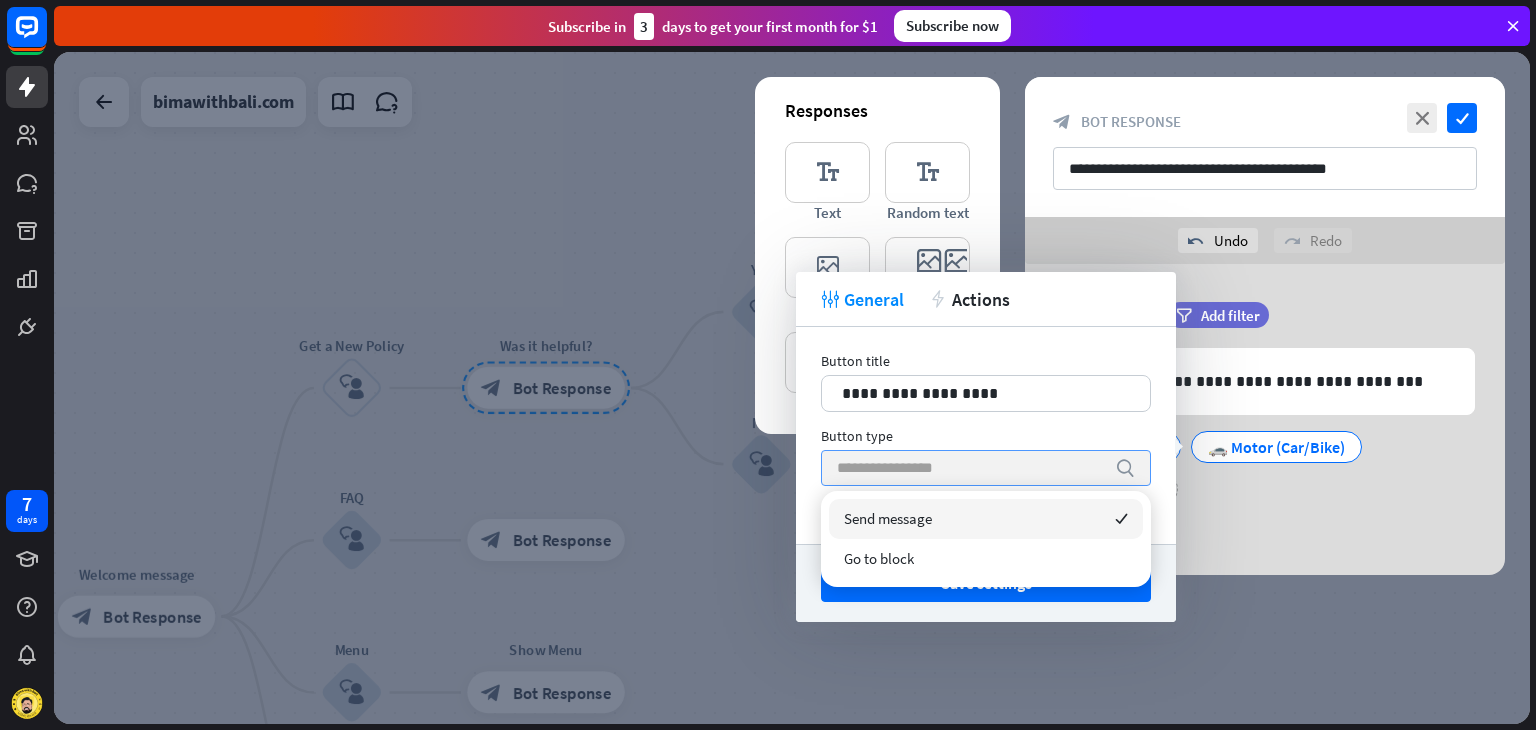 click at bounding box center [971, 468] 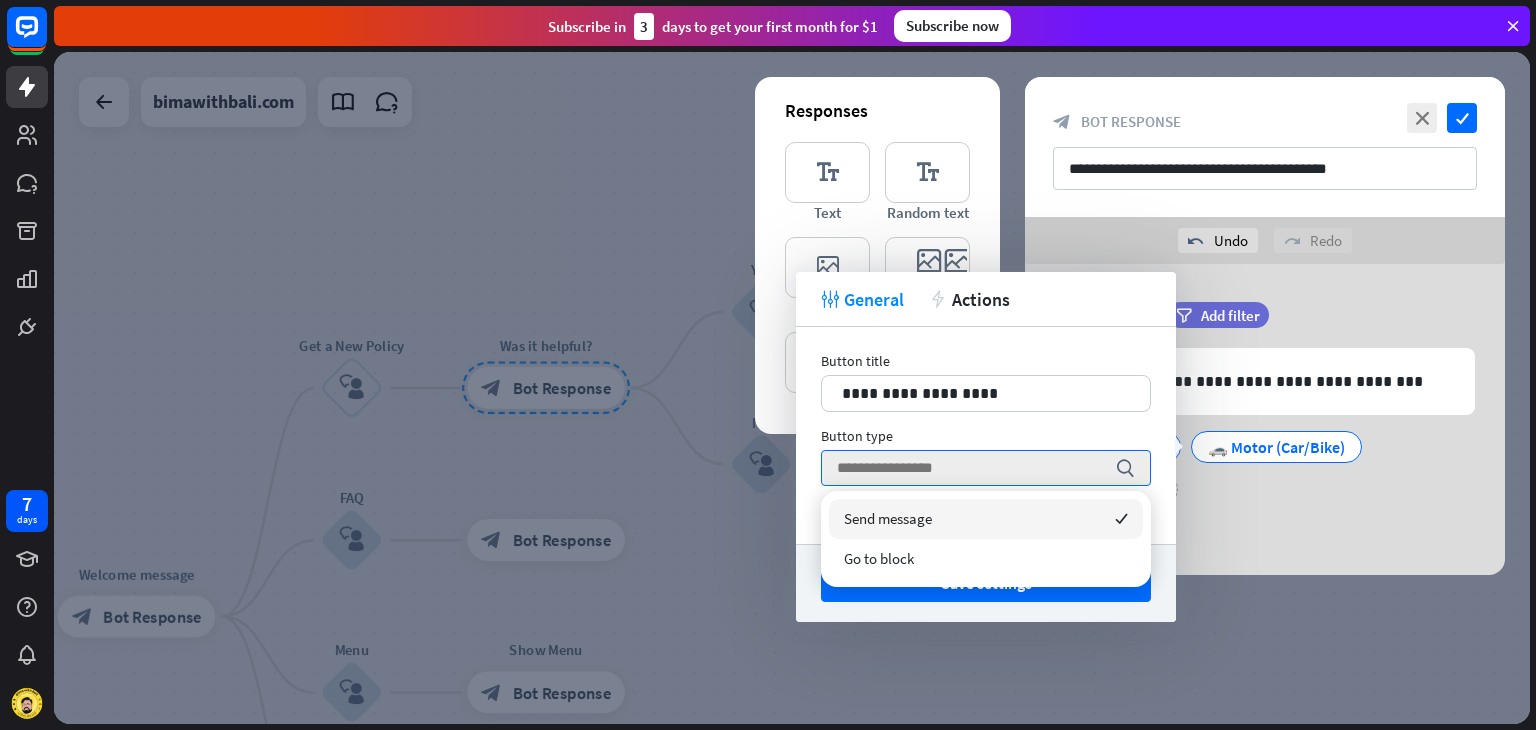 click on "Button type" at bounding box center [986, 436] 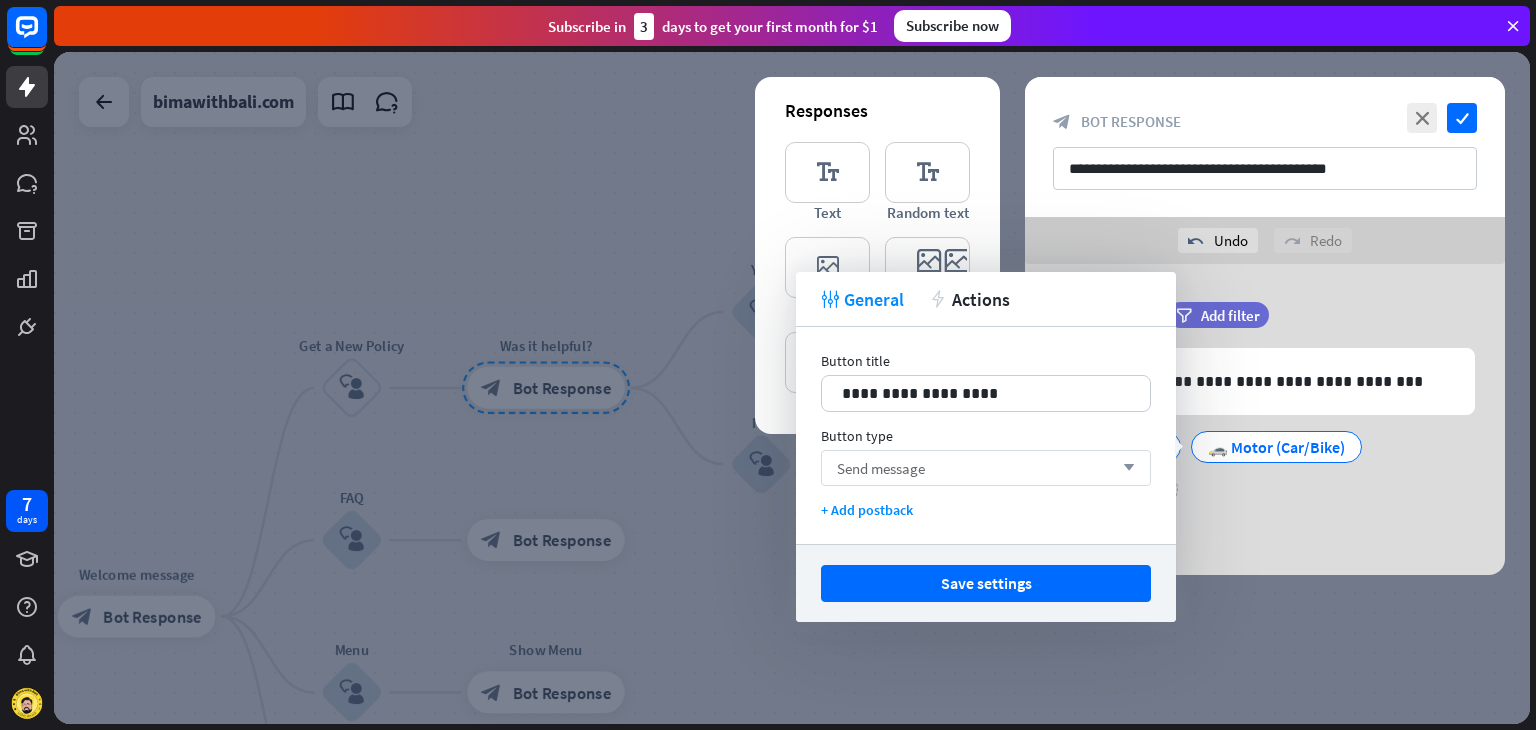 click on "Send message" at bounding box center (881, 468) 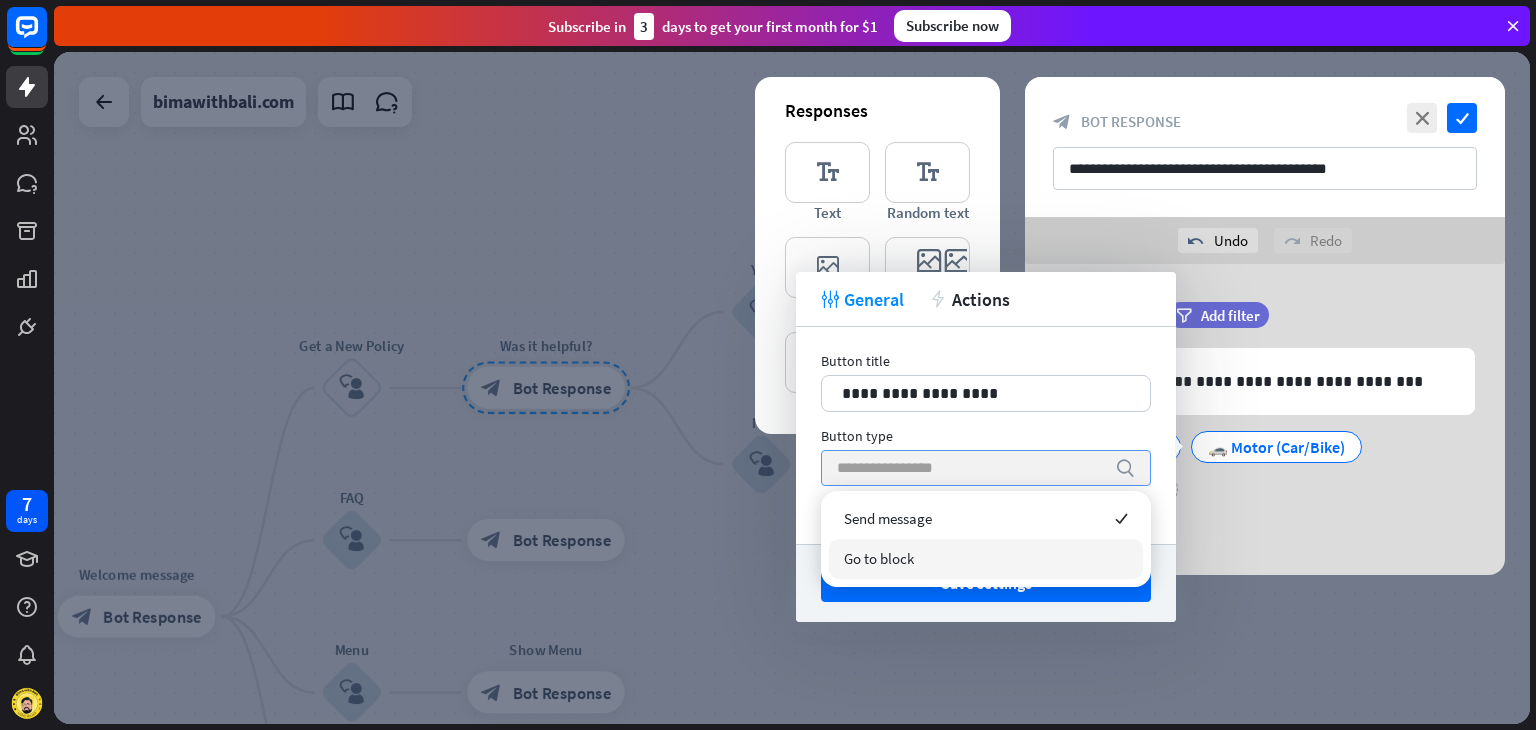 click on "Go to block" at bounding box center (879, 558) 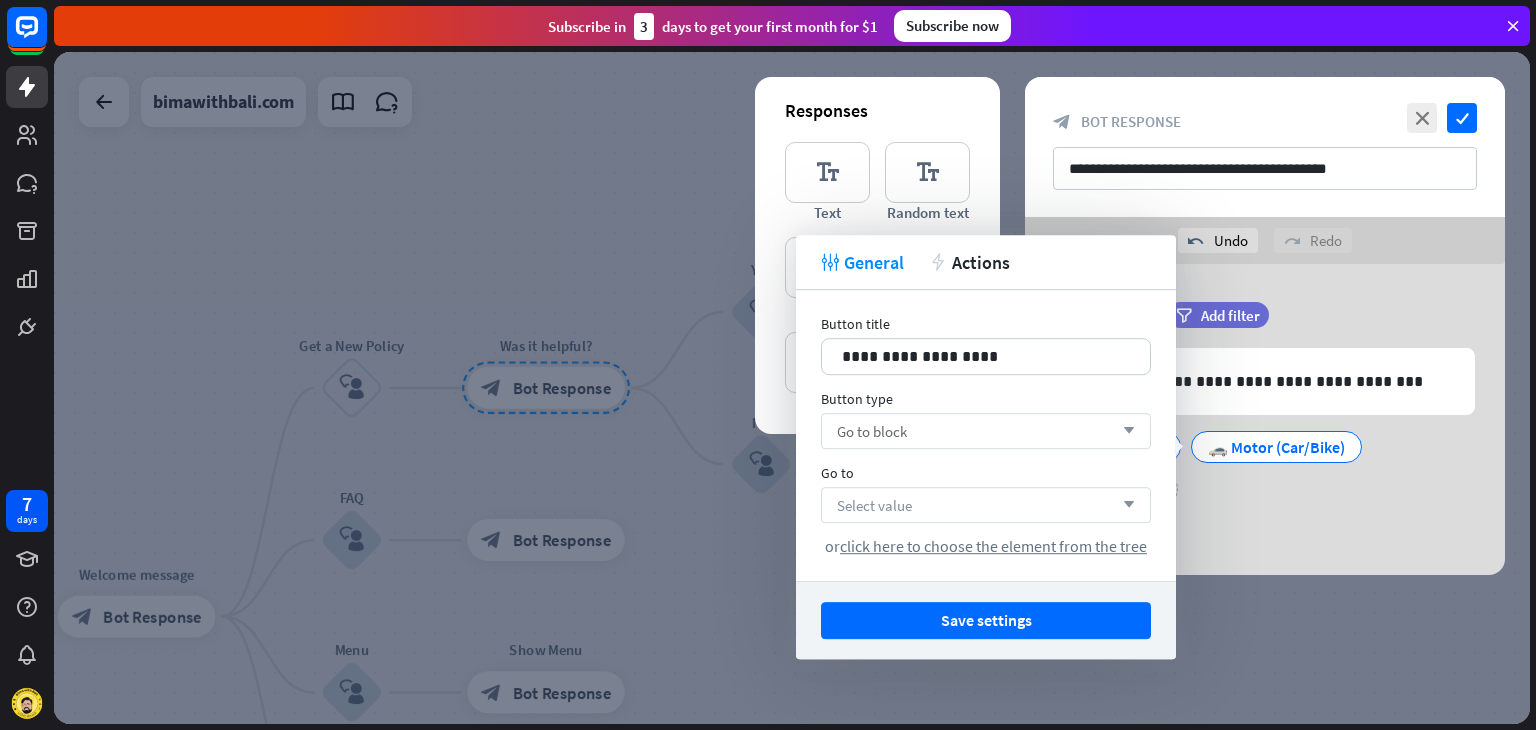 click on "Select value" at bounding box center (874, 505) 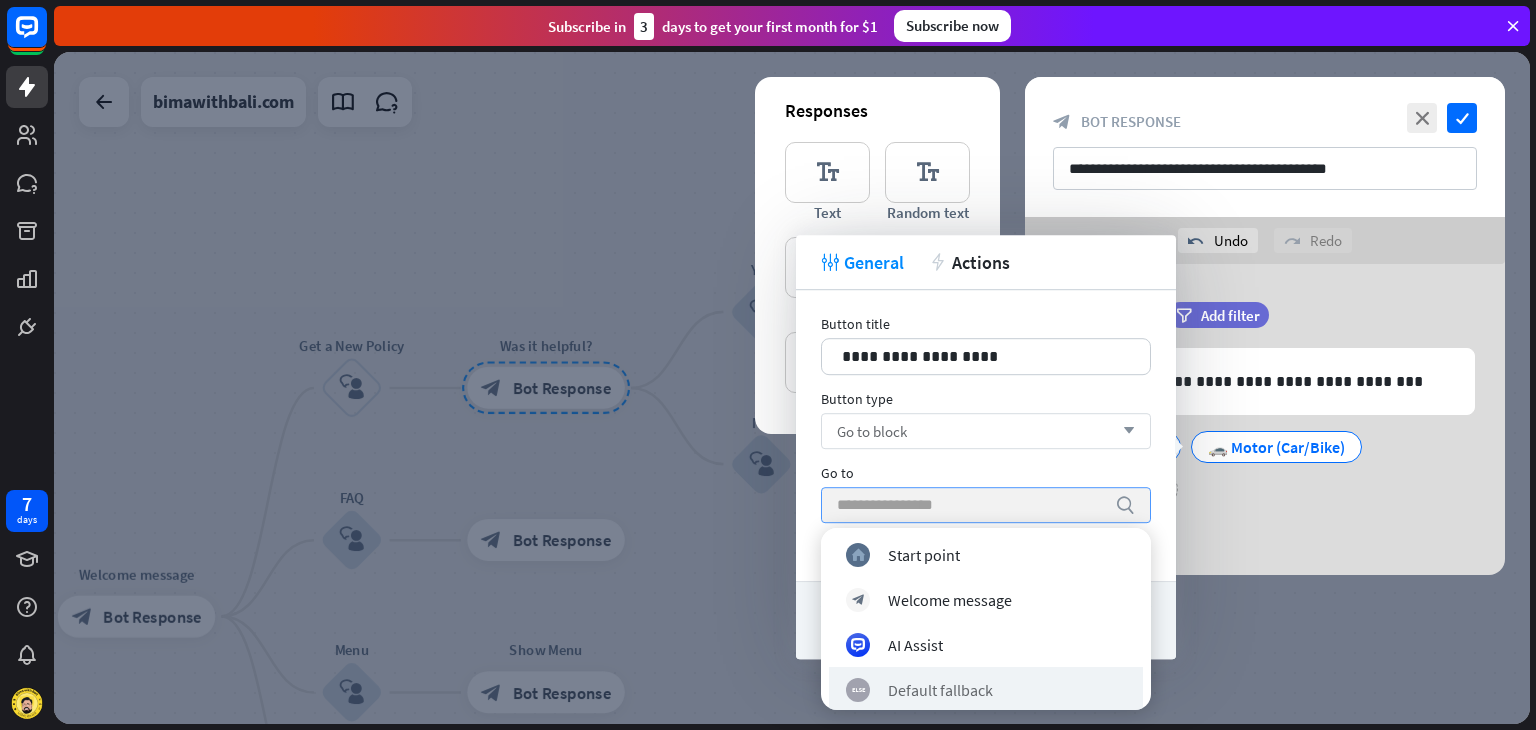 scroll, scrollTop: 0, scrollLeft: 0, axis: both 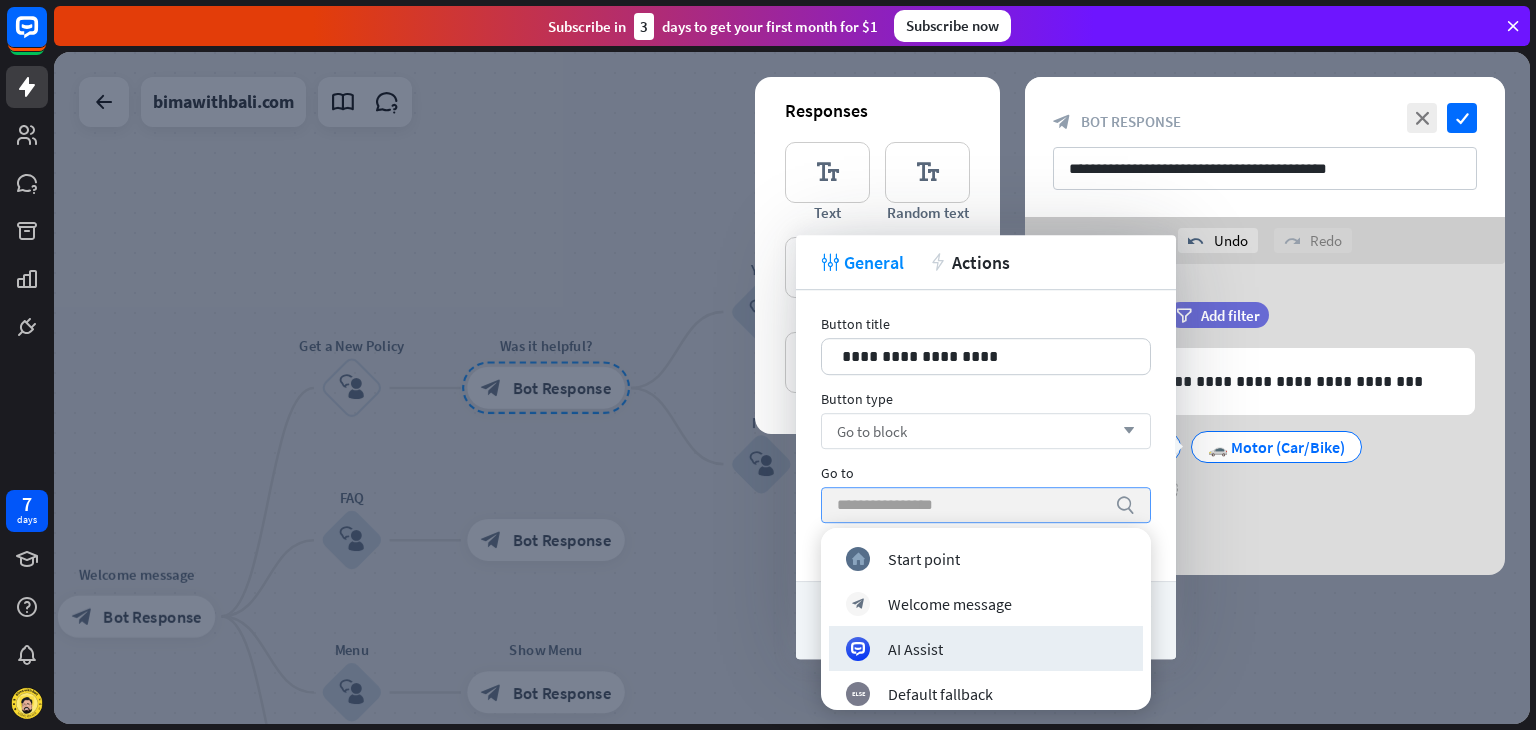 click at bounding box center (792, 388) 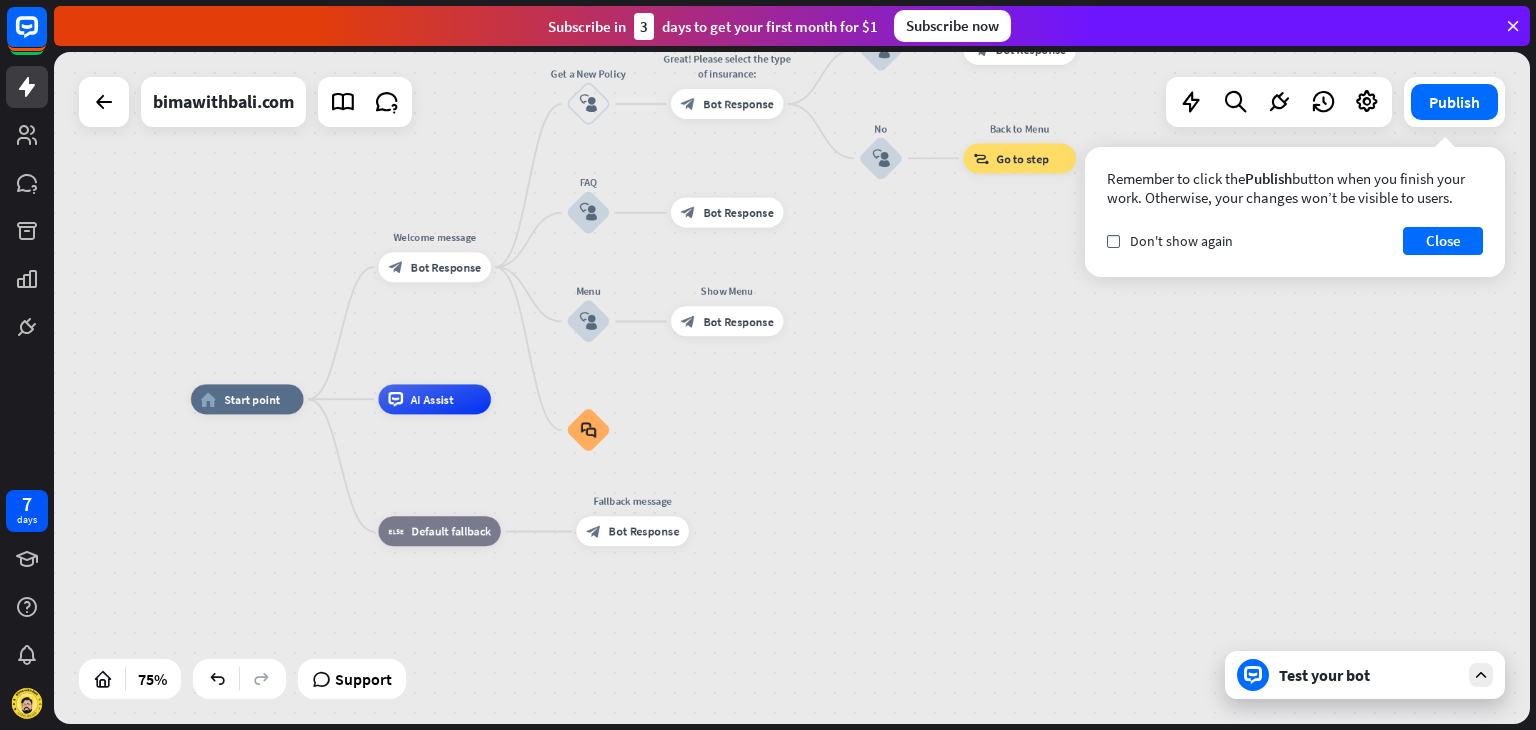 drag, startPoint x: 755, startPoint y: 665, endPoint x: 876, endPoint y: 363, distance: 325.3383 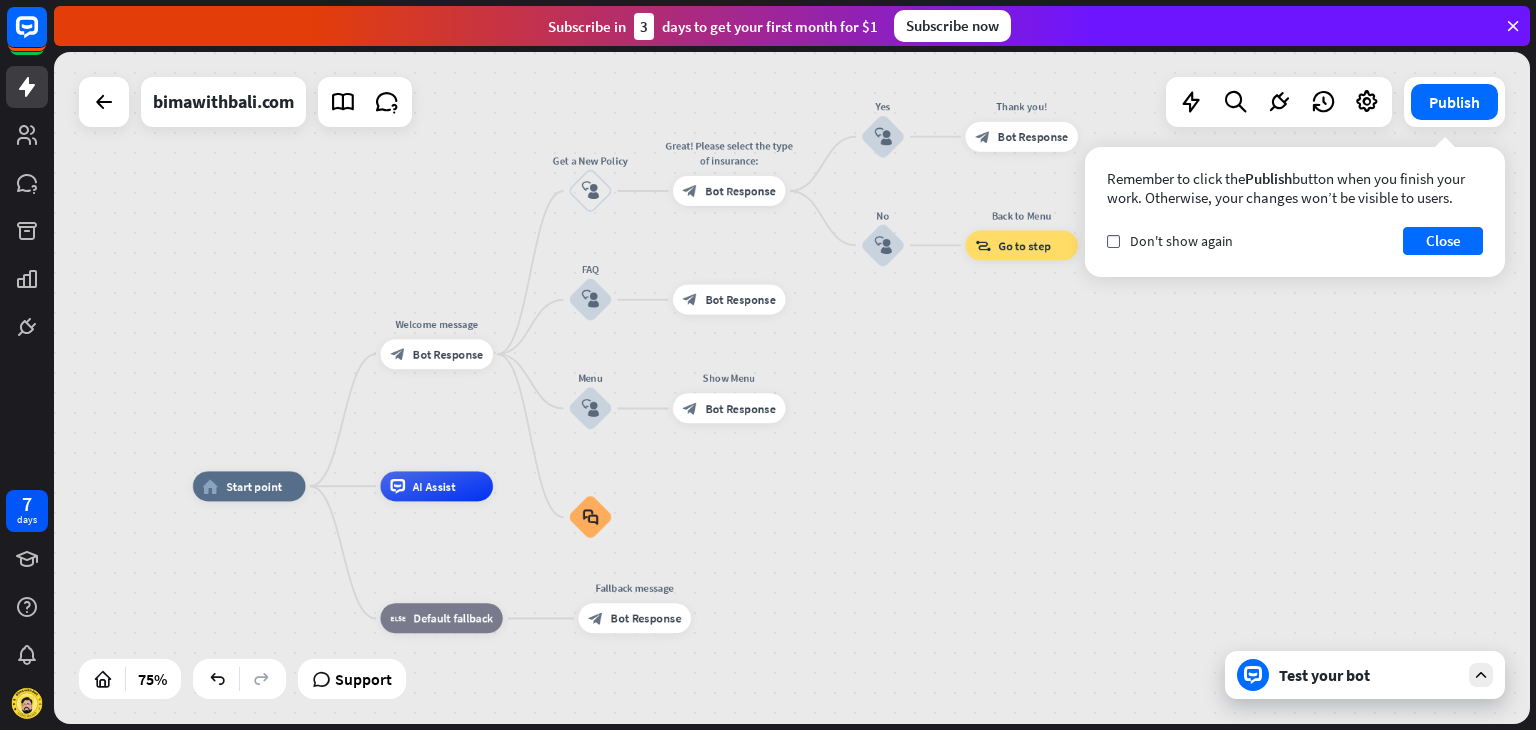 drag, startPoint x: 843, startPoint y: 441, endPoint x: 845, endPoint y: 529, distance: 88.02273 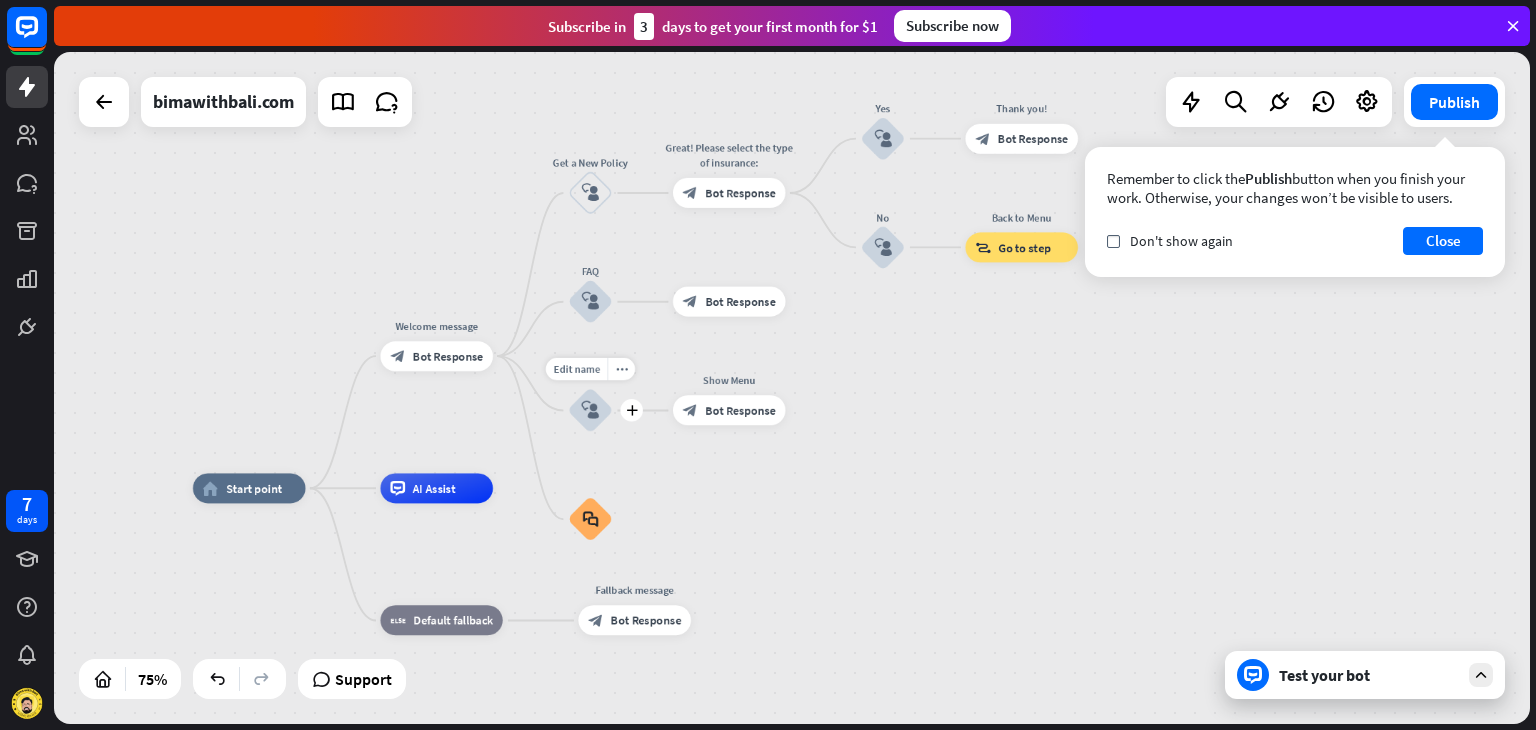 click on "block_user_input" at bounding box center [590, 410] 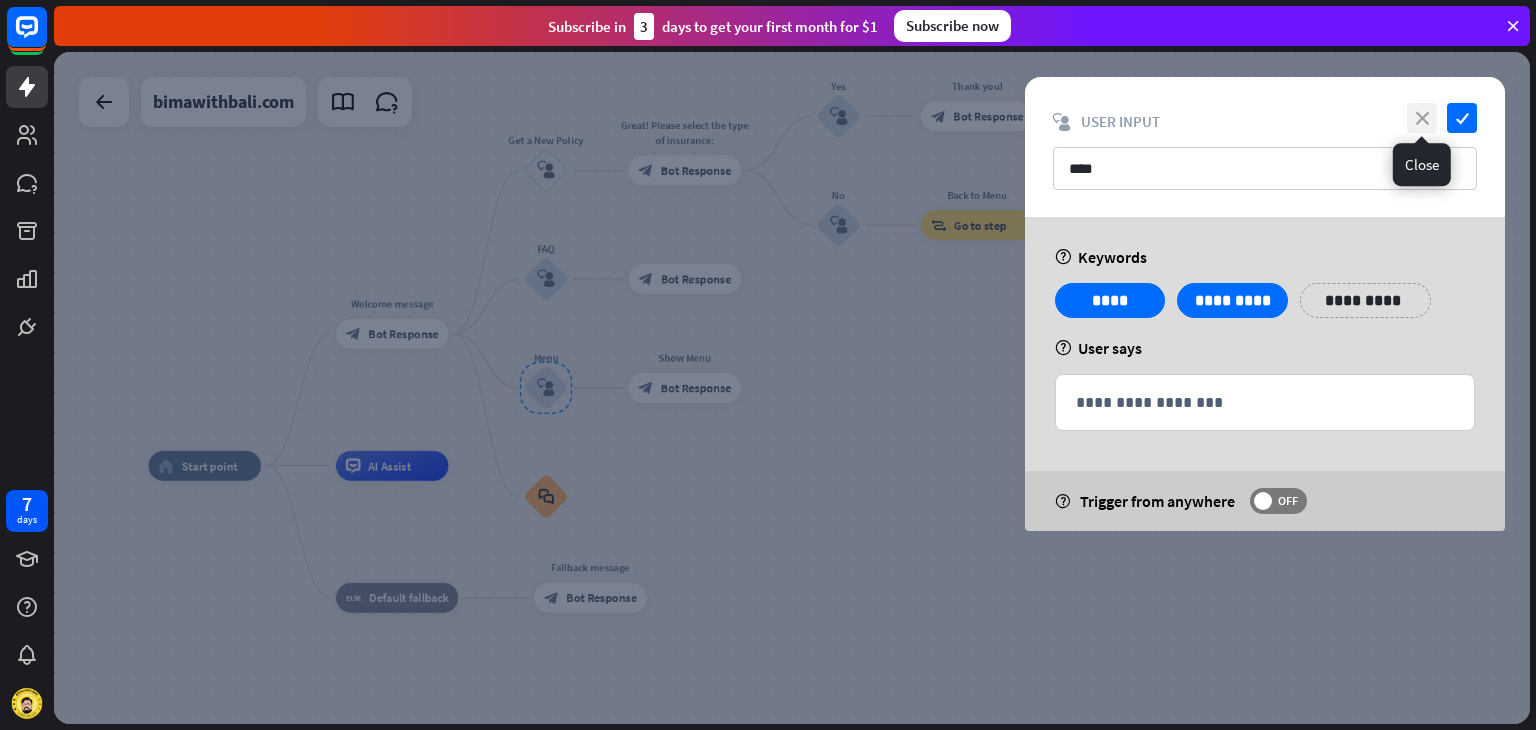 click on "close" at bounding box center [1422, 118] 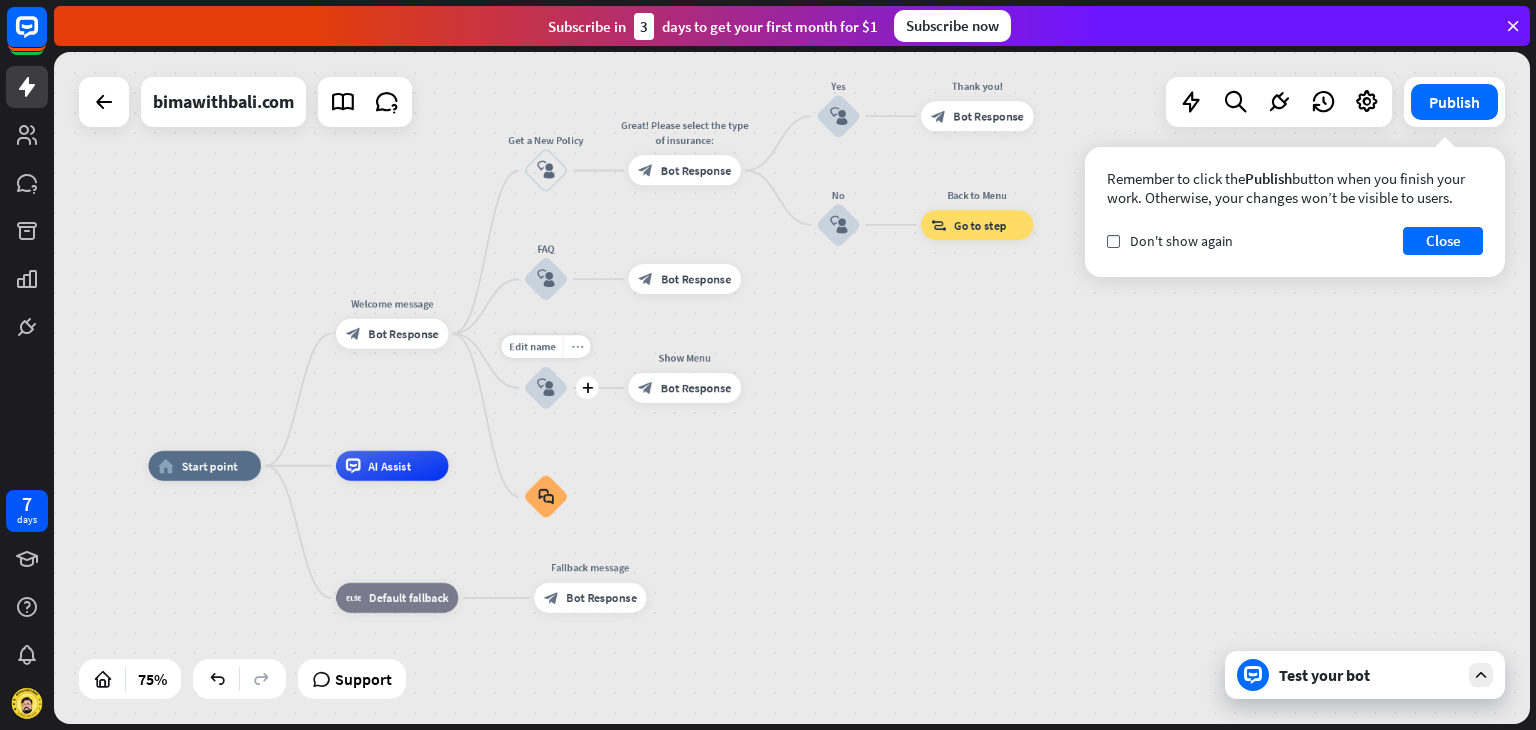 click on "more_horiz" at bounding box center [577, 346] 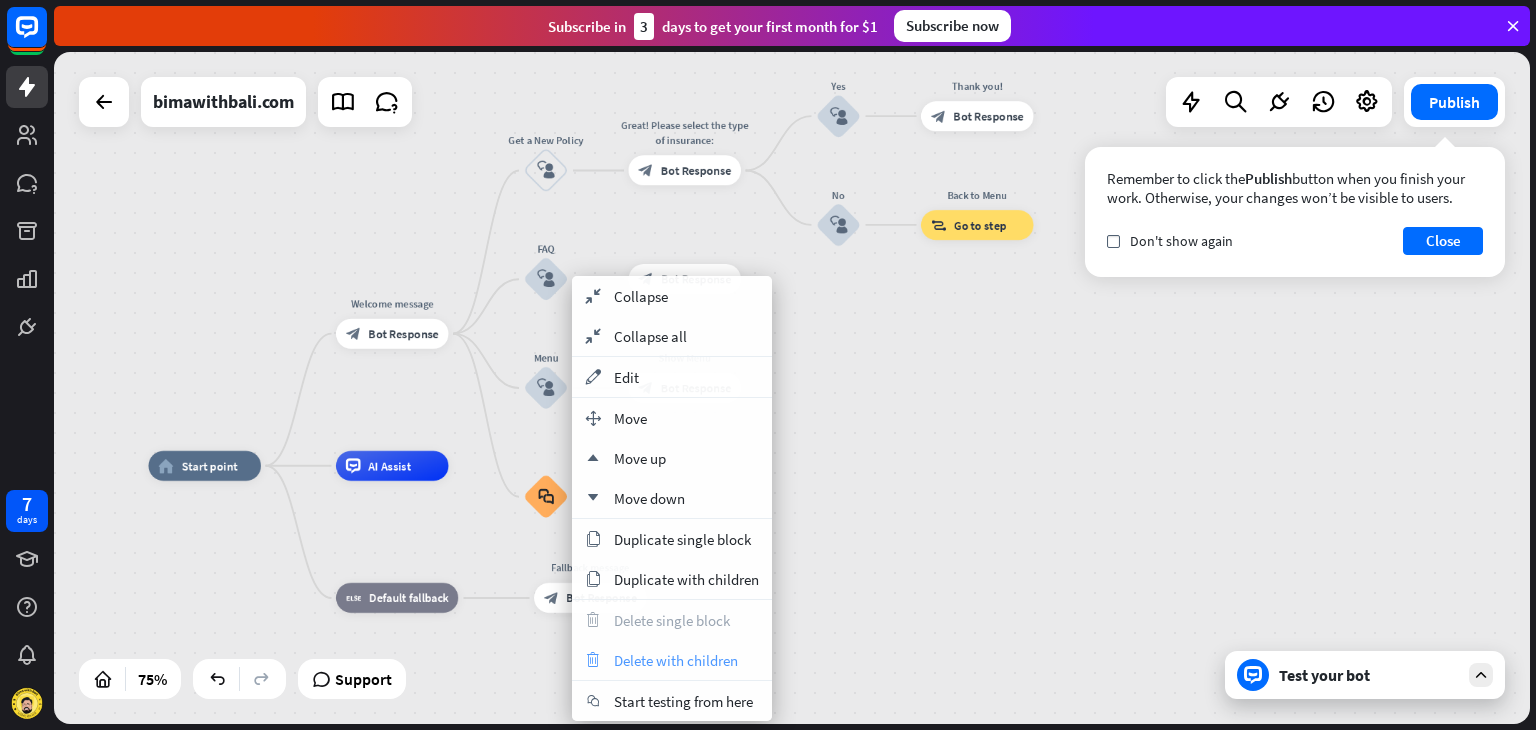 click on "Delete with children" at bounding box center (676, 660) 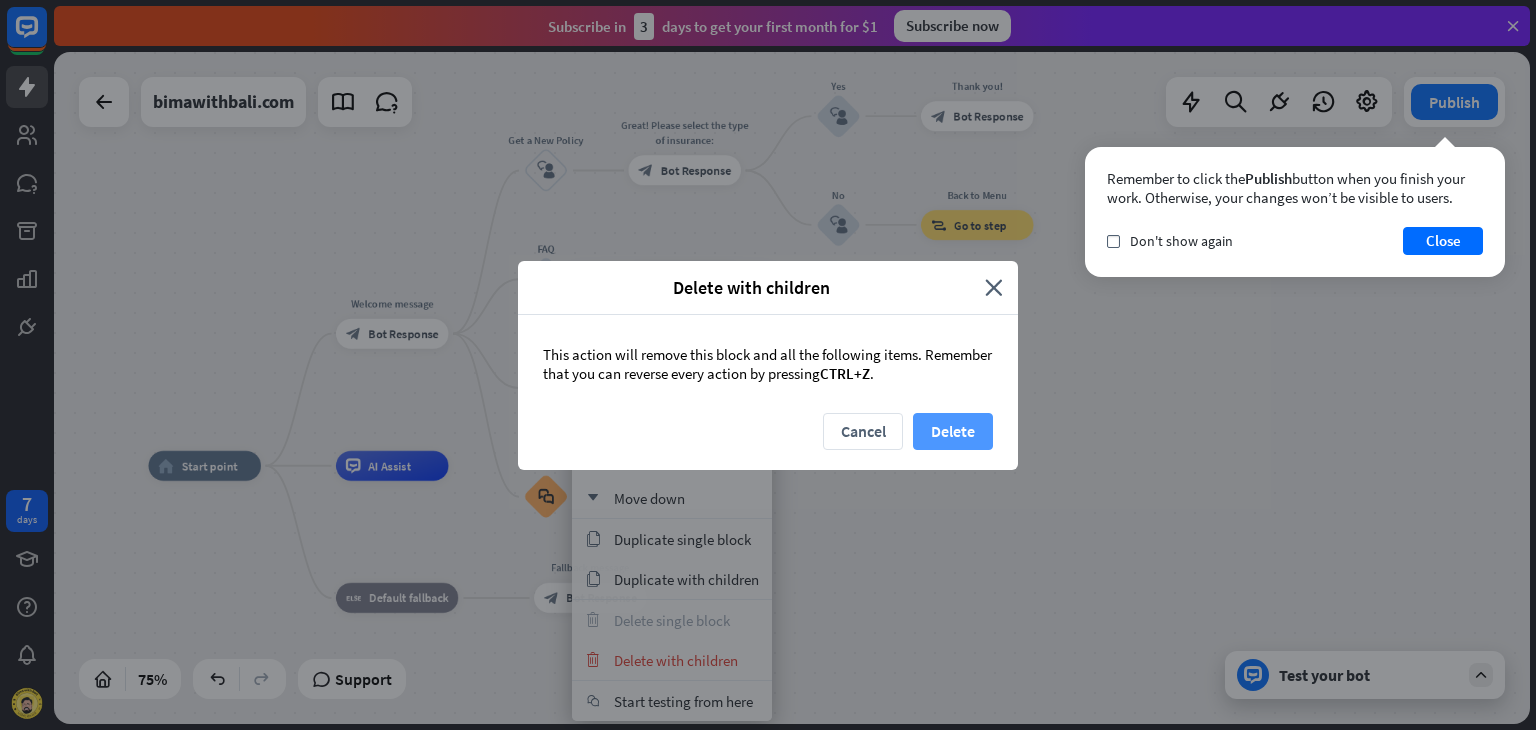 click on "Delete" at bounding box center (953, 431) 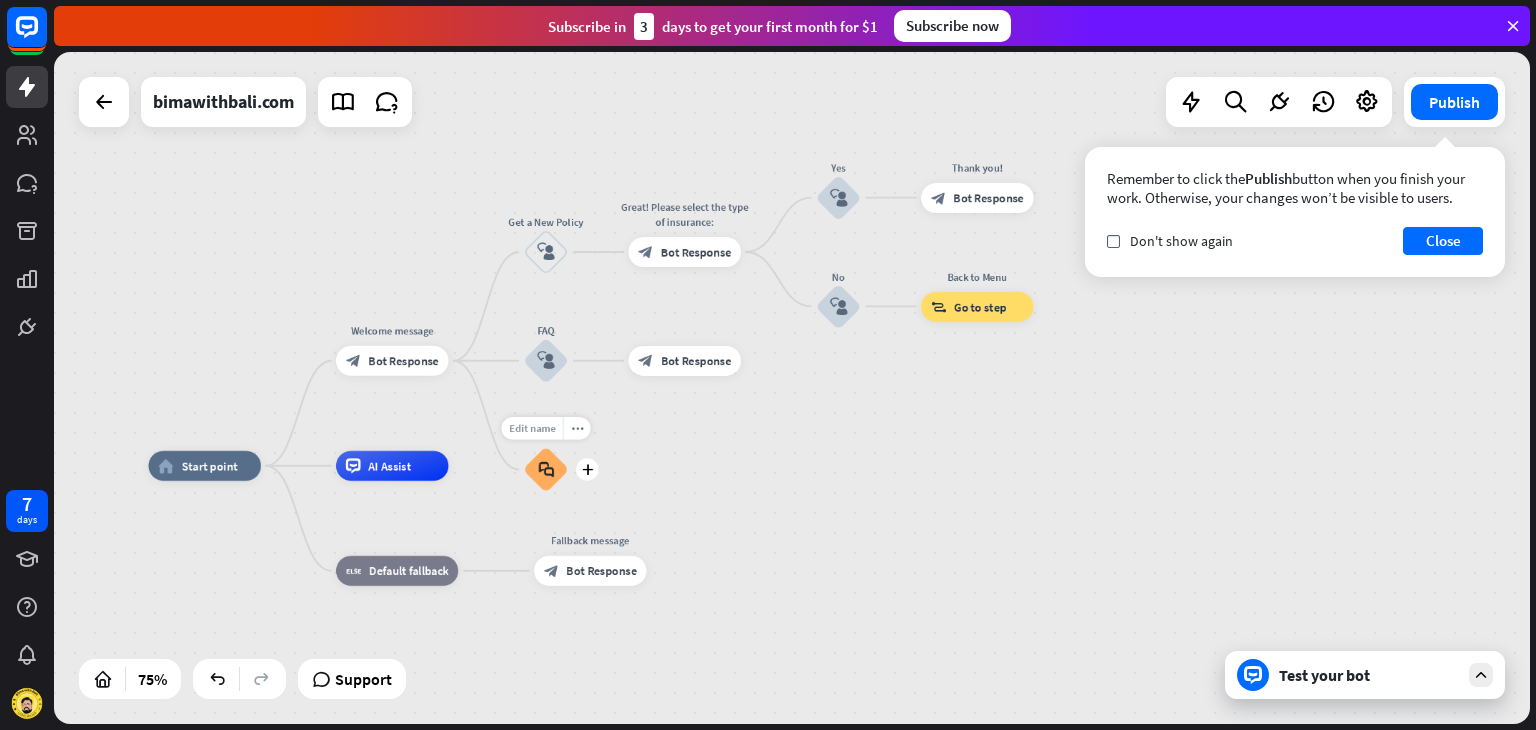 click on "Edit name" at bounding box center [532, 428] 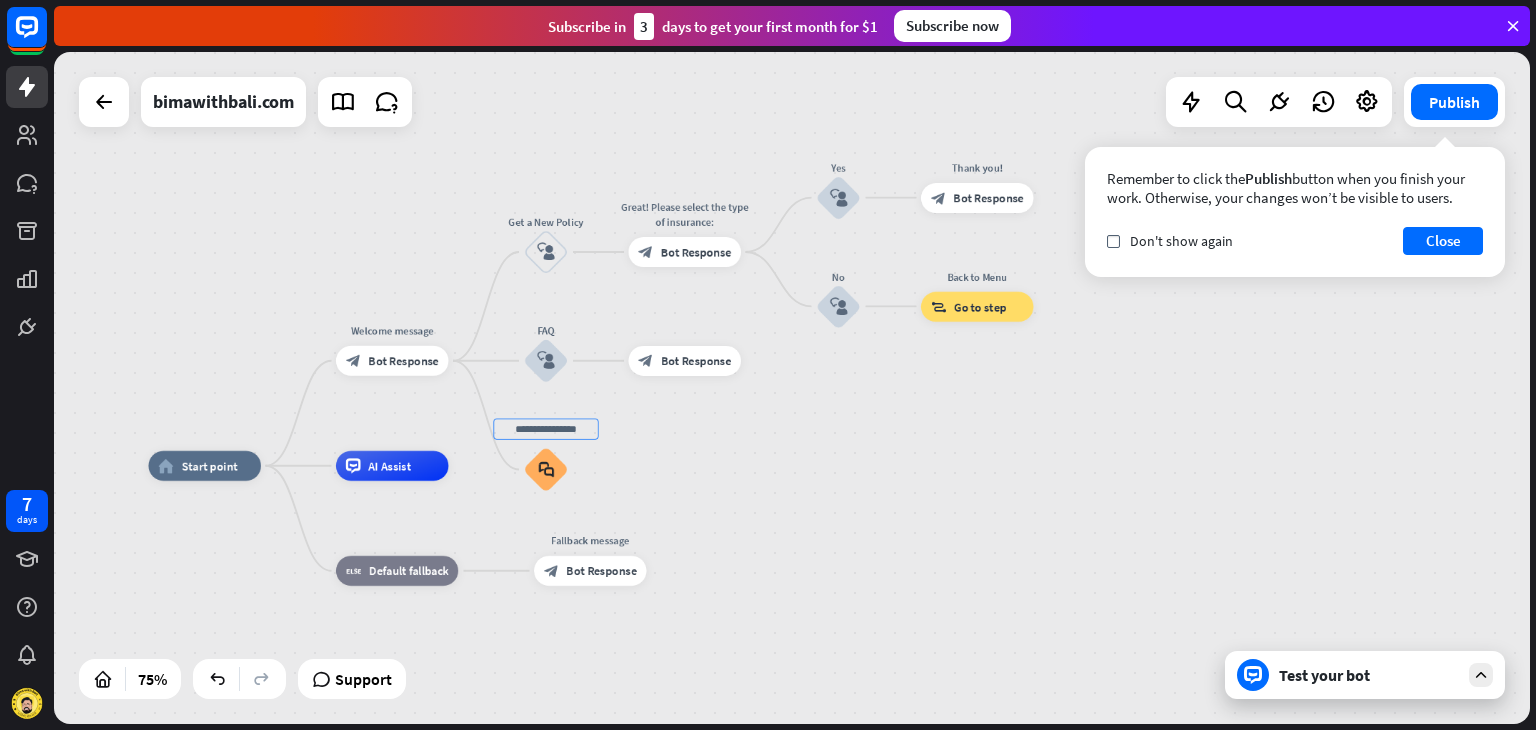 click on "home_2   Start point                 Welcome message   block_bot_response   Bot Response                 Get a New Policy   block_user_input                 Great! Please select the type of insurance:   block_bot_response   Bot Response                 Yes   block_user_input                 Thank you!   block_bot_response   Bot Response                 No   block_user_input                 Back to Menu   block_goto   Go to step                 FAQ   block_user_input                   block_bot_response   Bot Response                   block_faq                     AI Assist                   block_fallback   Default fallback                 Fallback message   block_bot_response   Bot Response" at bounding box center (792, 388) 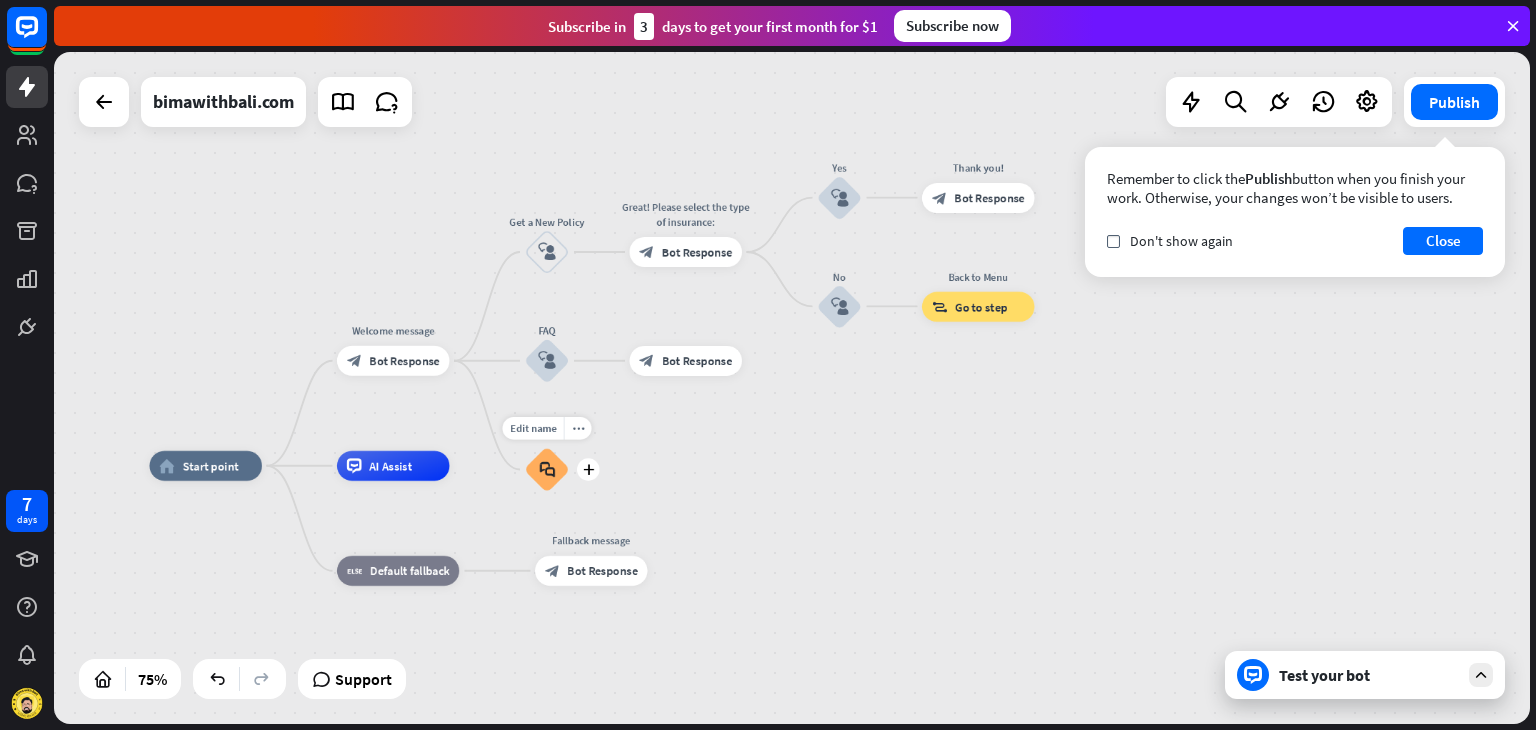 click on "block_faq" at bounding box center [547, 469] 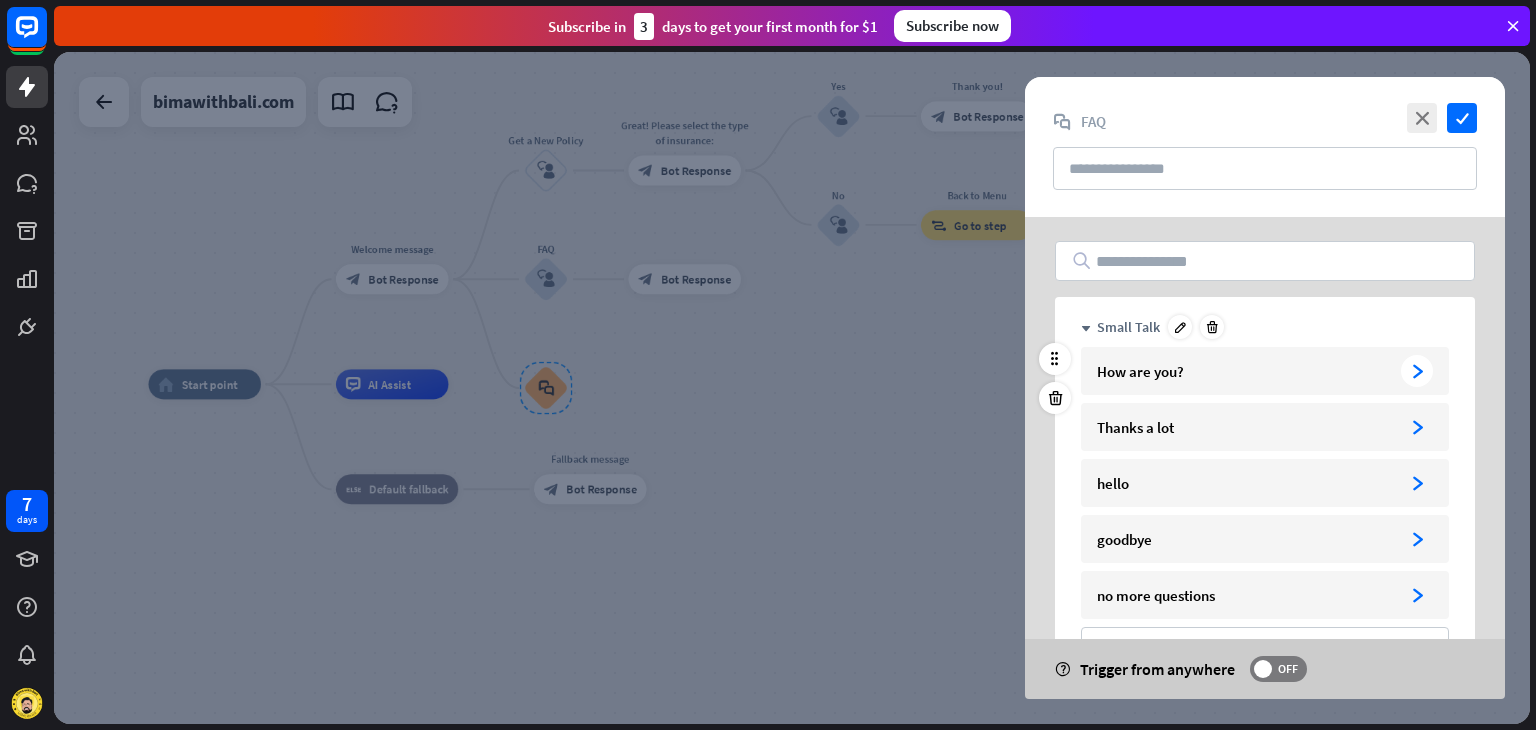 click on "arrowhead_right" at bounding box center [1417, 371] 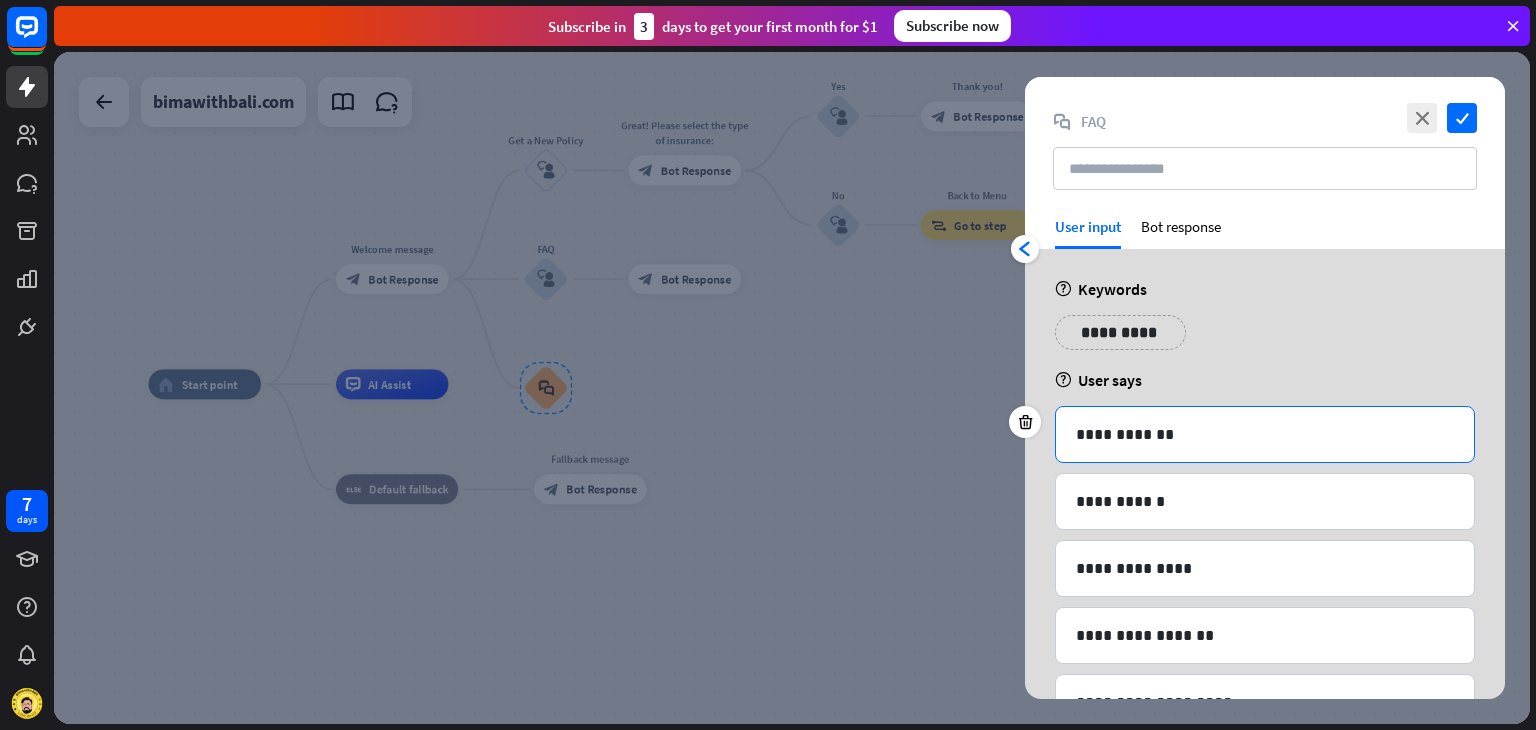 click on "**********" at bounding box center [1265, 434] 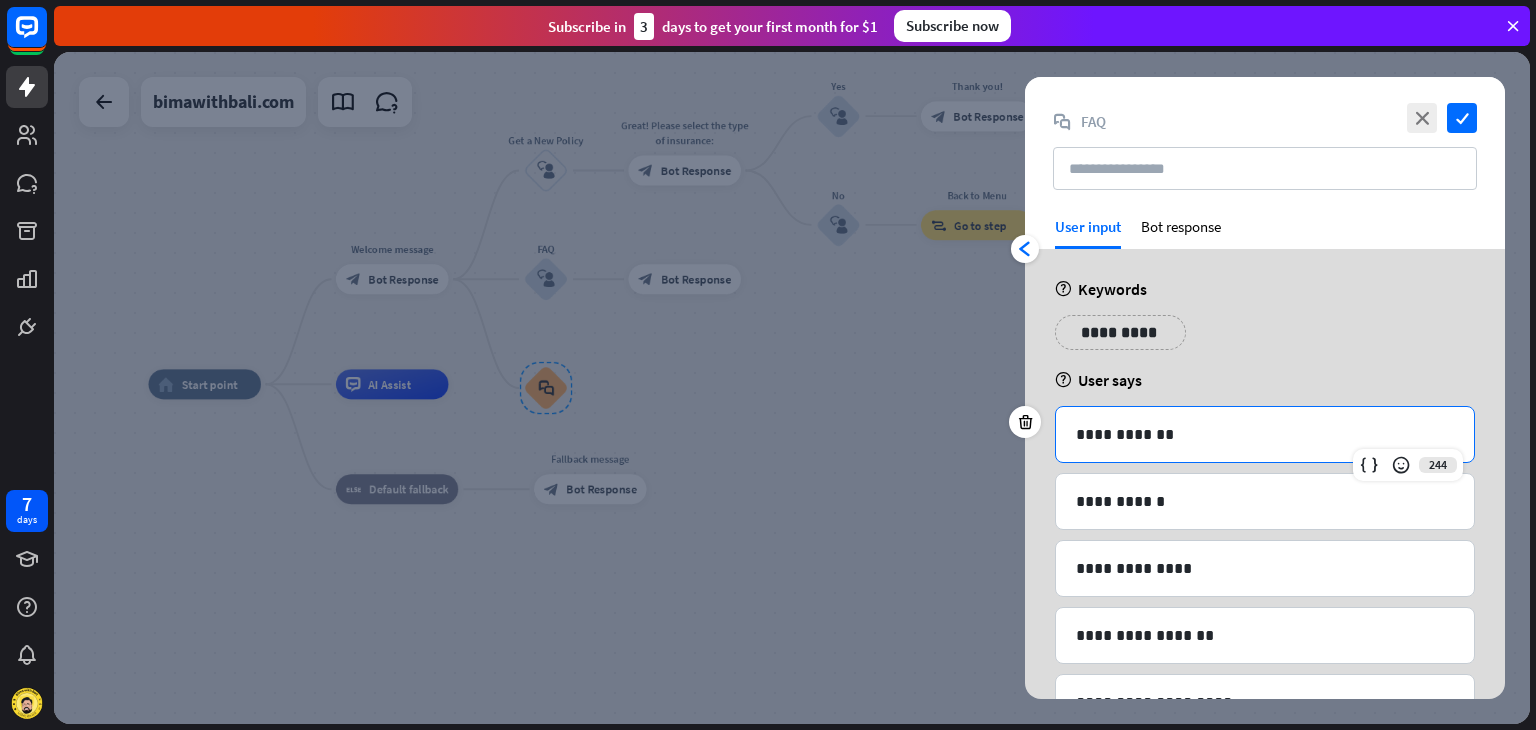 drag, startPoint x: 1164, startPoint y: 431, endPoint x: 1048, endPoint y: 445, distance: 116.841774 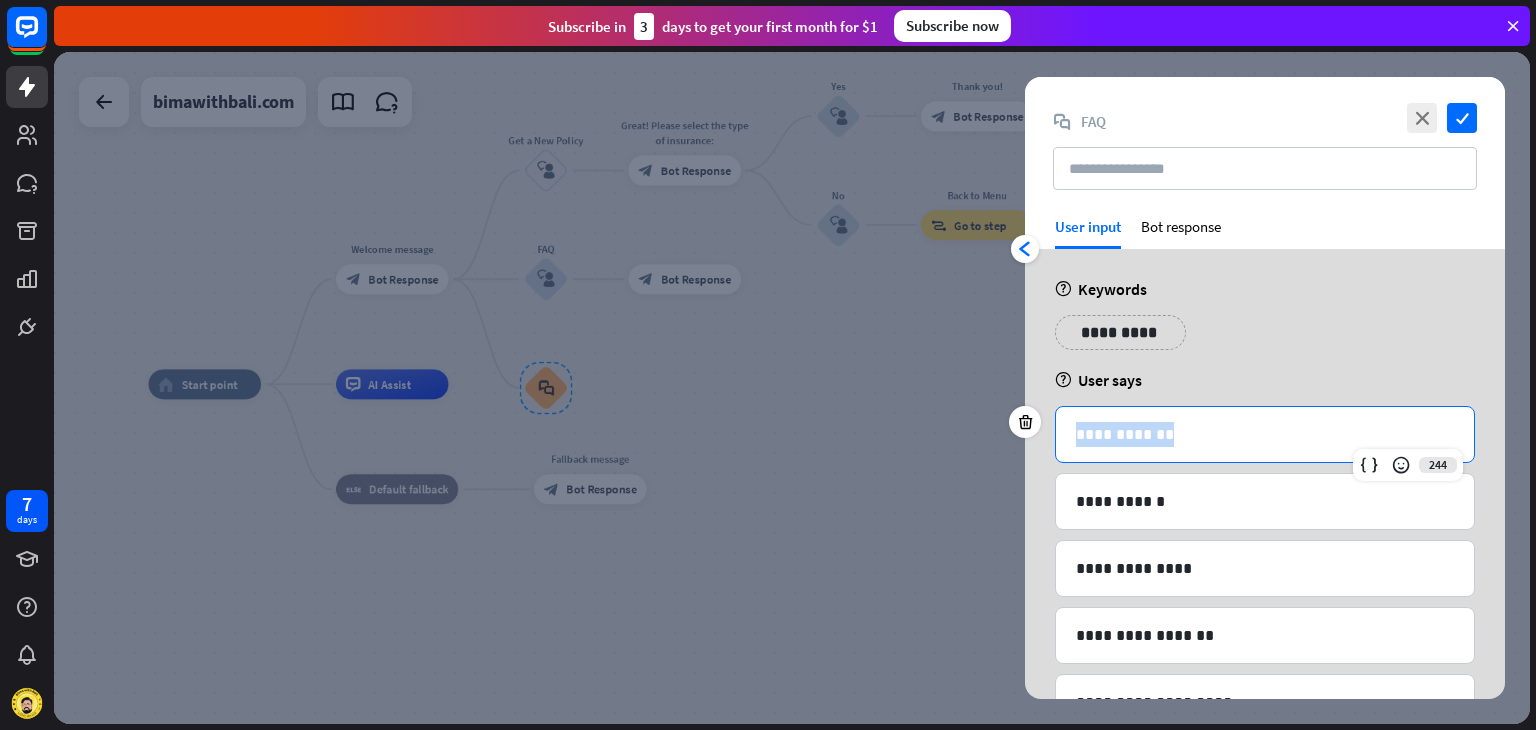 drag, startPoint x: 1072, startPoint y: 431, endPoint x: 1184, endPoint y: 433, distance: 112.01785 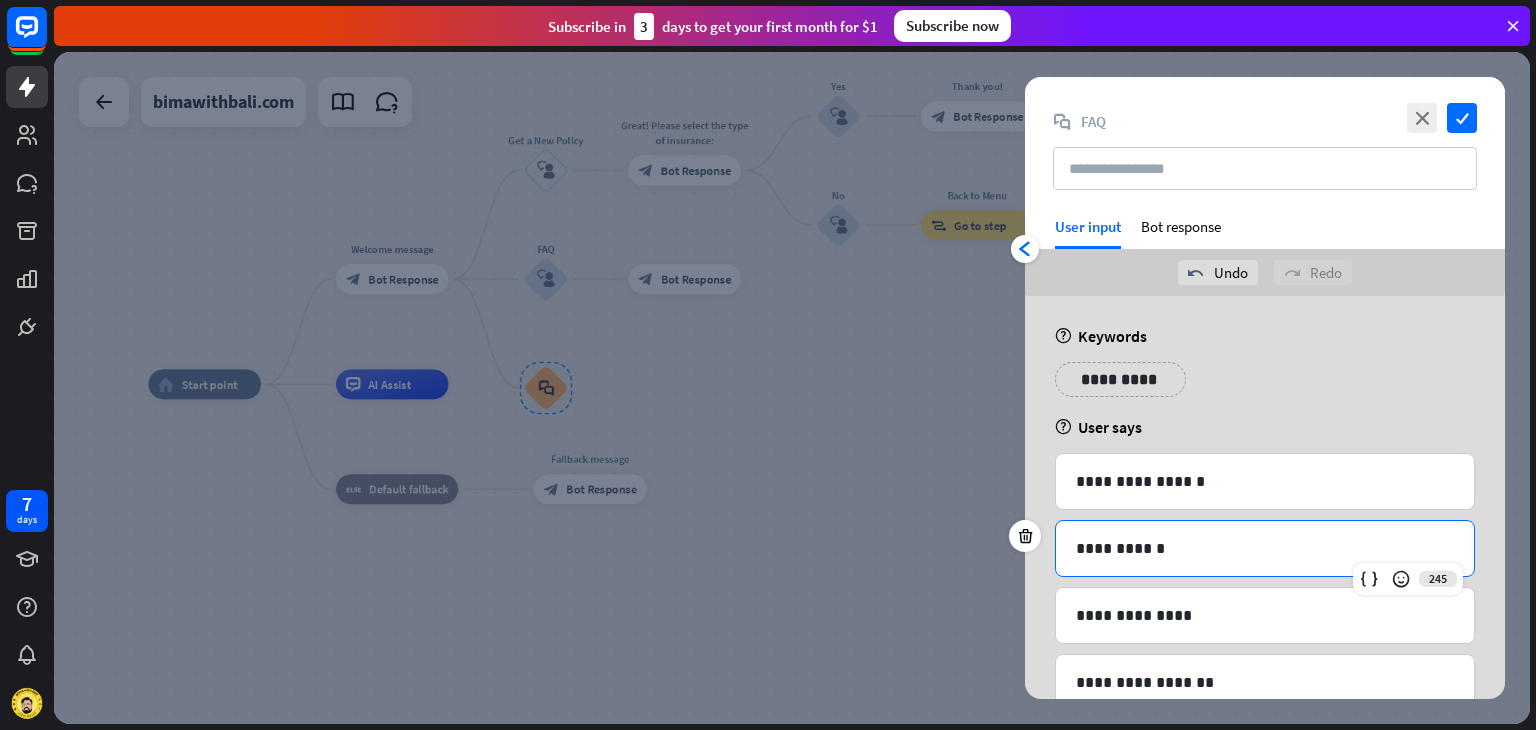 drag, startPoint x: 1169, startPoint y: 553, endPoint x: 1047, endPoint y: 561, distance: 122.26202 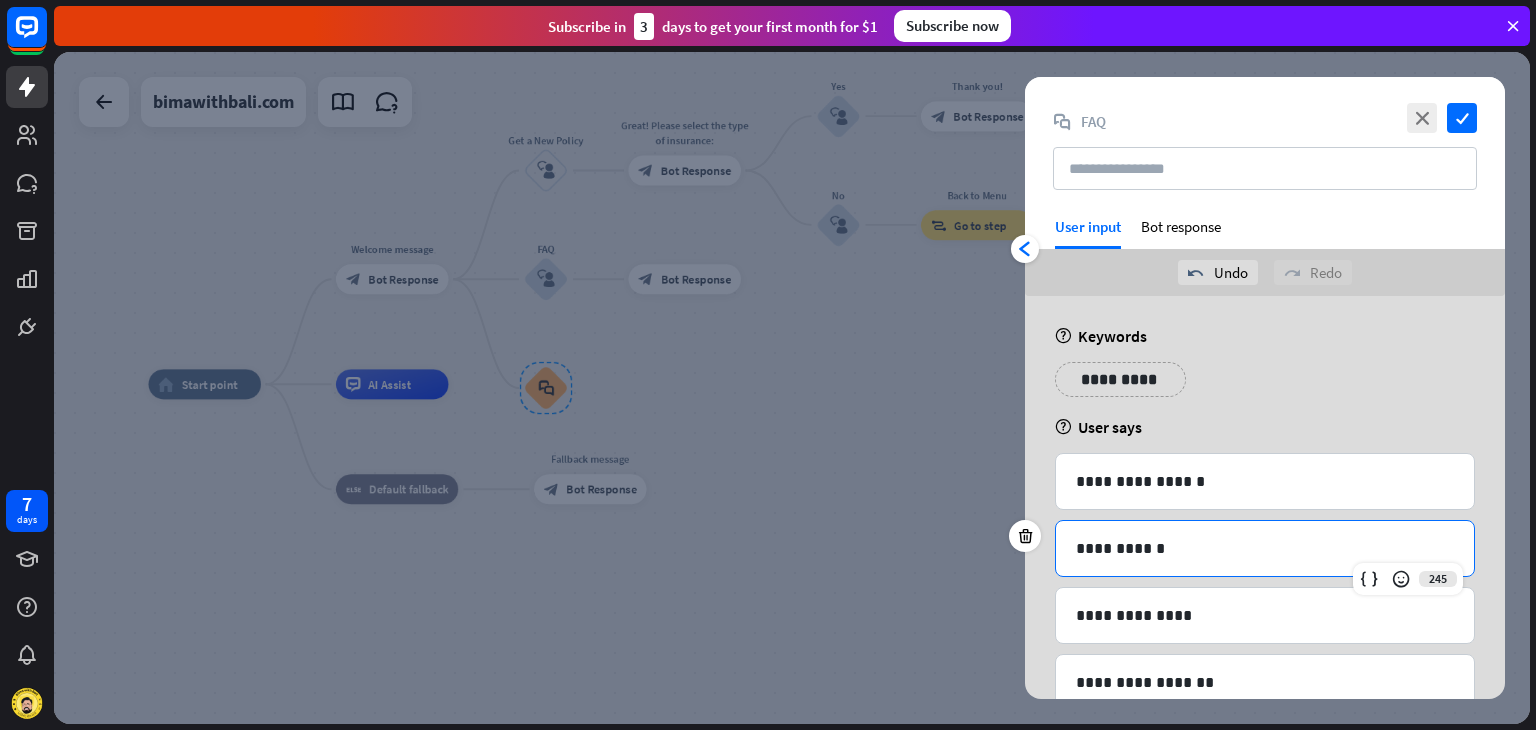 click on "**********" at bounding box center (1265, 2131) 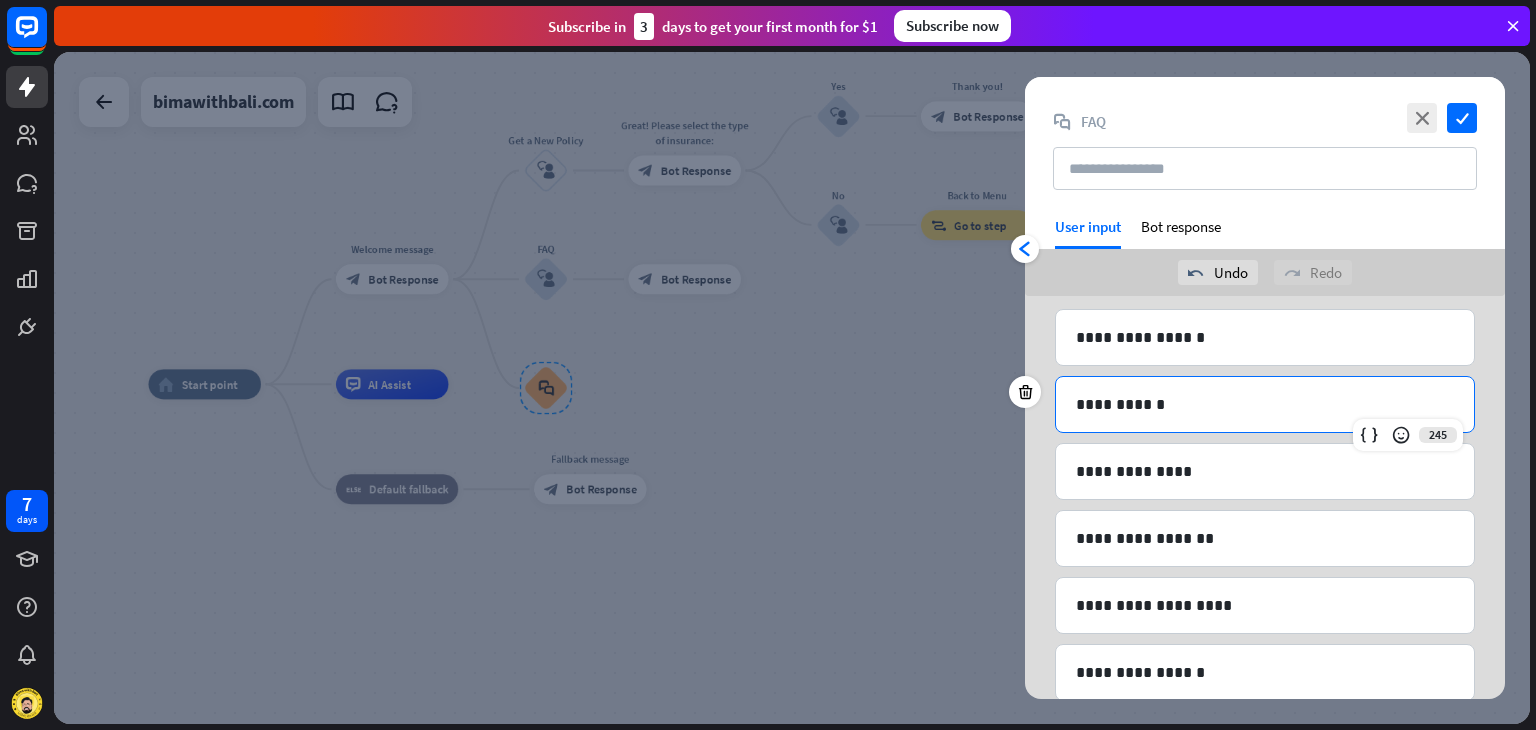 scroll, scrollTop: 0, scrollLeft: 0, axis: both 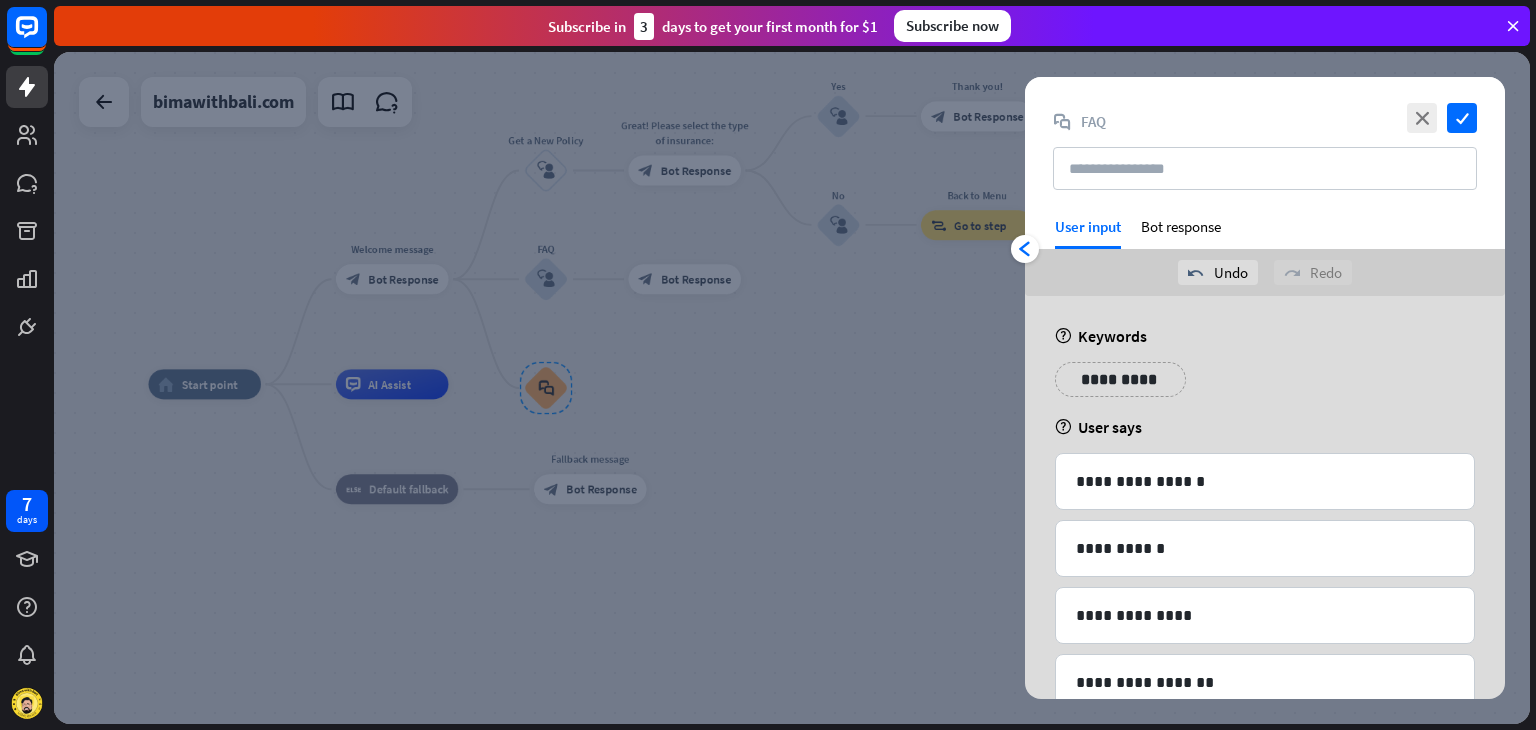 click on "arrowhead_left
User input
Bot response" at bounding box center (1265, 233) 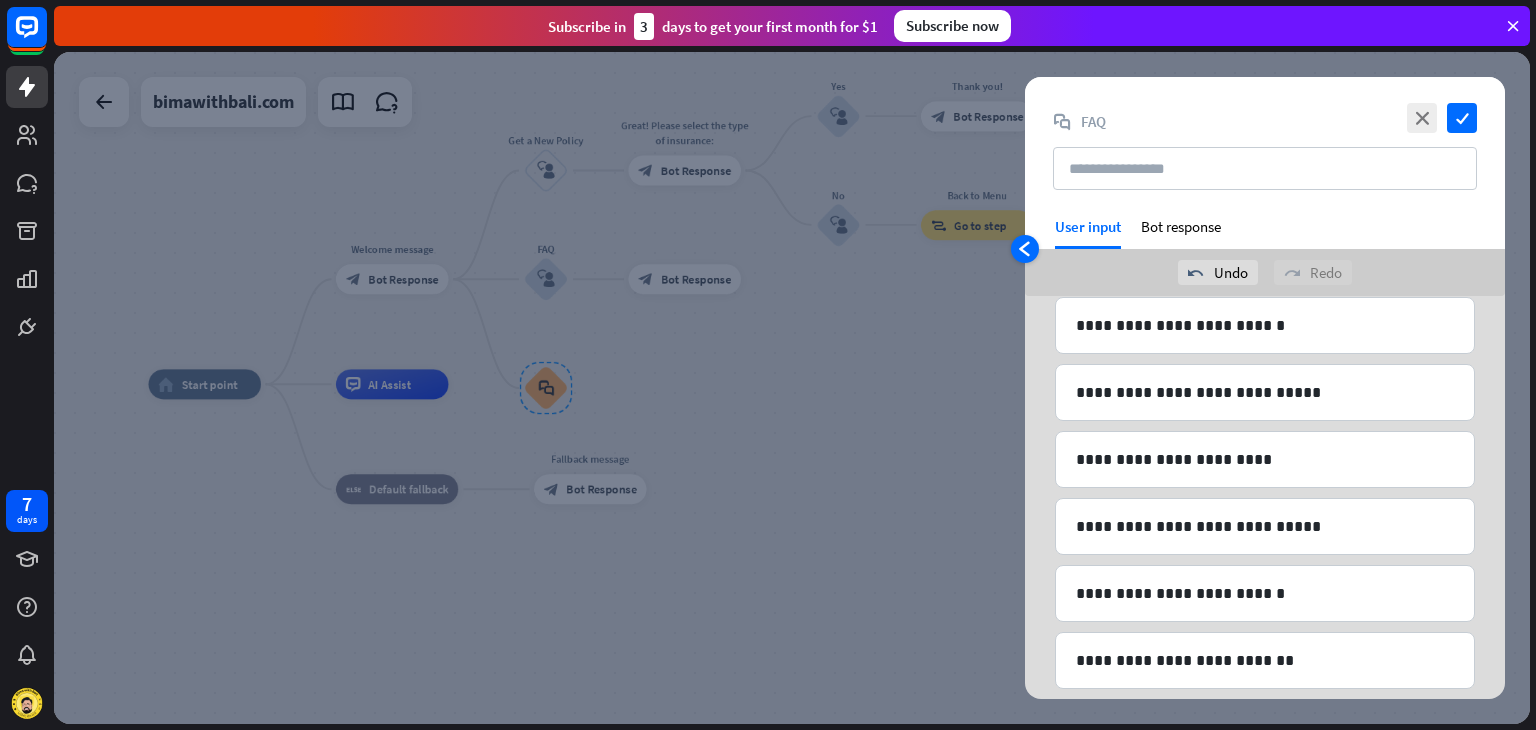 click on "arrowhead_left" at bounding box center (1025, 249) 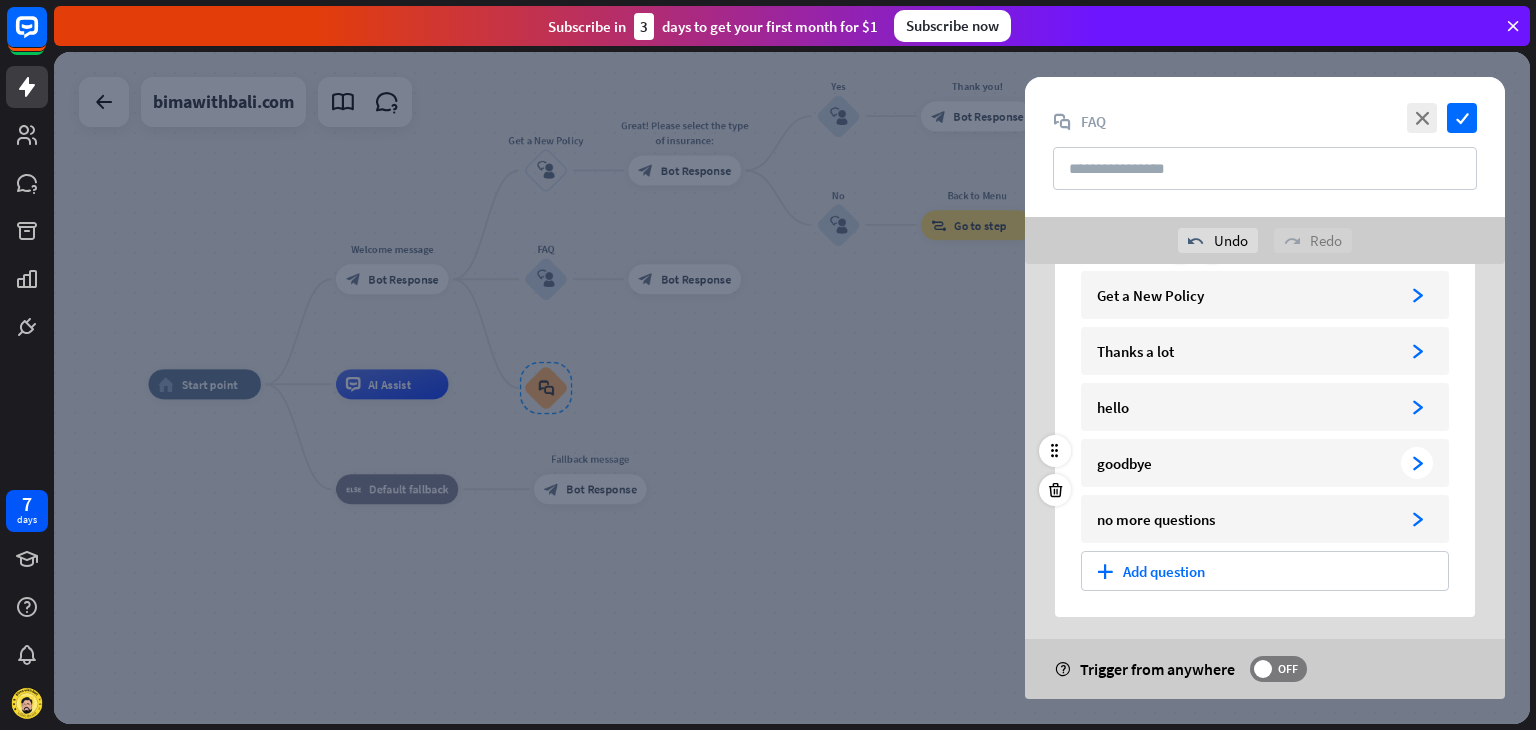 scroll, scrollTop: 0, scrollLeft: 0, axis: both 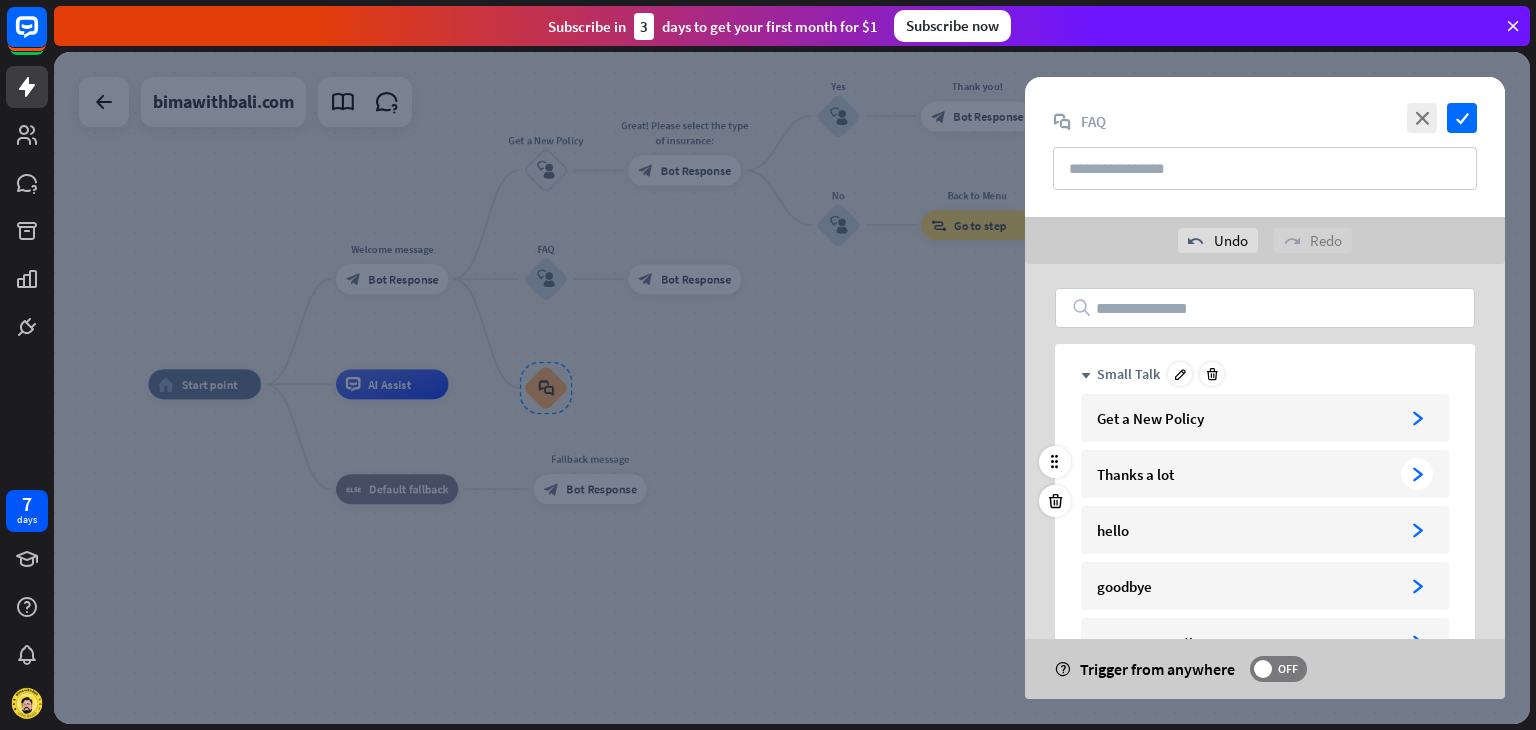 click on "Thanks a lot" at bounding box center [1245, 474] 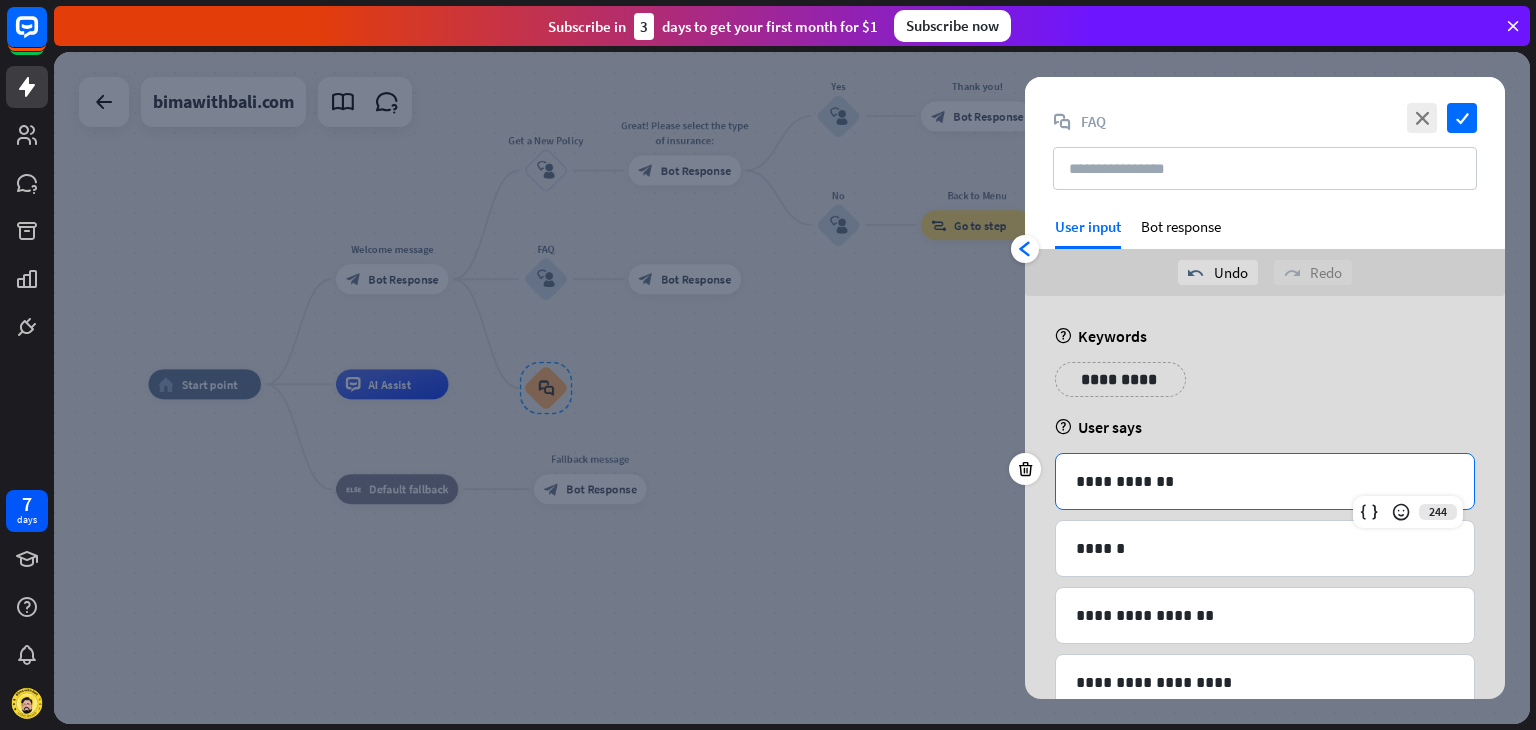 drag, startPoint x: 1172, startPoint y: 481, endPoint x: 1072, endPoint y: 498, distance: 101.43471 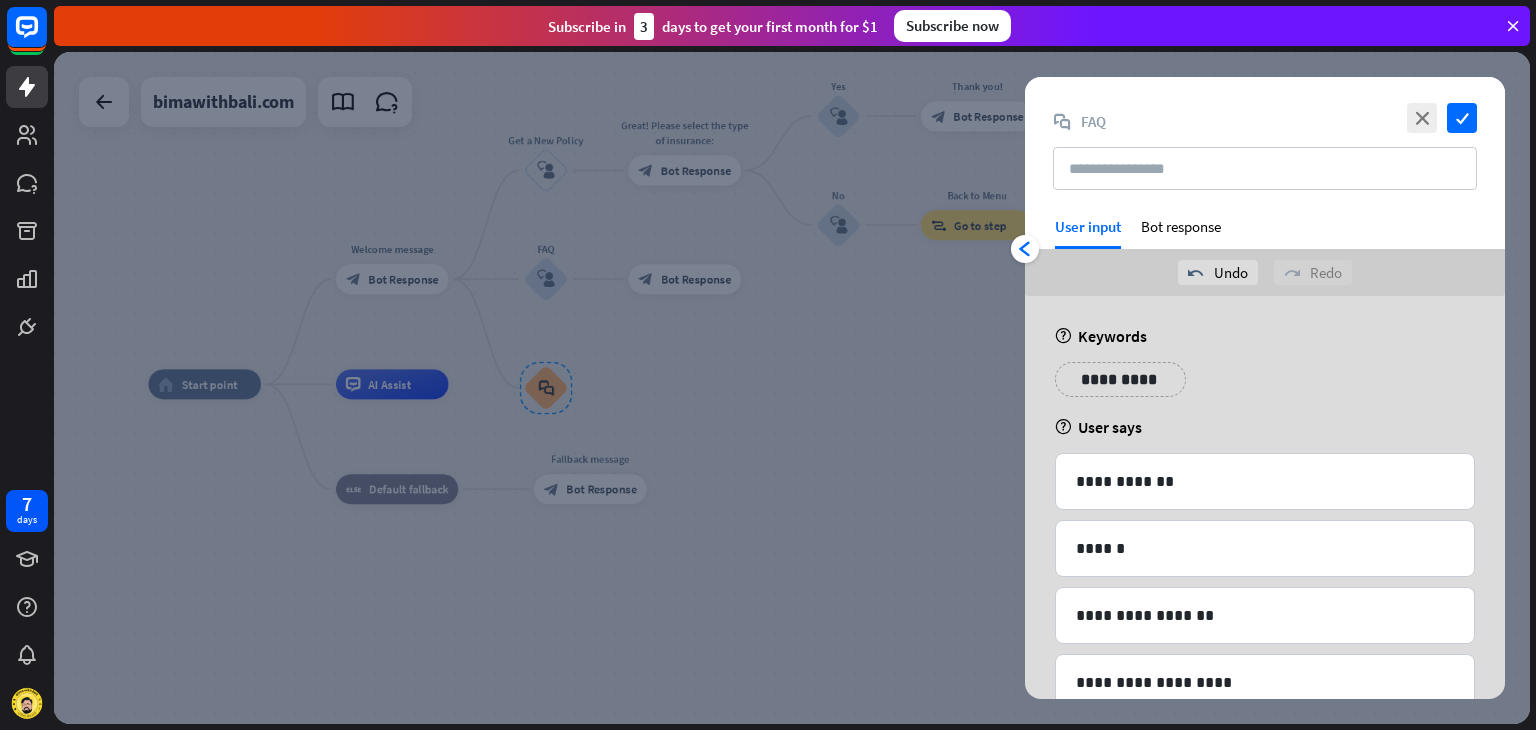 click on "**********" at bounding box center (1265, 387) 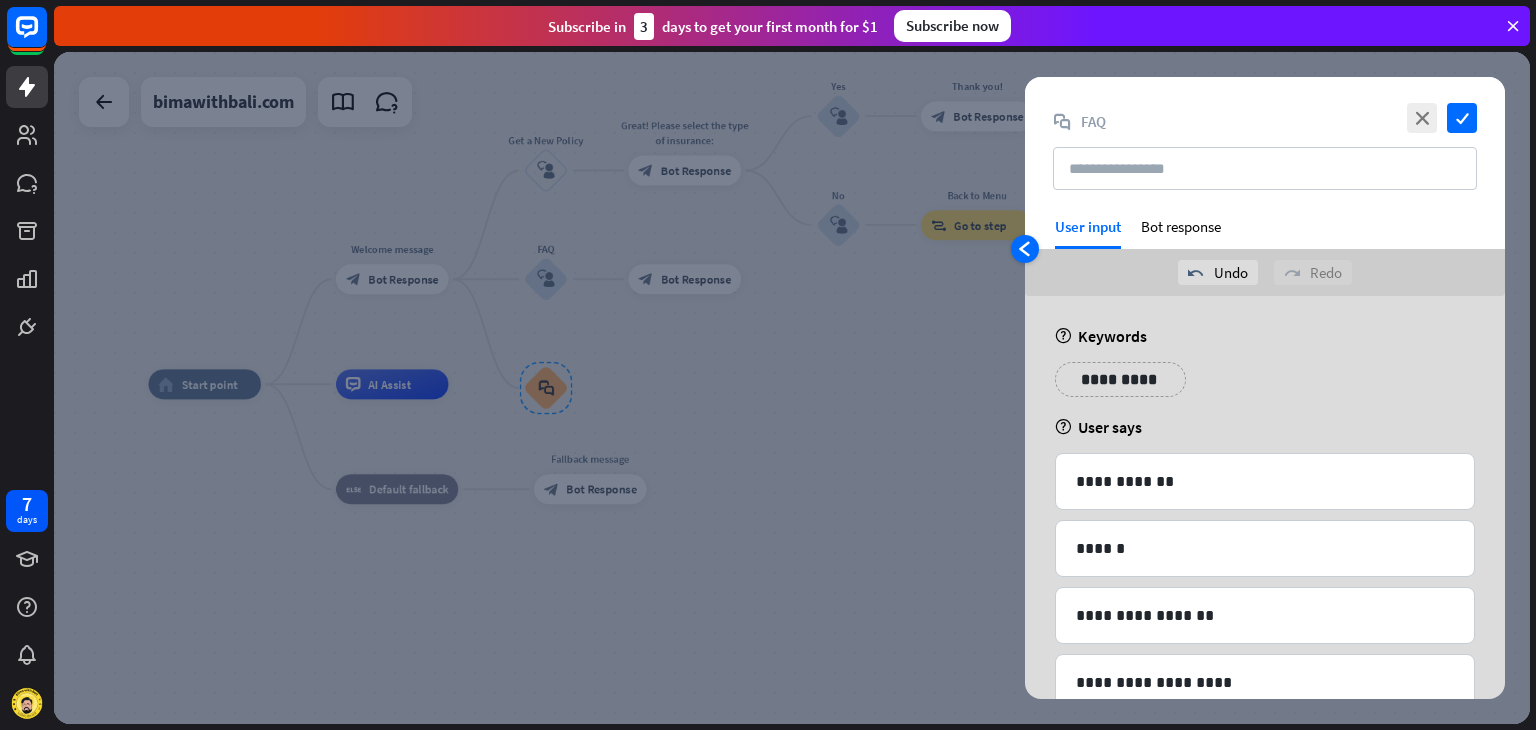 click on "arrowhead_left" at bounding box center (1025, 249) 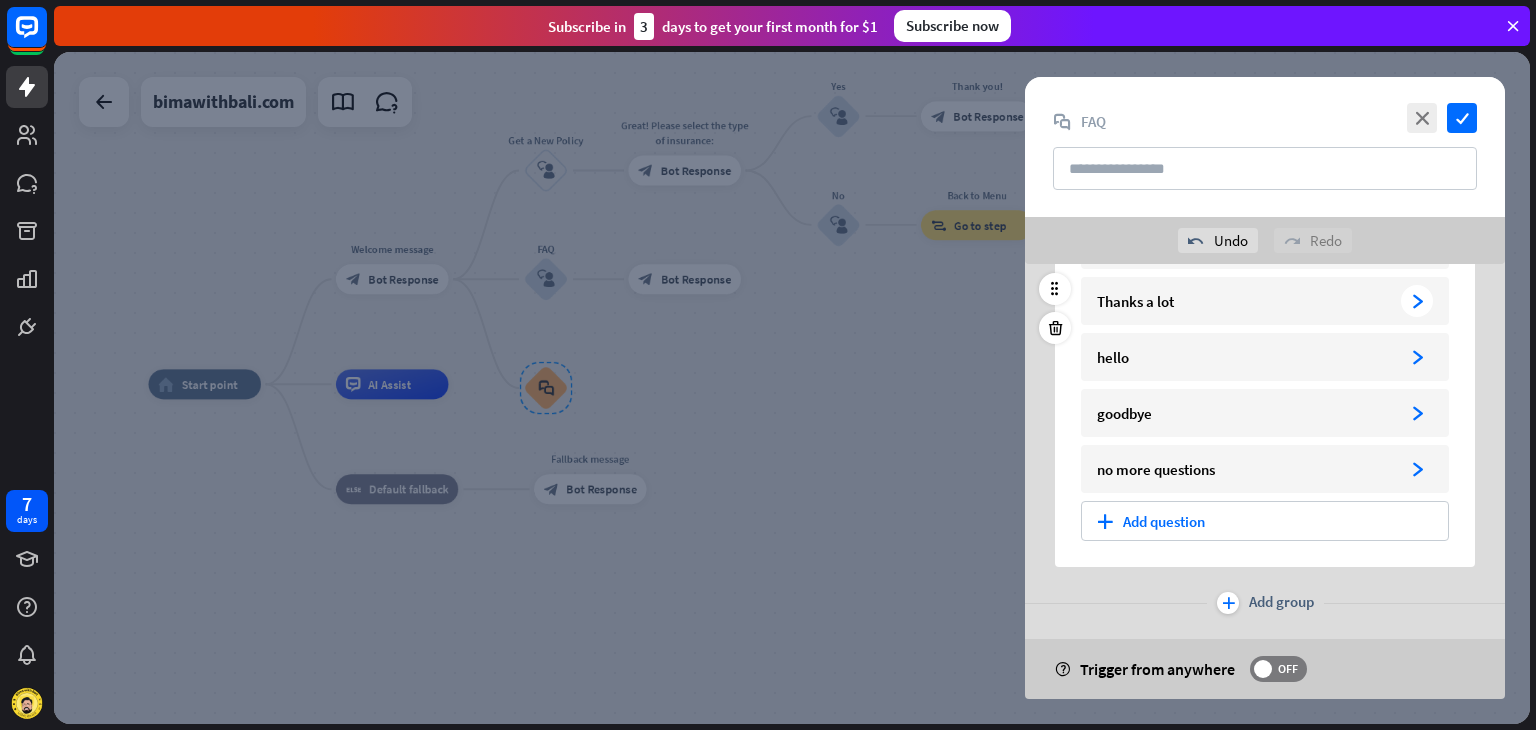 scroll, scrollTop: 188, scrollLeft: 0, axis: vertical 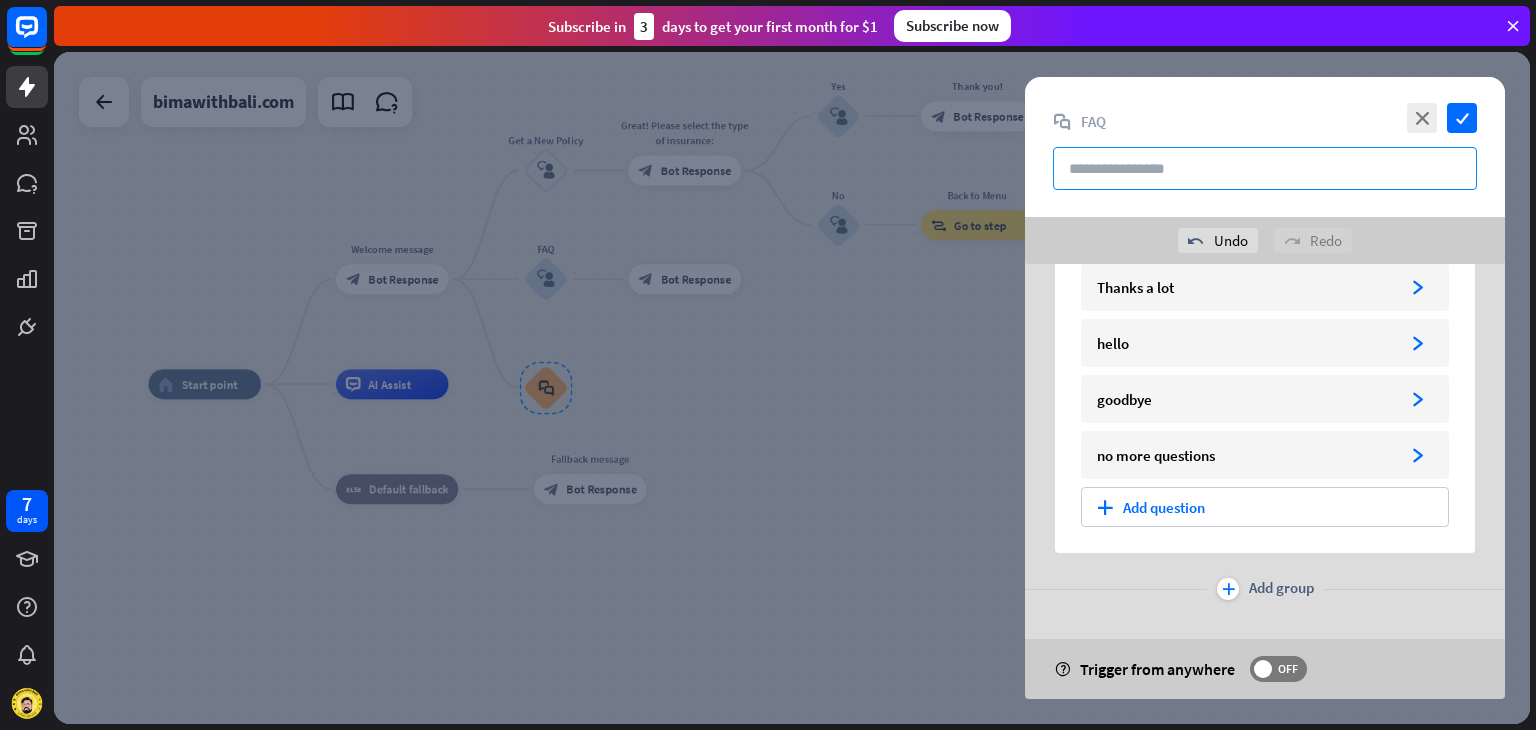 click at bounding box center (1265, 168) 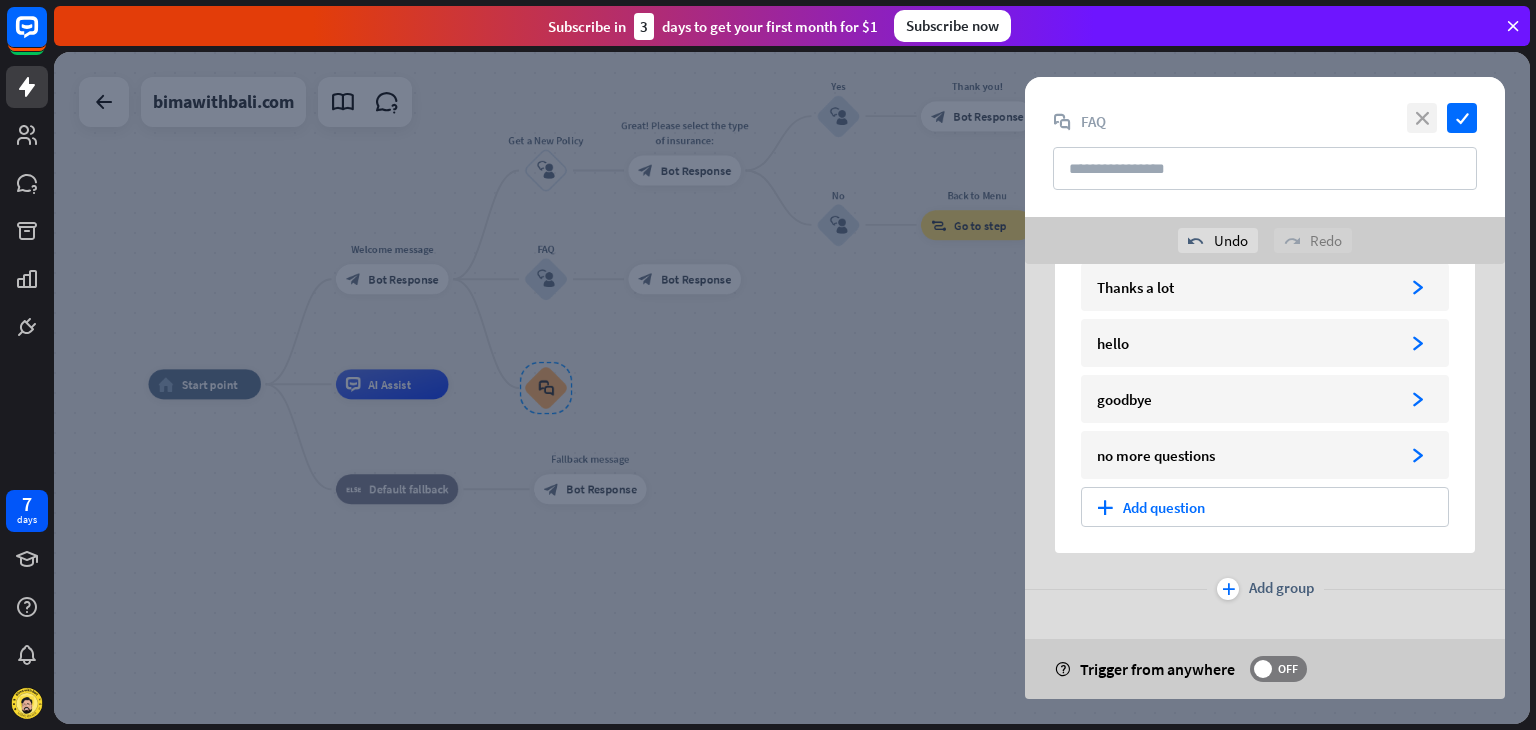 click on "close" at bounding box center [1422, 118] 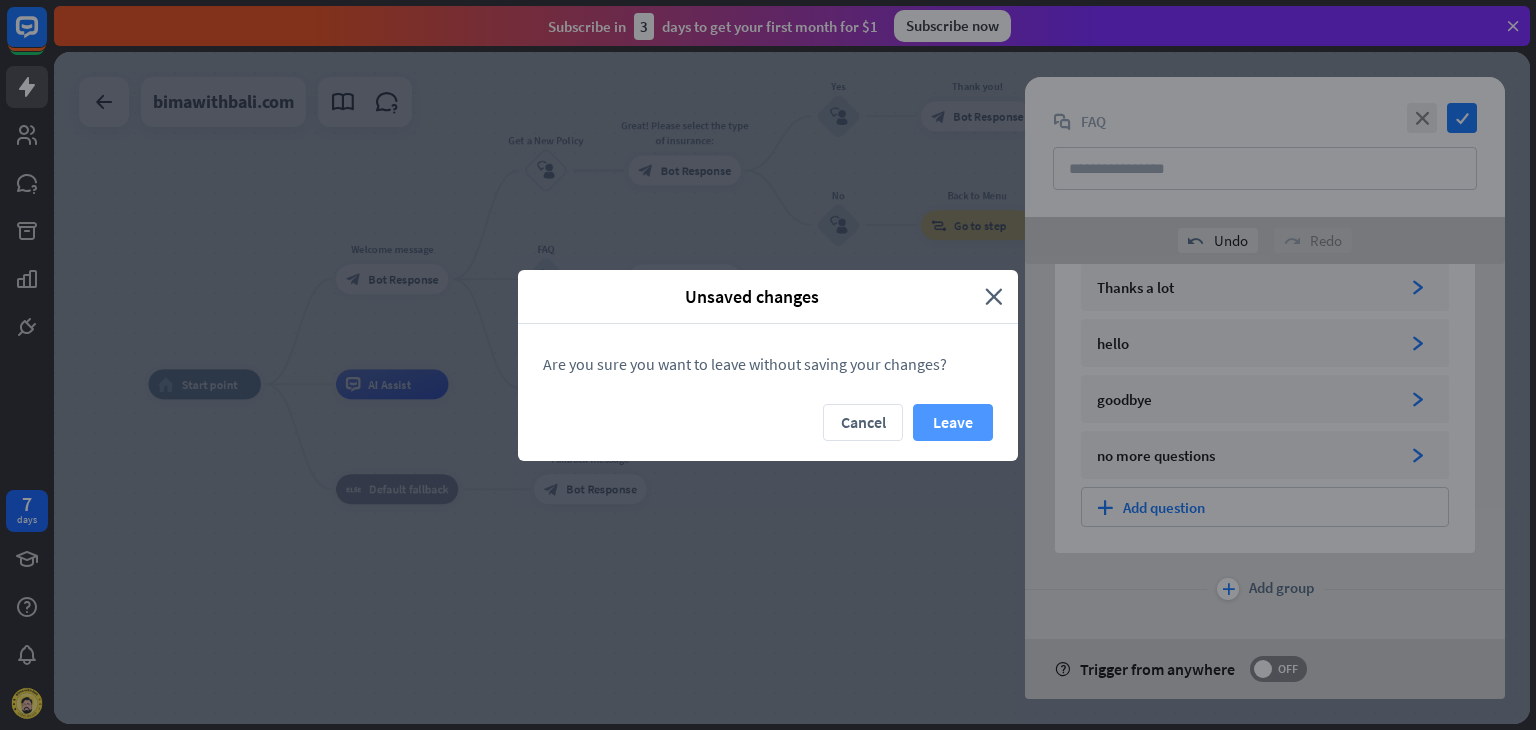 click on "Leave" at bounding box center [953, 422] 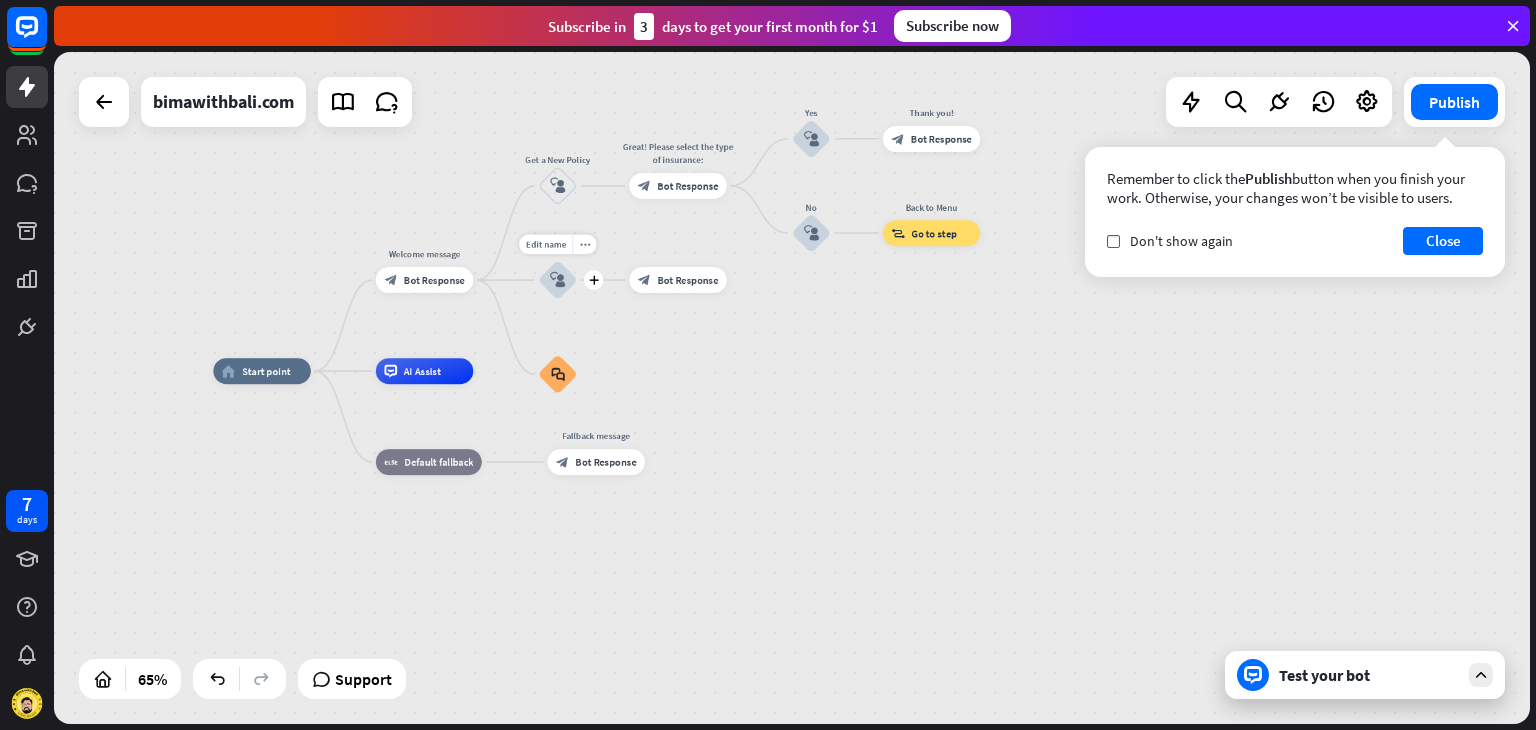 click on "block_user_input" at bounding box center (558, 280) 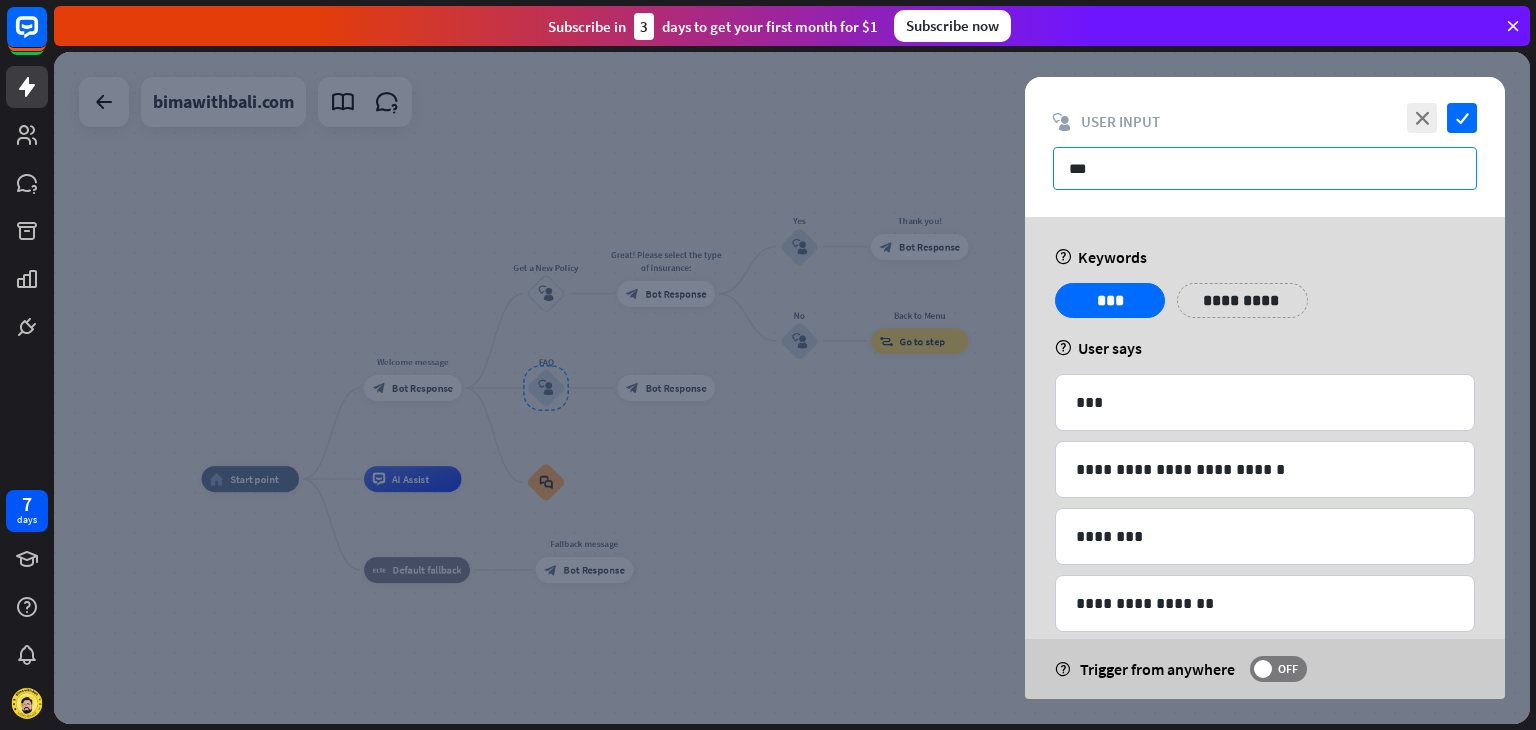 drag, startPoint x: 1112, startPoint y: 161, endPoint x: 1000, endPoint y: 188, distance: 115.2085 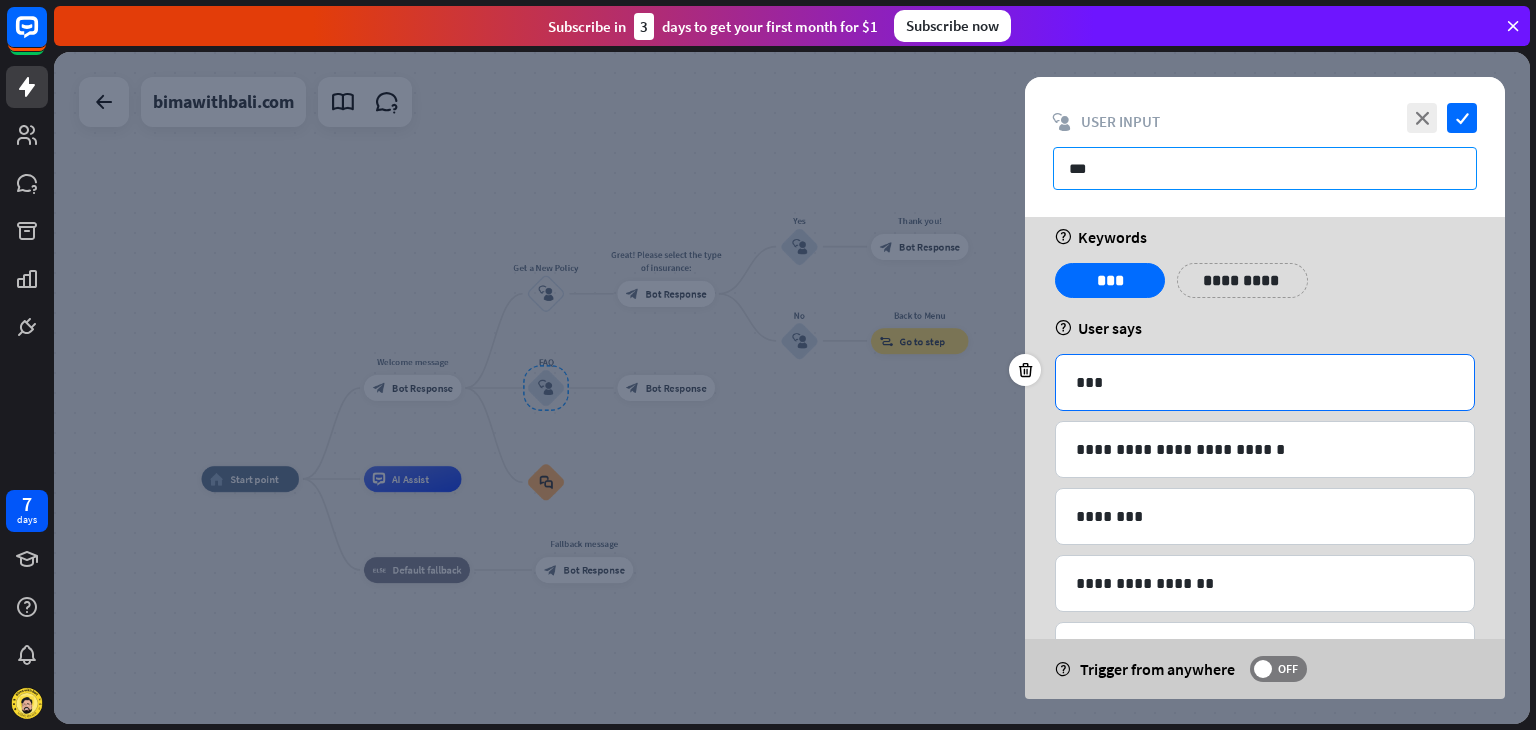 scroll, scrollTop: 0, scrollLeft: 0, axis: both 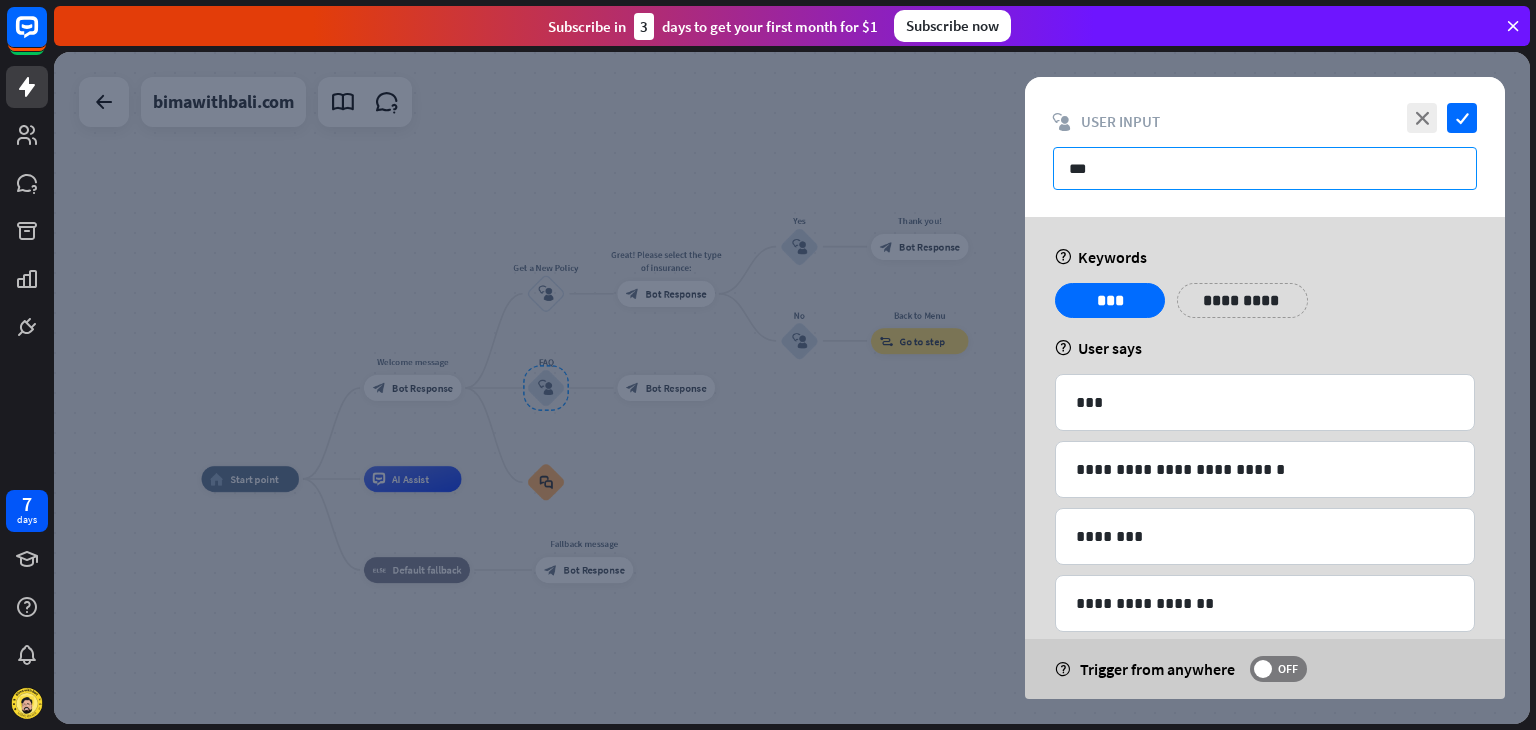 paste on "**********" 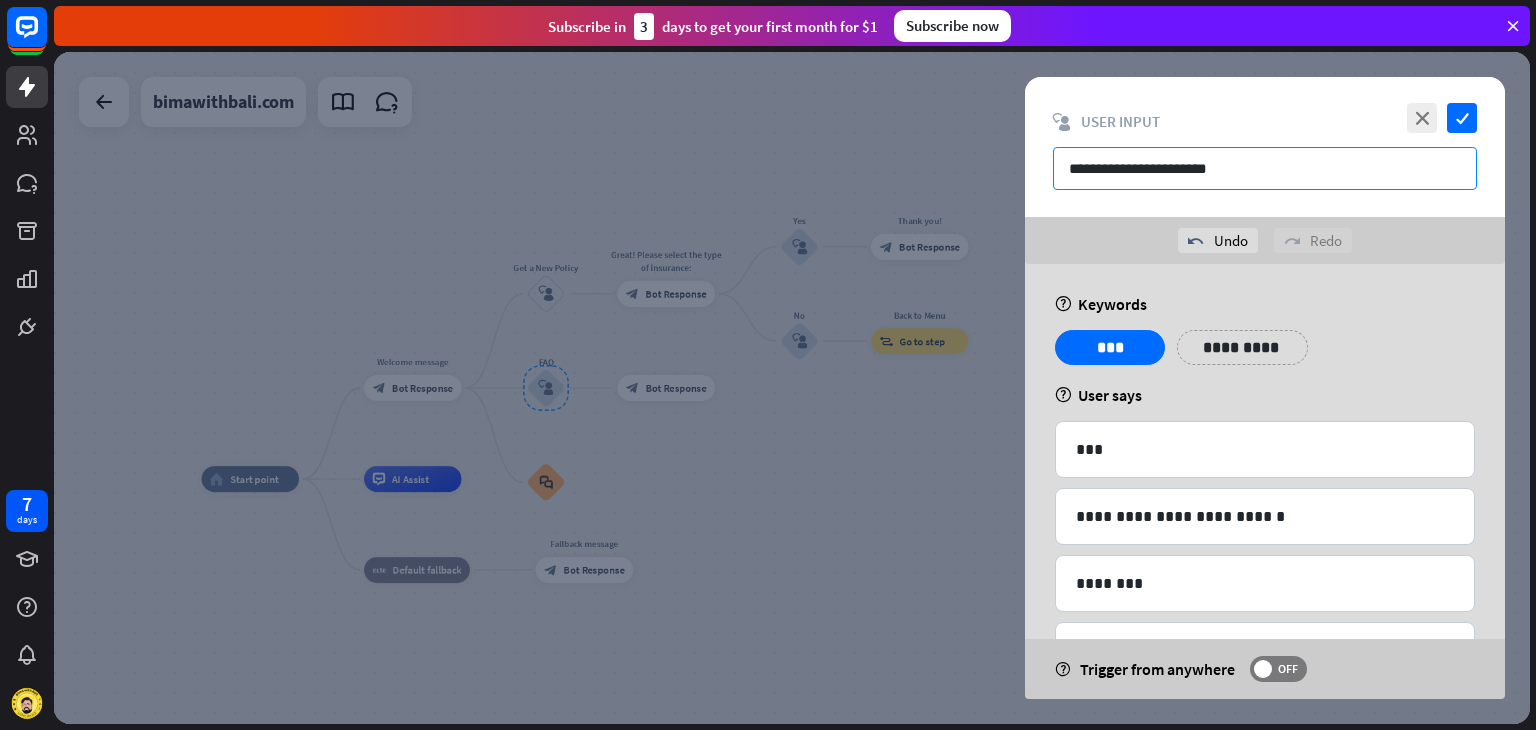 click on "**********" at bounding box center [1265, 168] 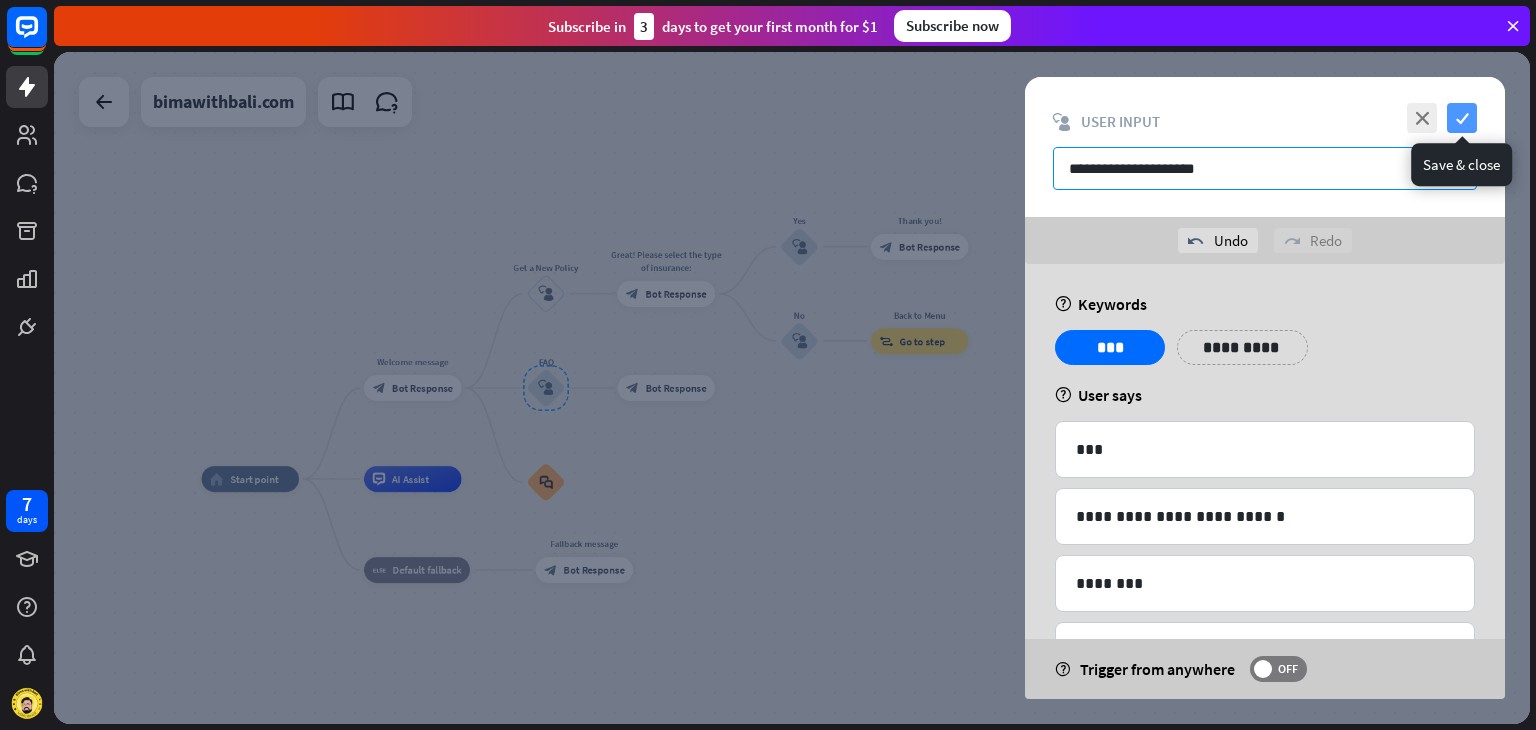 type on "**********" 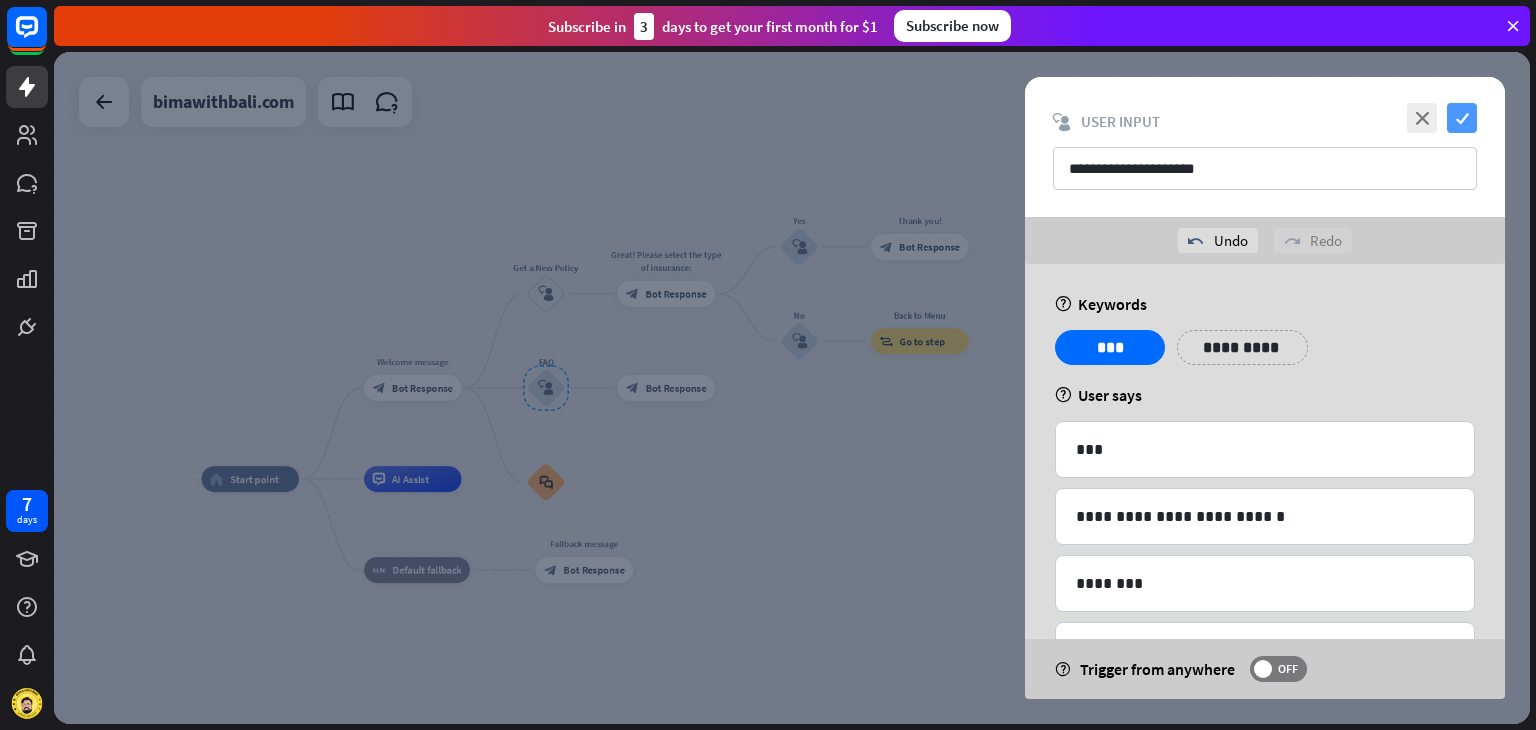 click on "check" at bounding box center (1462, 118) 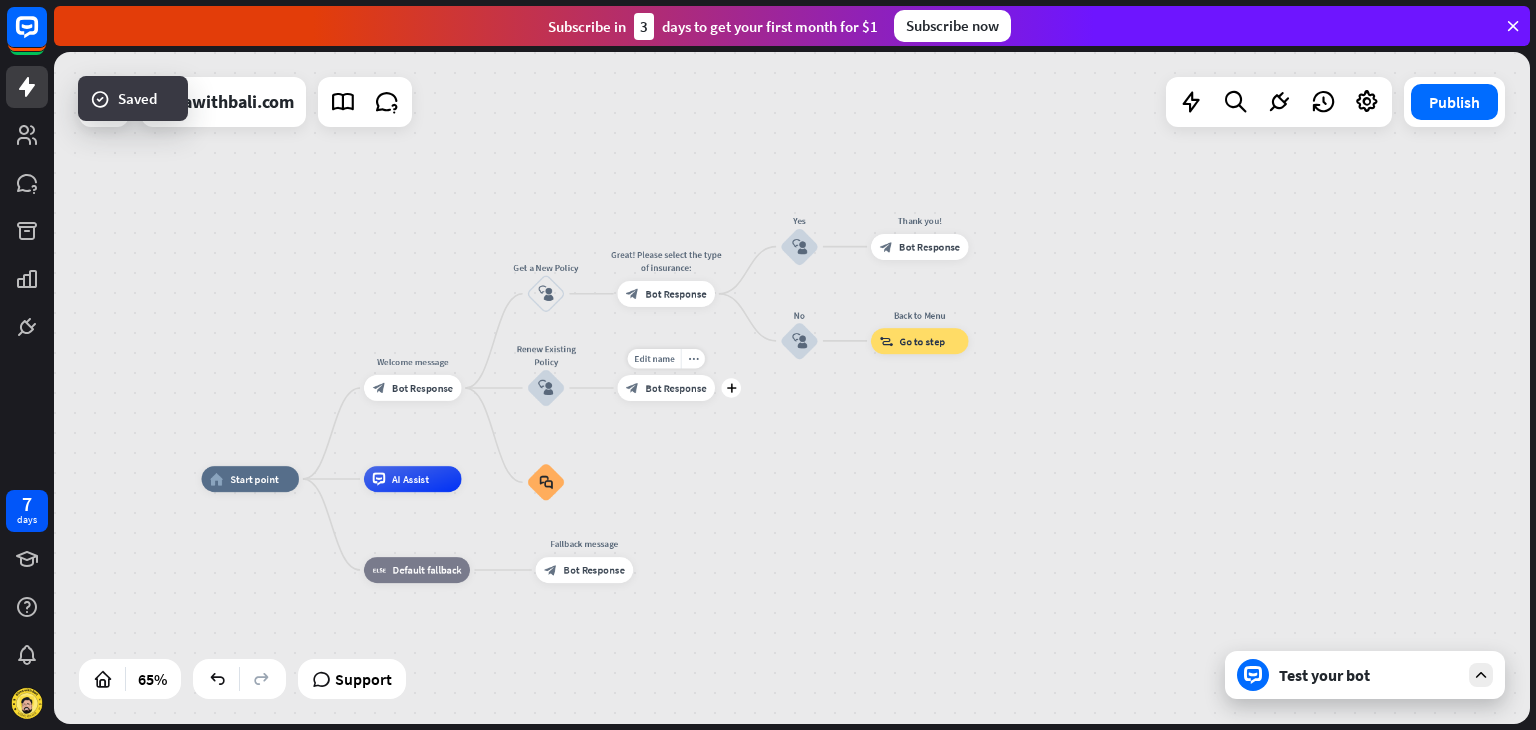 click on "Edit name   more_horiz         plus     block_bot_response   Bot Response" at bounding box center [667, 388] 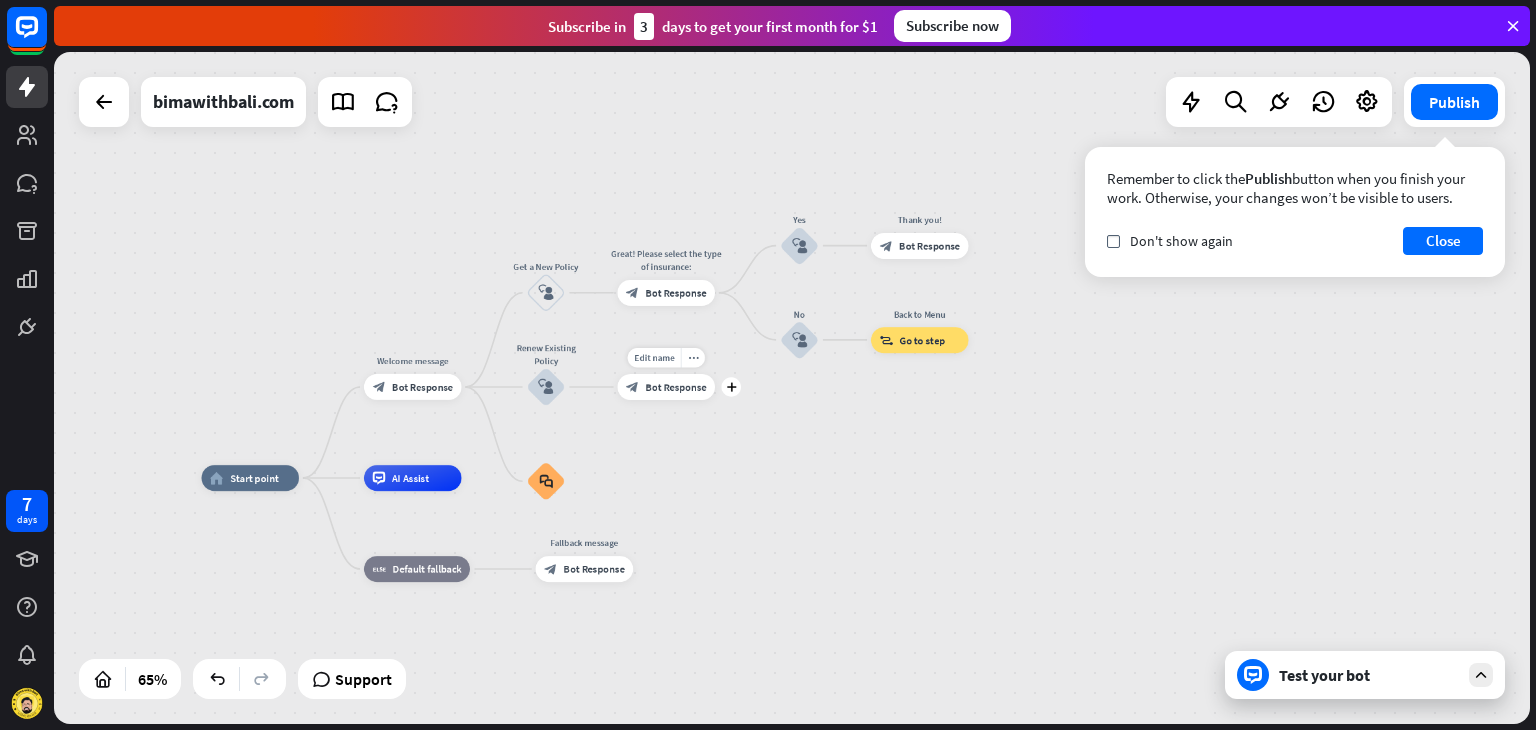 click on "block_bot_response   Bot Response" at bounding box center [667, 387] 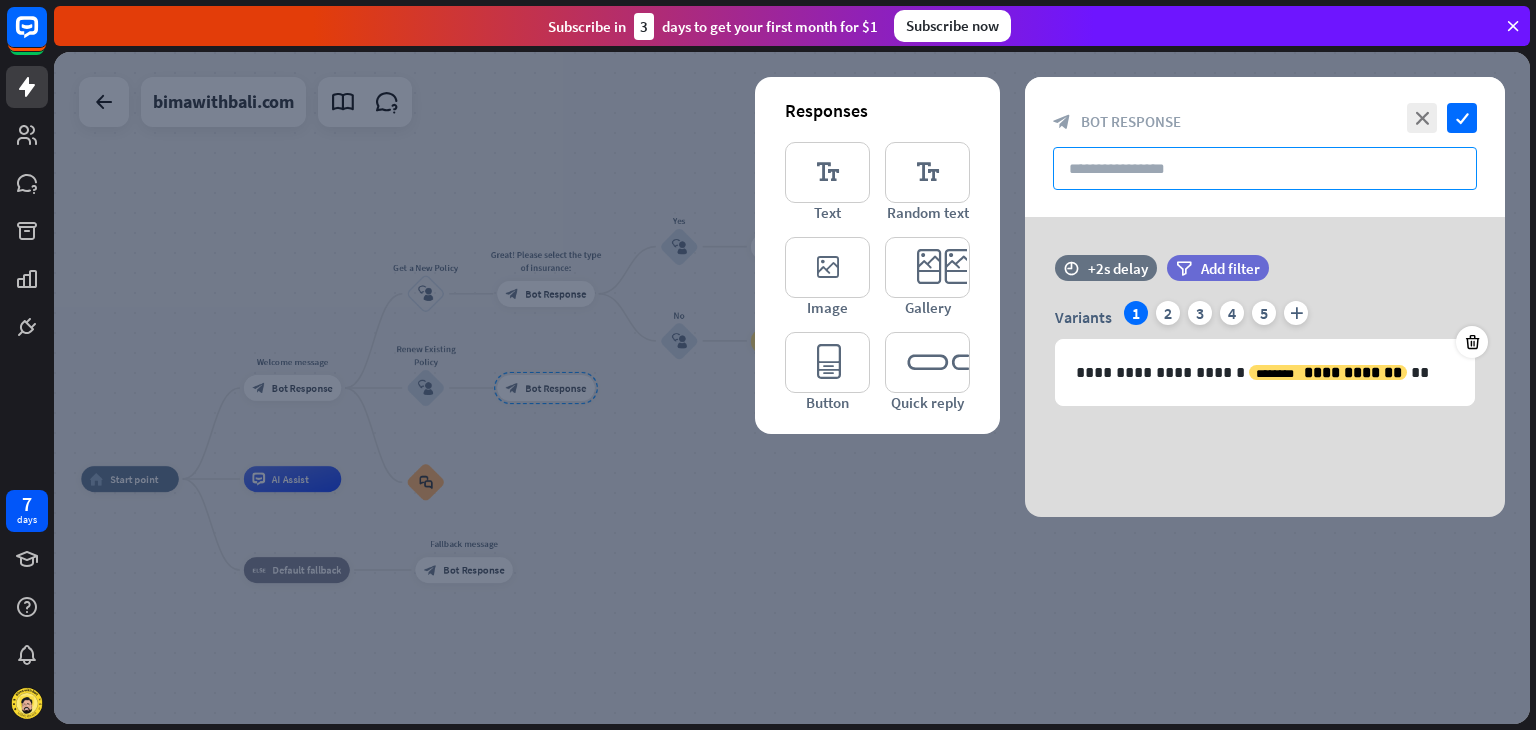 click at bounding box center [1265, 168] 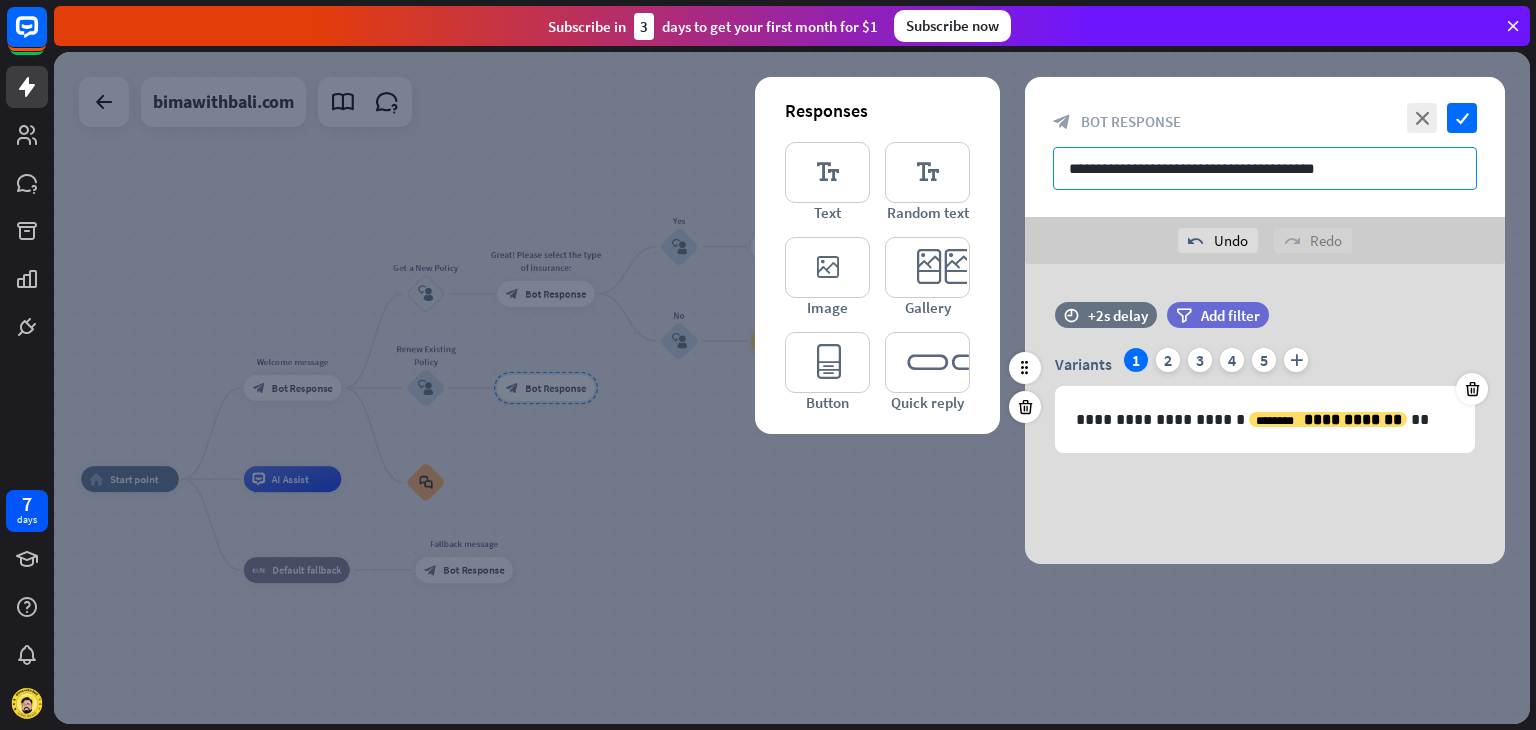 type on "**********" 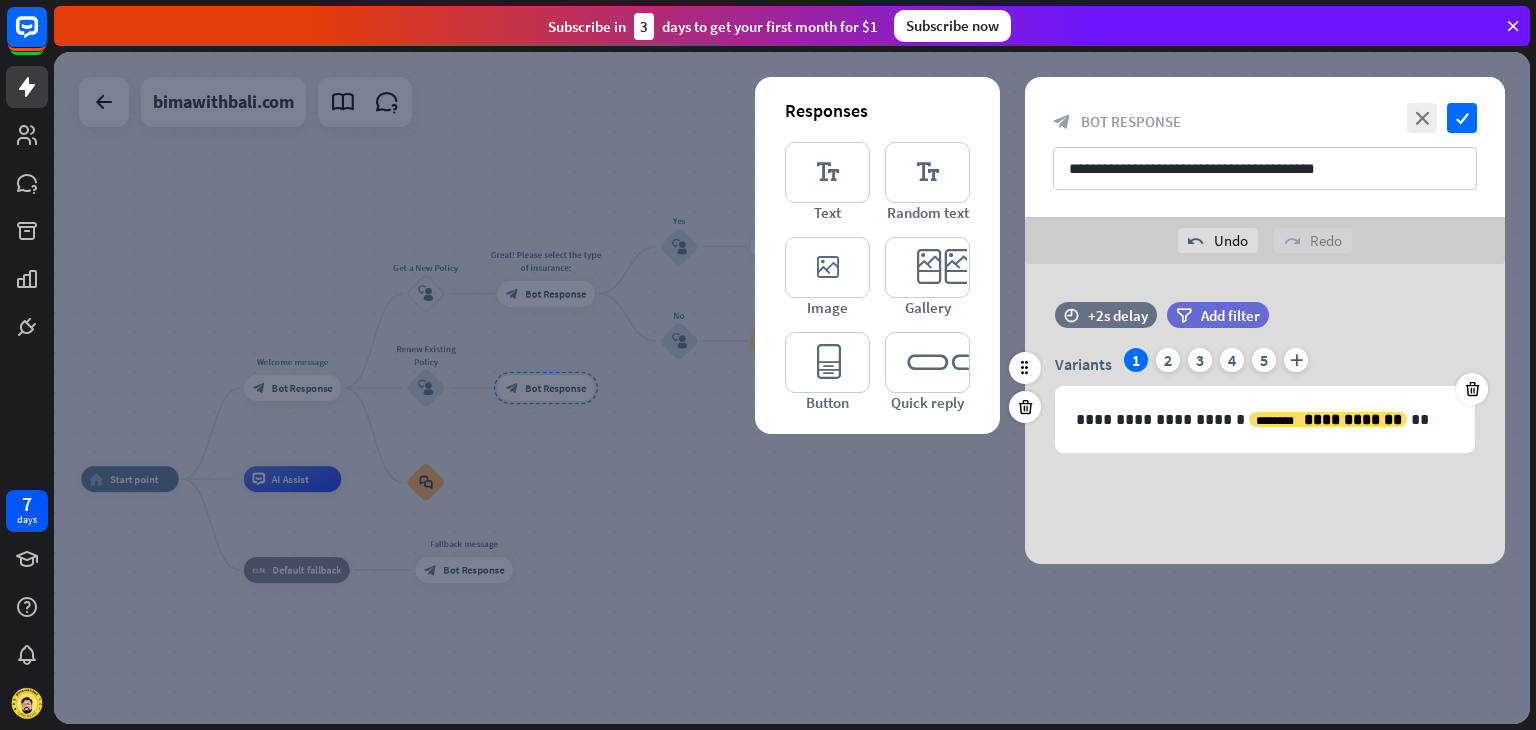 click on "time   +2s delay          filter   Add filter" at bounding box center (1265, 325) 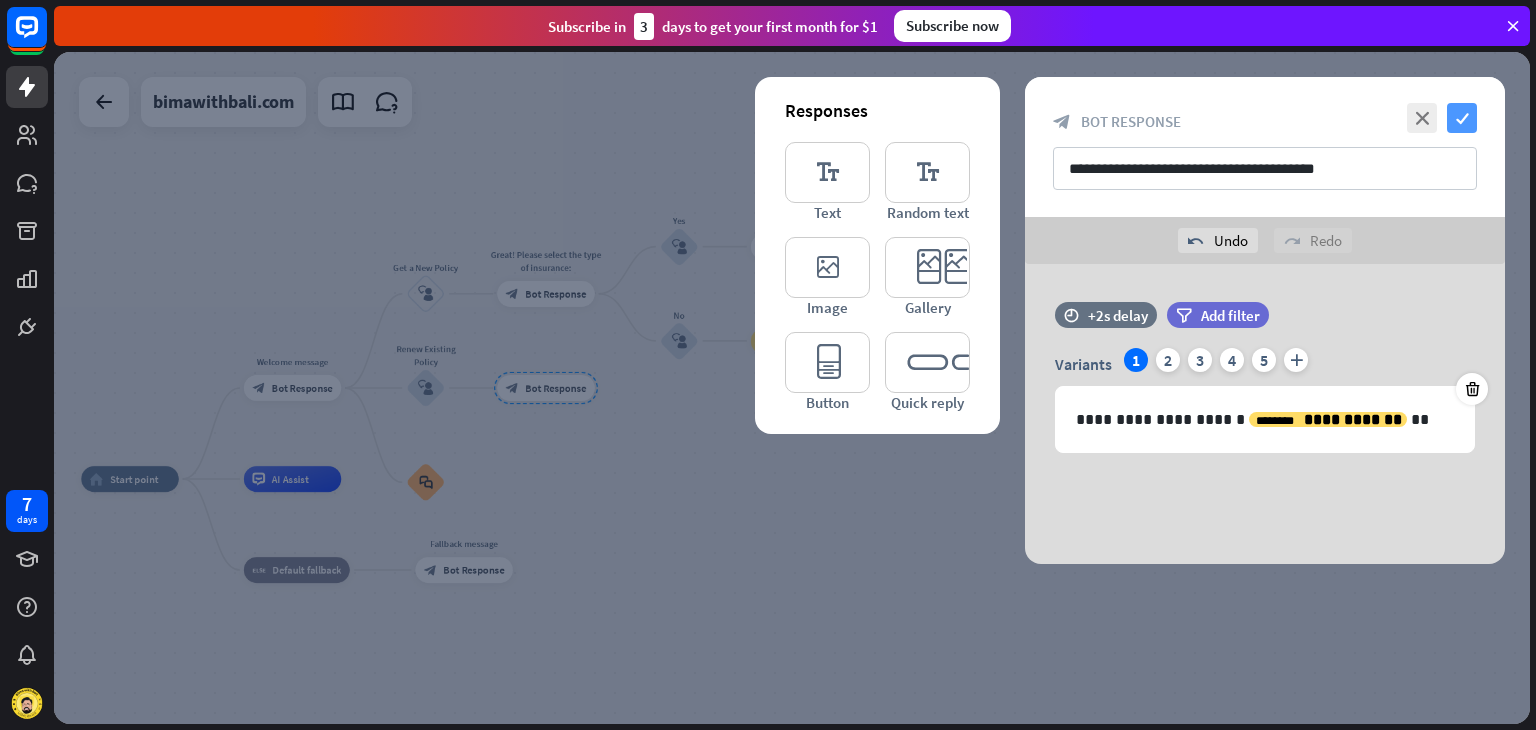 click on "check" at bounding box center [1462, 118] 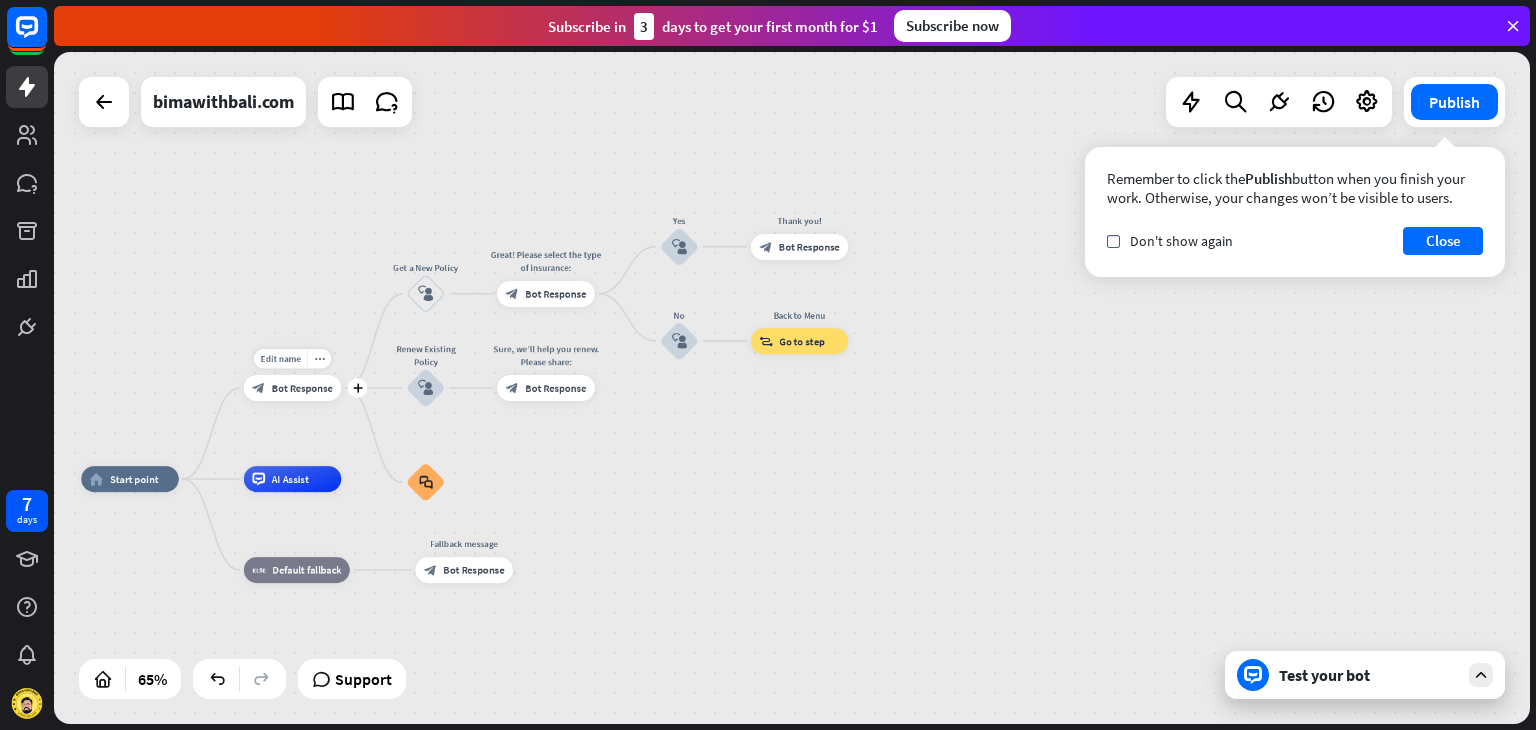 click on "Edit name   more_horiz         plus     block_bot_response   Bot Response" at bounding box center [293, 388] 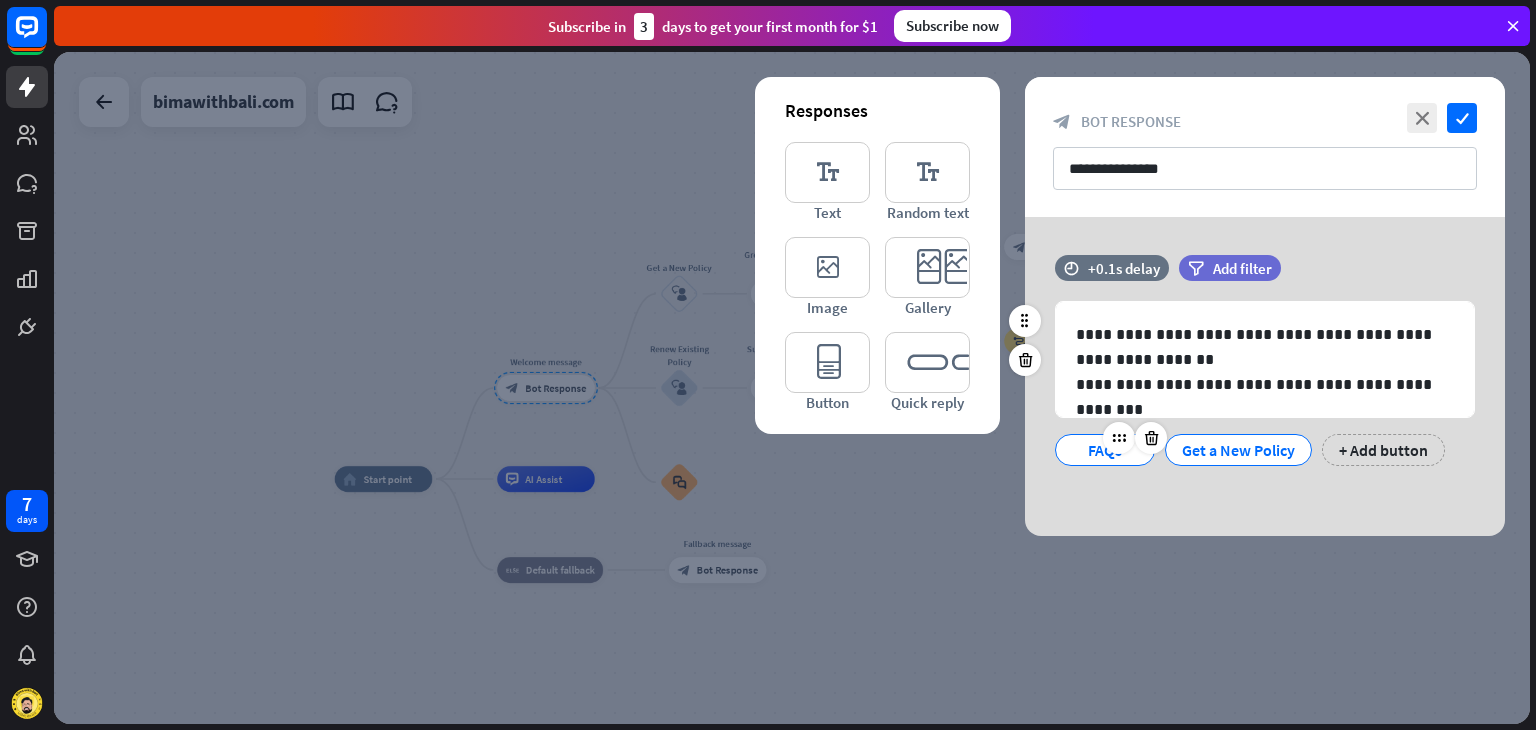 click at bounding box center [1135, 438] 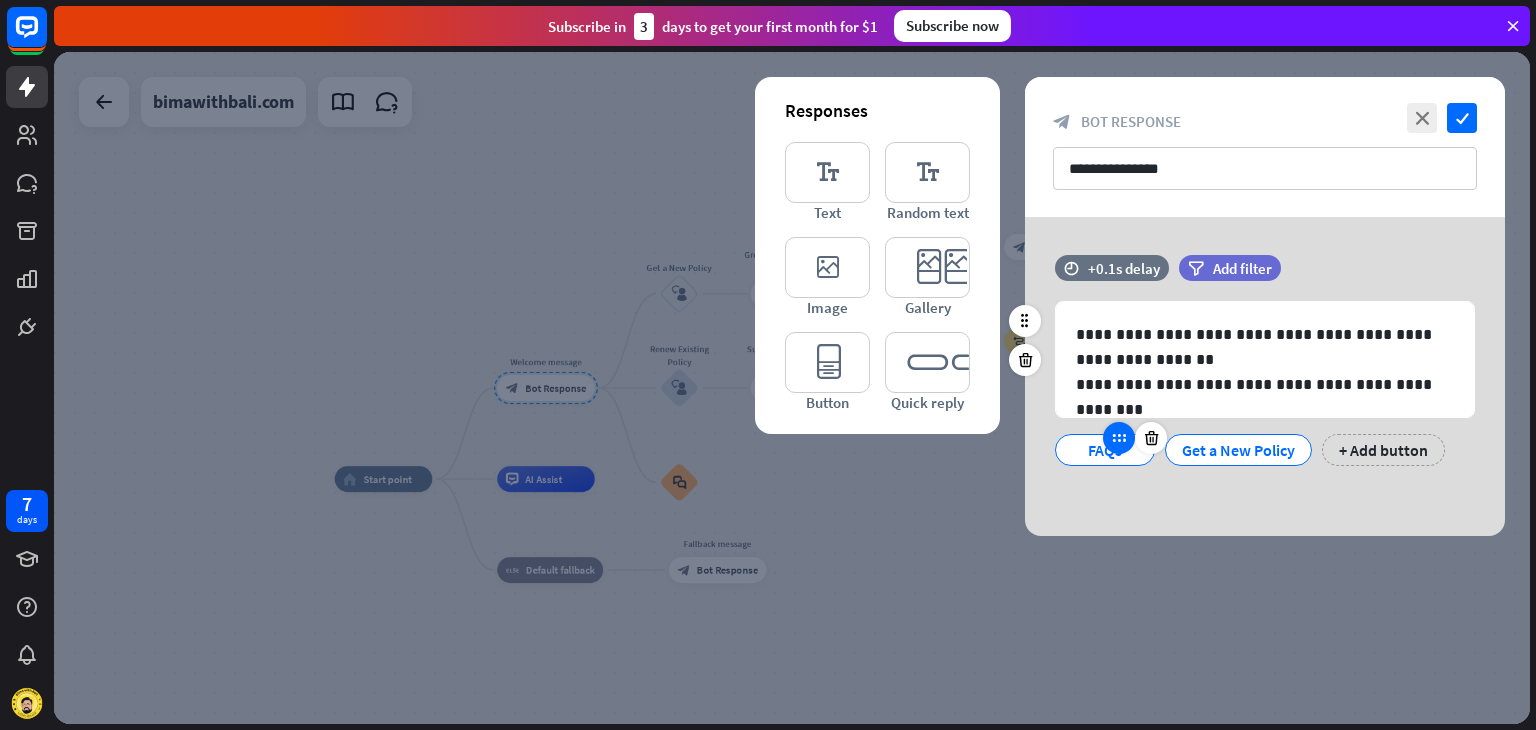 click at bounding box center (1119, 438) 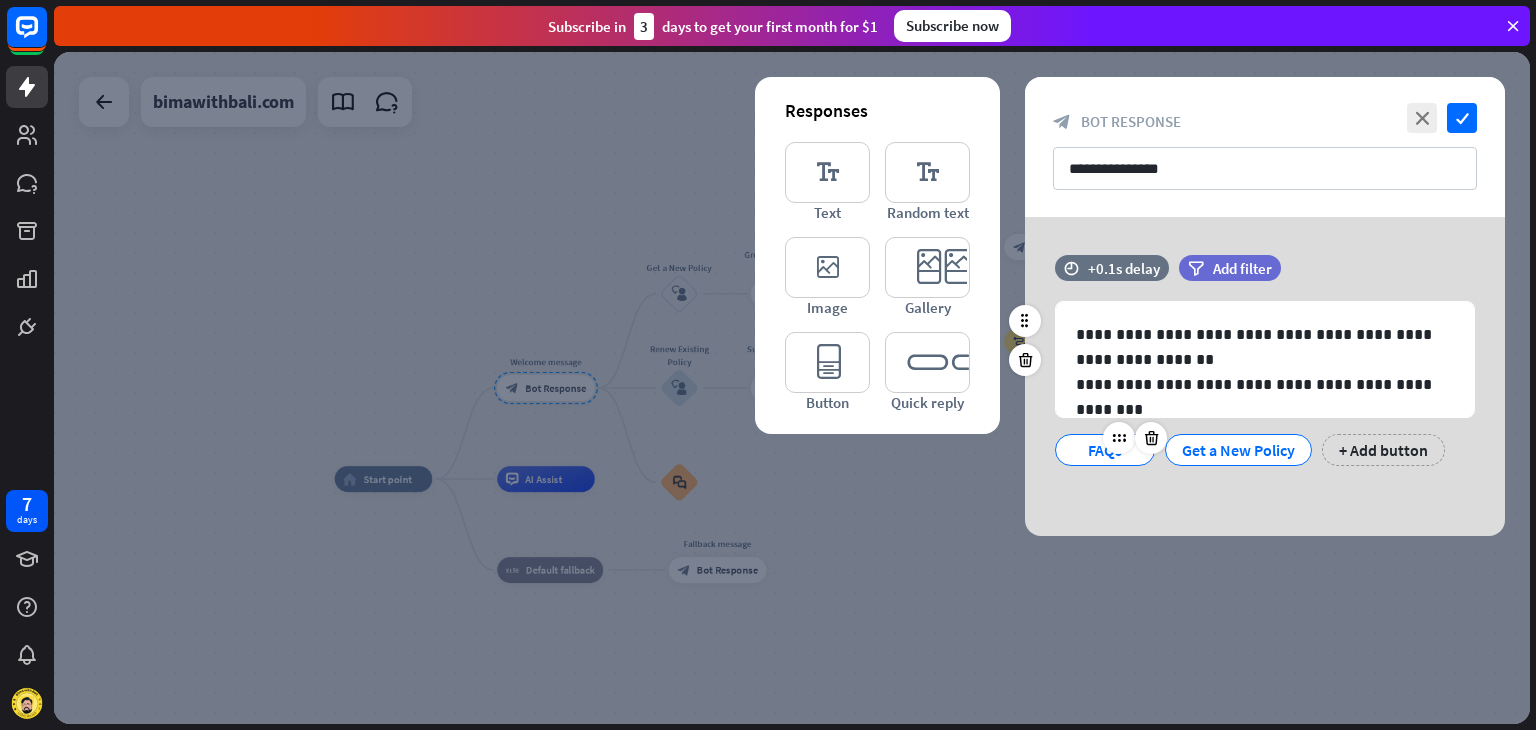 click on "FAQs" at bounding box center (1105, 450) 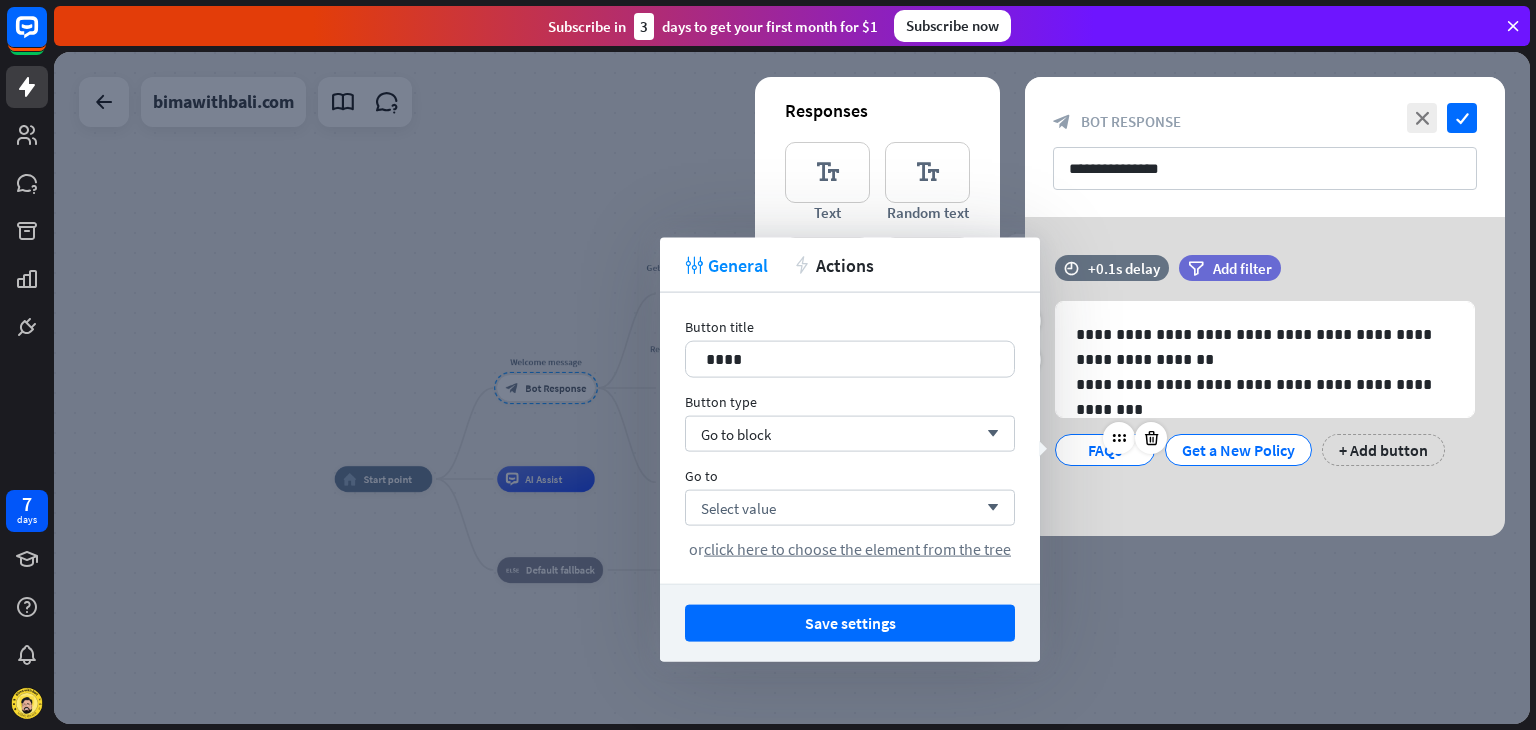 click on "FAQs" at bounding box center [1105, 450] 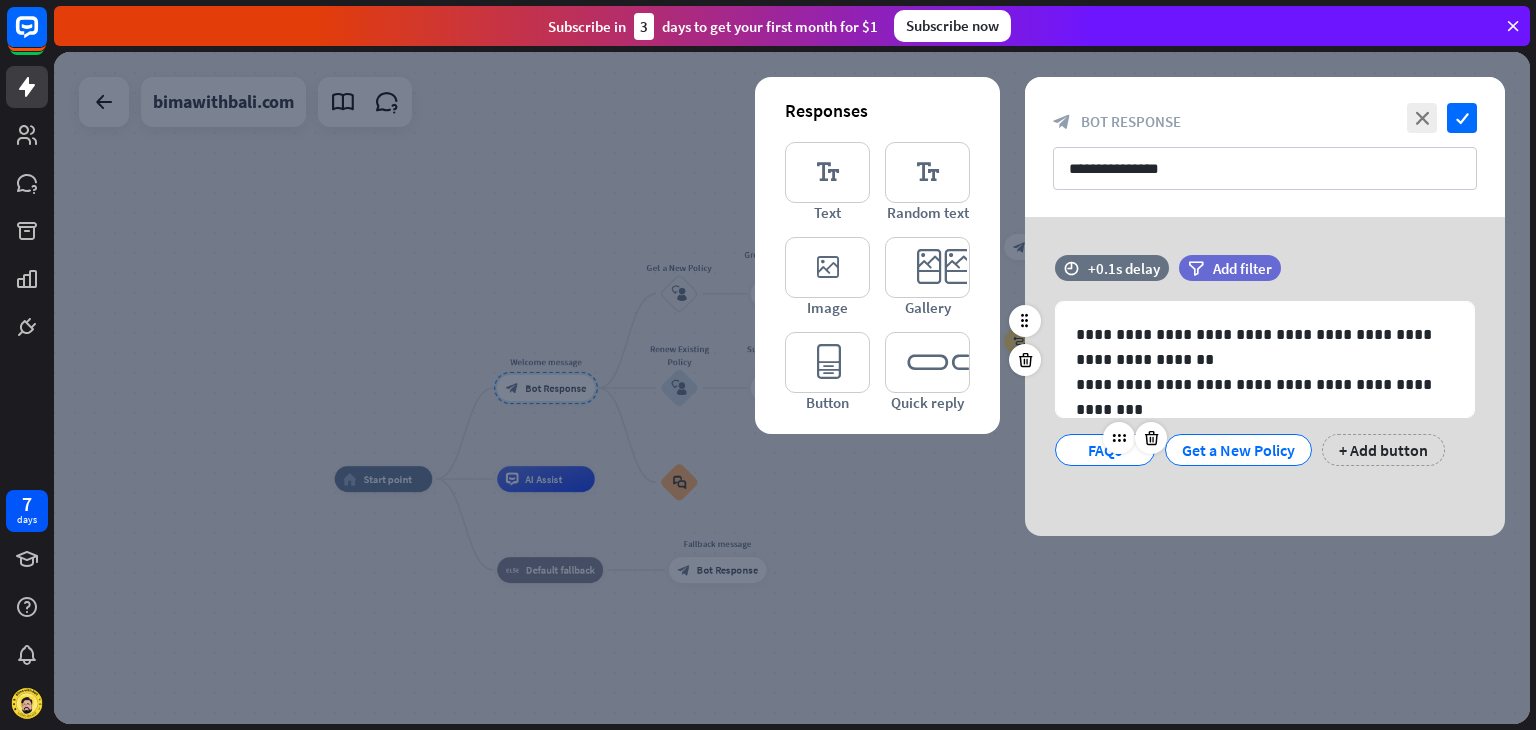 click on "FAQs" at bounding box center [1105, 450] 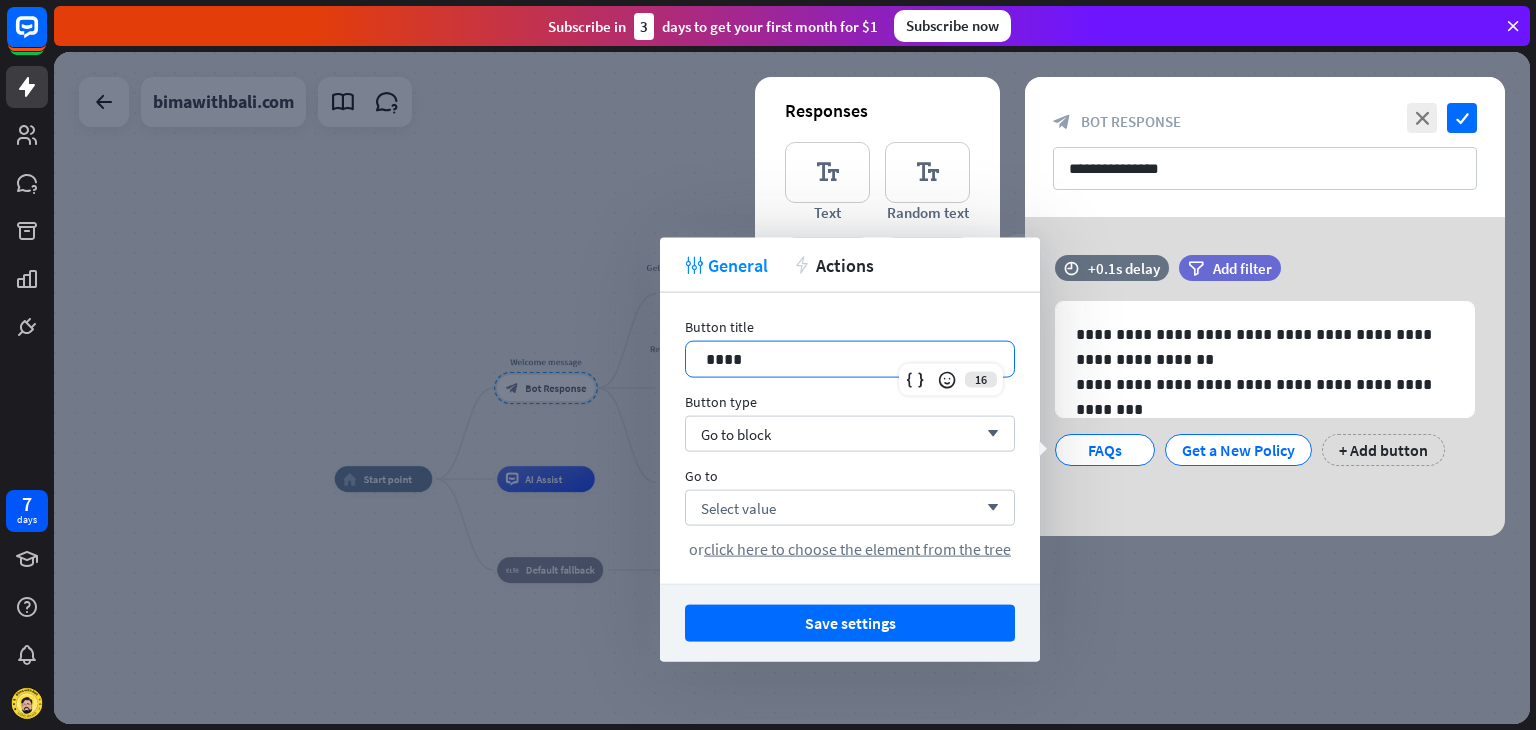click on "****" at bounding box center [850, 359] 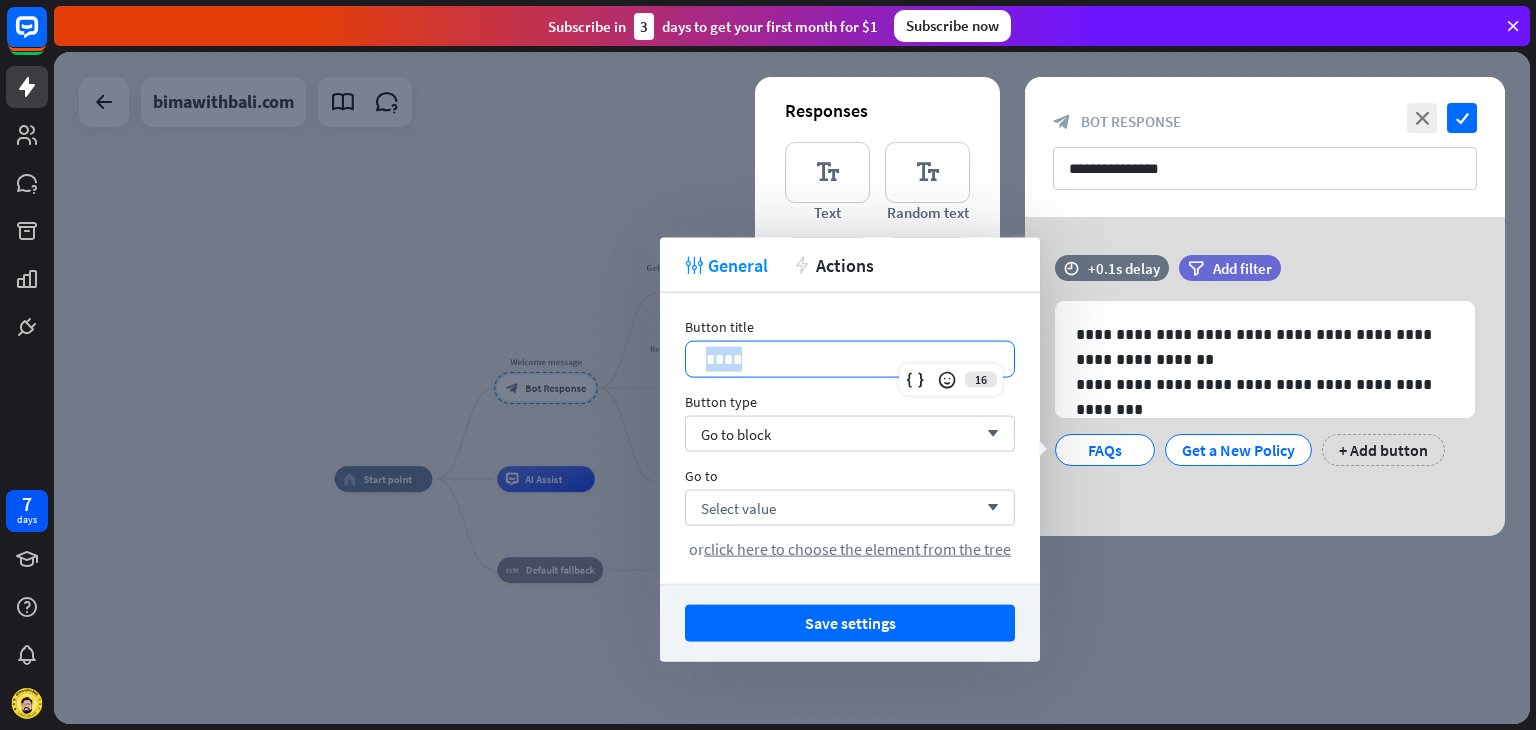 click on "****" at bounding box center (850, 359) 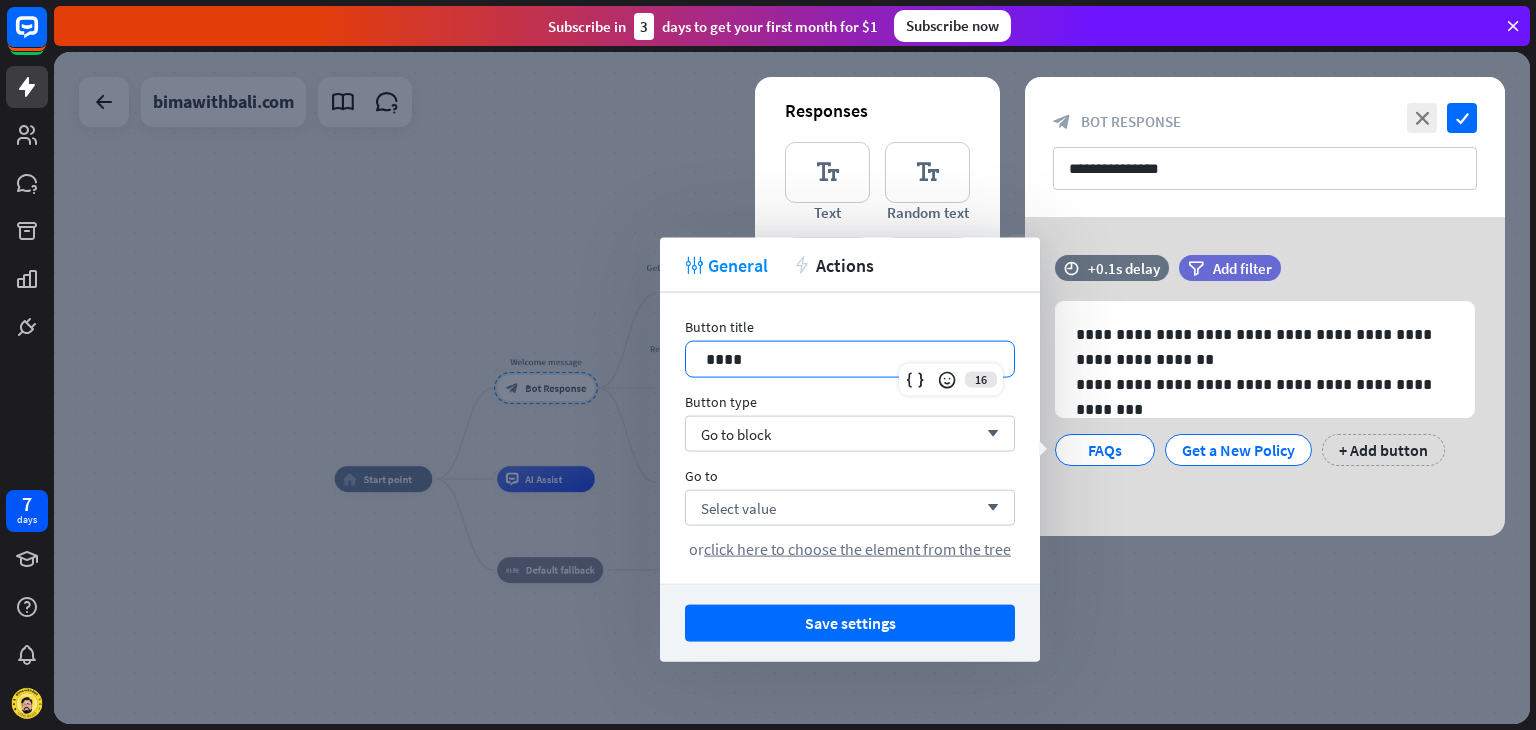 click on "**********" at bounding box center [1265, 376] 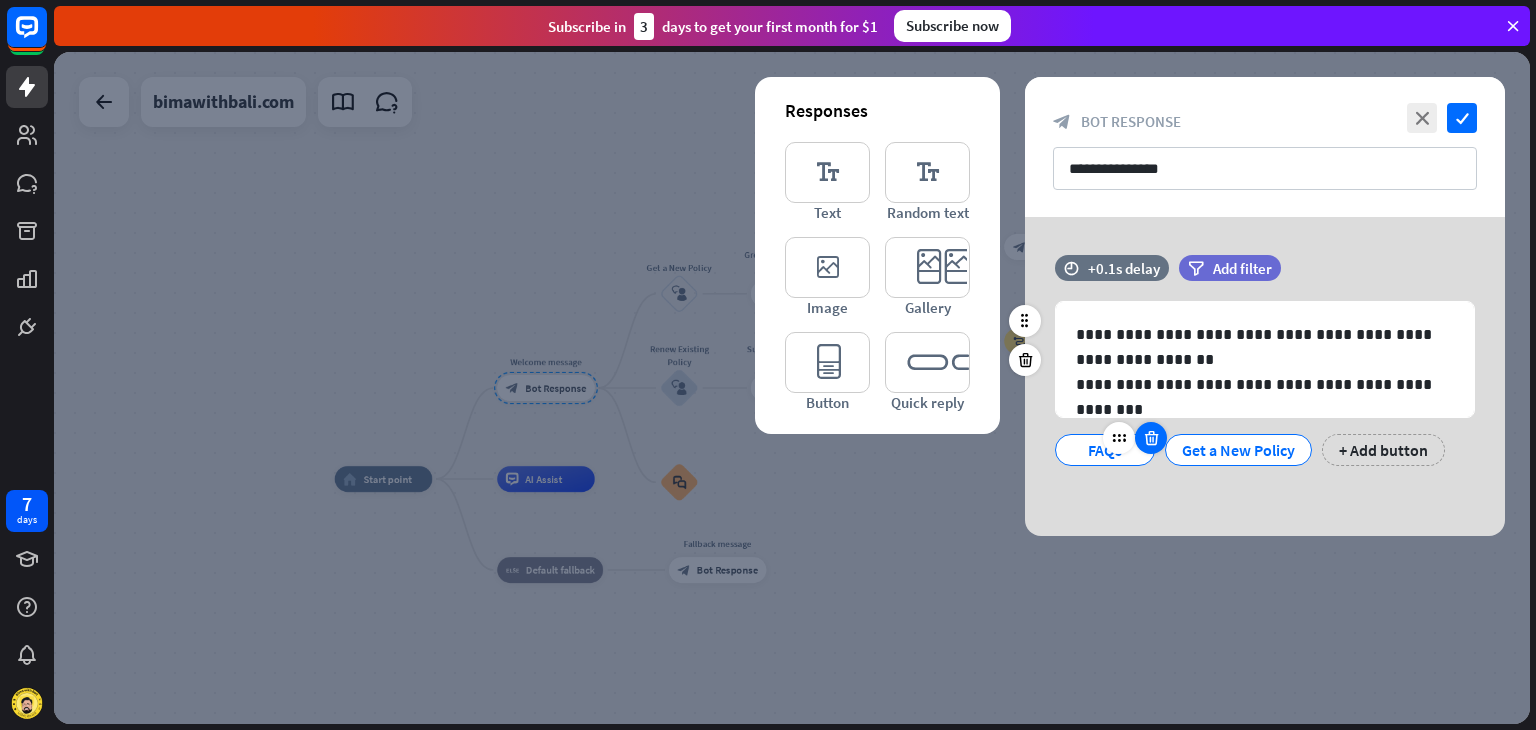 click at bounding box center (1151, 438) 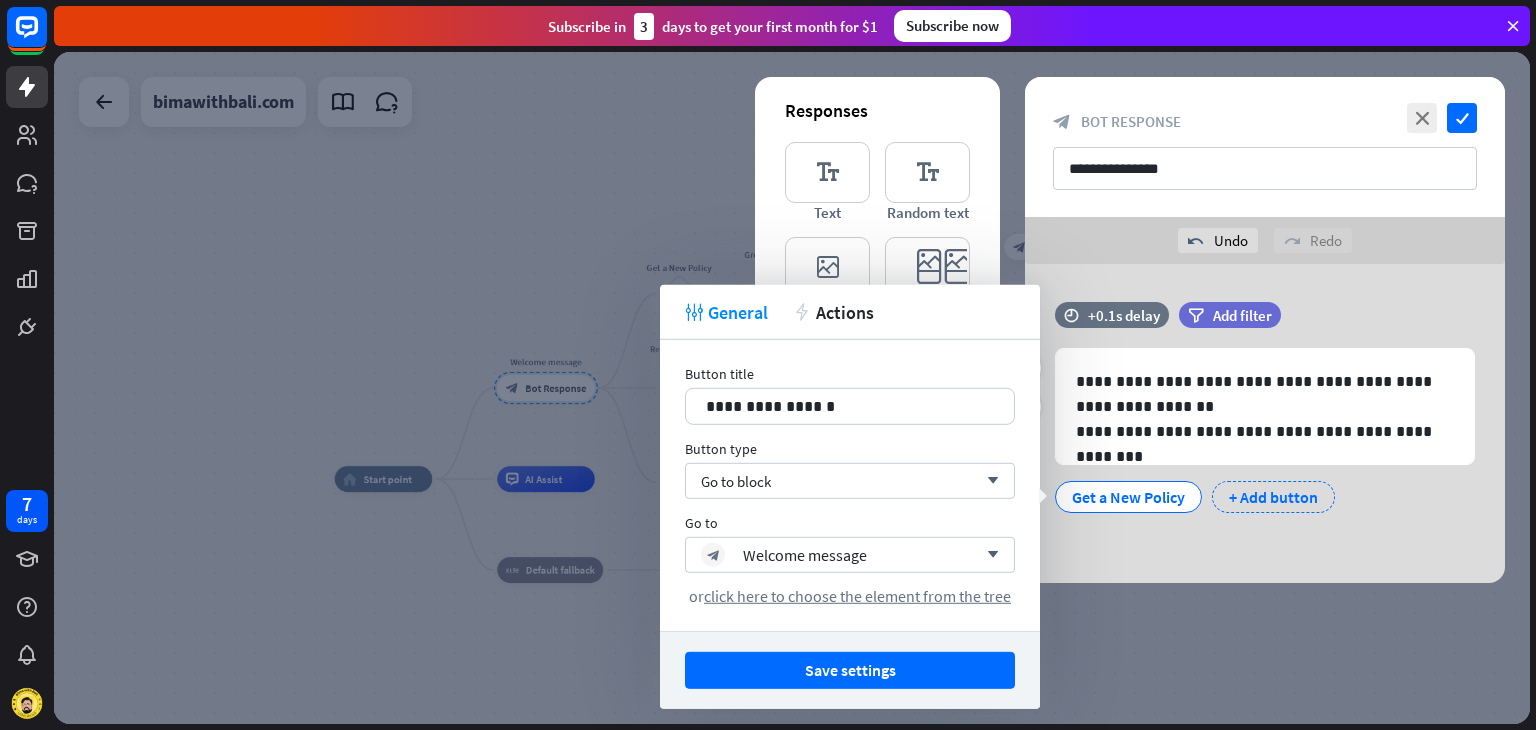 click on "+ Add button" at bounding box center (1273, 497) 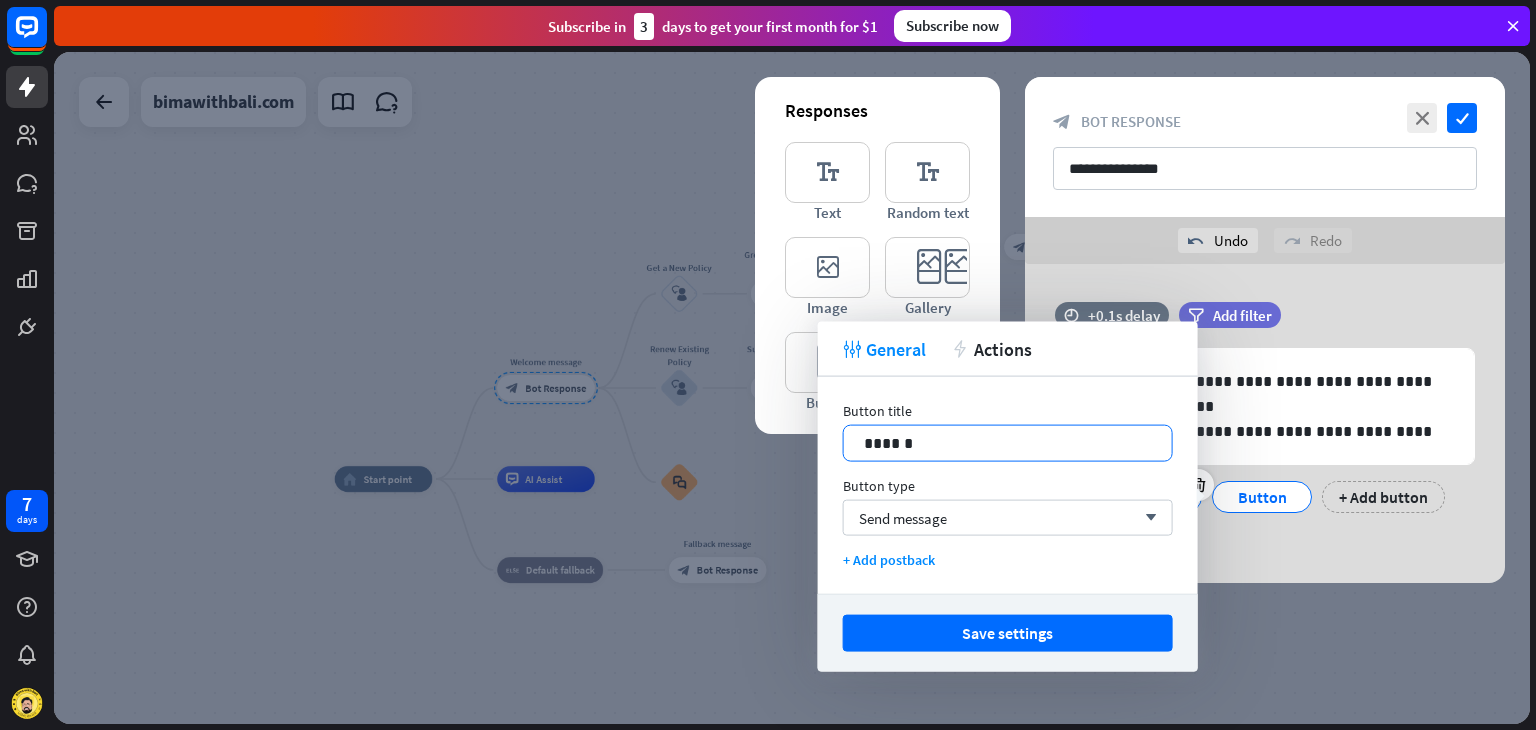 click on "******" at bounding box center (1008, 443) 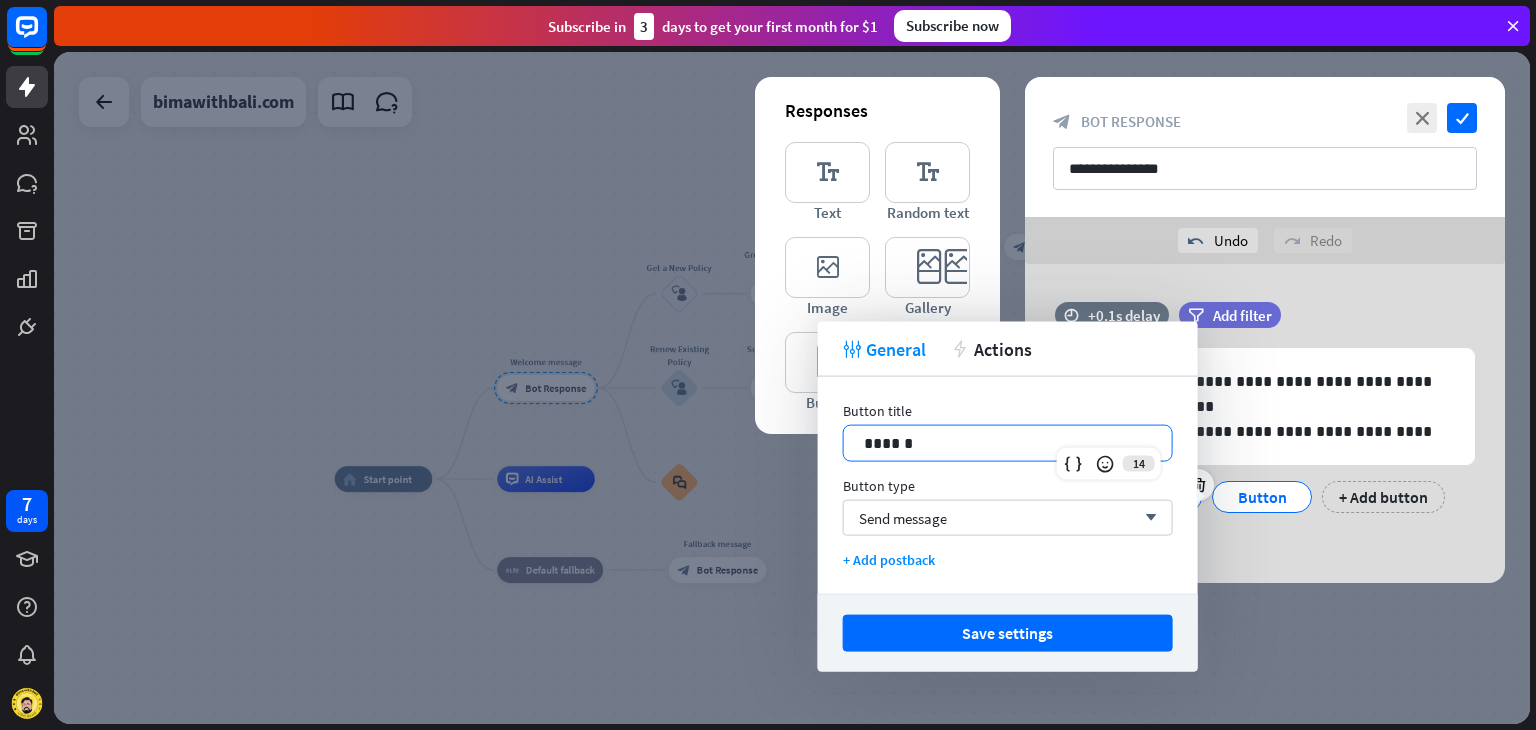 click on "******" at bounding box center (1008, 443) 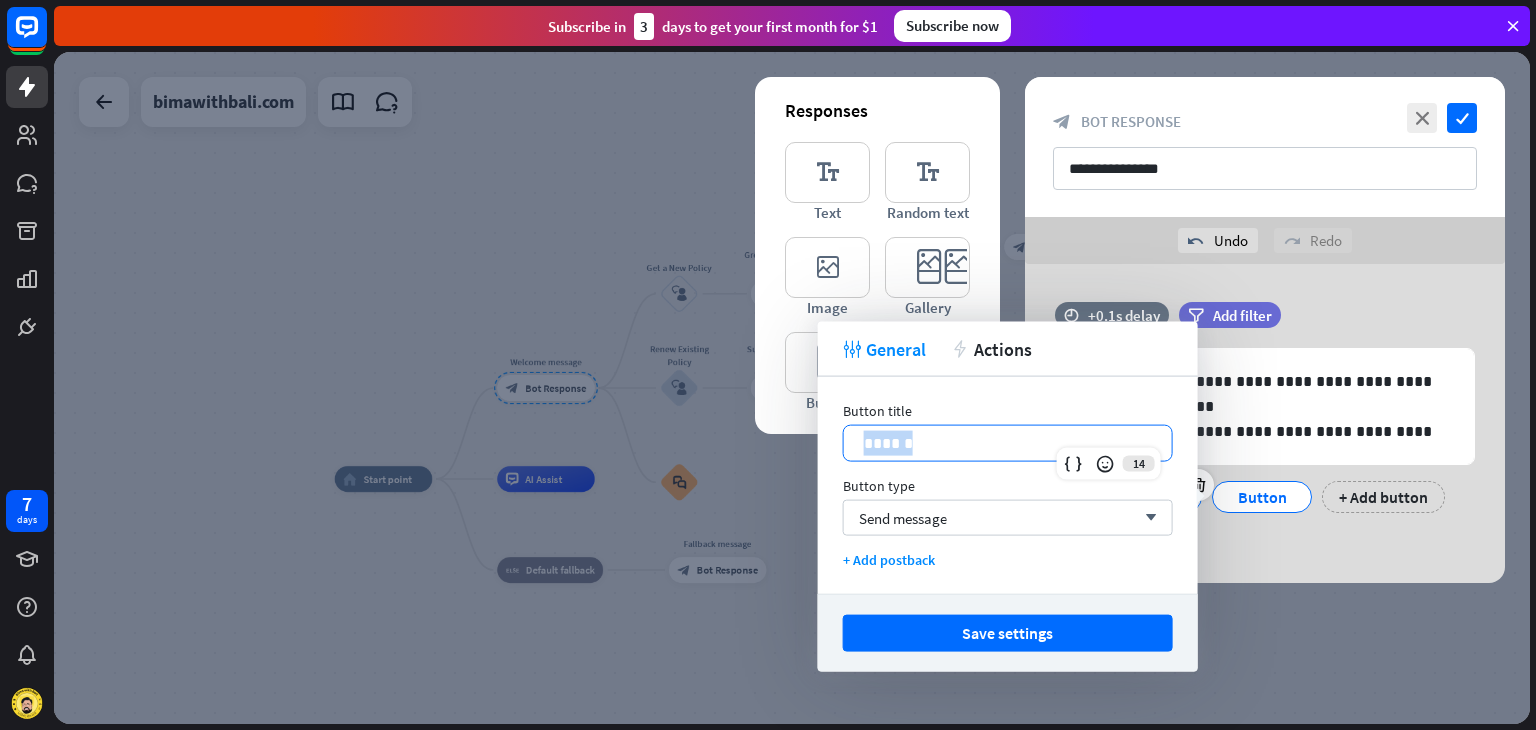 click on "******" at bounding box center (1008, 443) 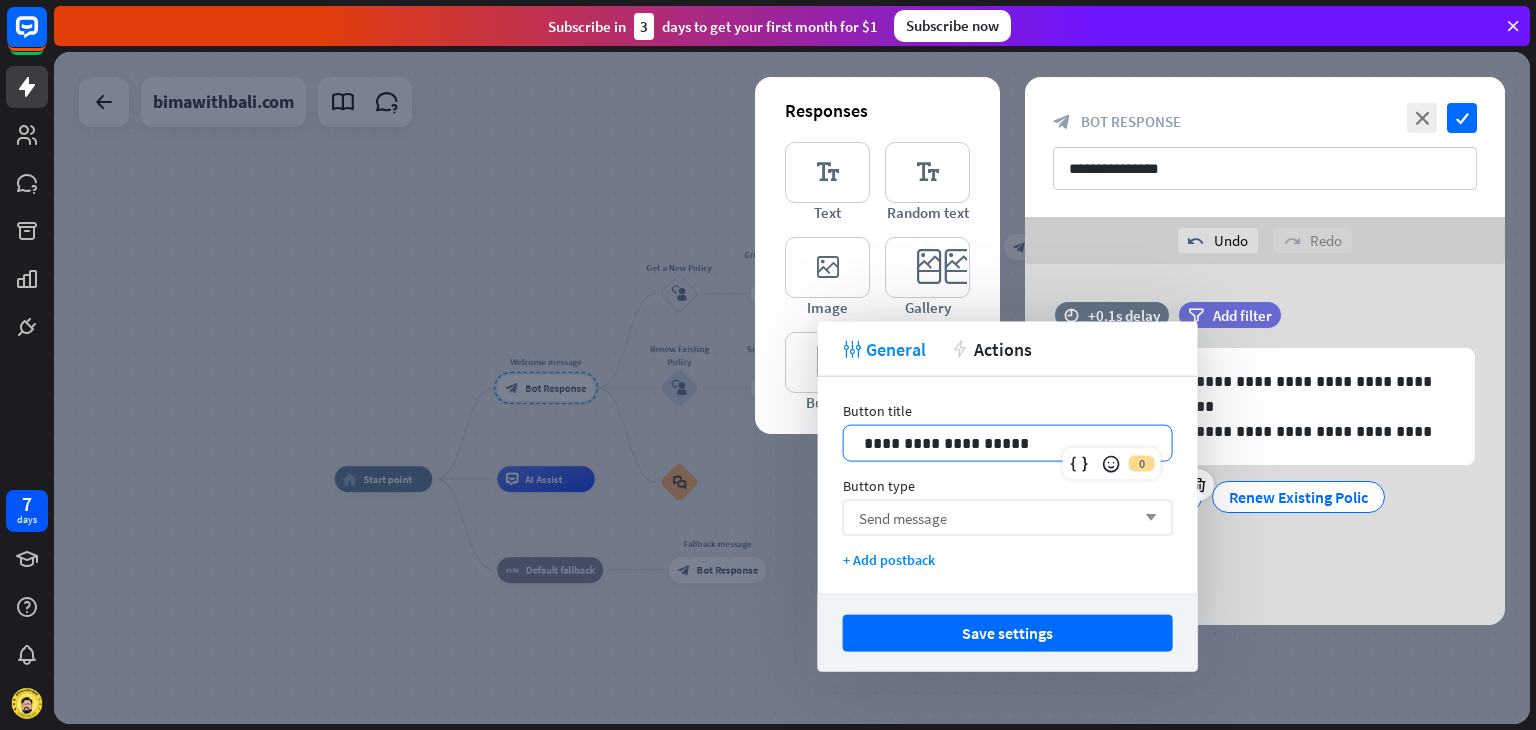 click on "Send message" at bounding box center (903, 517) 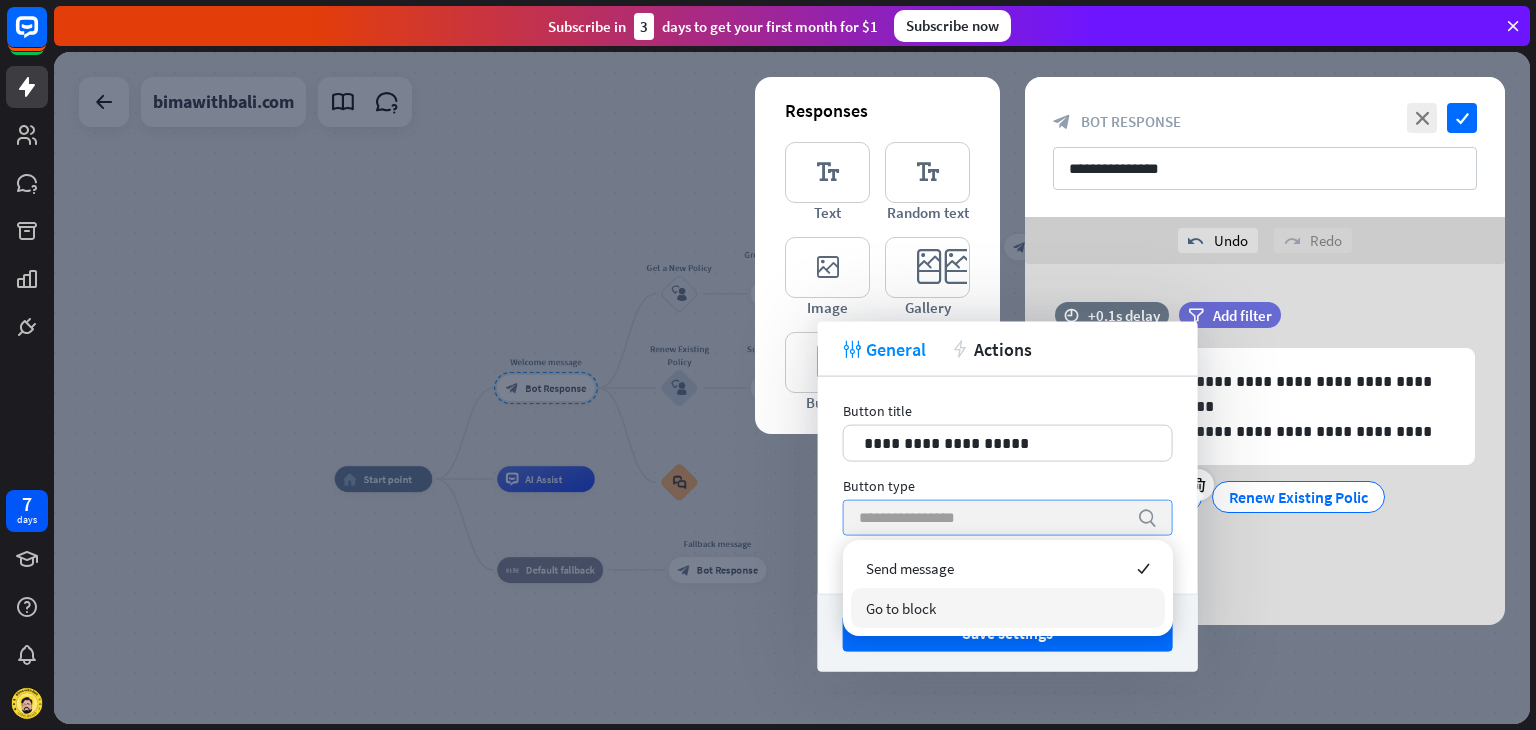 click on "Go to block" at bounding box center [901, 608] 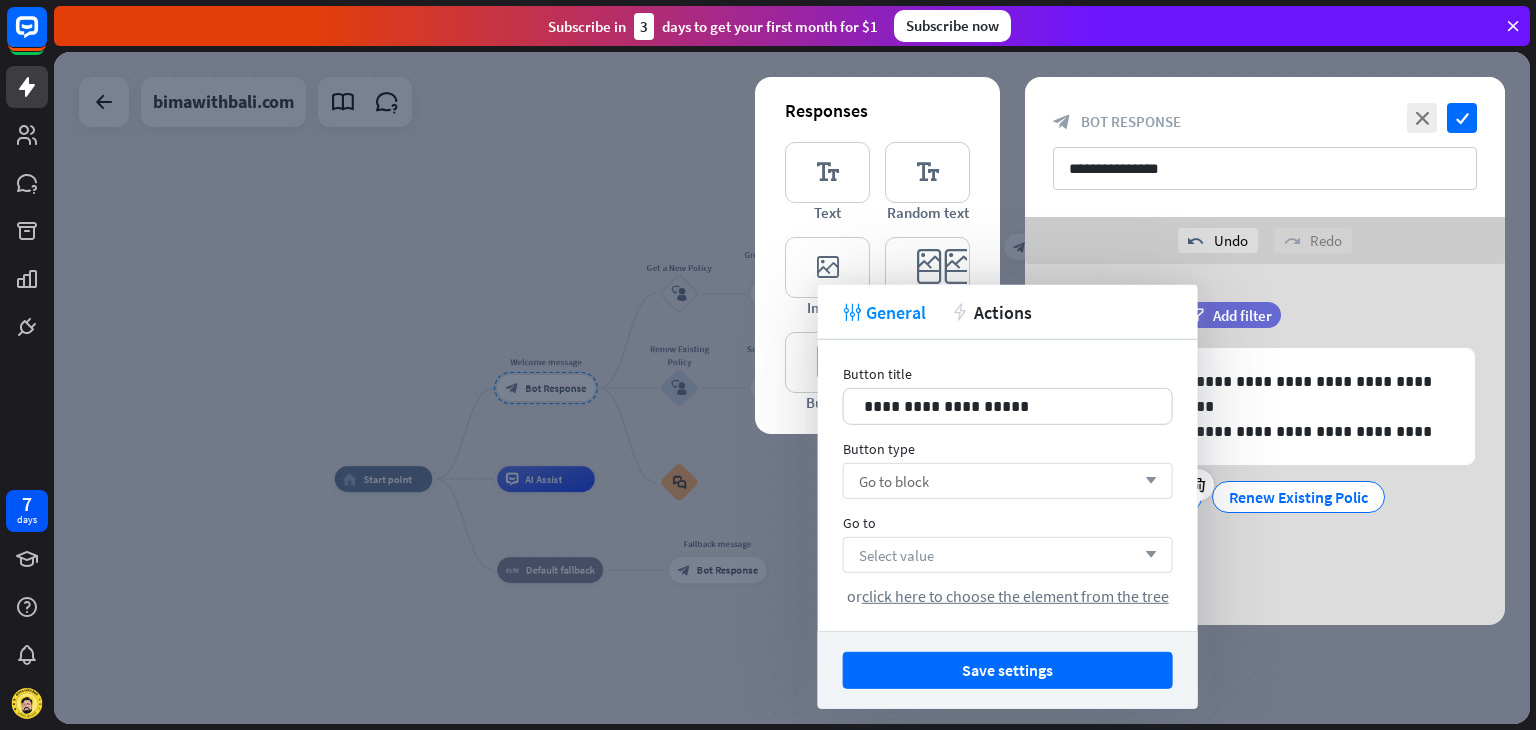 click on "Select value" at bounding box center (896, 554) 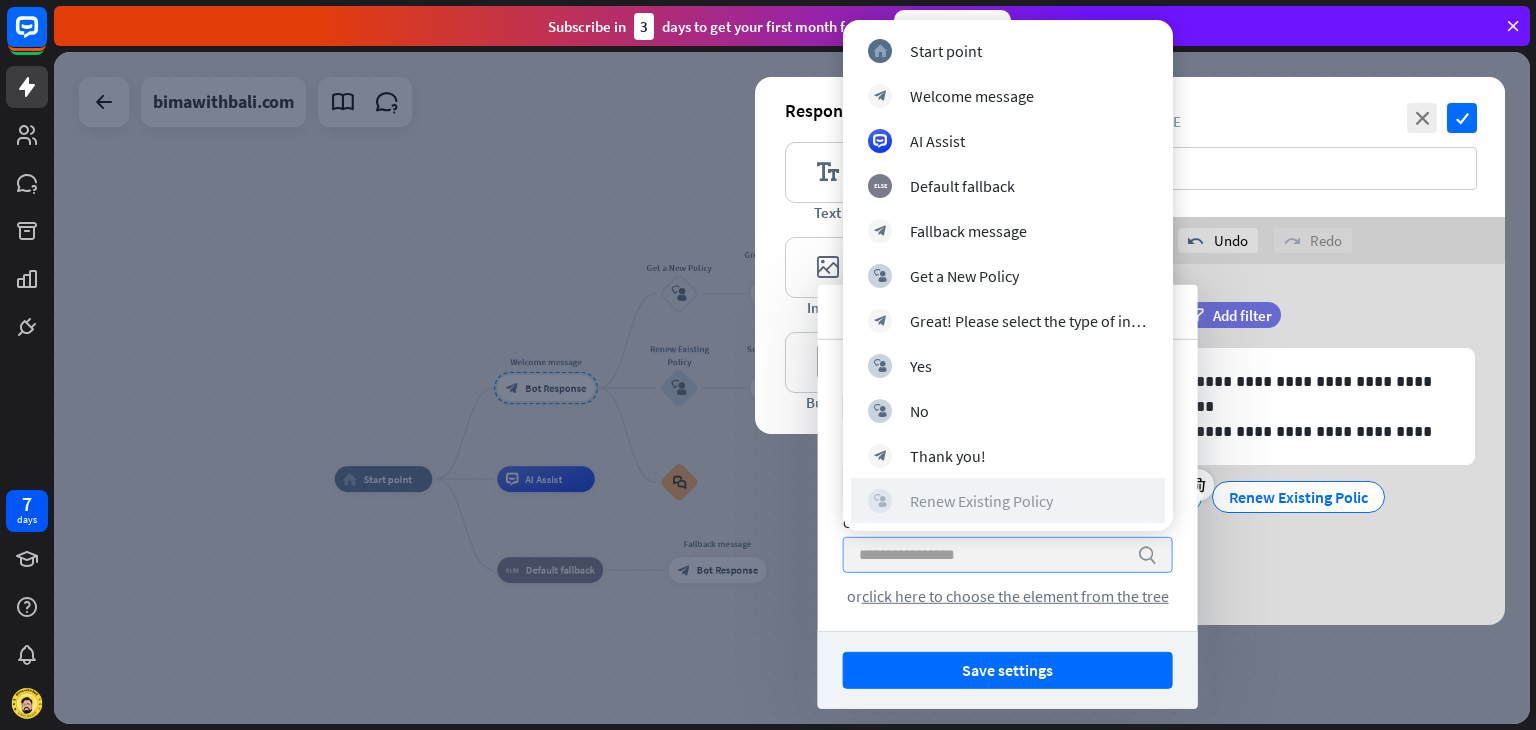 click on "Renew Existing Policy" at bounding box center (981, 501) 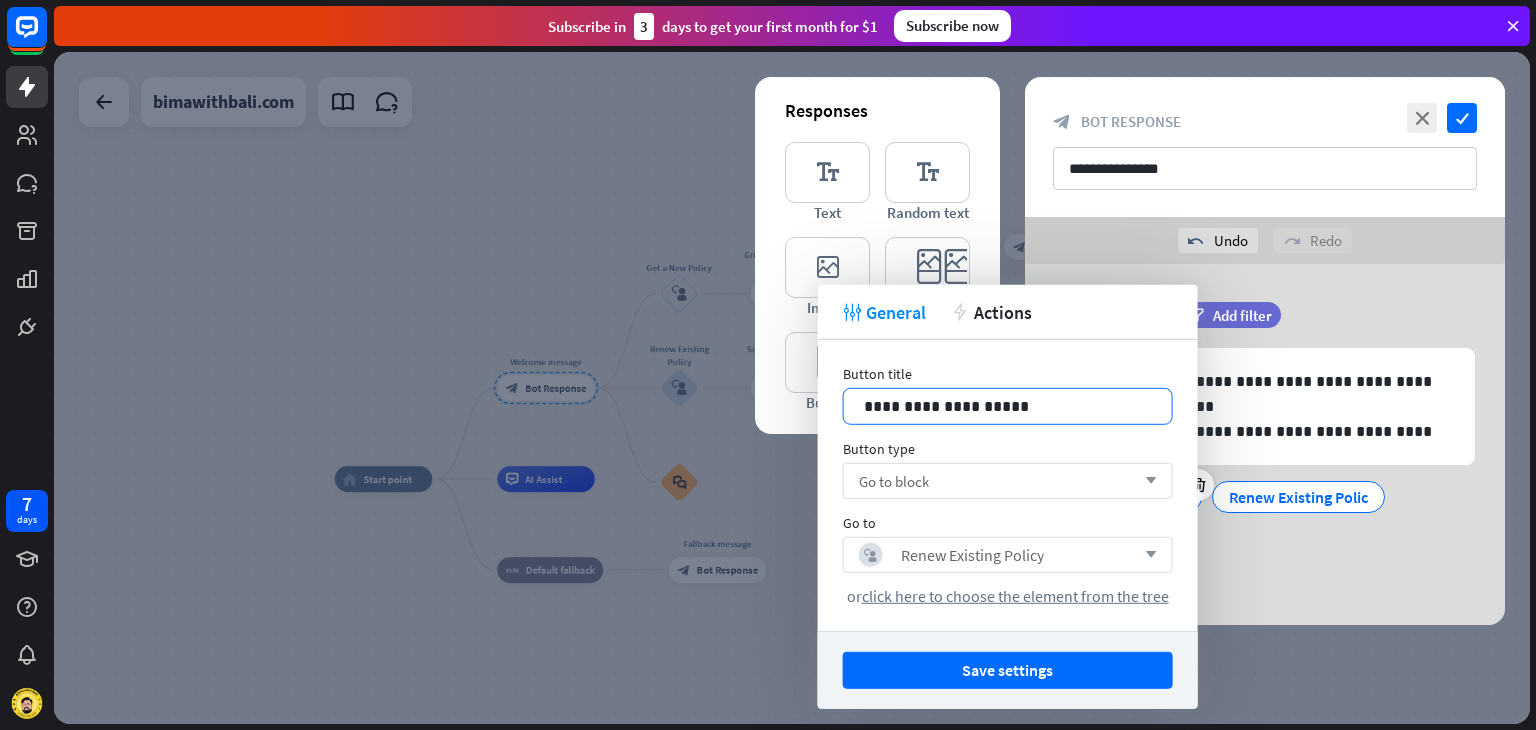 click on "**********" at bounding box center [1008, 406] 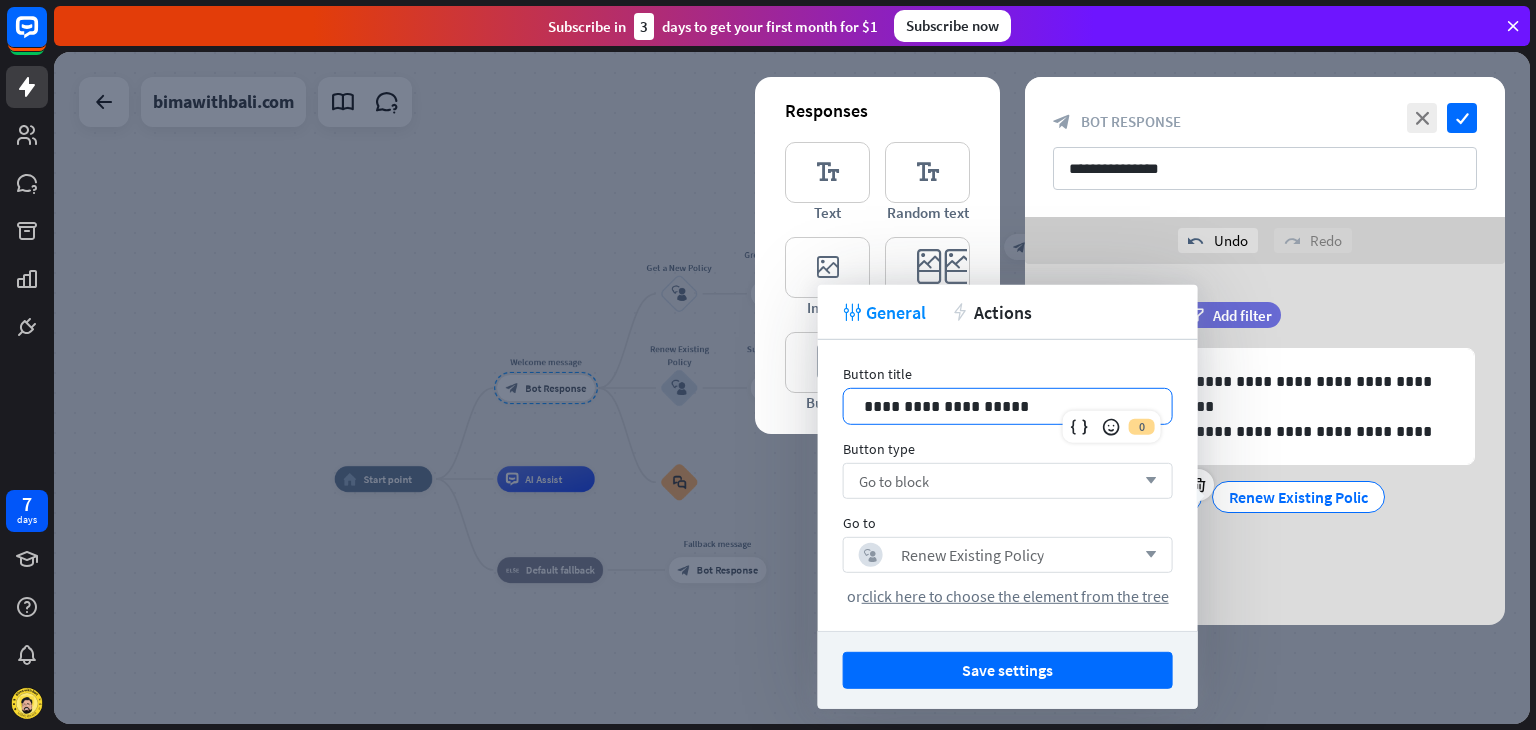 type 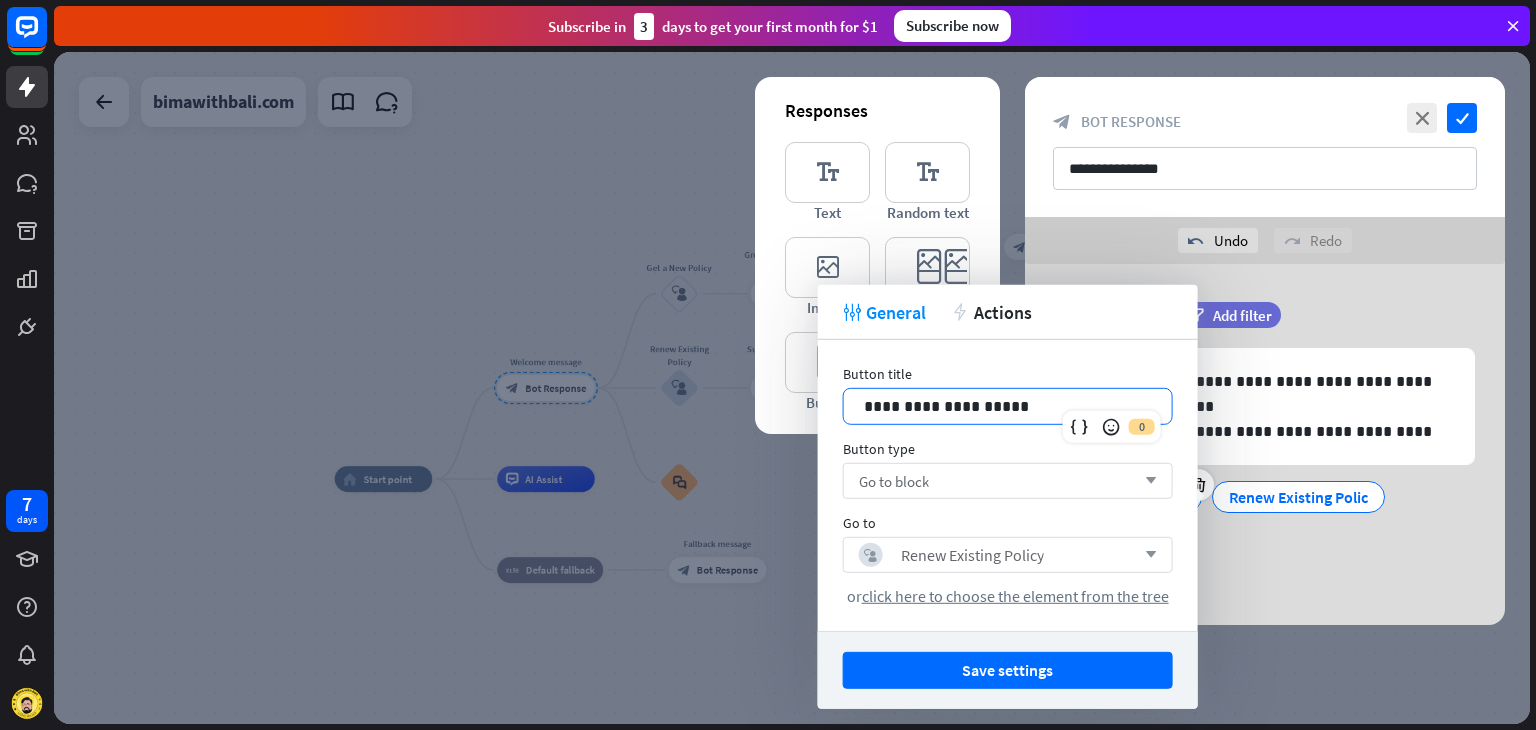 click on "**********" at bounding box center (1008, 406) 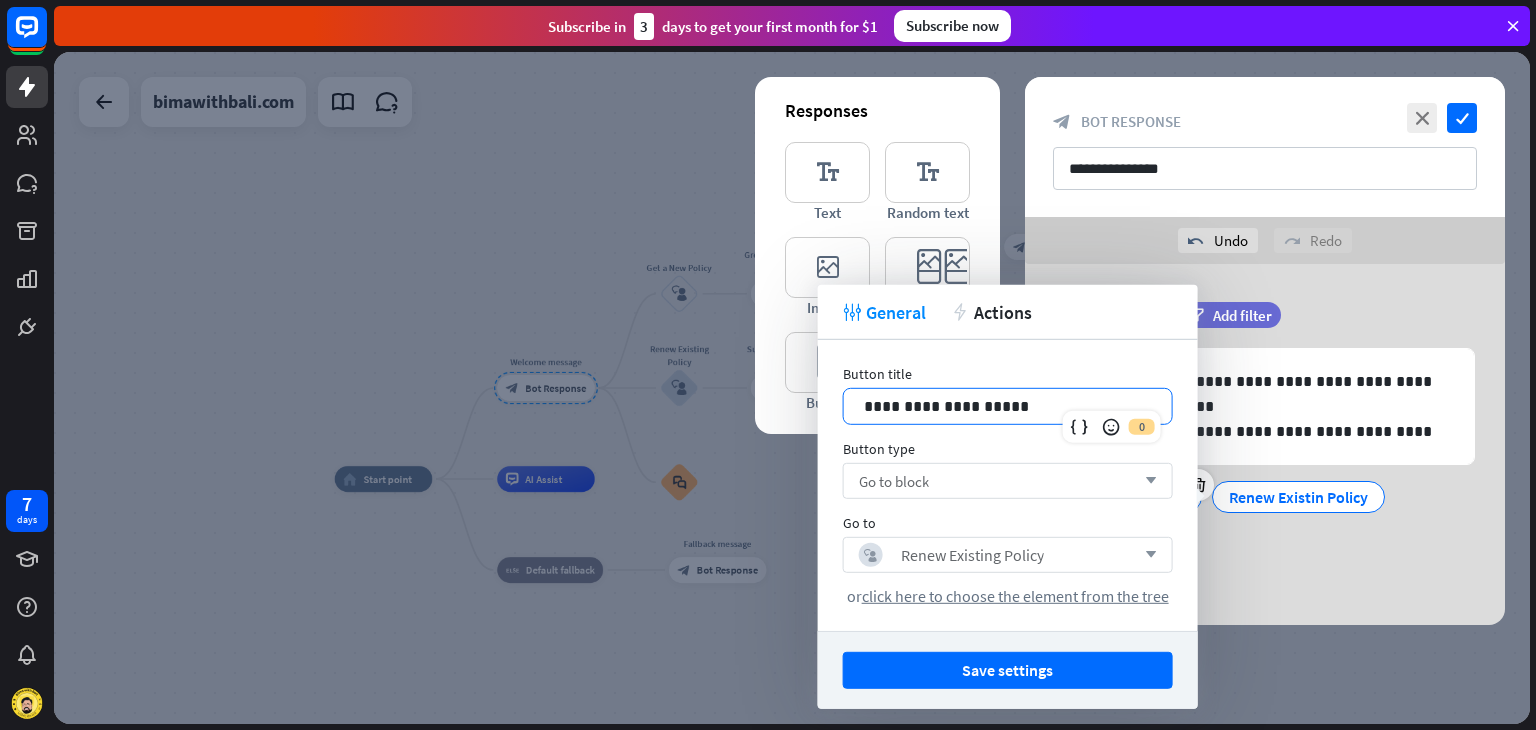 click on "**********" at bounding box center [1008, 406] 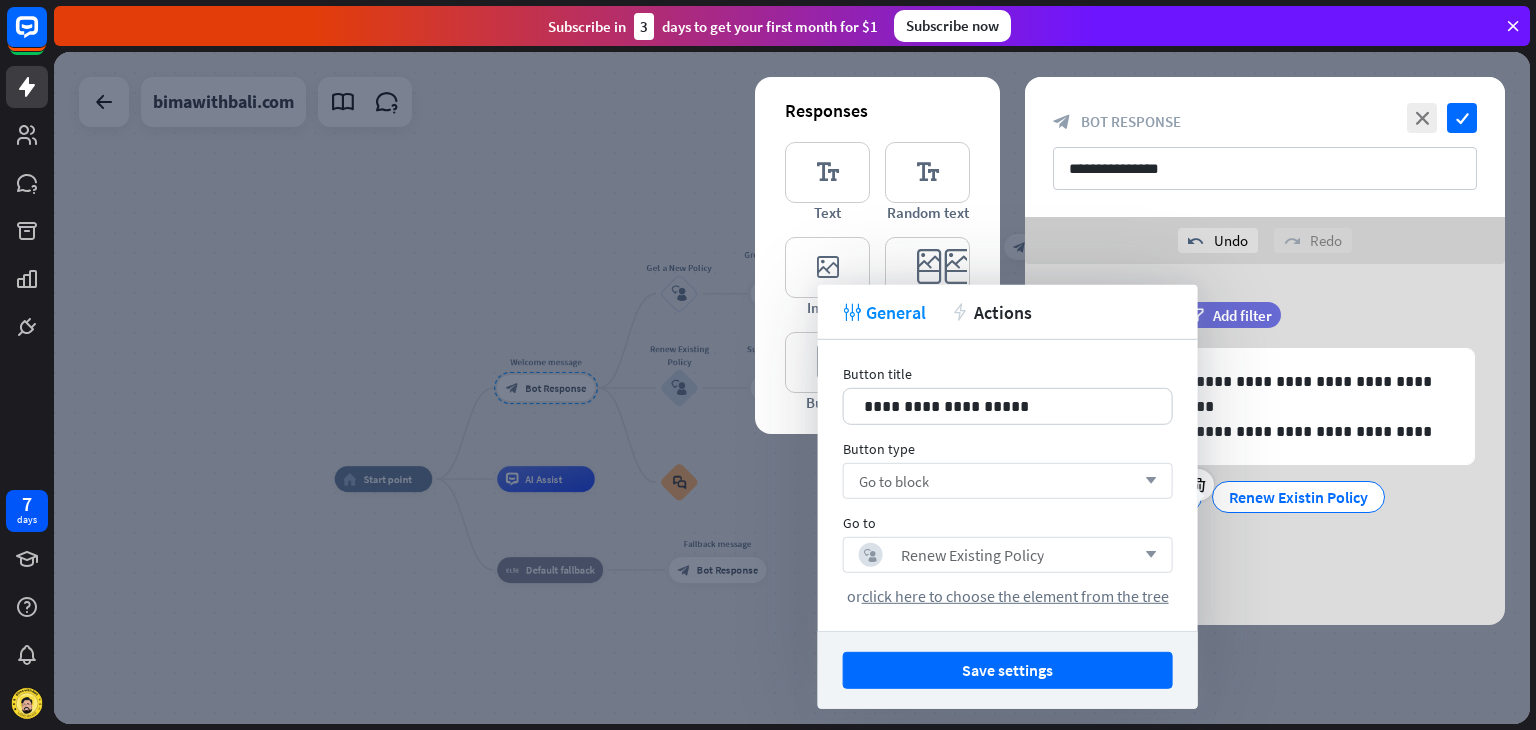 click on "**********" at bounding box center [1008, 485] 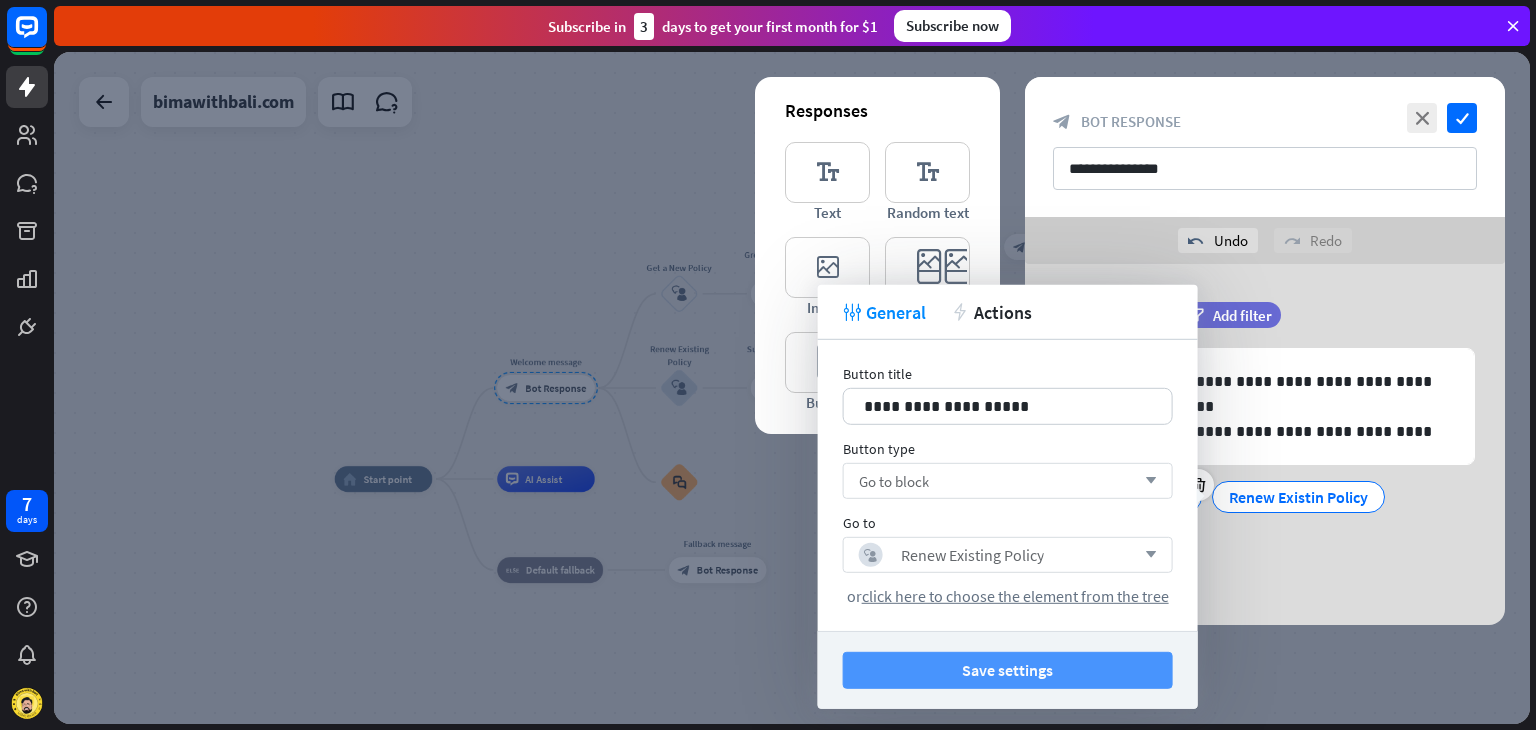 click on "Save settings" at bounding box center (1008, 670) 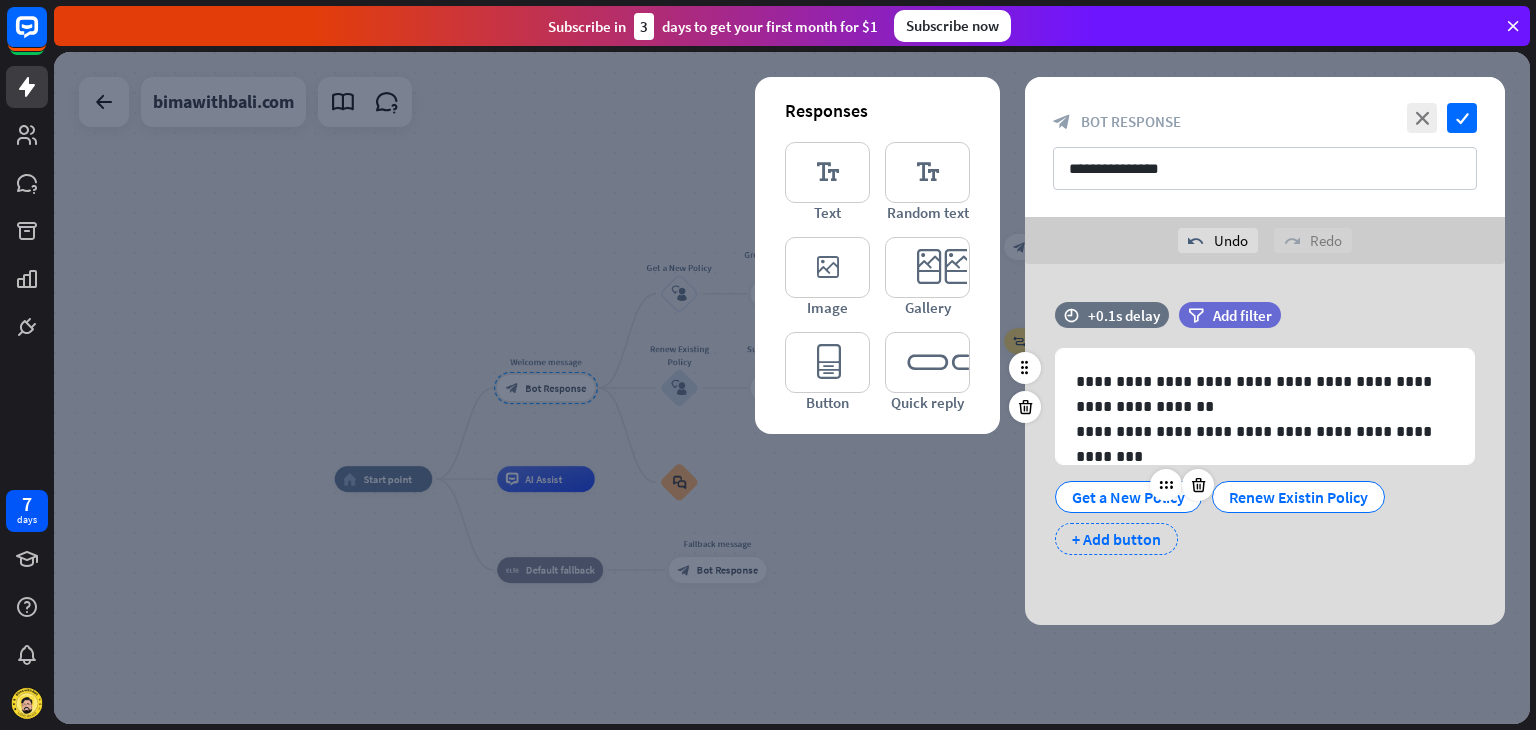 click on "+ Add button" at bounding box center (1116, 539) 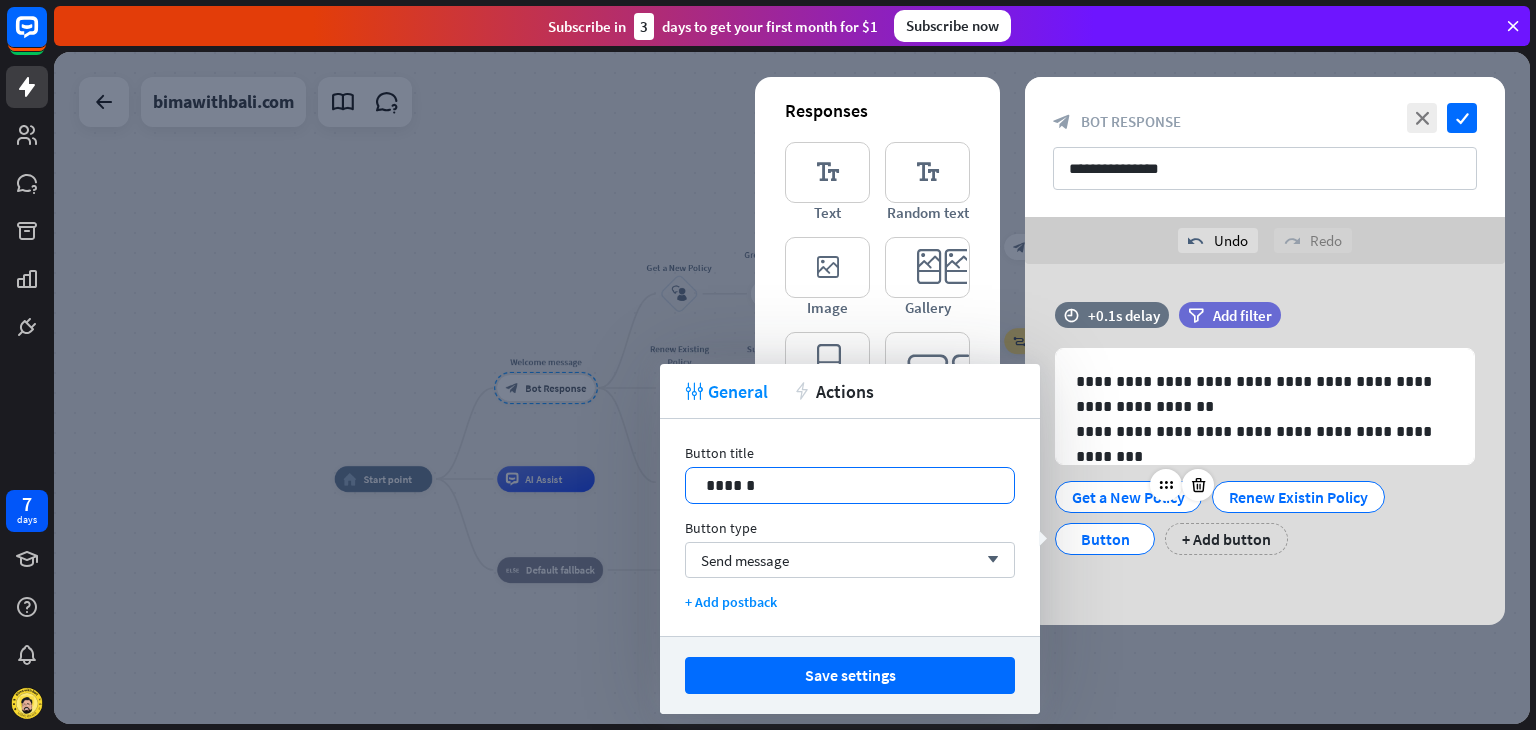 click on "******" at bounding box center (850, 485) 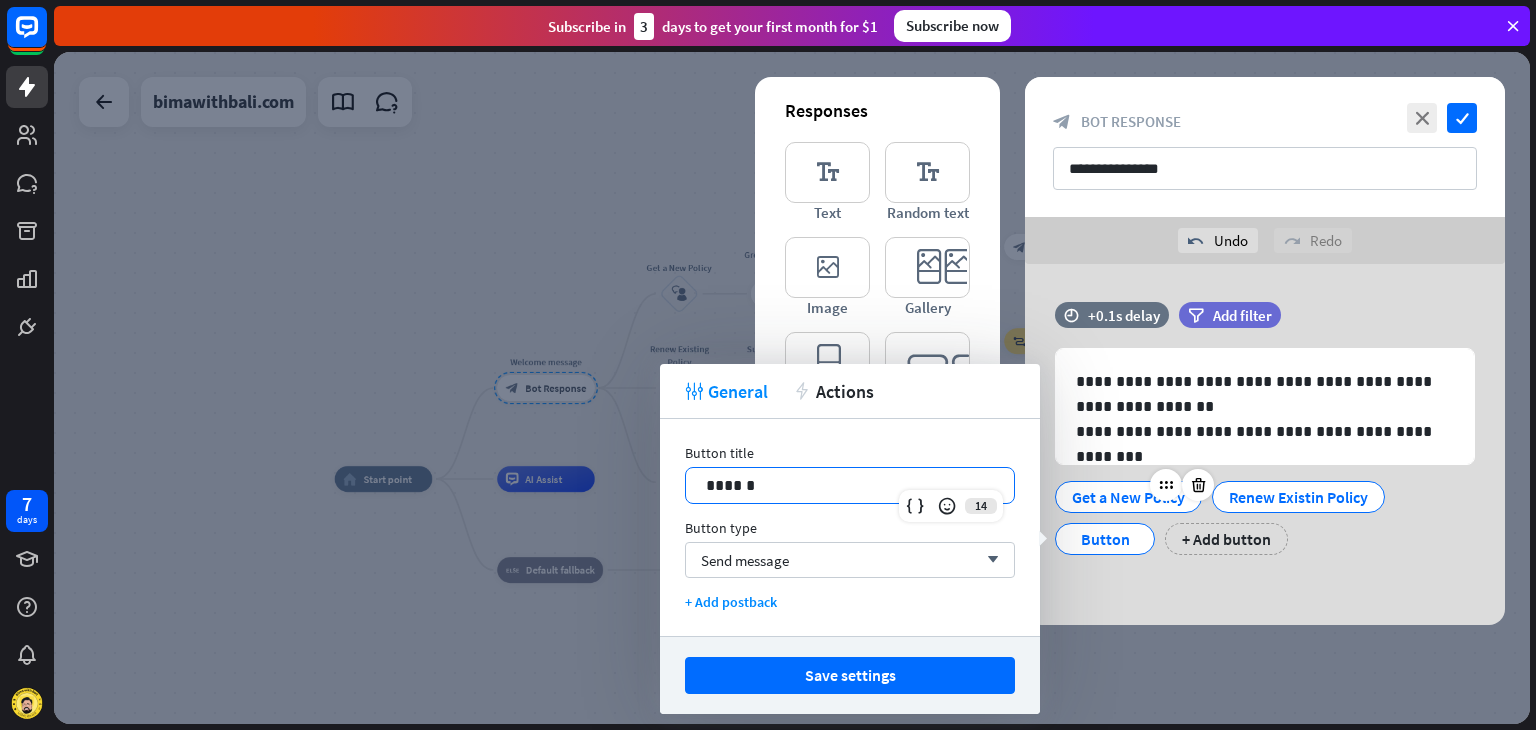 click on "******" at bounding box center (850, 485) 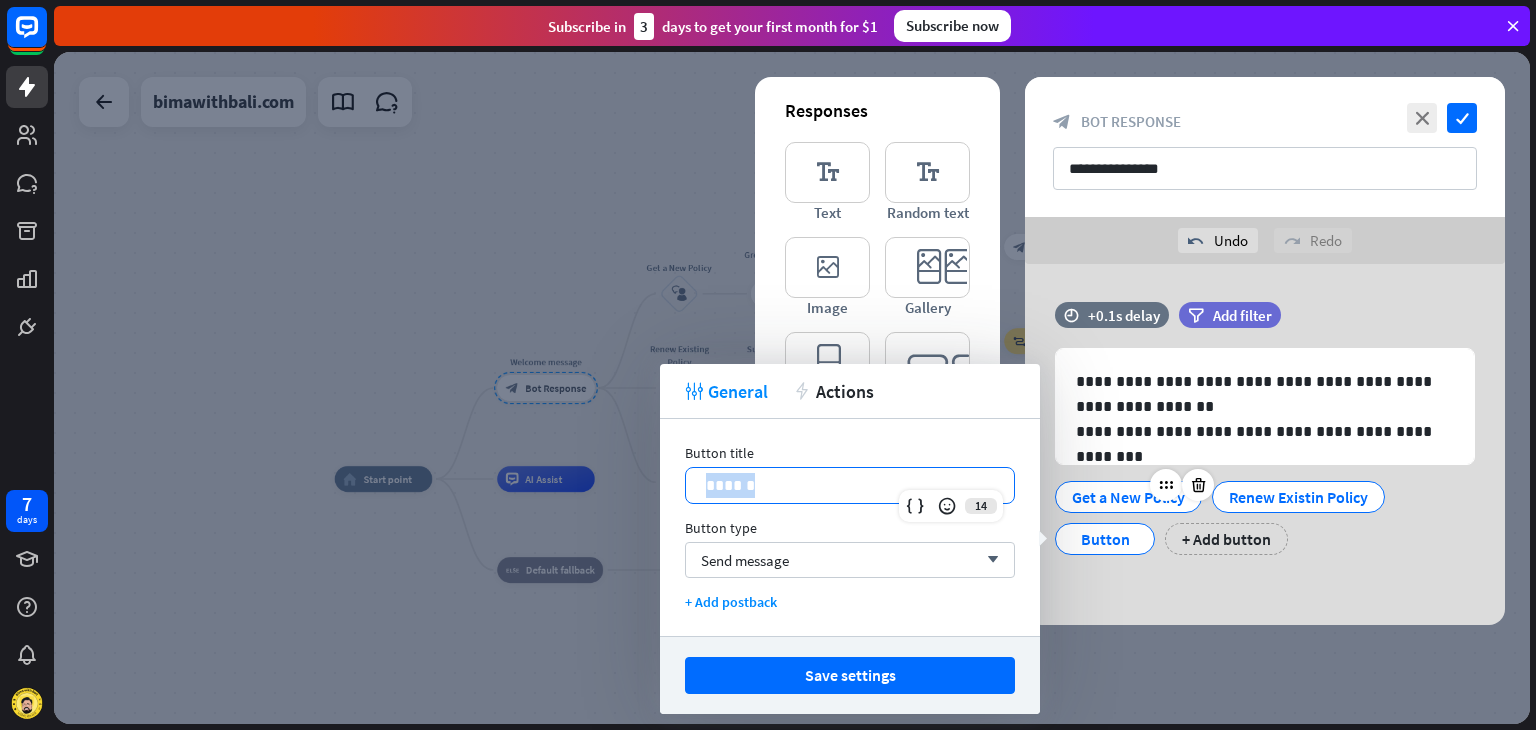 click on "******" at bounding box center (850, 485) 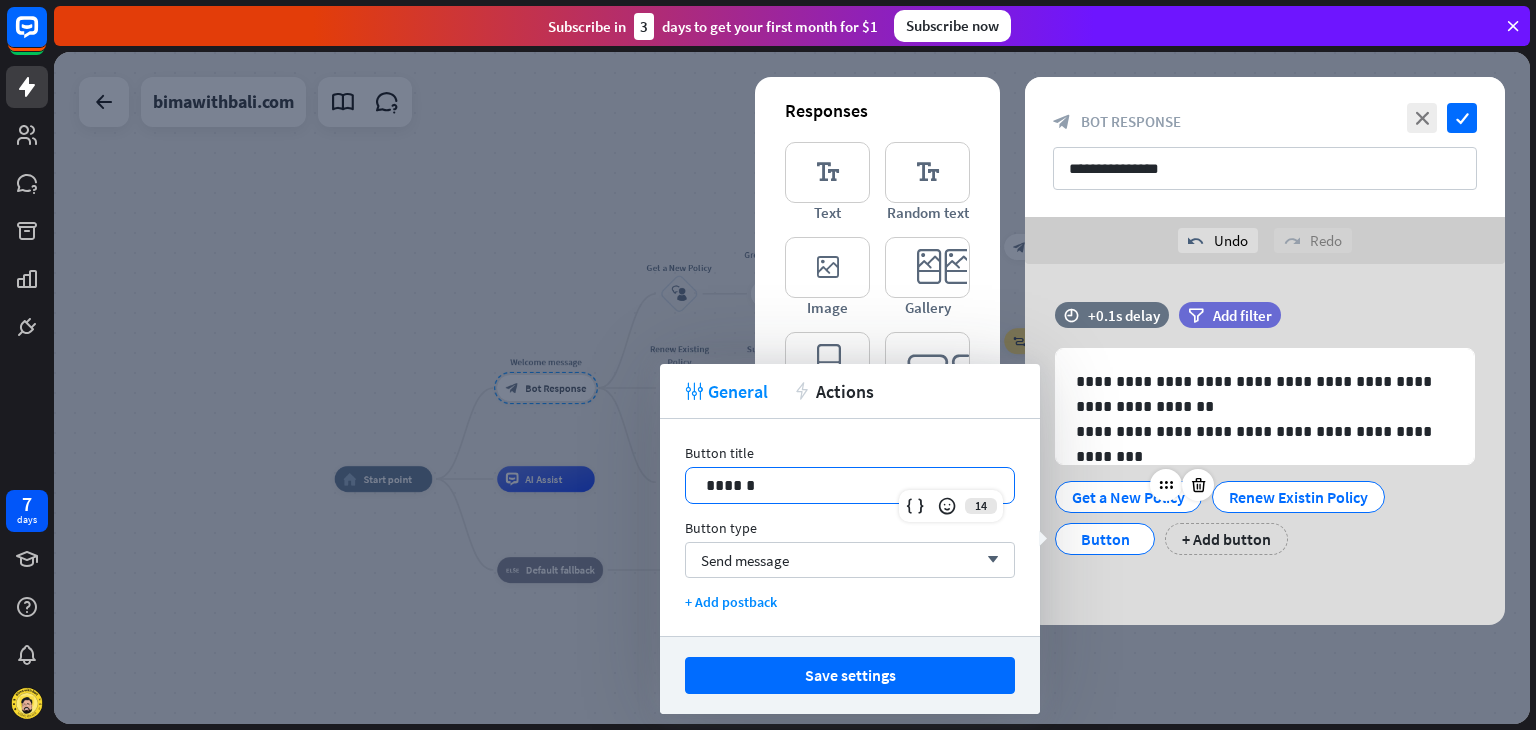 click at bounding box center [792, 388] 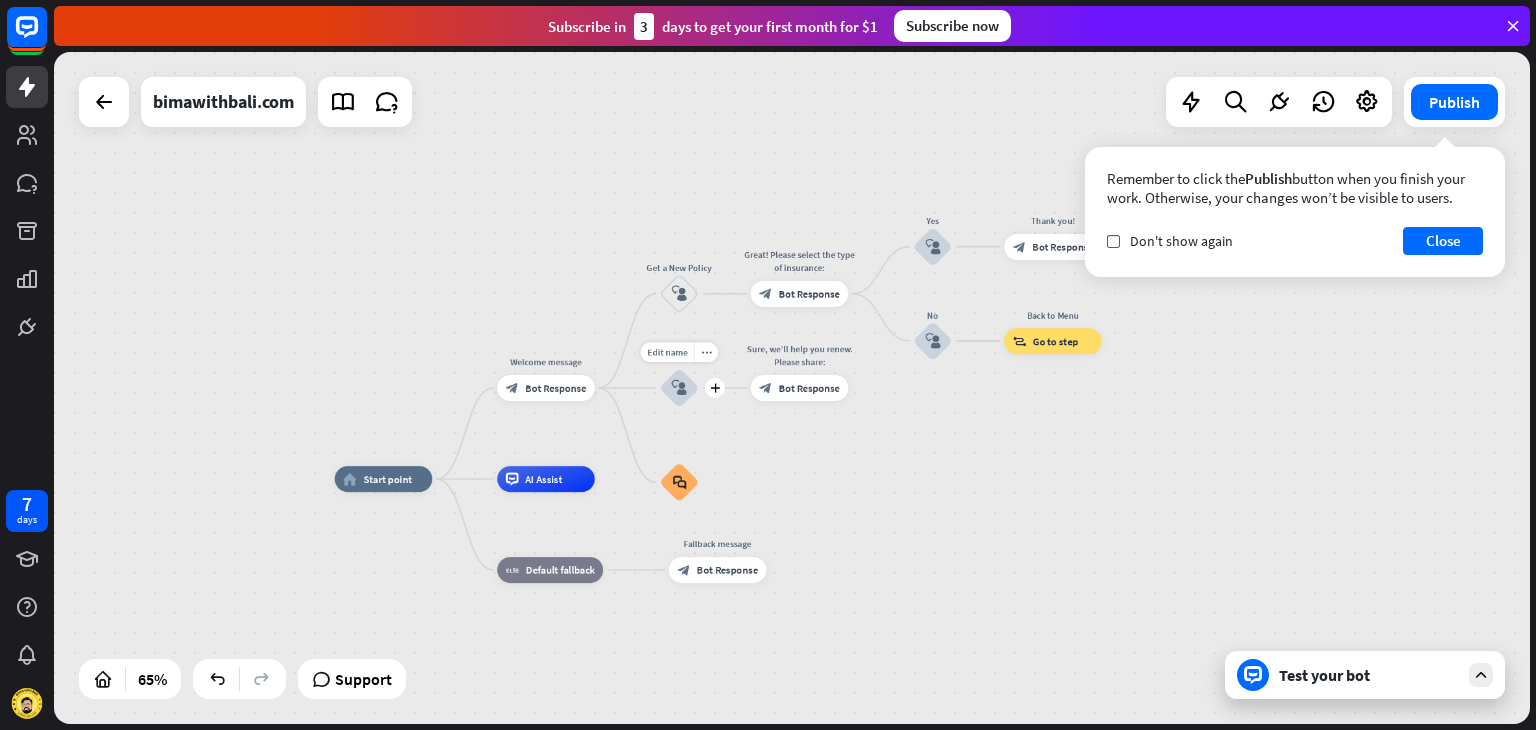 click on "Edit name   more_horiz         plus     block_user_input" at bounding box center [679, 388] 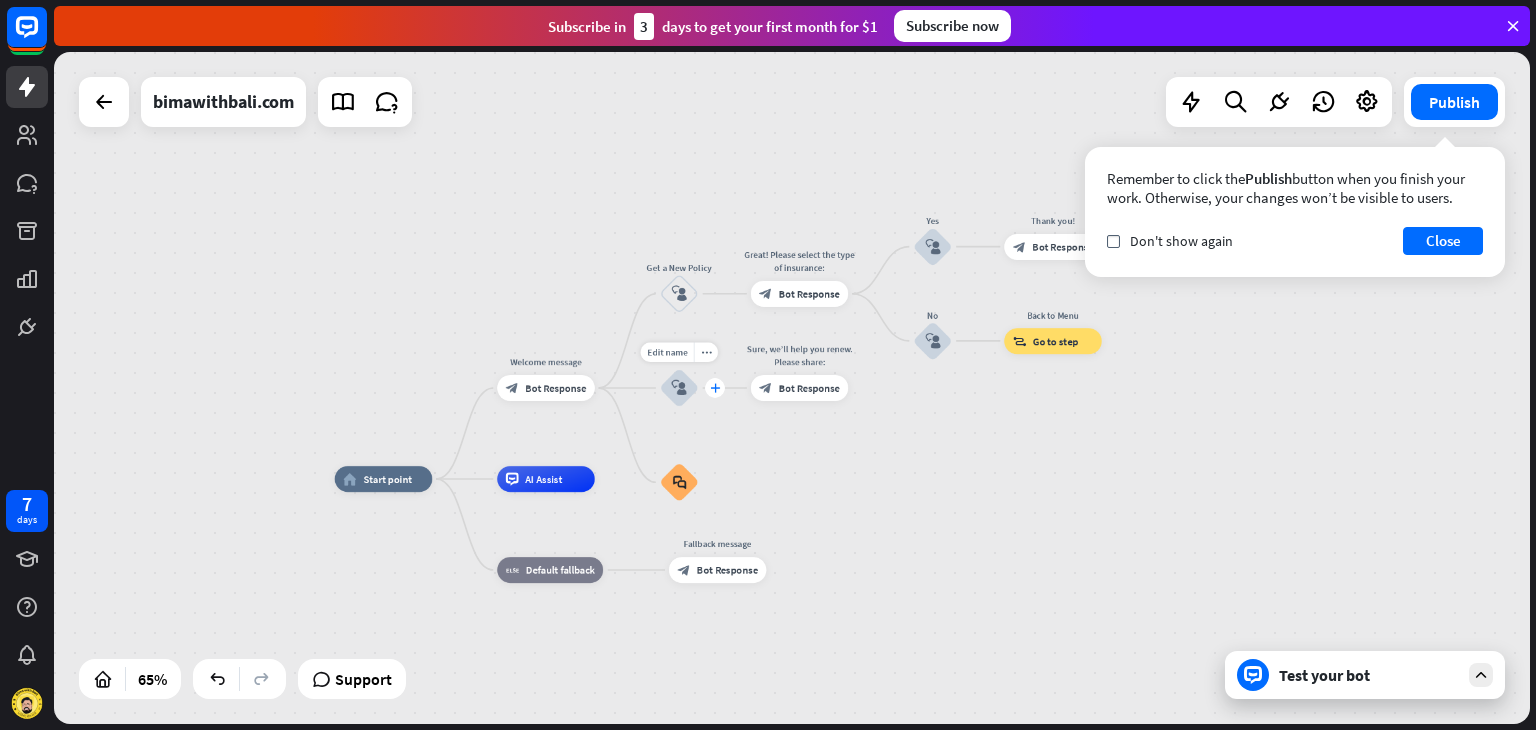click on "plus" at bounding box center [715, 387] 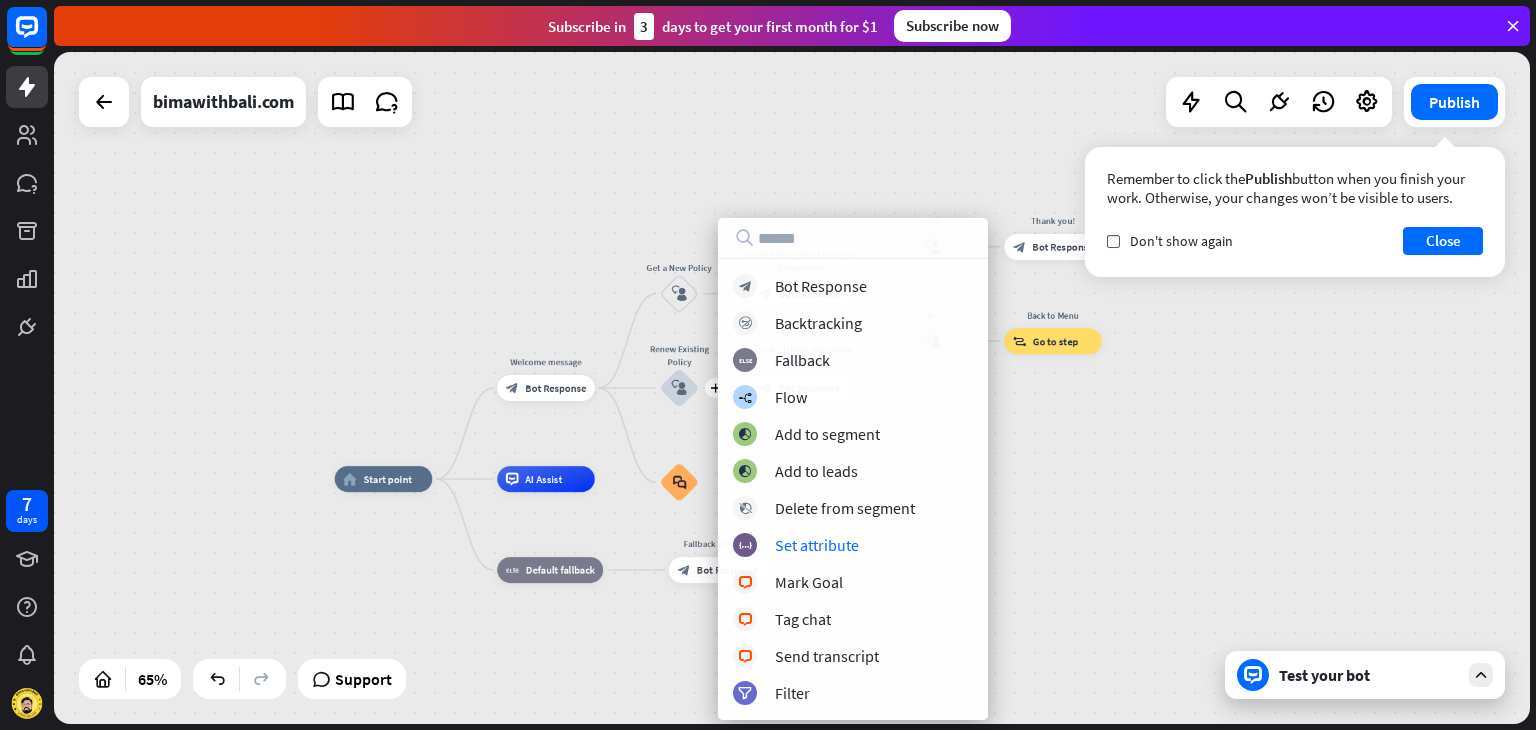 click on "home_2   Start point                 Welcome message   block_bot_response   Bot Response                 Get a New Policy   block_user_input                 Great! Please select the type of insurance:   block_bot_response   Bot Response                 Yes   block_user_input                 Thank you!   block_bot_response   Bot Response                 No   block_user_input                 Back to Menu   block_goto   Go to step               plus   Renew Existing Policy   block_user_input                 Sure, we’ll help you renew. Please share:   block_bot_response   Bot Response                   block_faq                     AI Assist                   block_fallback   Default fallback                 Fallback message   block_bot_response   Bot Response" at bounding box center (814, 697) 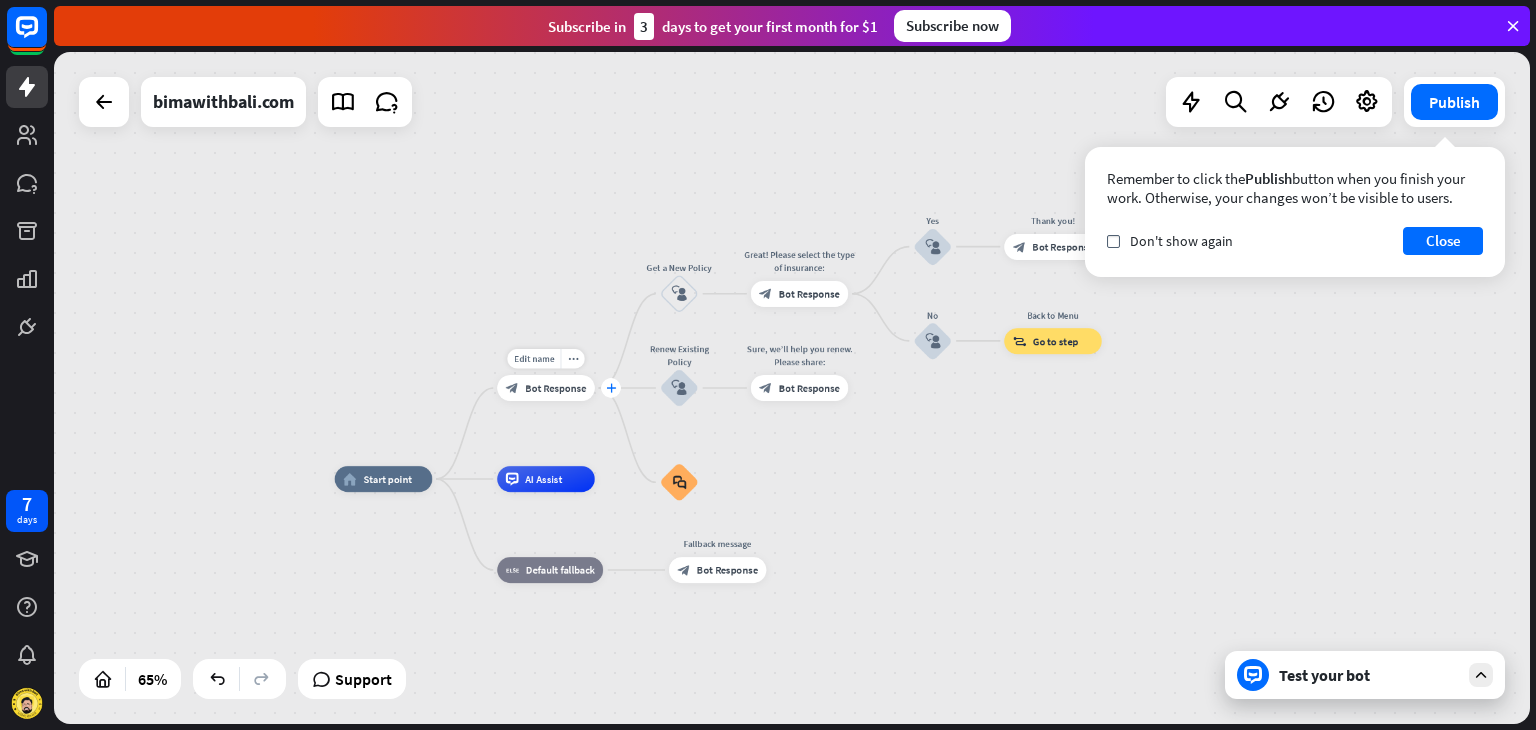 click on "plus" at bounding box center [611, 388] 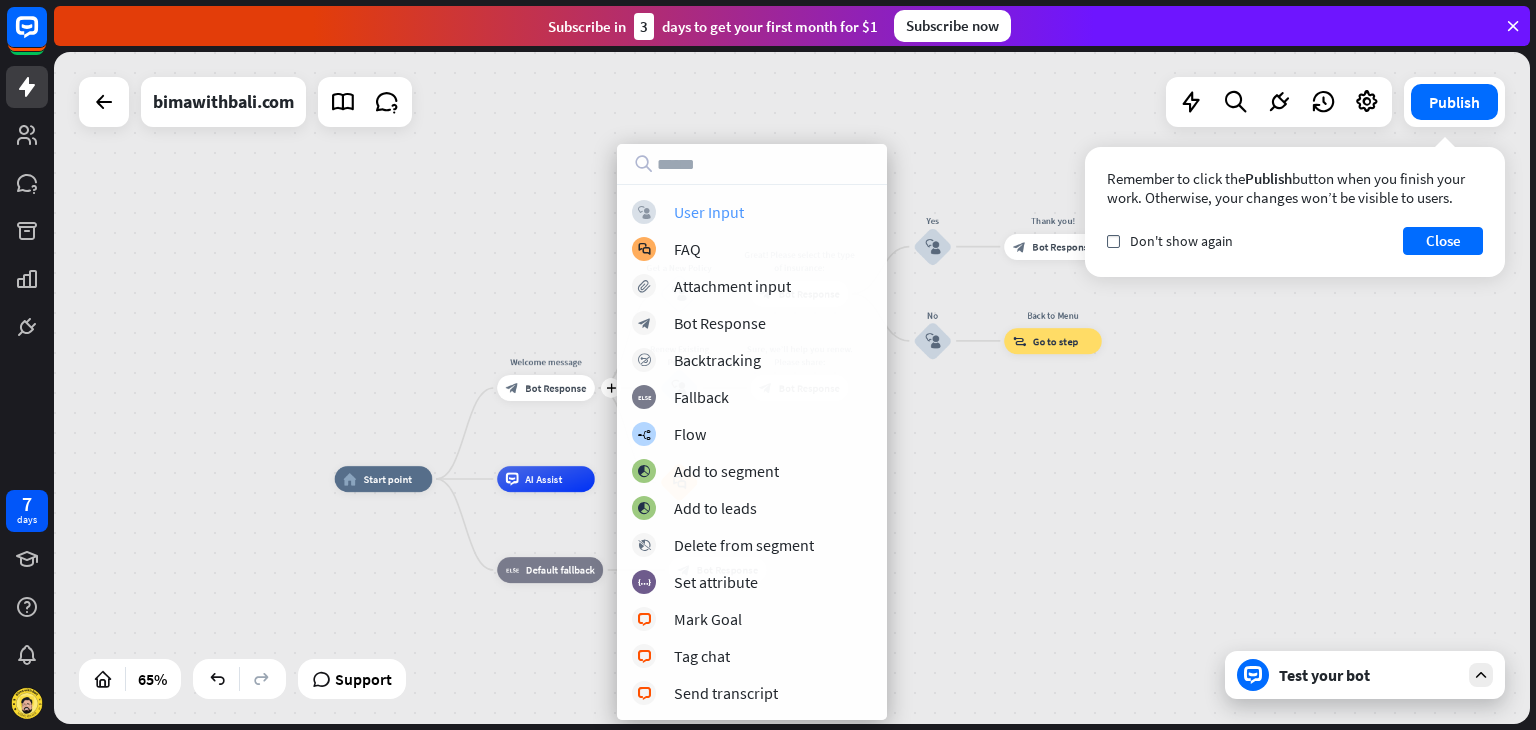 click on "User Input" at bounding box center (709, 212) 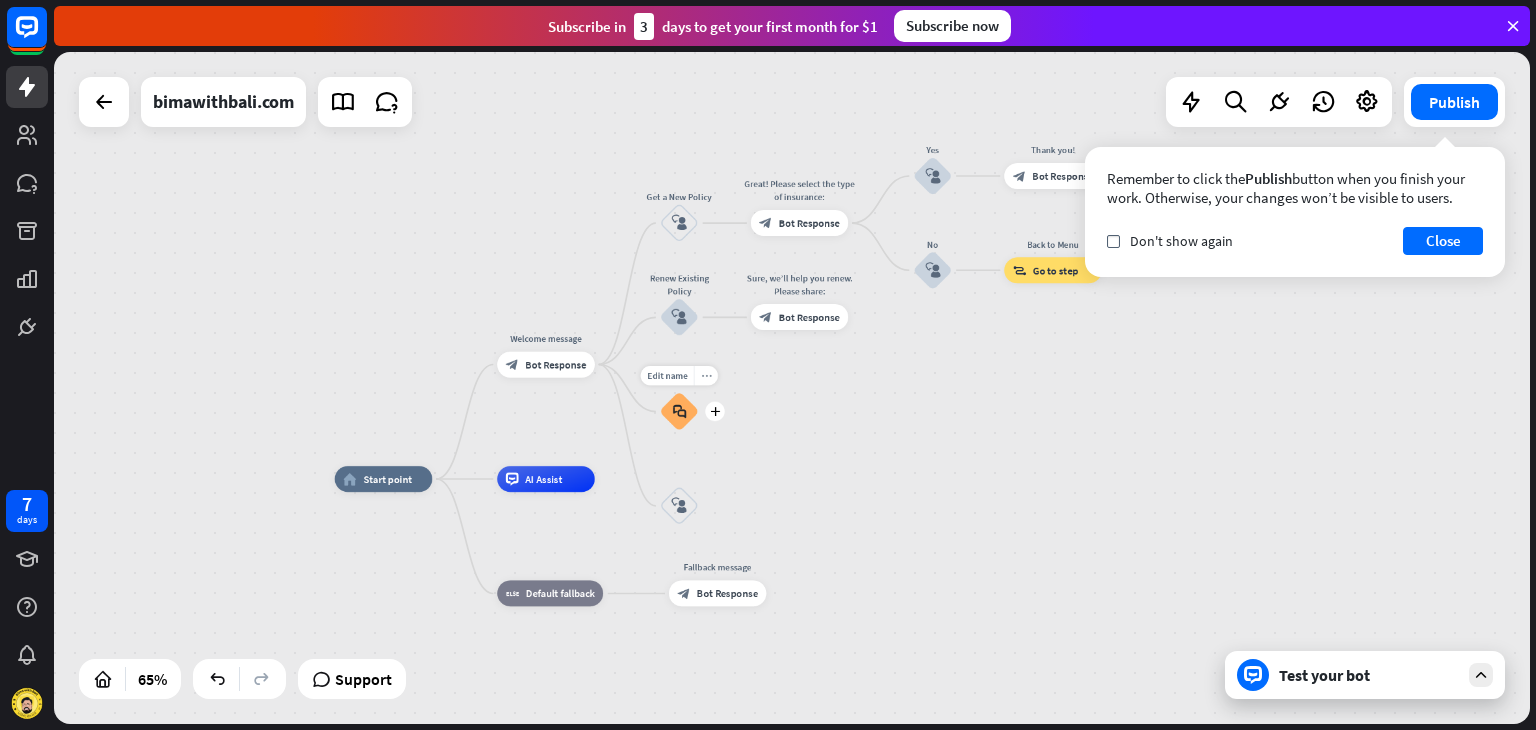 click on "more_horiz" at bounding box center (706, 376) 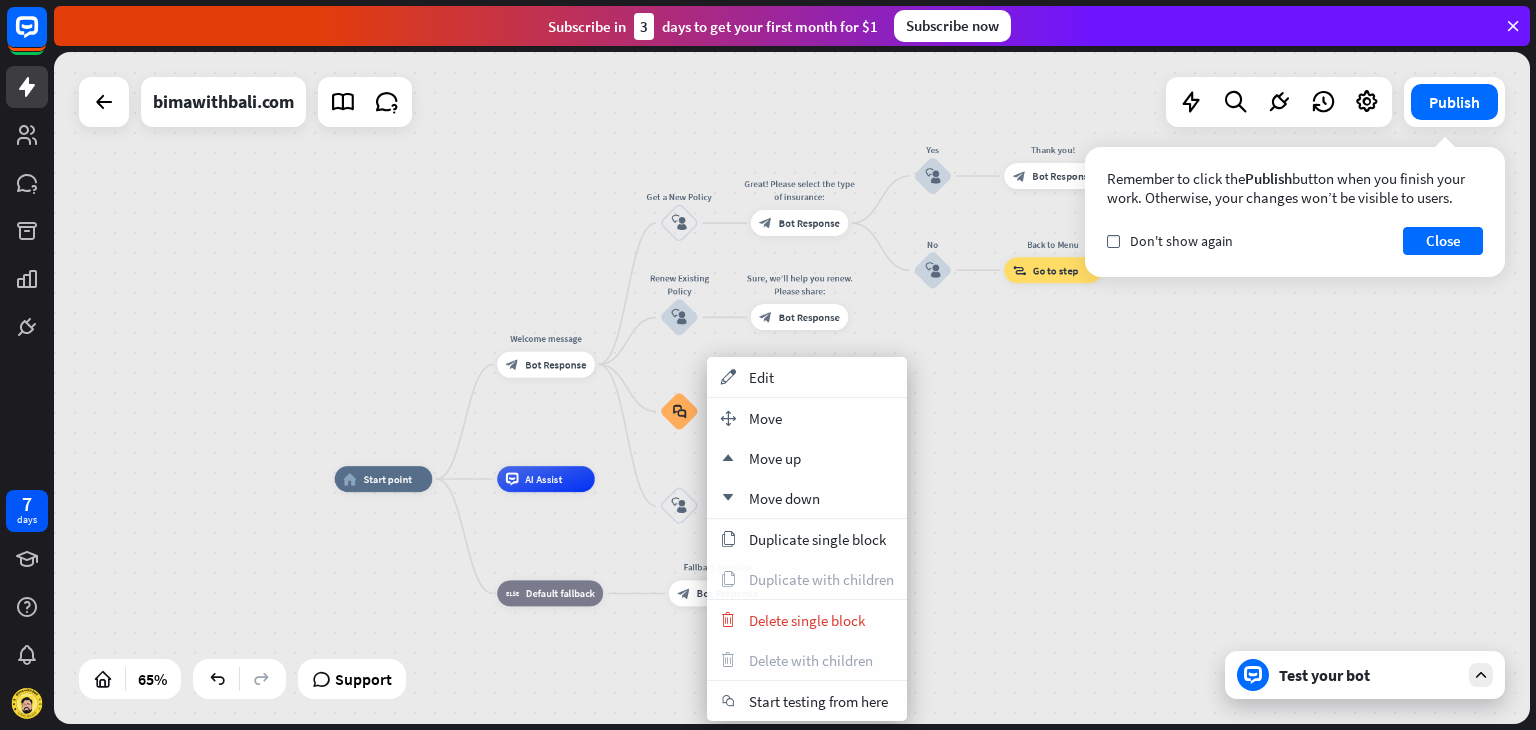 click on "home_2   Start point                 Welcome message   block_bot_response   Bot Response                 Get a New Policy   block_user_input                 Great! Please select the type of insurance:   block_bot_response   Bot Response                 Yes   block_user_input                 Thank you!   block_bot_response   Bot Response                 No   block_user_input                 Back to Menu   block_goto   Go to step                 Renew Existing Policy   block_user_input                 Sure, we’ll help you renew. Please share:   block_bot_response   Bot Response                   block_faq                   block_user_input                     AI Assist                   block_fallback   Default fallback                 Fallback message   block_bot_response   Bot Response" at bounding box center (792, 388) 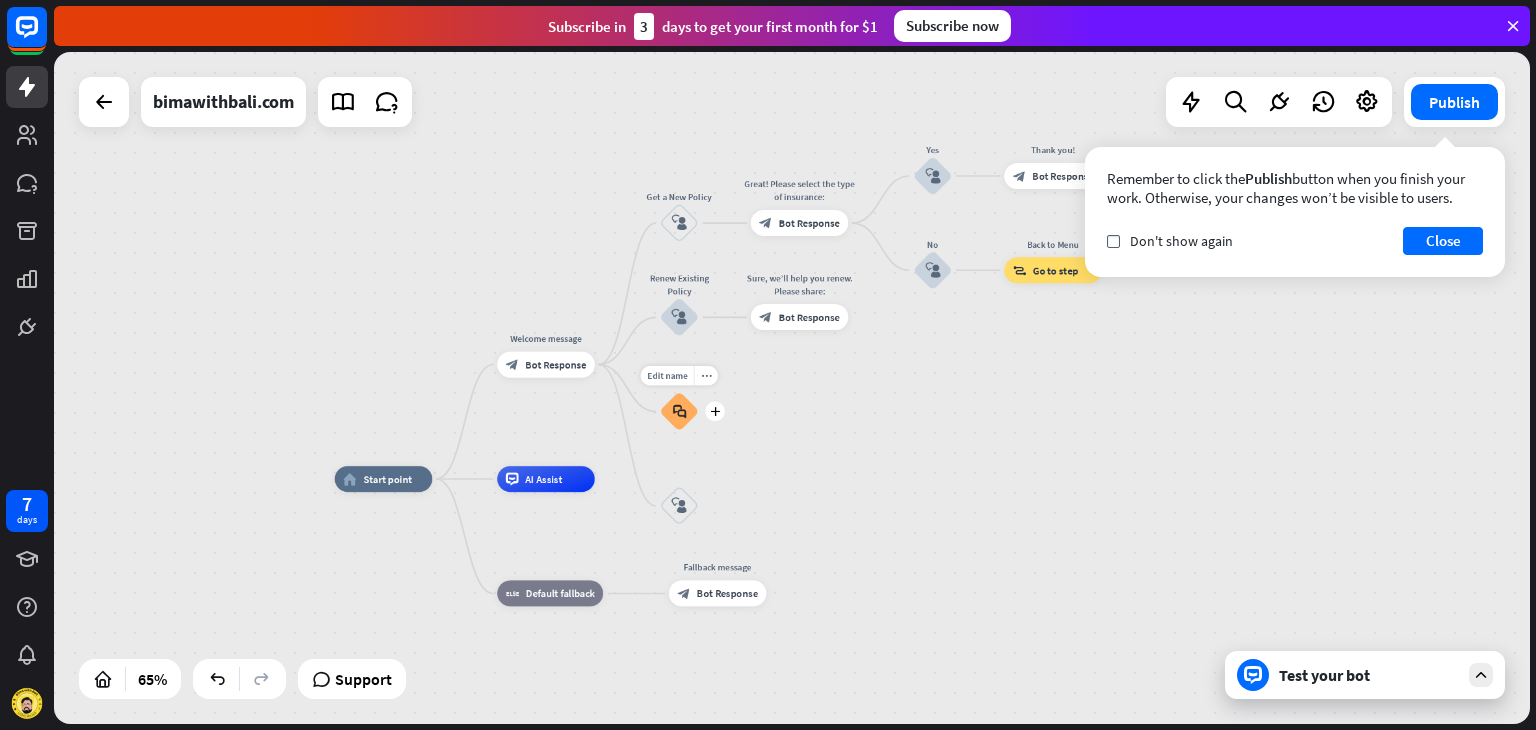 click on "block_faq" at bounding box center (679, 411) 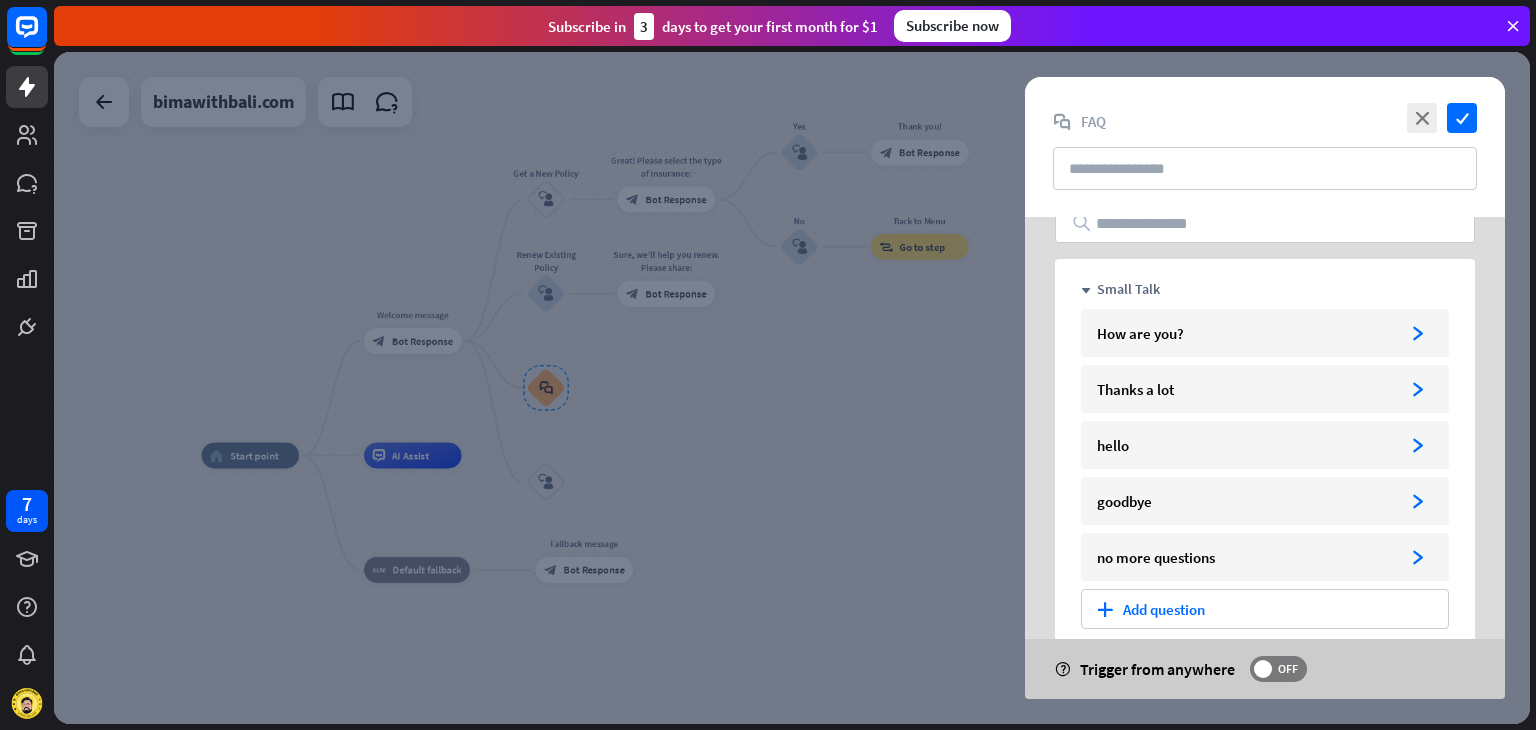 scroll, scrollTop: 100, scrollLeft: 0, axis: vertical 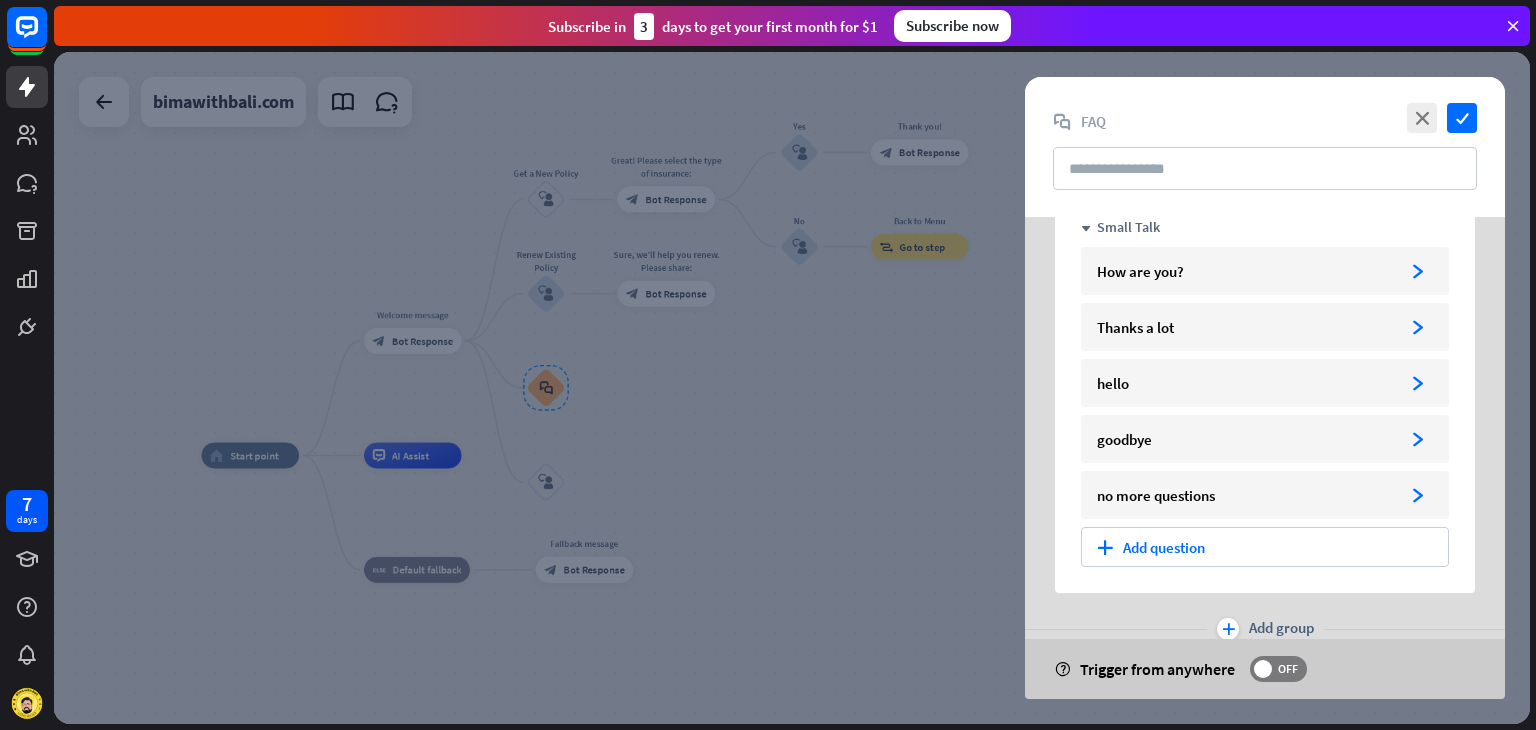click at bounding box center [792, 388] 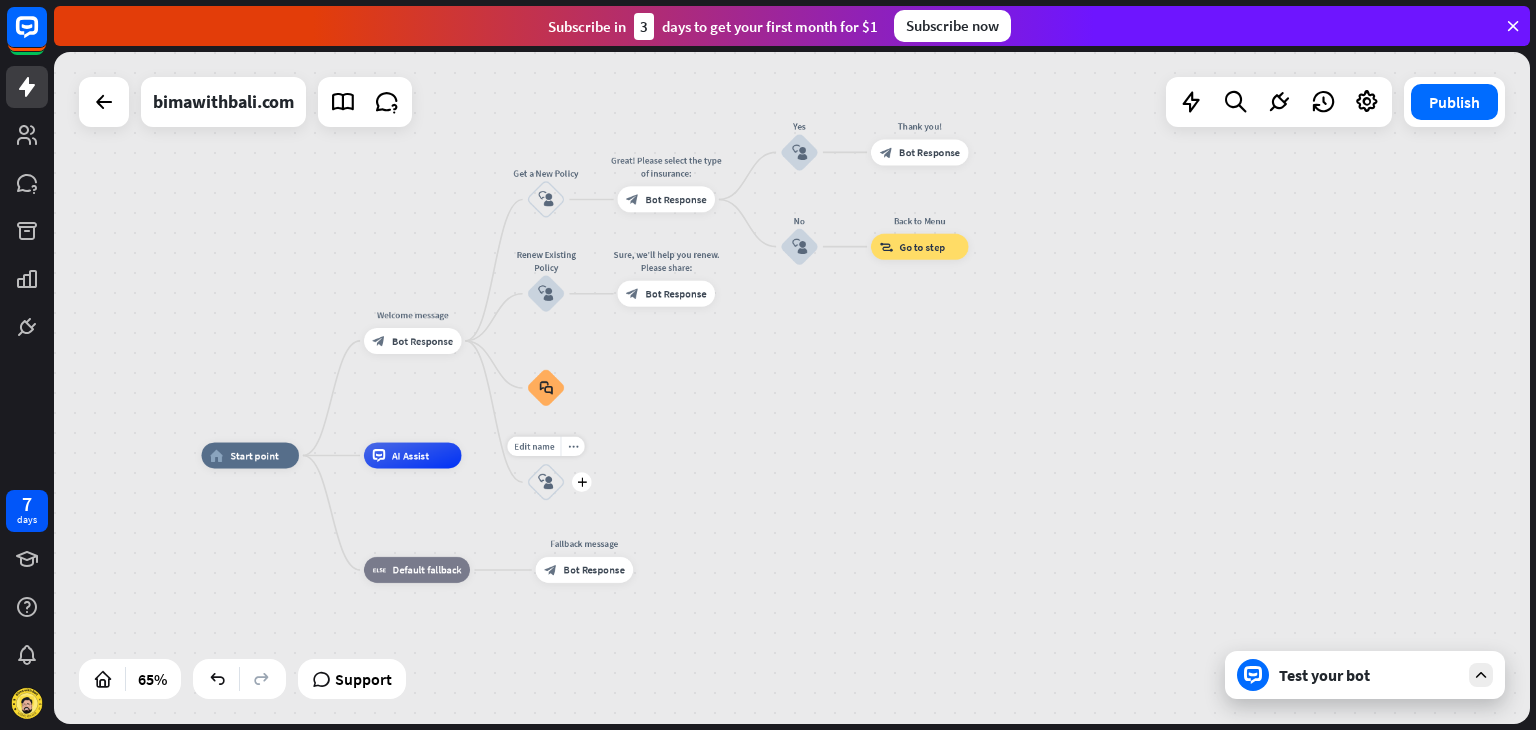 click on "block_user_input" at bounding box center (546, 482) 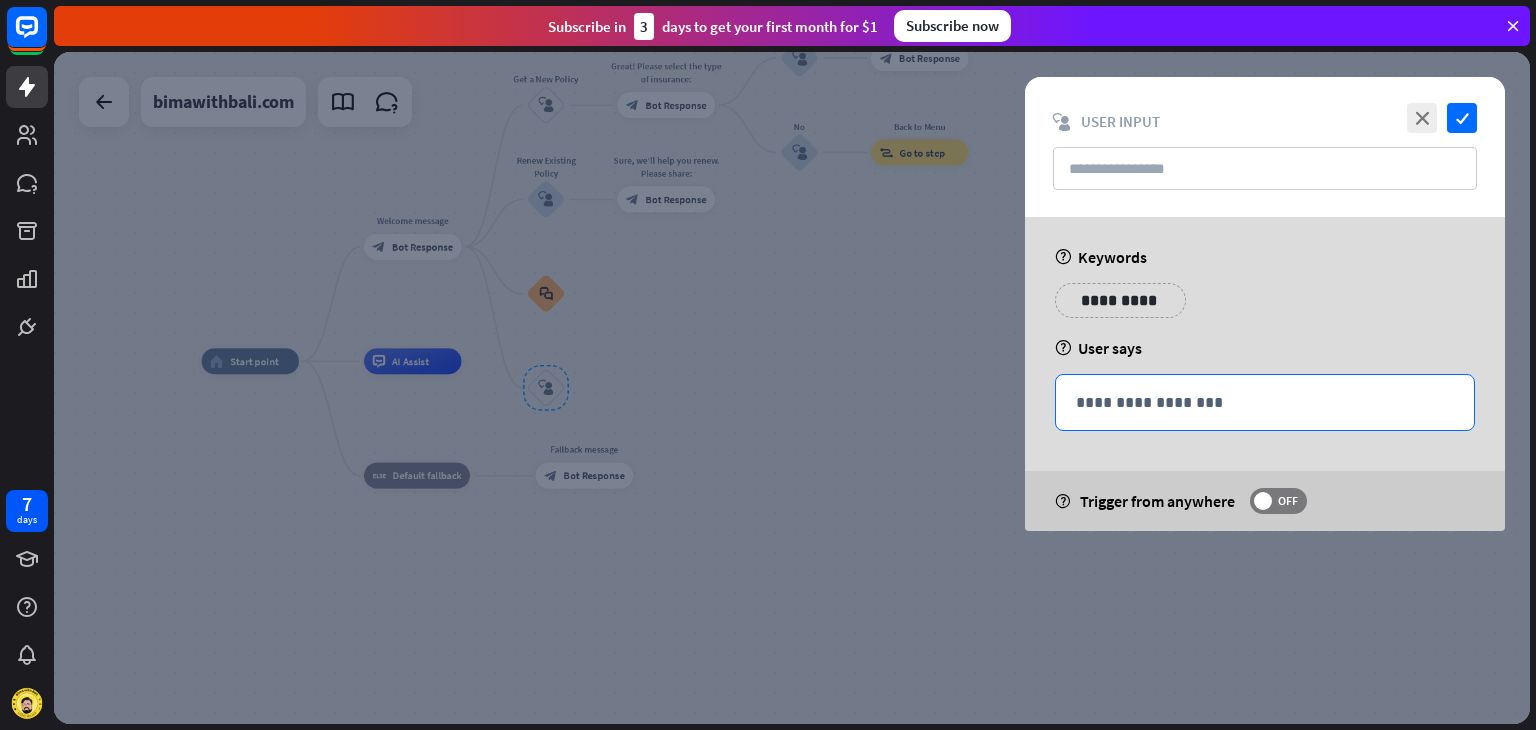 click on "**********" at bounding box center [1265, 402] 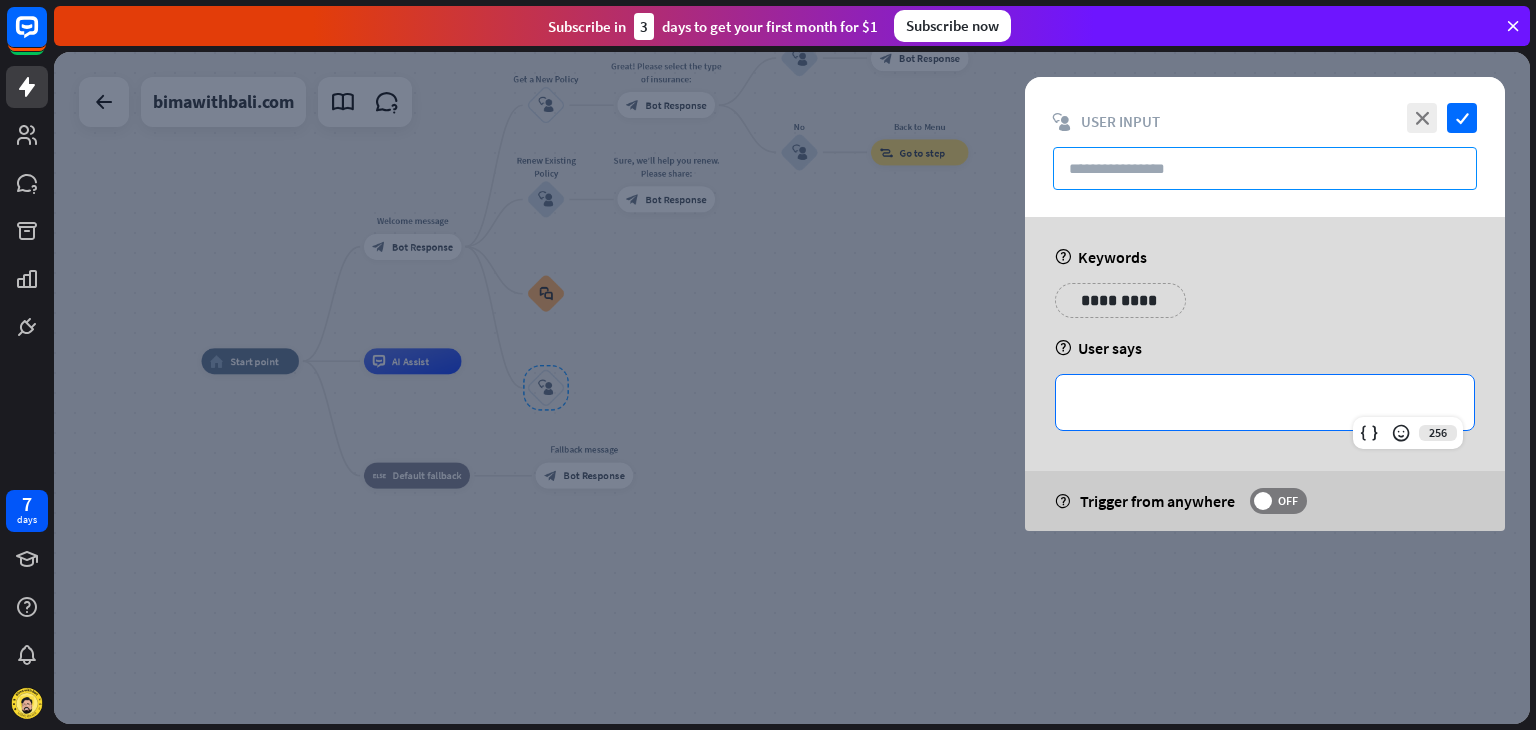 click at bounding box center [1265, 168] 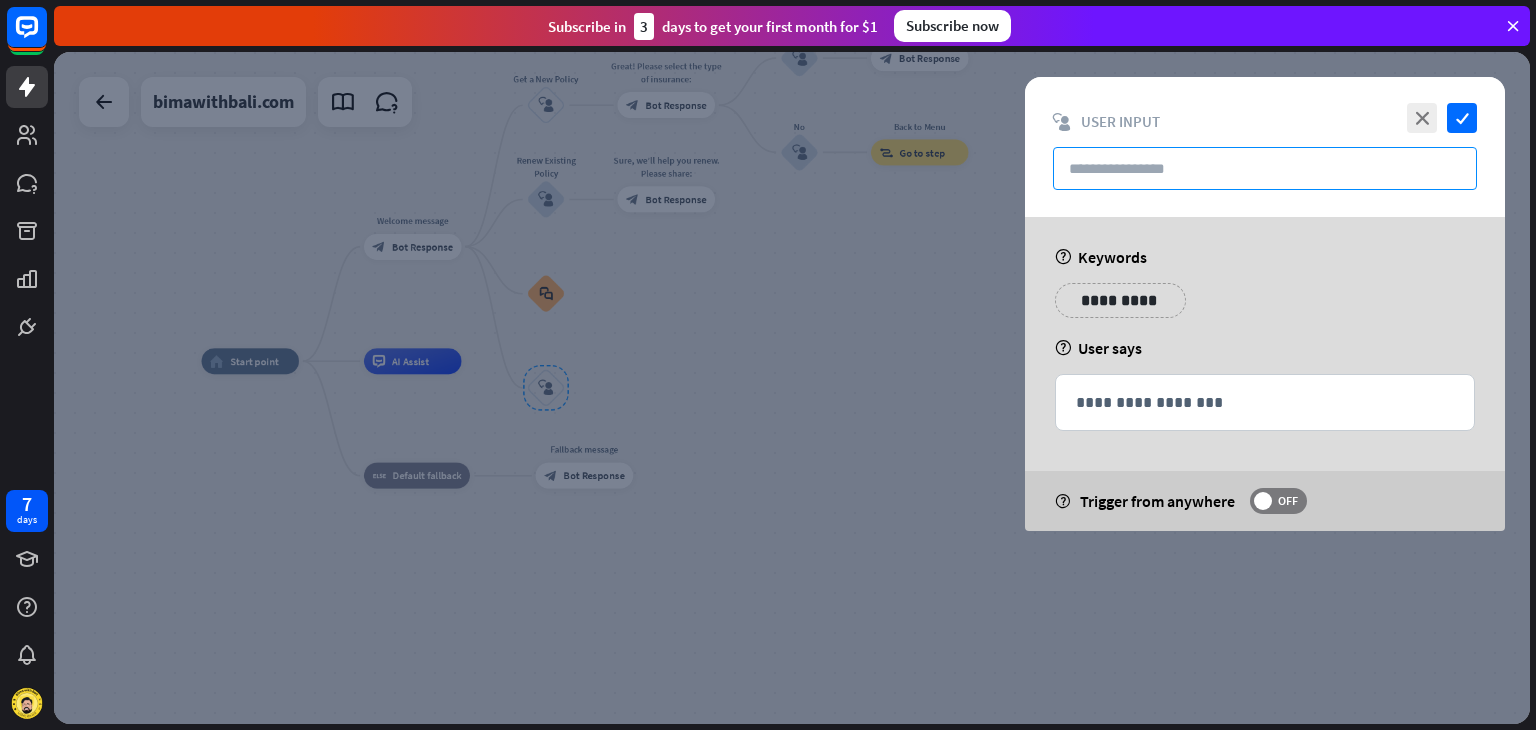 paste on "**********" 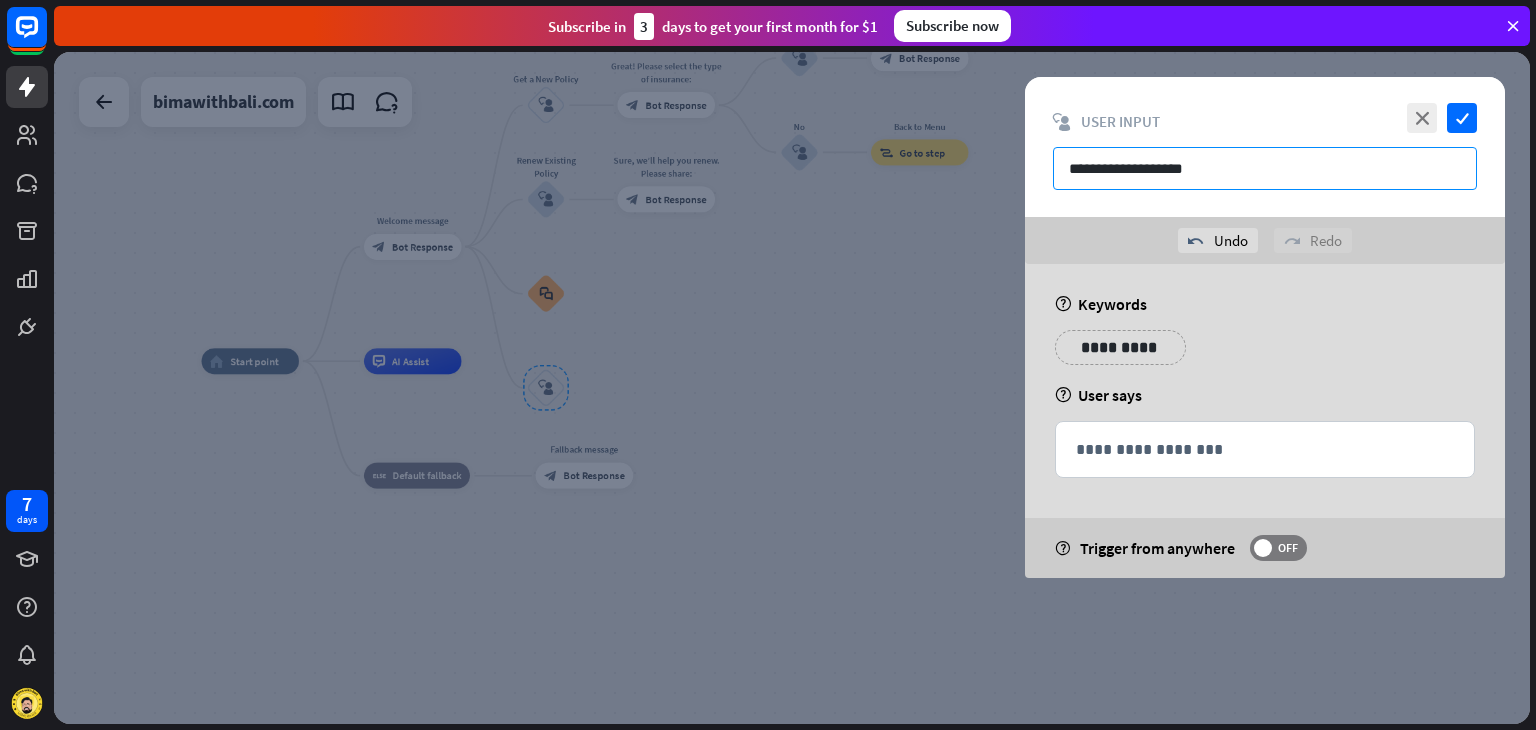 click on "**********" at bounding box center [1265, 168] 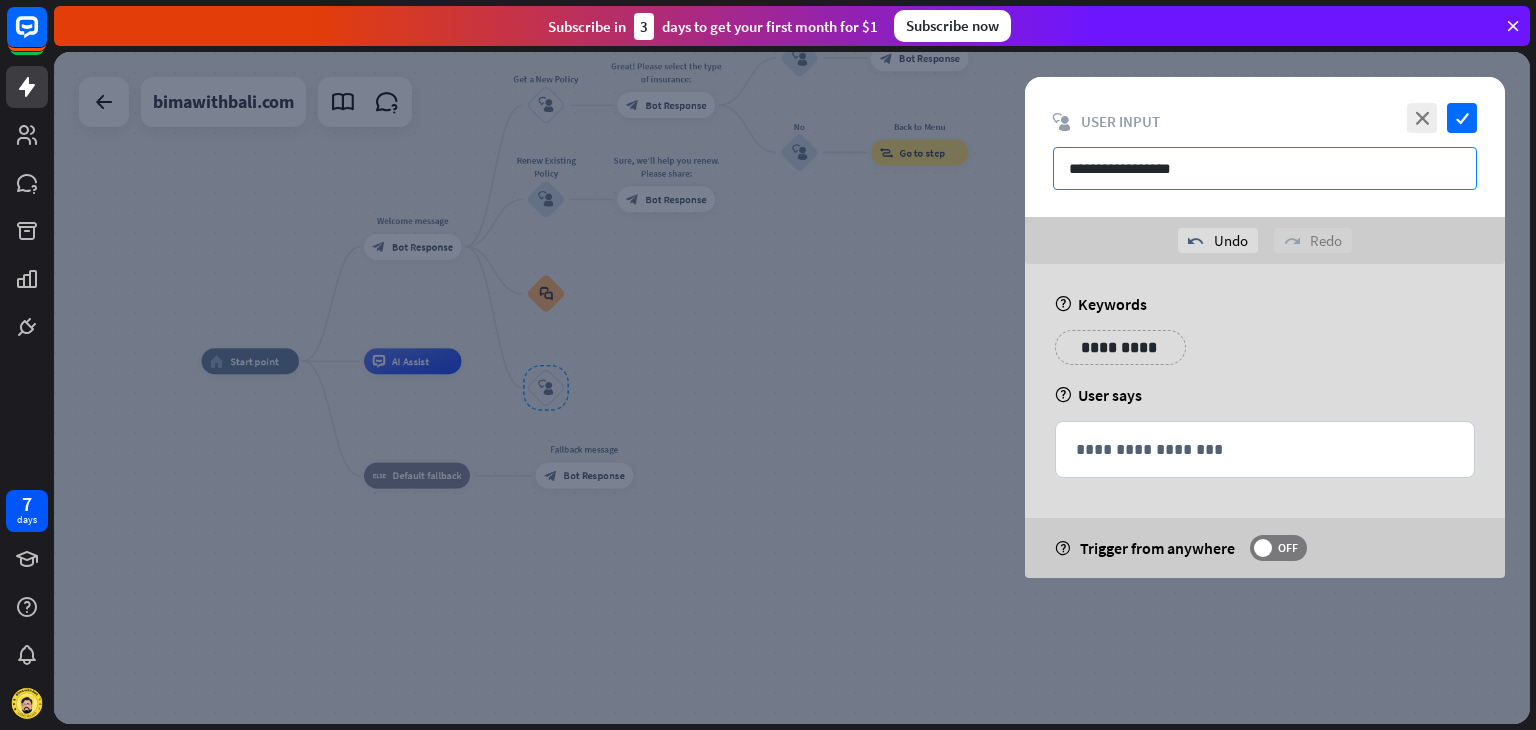 type on "**********" 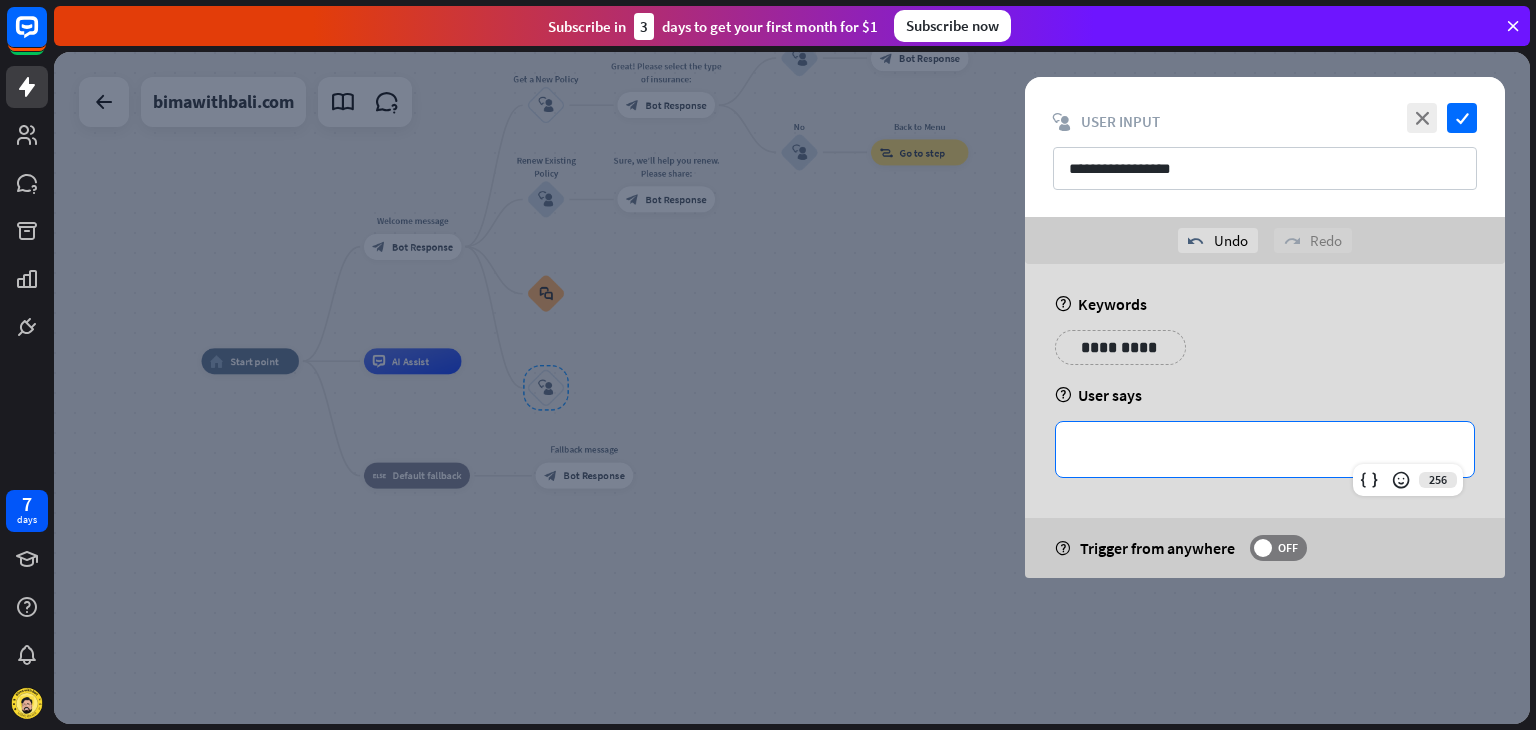 click on "**********" at bounding box center (1265, 449) 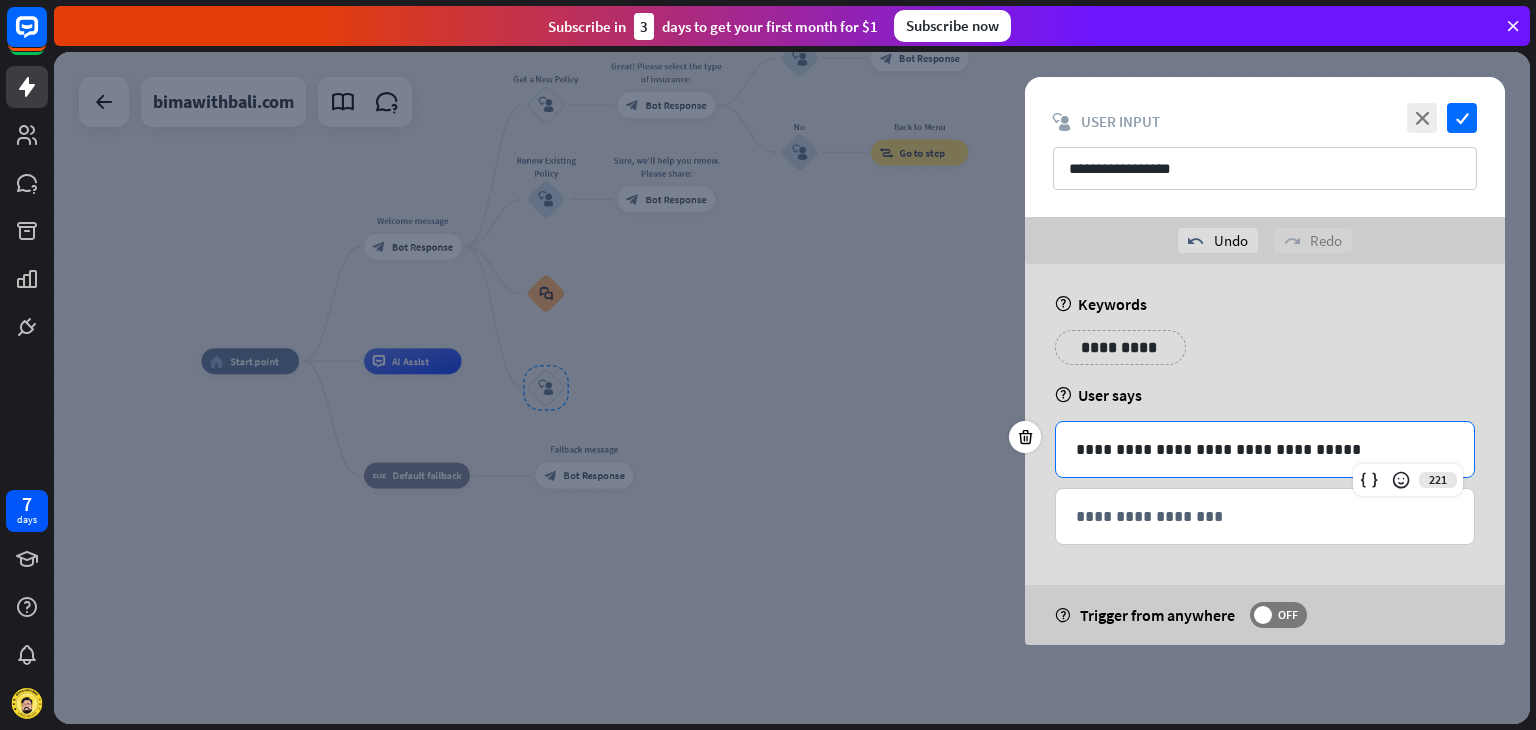 click on "**********" at bounding box center [1265, 355] 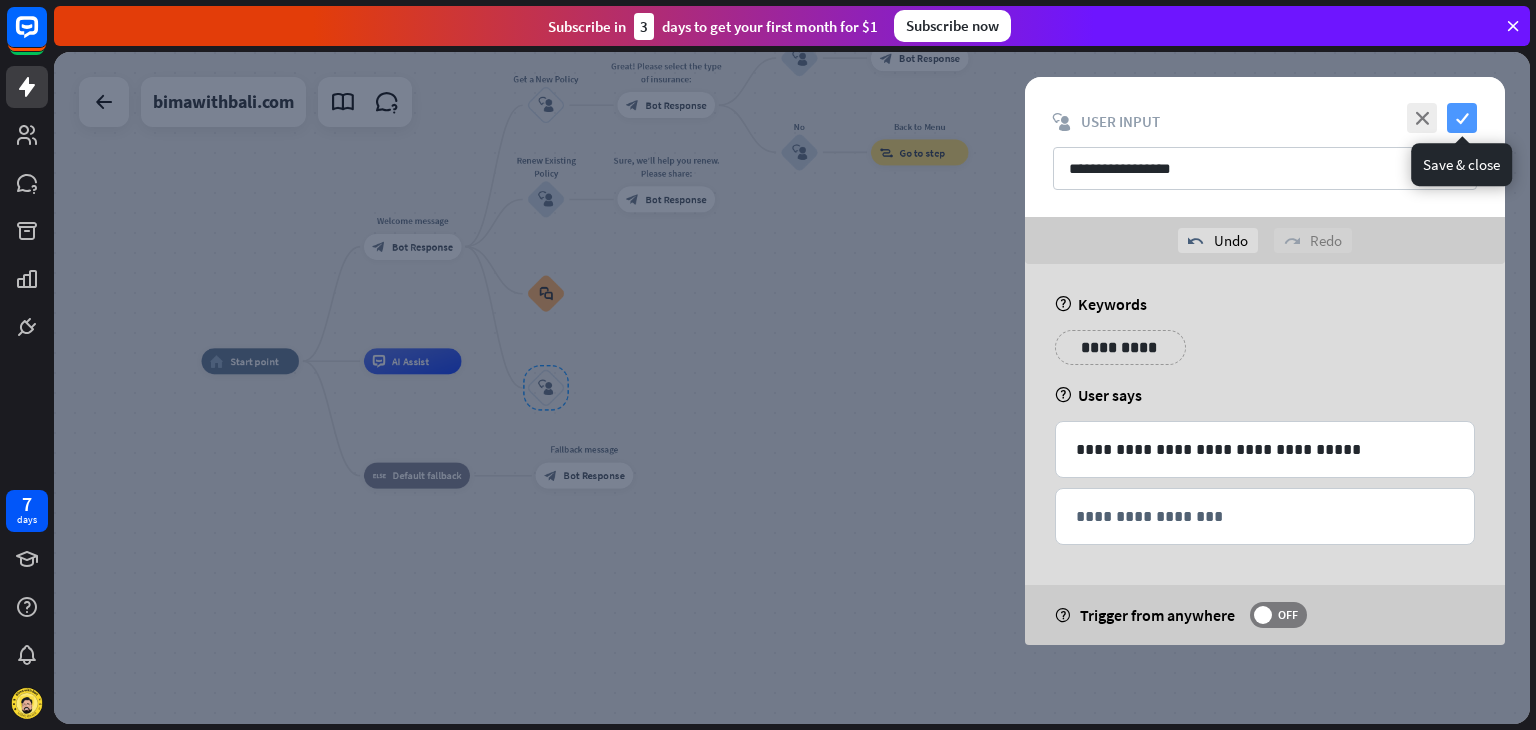 click on "check" at bounding box center (1462, 118) 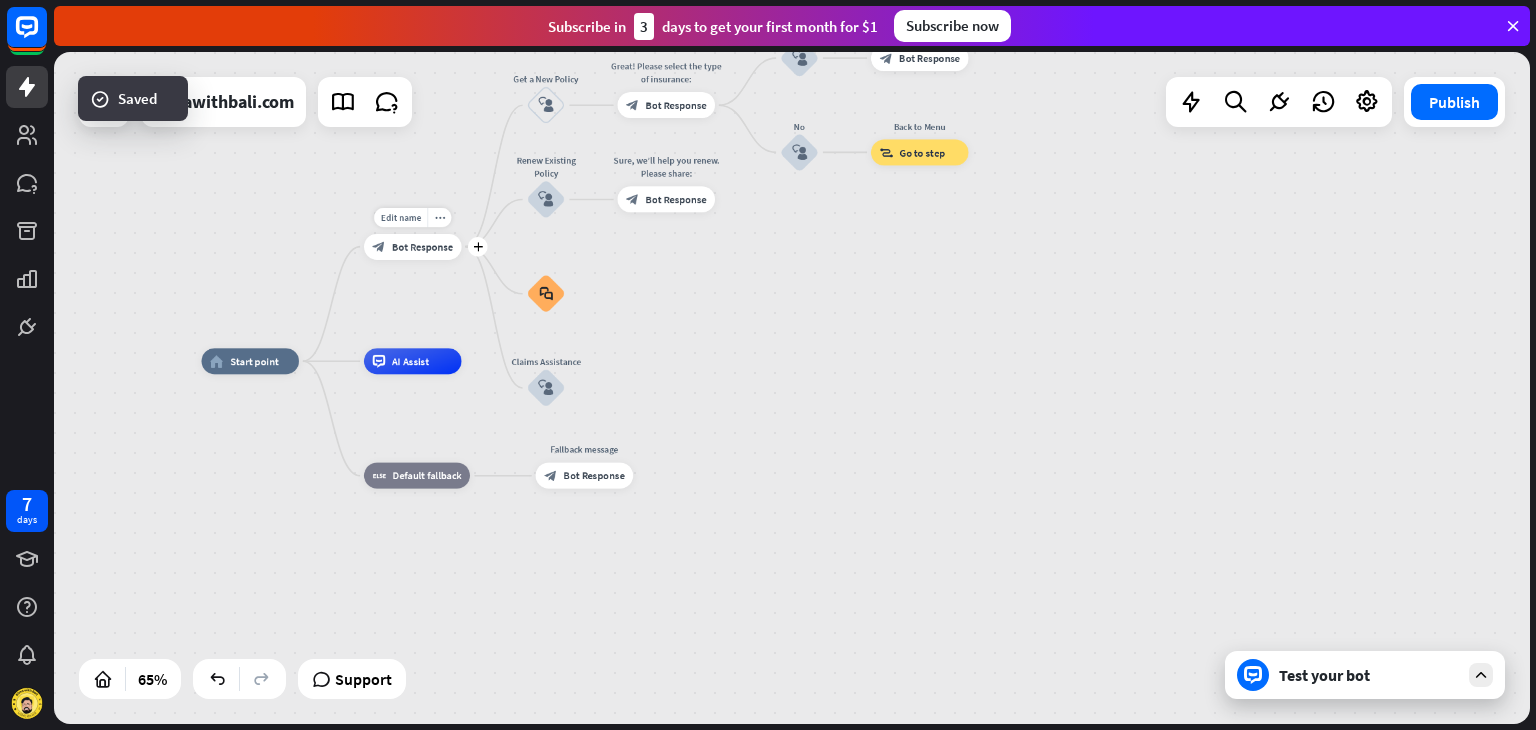 click on "Edit name   more_horiz         plus     block_bot_response   Bot Response" at bounding box center [413, 247] 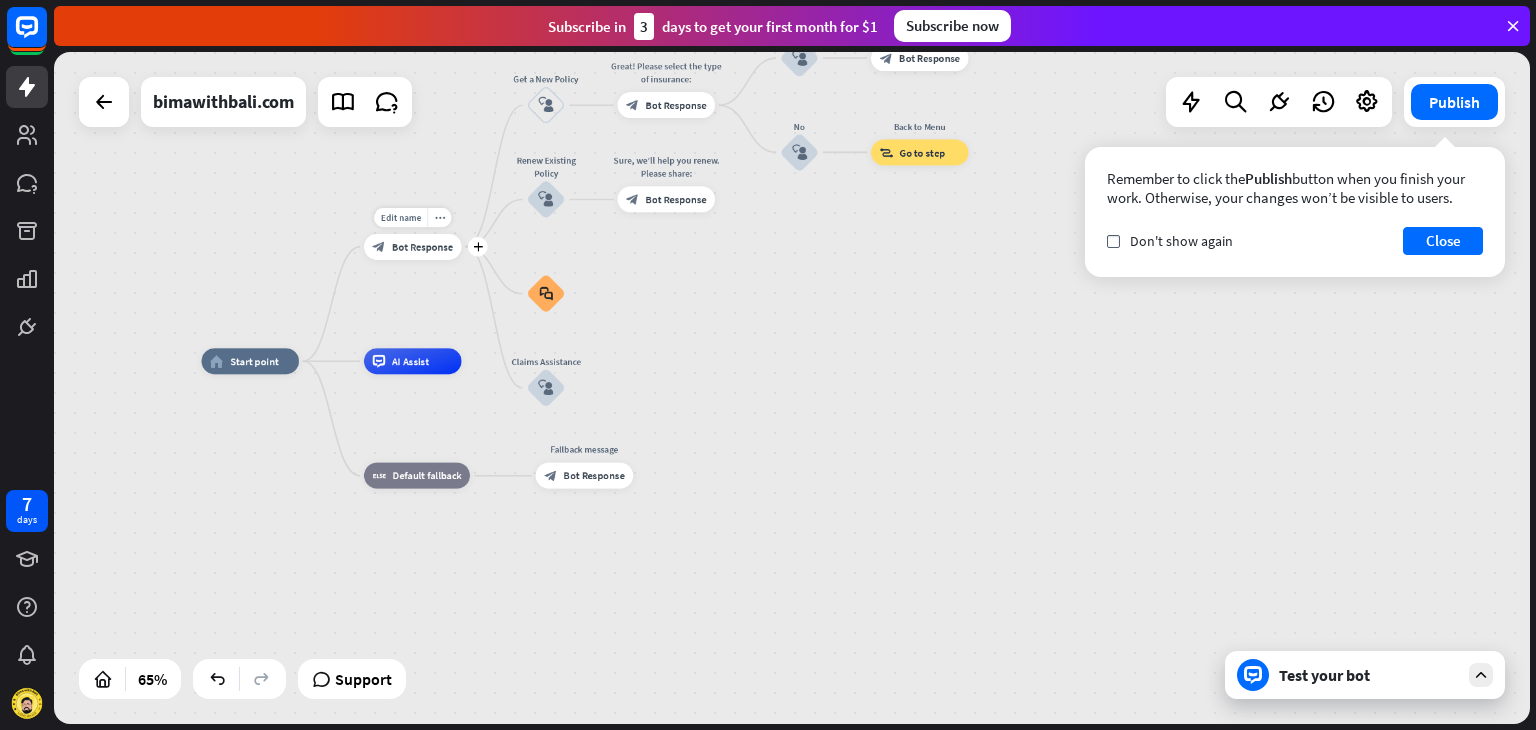click on "Bot Response" at bounding box center (422, 246) 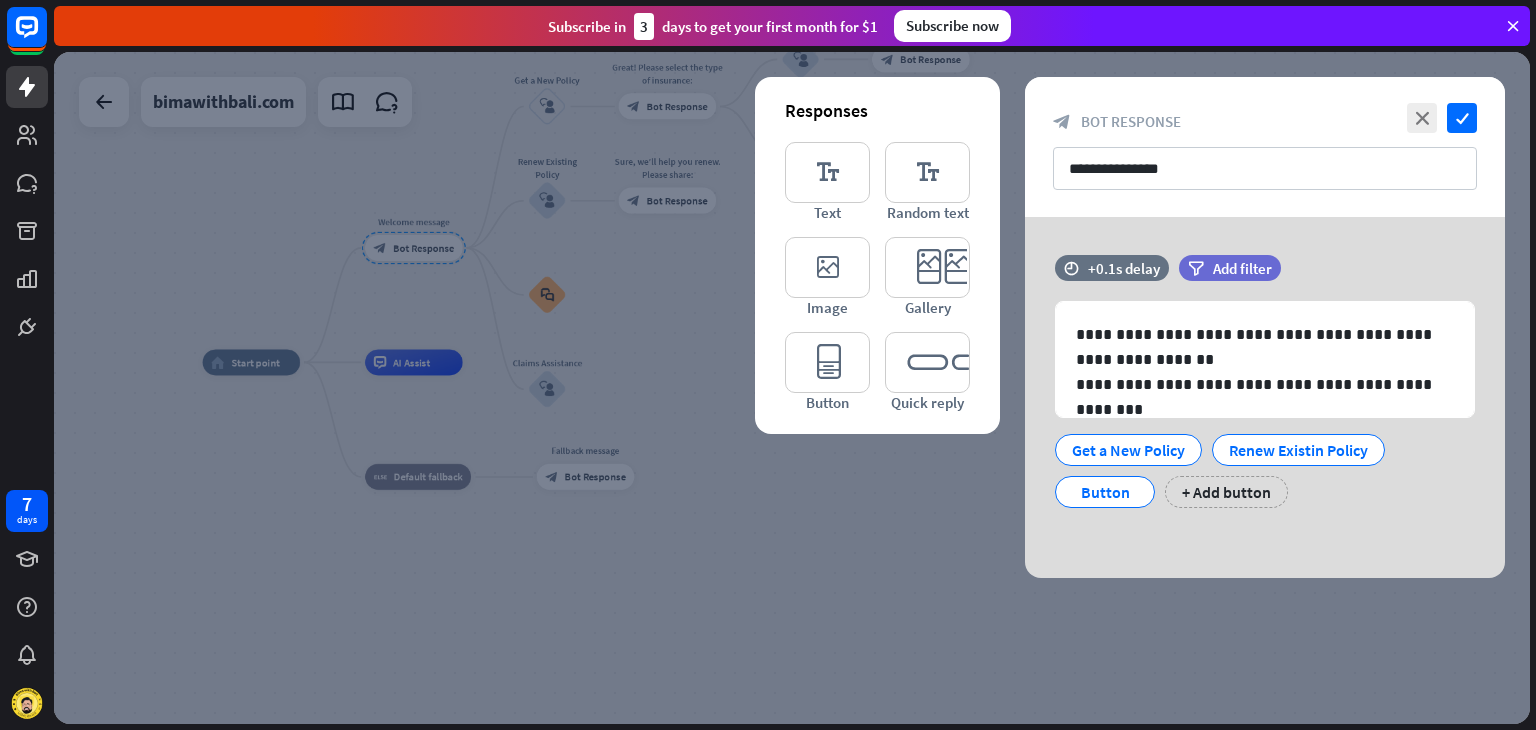 click at bounding box center (792, 388) 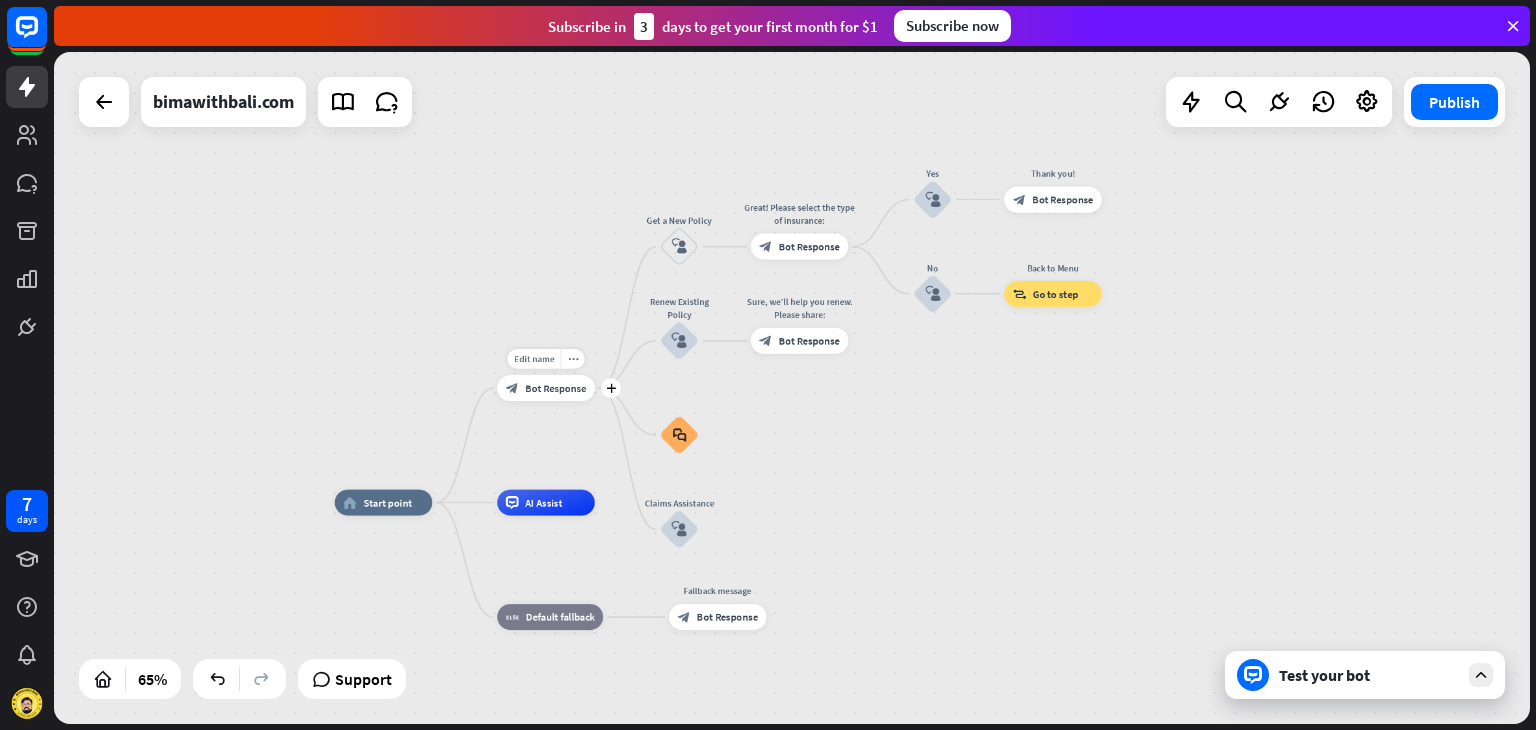 click on "Bot Response" at bounding box center [555, 387] 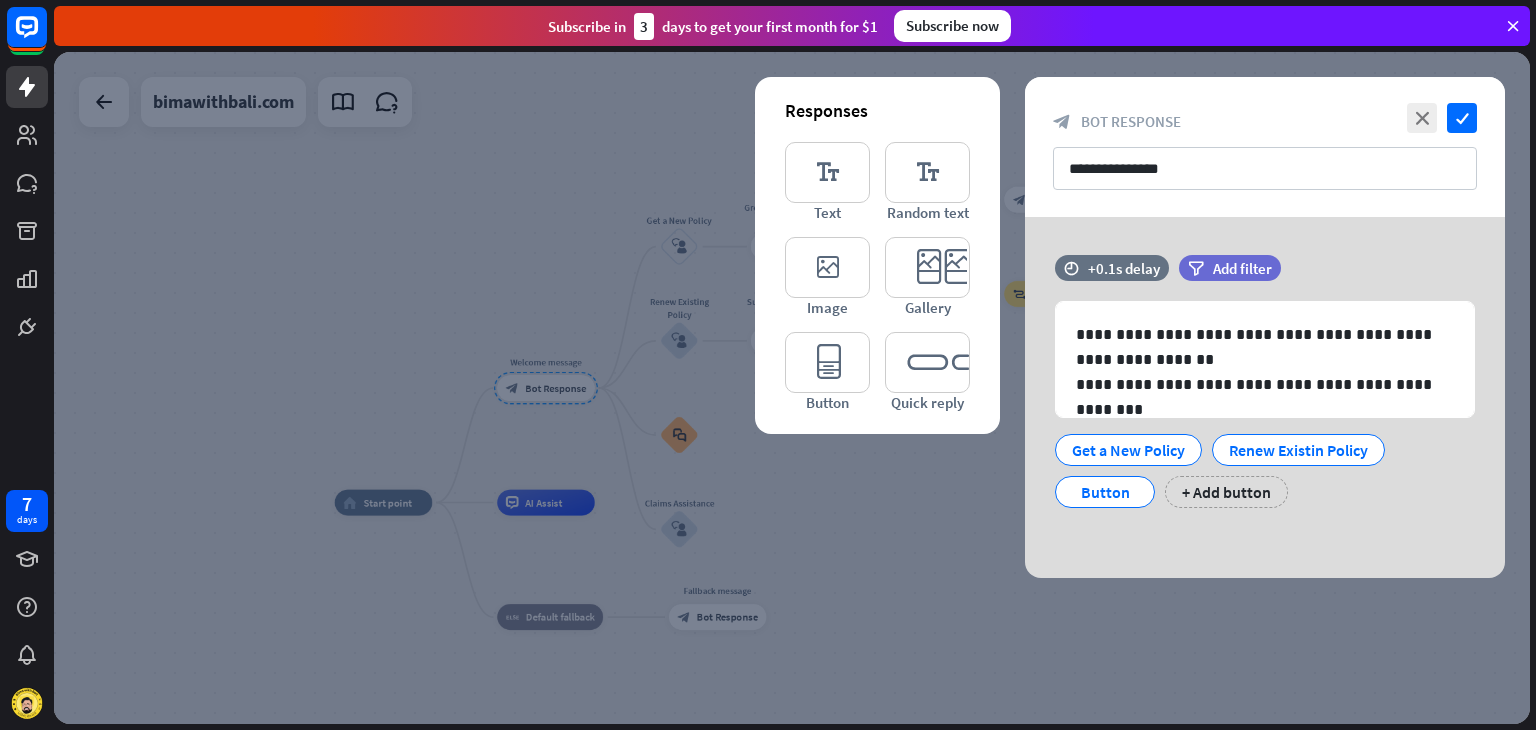 click at bounding box center [792, 388] 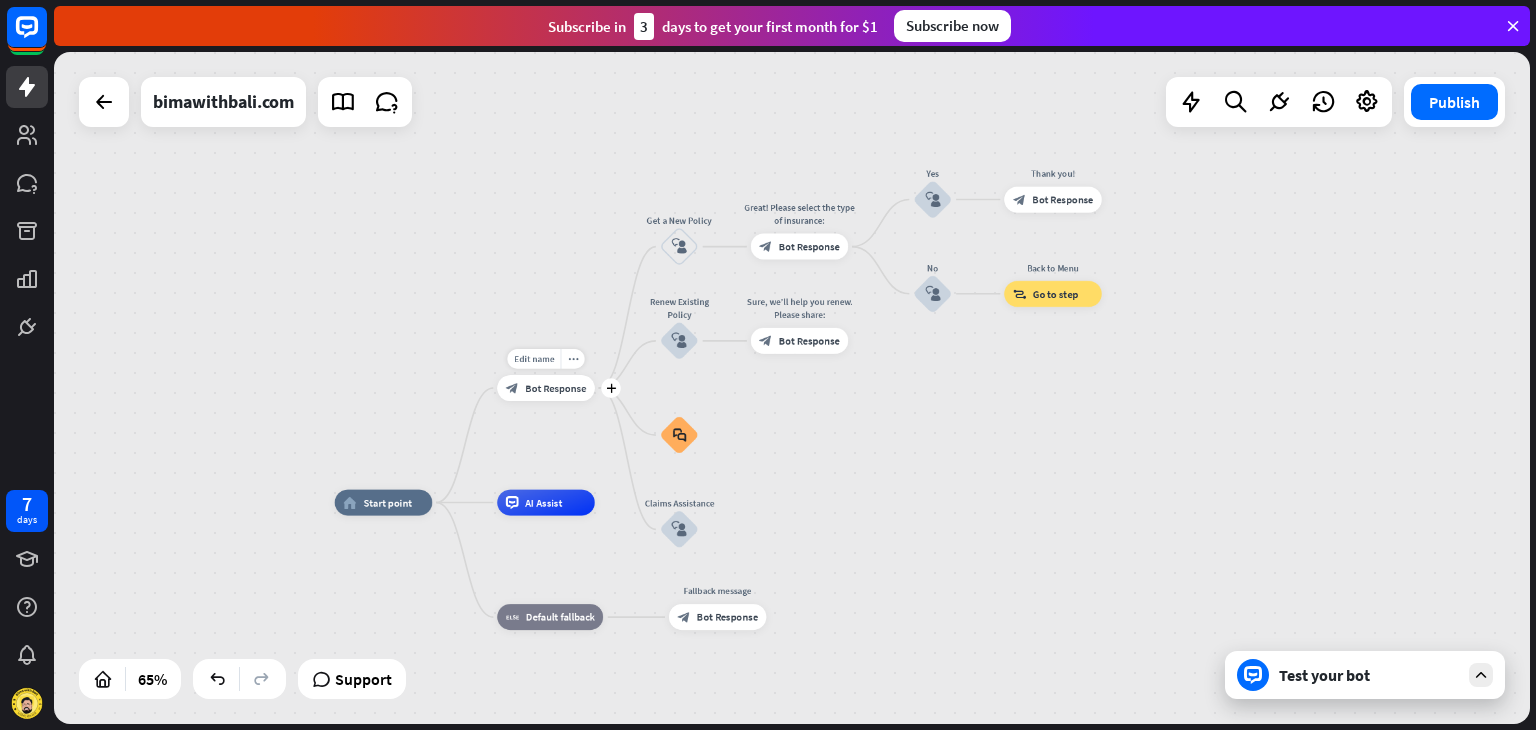 click on "Bot Response" at bounding box center [555, 387] 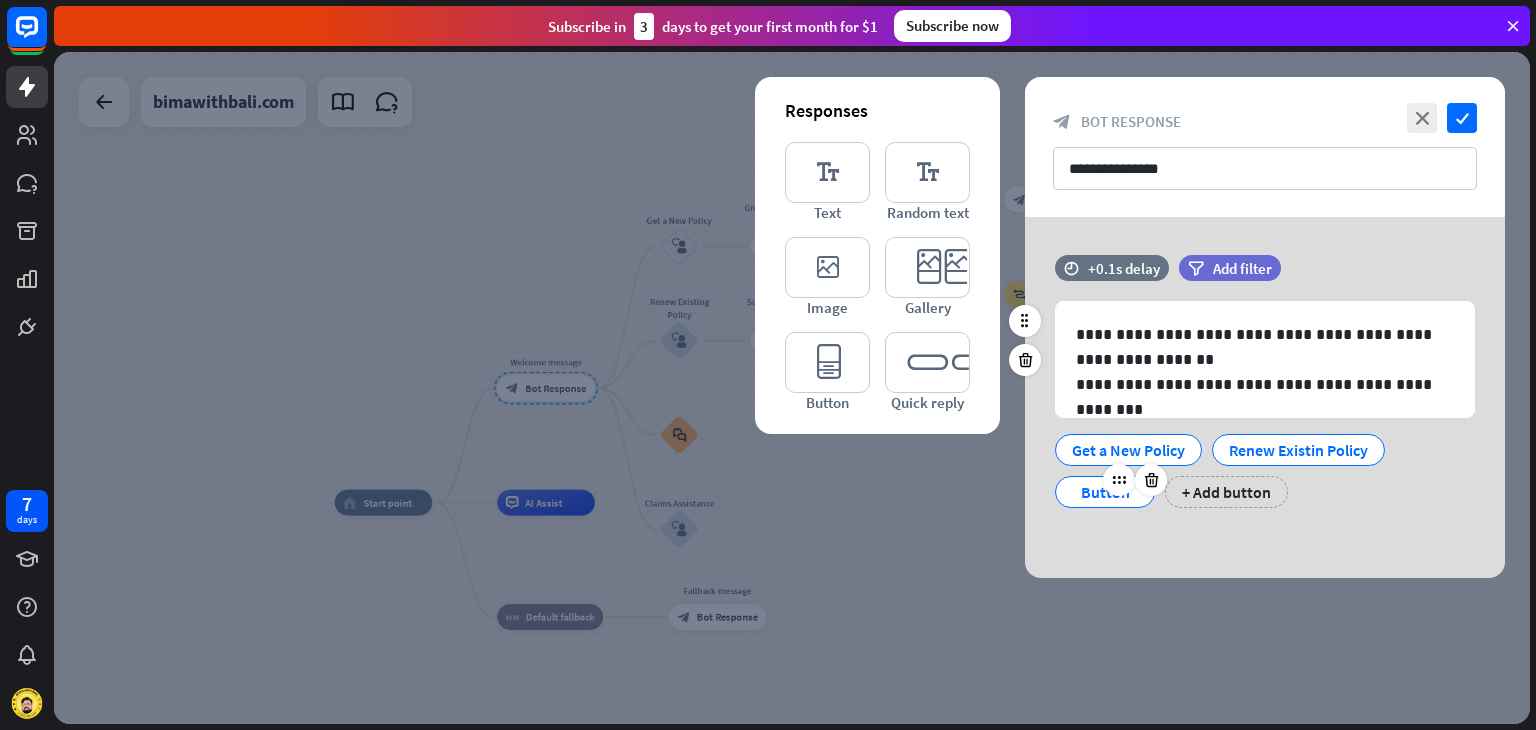 click on "Button" at bounding box center (1105, 492) 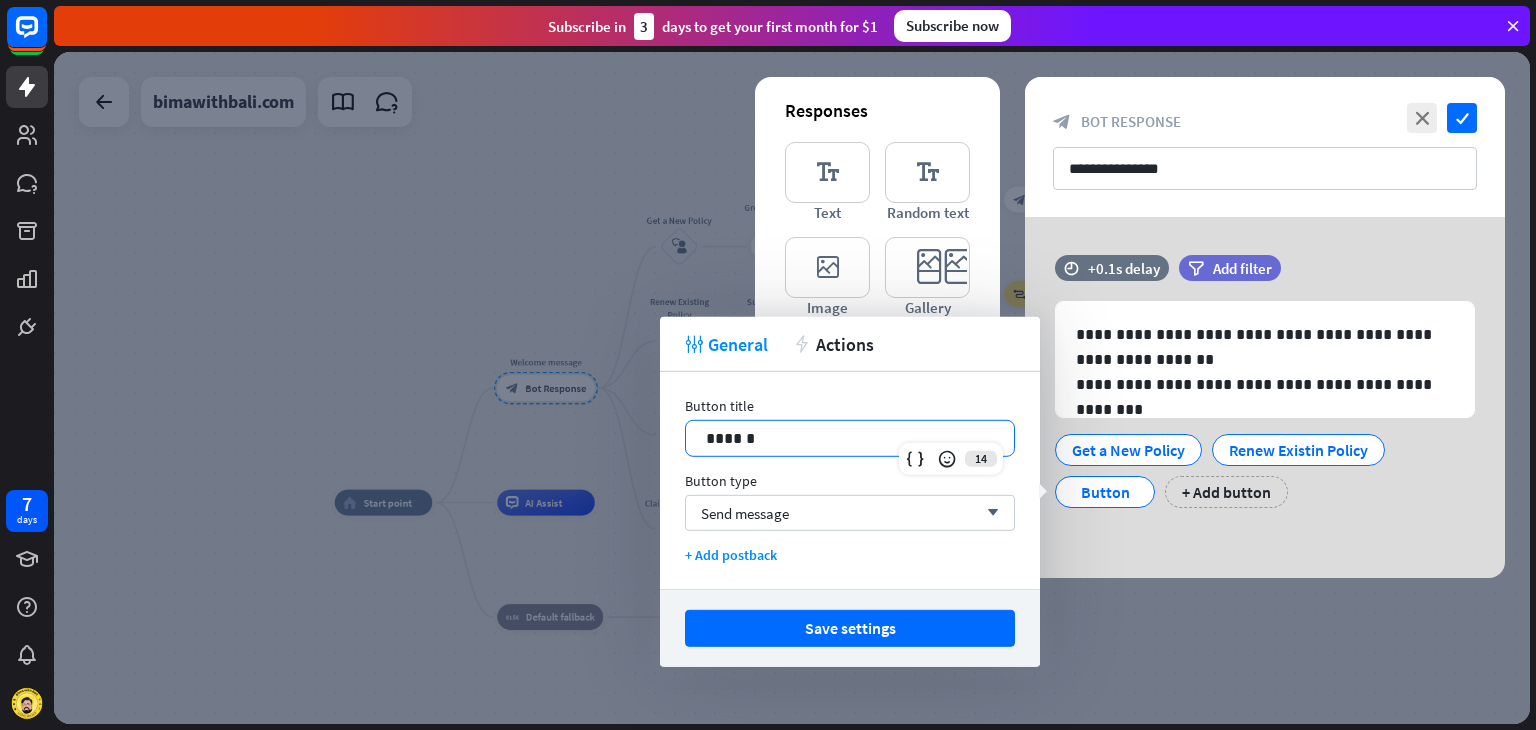 drag, startPoint x: 767, startPoint y: 437, endPoint x: 645, endPoint y: 445, distance: 122.26202 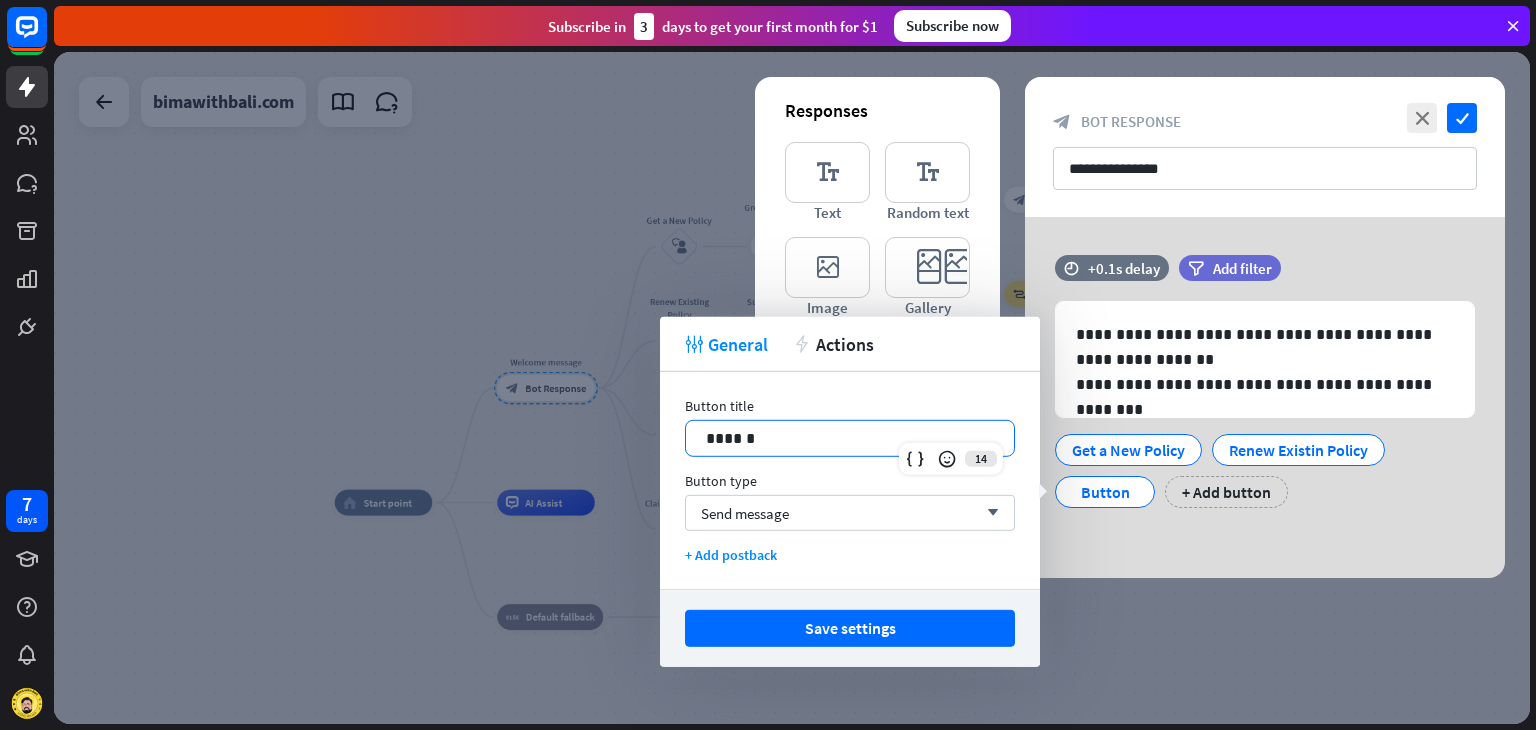 drag, startPoint x: 763, startPoint y: 439, endPoint x: 699, endPoint y: 453, distance: 65.51336 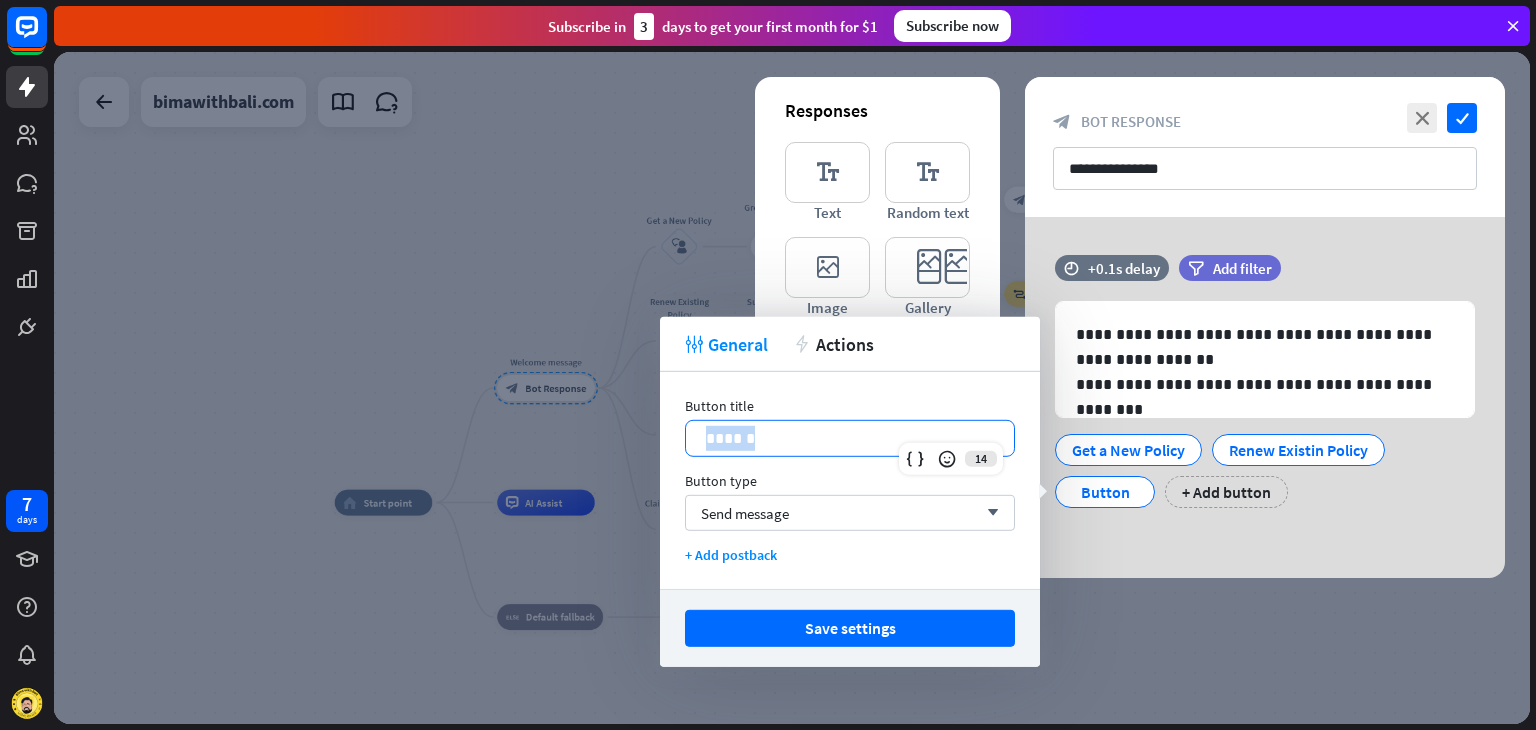click on "******" at bounding box center [850, 438] 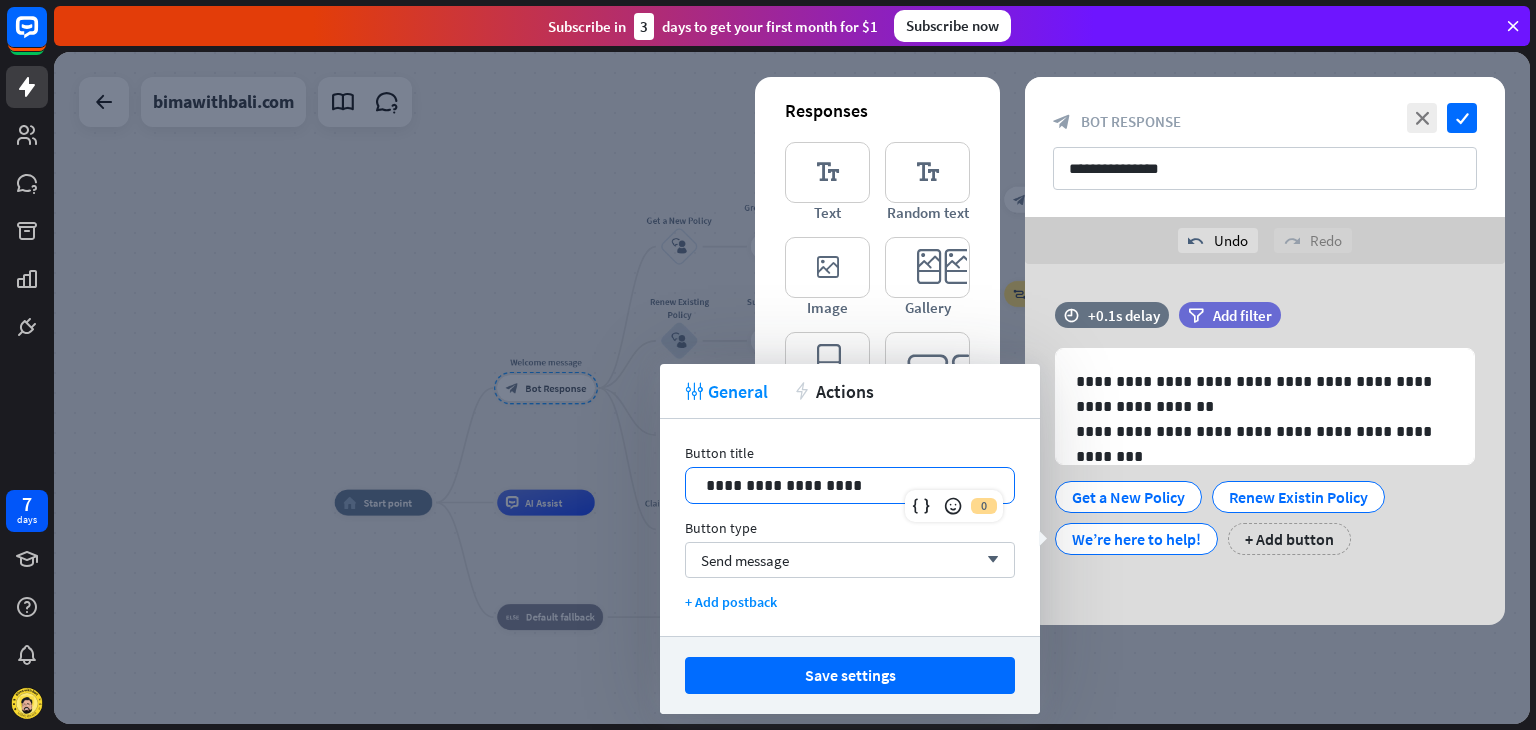 drag, startPoint x: 839, startPoint y: 487, endPoint x: 608, endPoint y: 500, distance: 231.36551 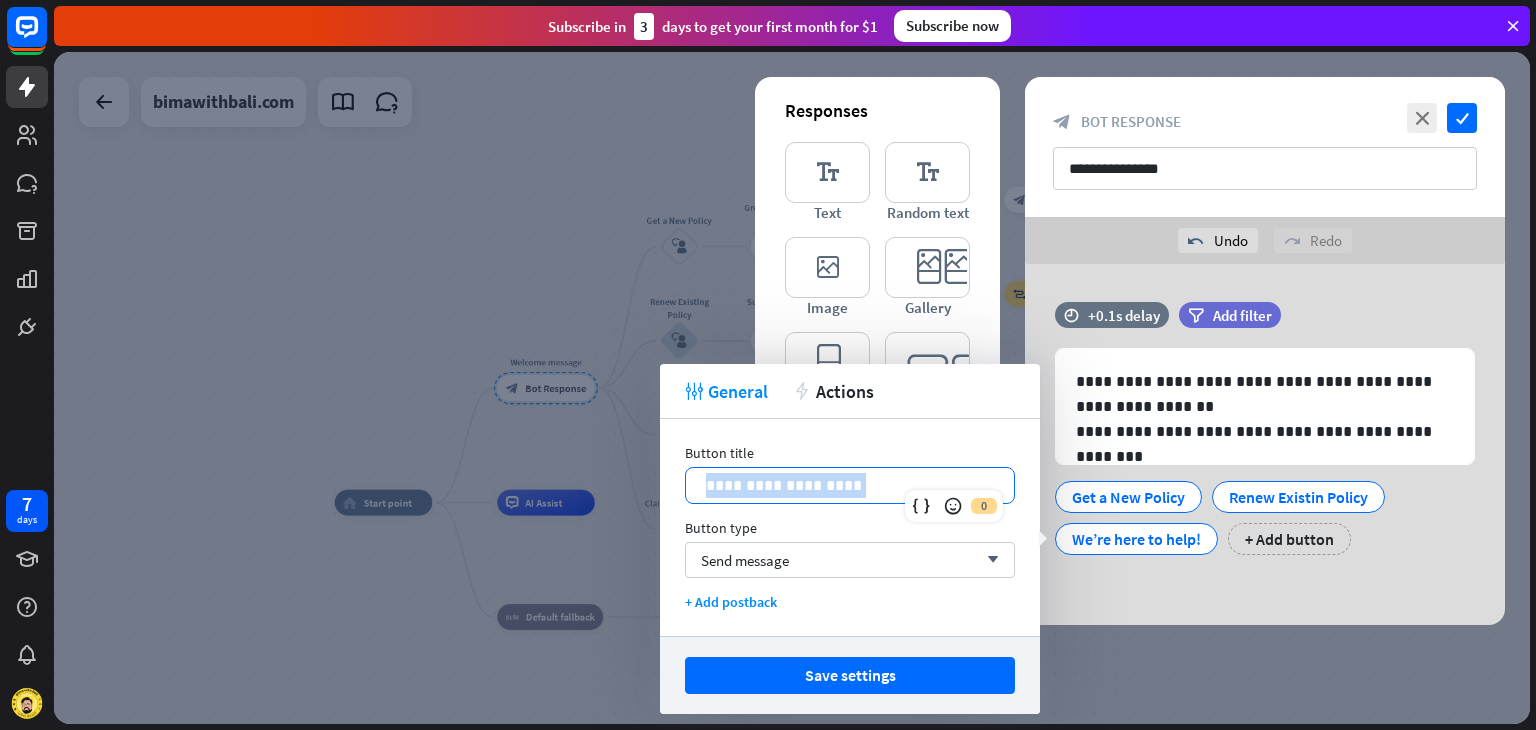drag, startPoint x: 701, startPoint y: 485, endPoint x: 885, endPoint y: 489, distance: 184.04347 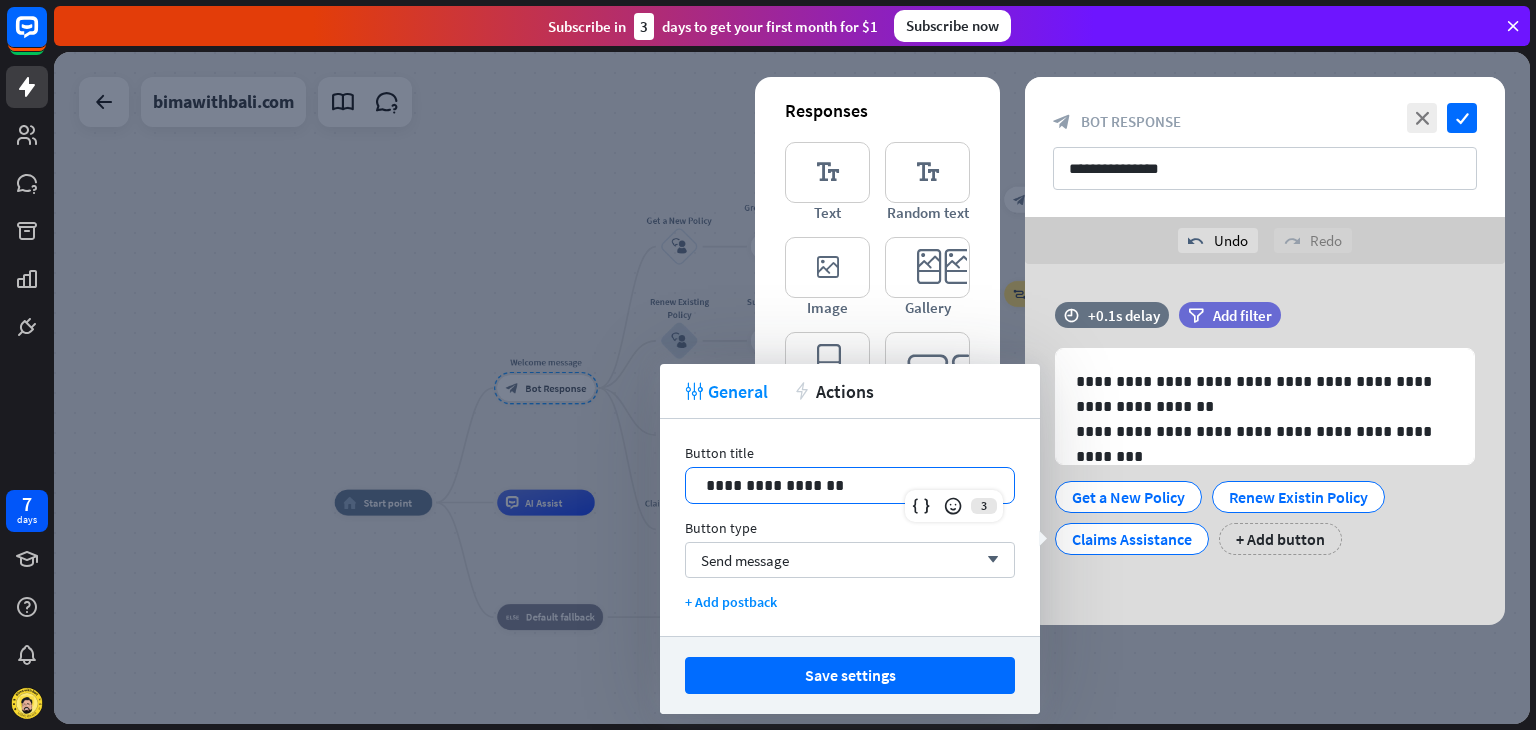 click on "**********" at bounding box center (850, 485) 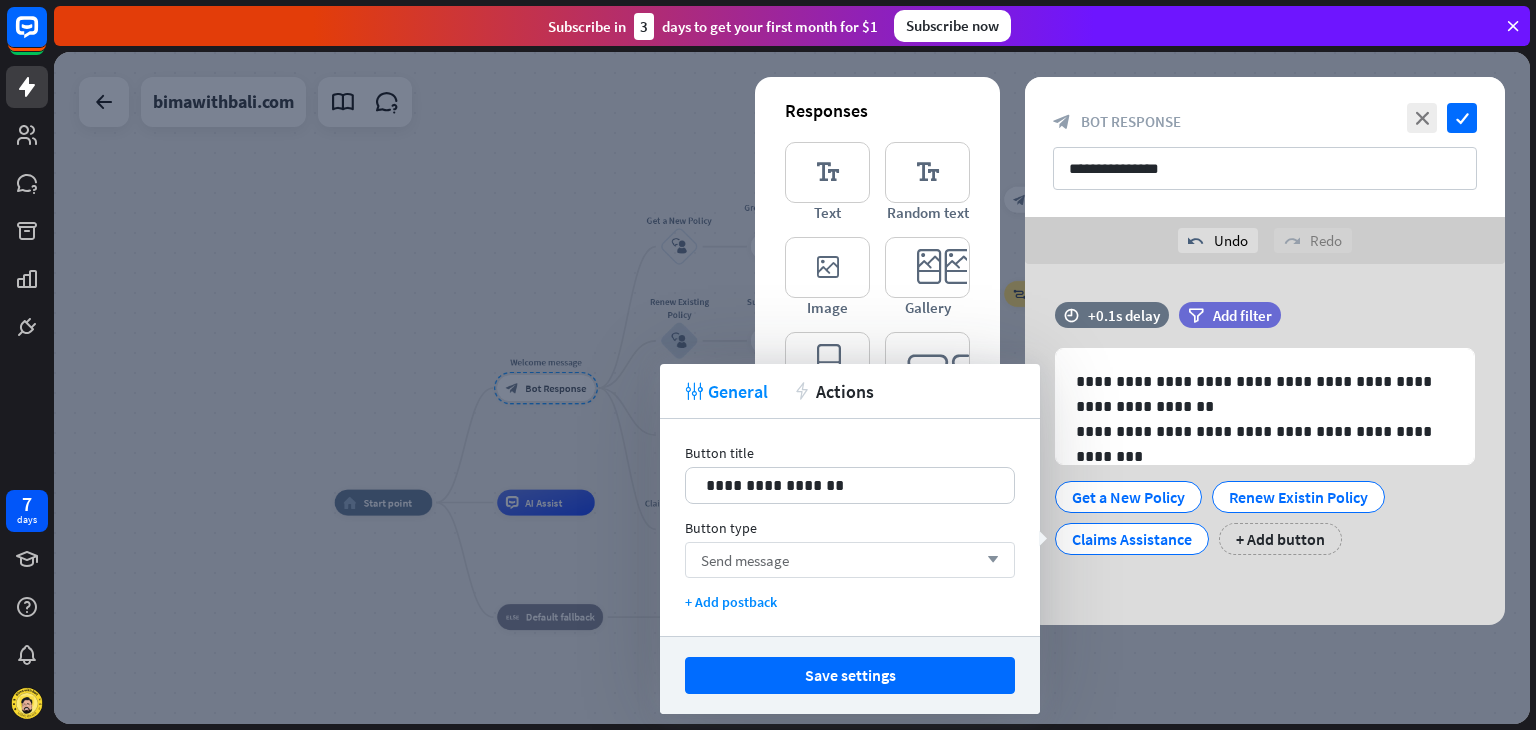click on "Send message
arrow_down" at bounding box center [850, 560] 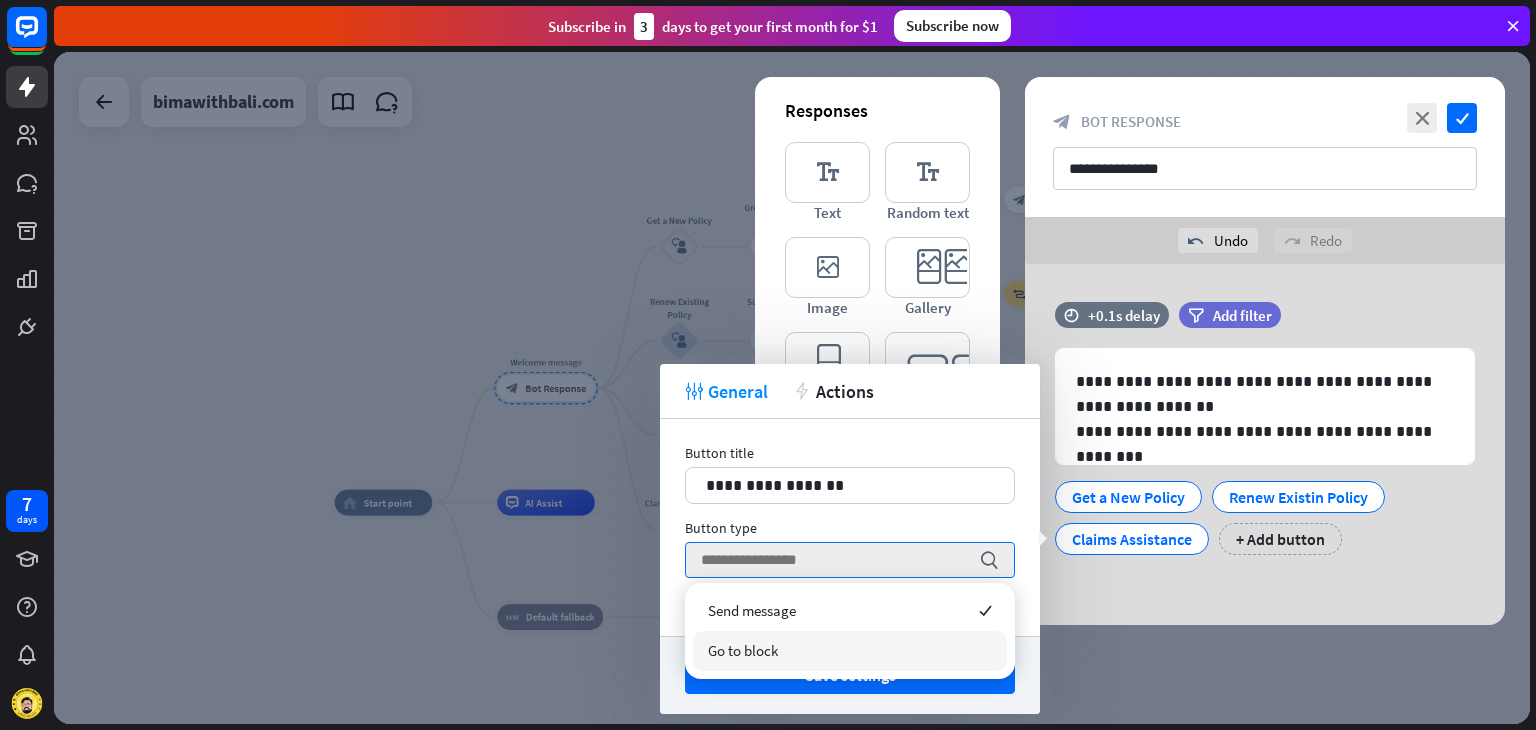 click on "Go to block" at bounding box center [743, 650] 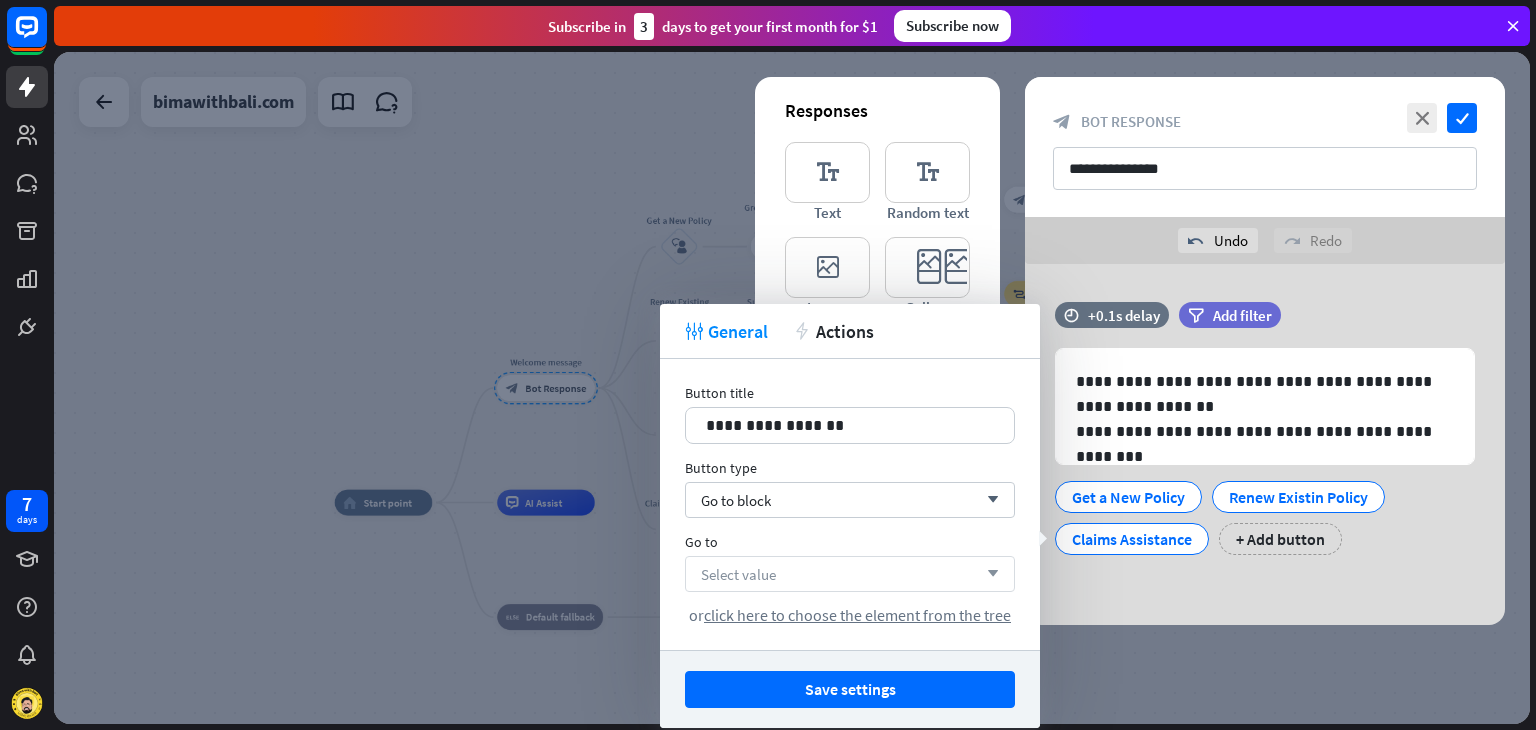 click on "Select value
arrow_down" at bounding box center (850, 574) 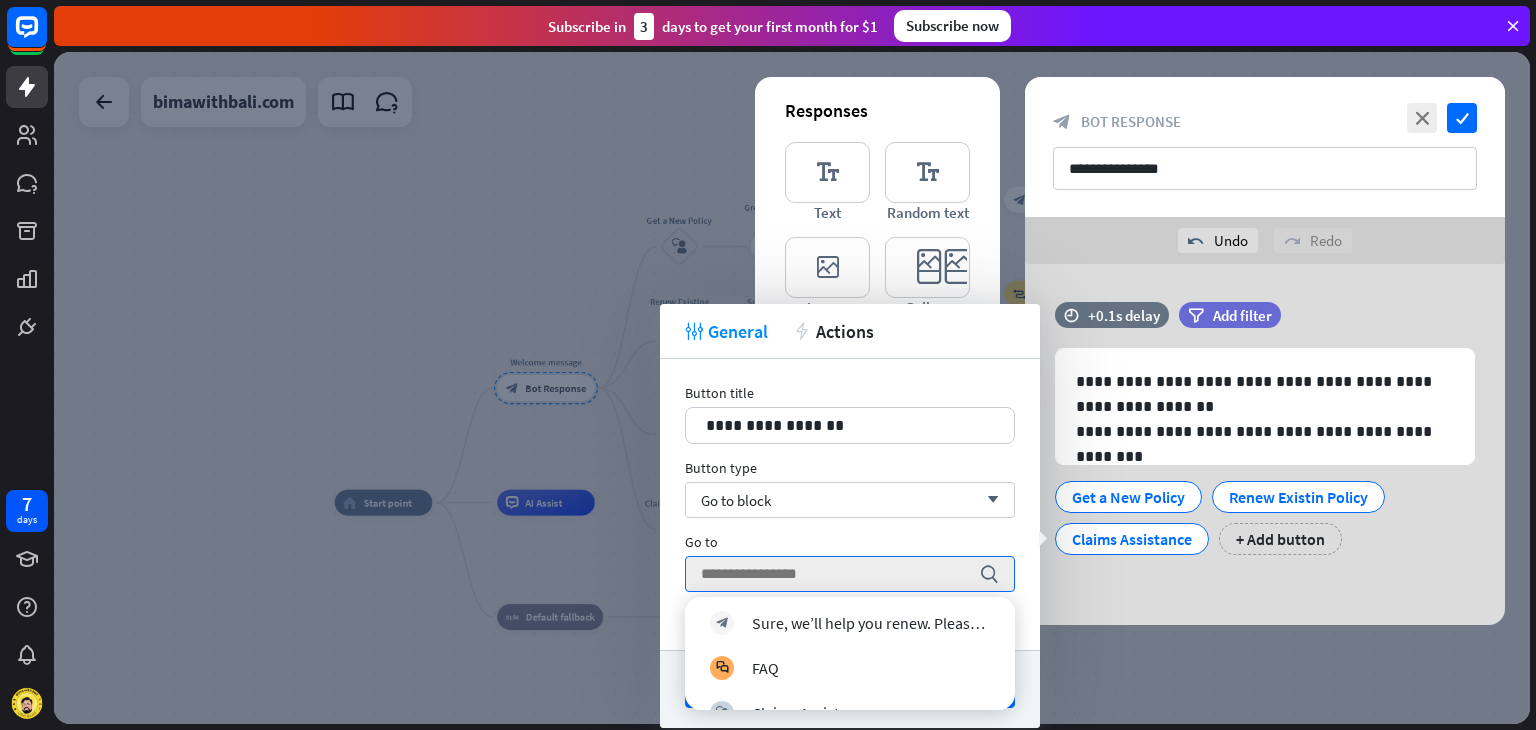 scroll, scrollTop: 532, scrollLeft: 0, axis: vertical 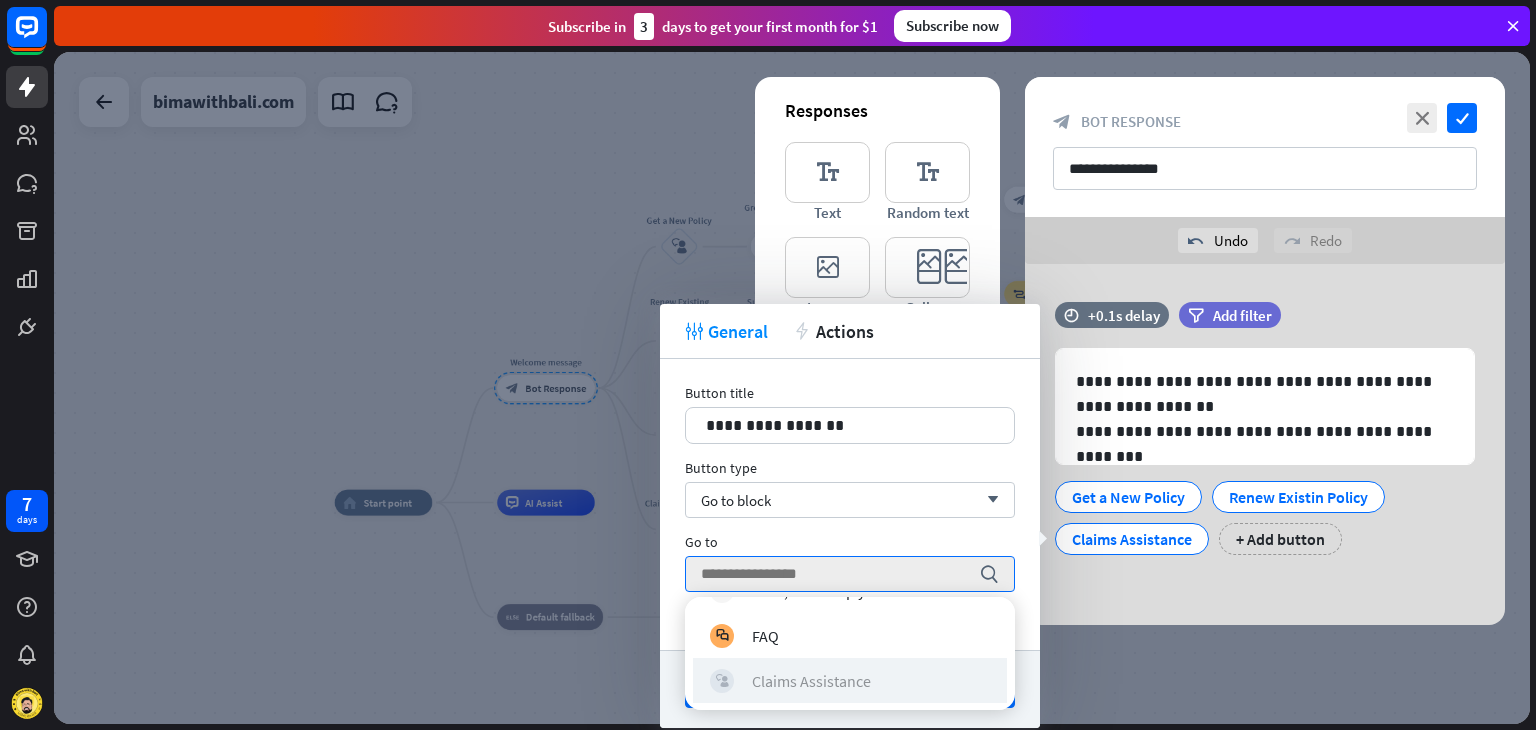 click on "block_user_input
Claims Assistance" at bounding box center [850, 680] 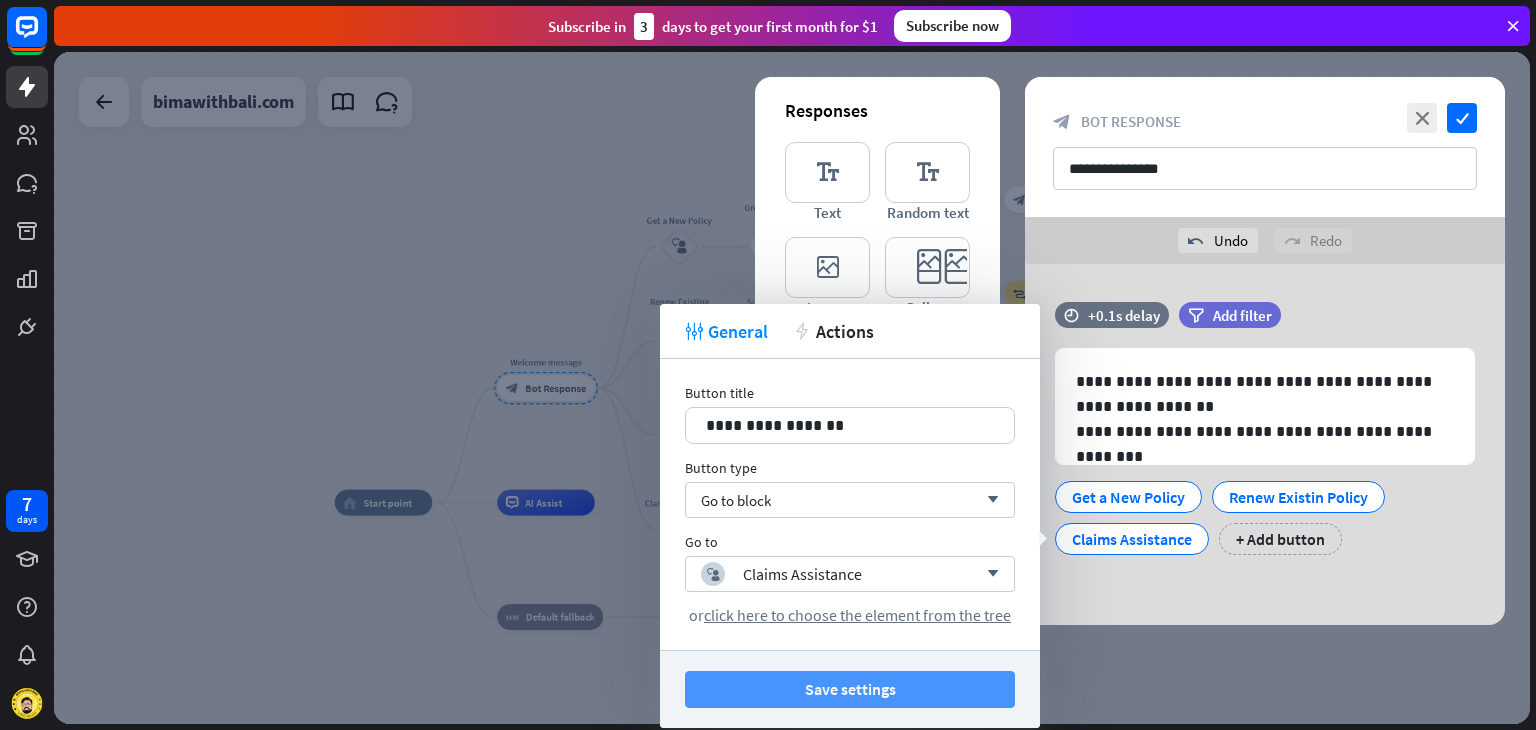 click on "Save settings" at bounding box center (850, 689) 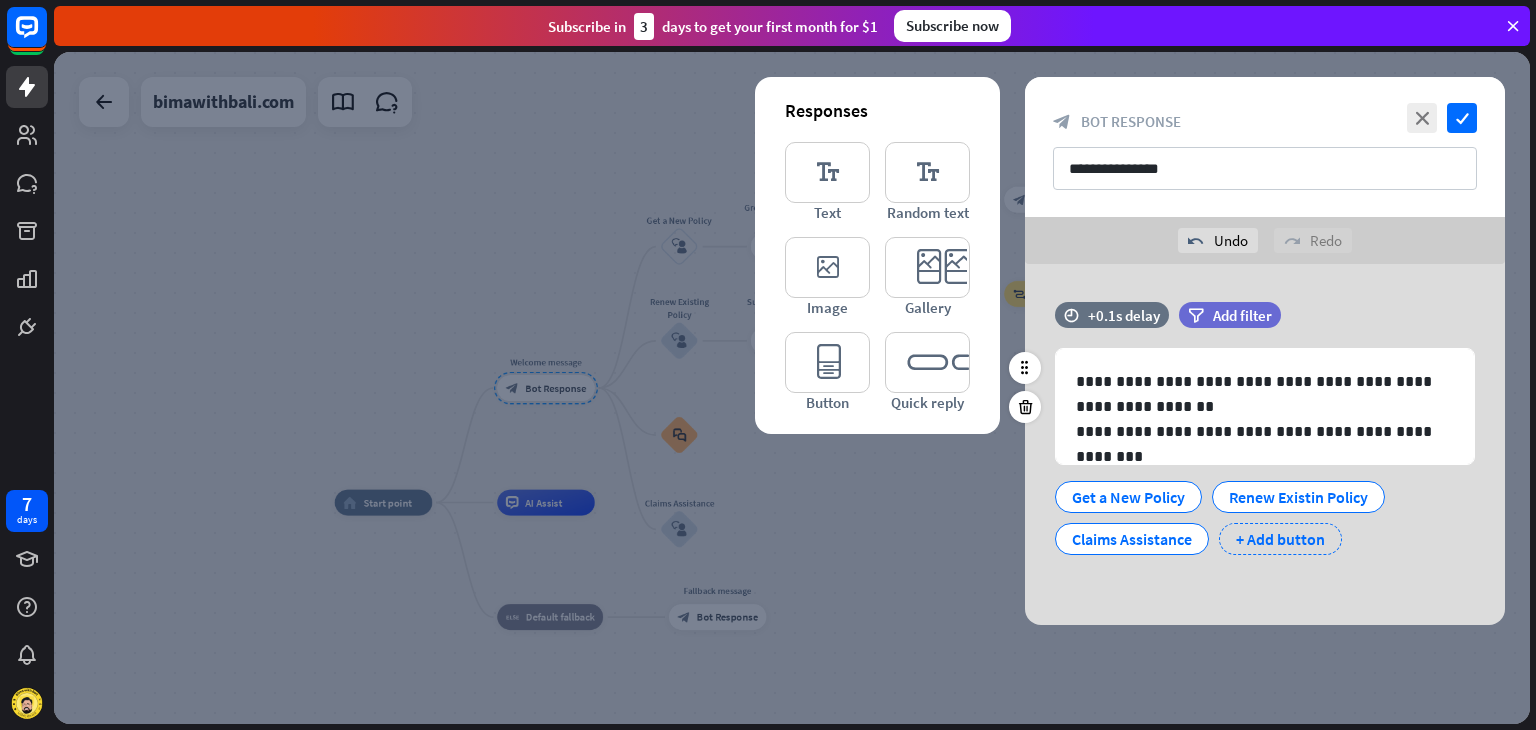 click on "+ Add button" at bounding box center [1280, 539] 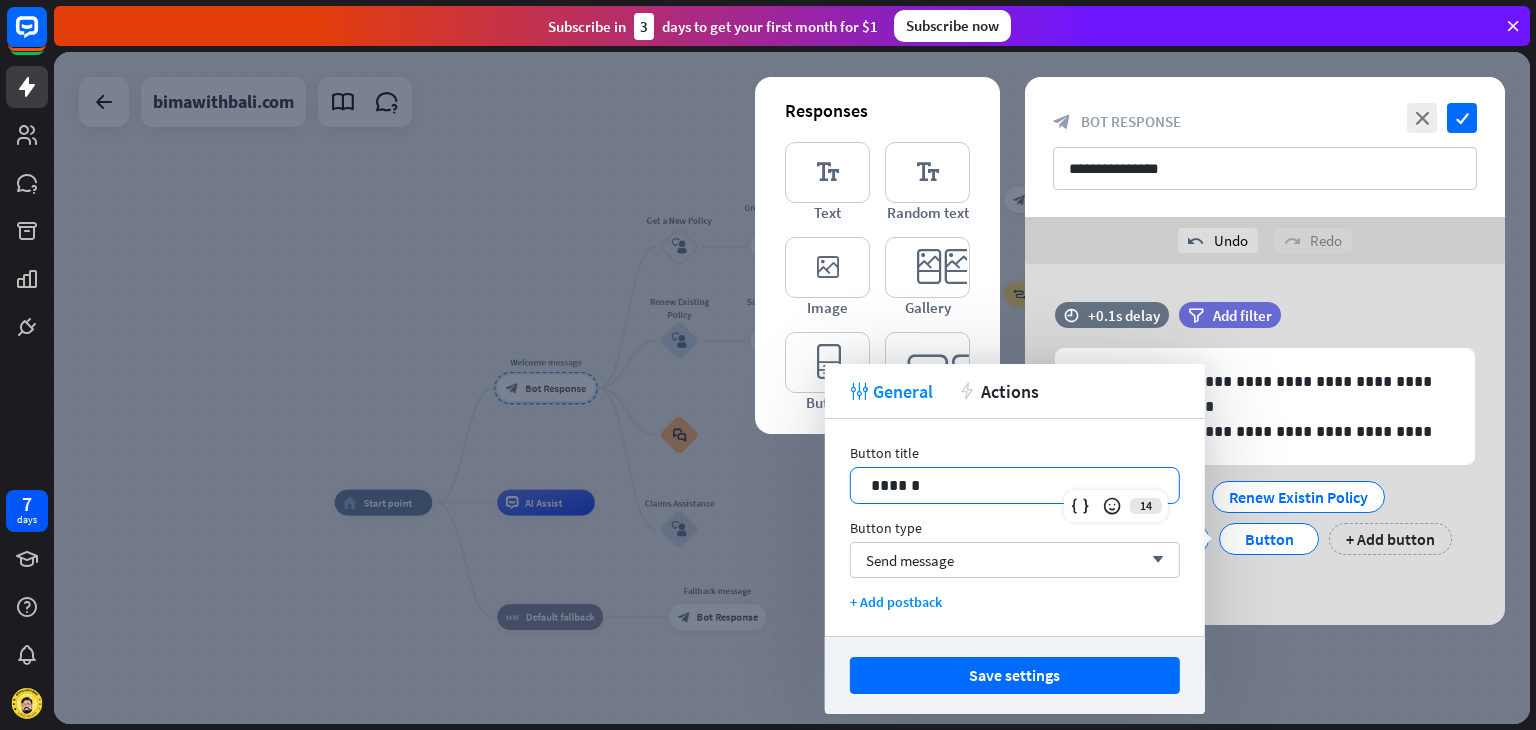 drag, startPoint x: 976, startPoint y: 485, endPoint x: 820, endPoint y: 509, distance: 157.83536 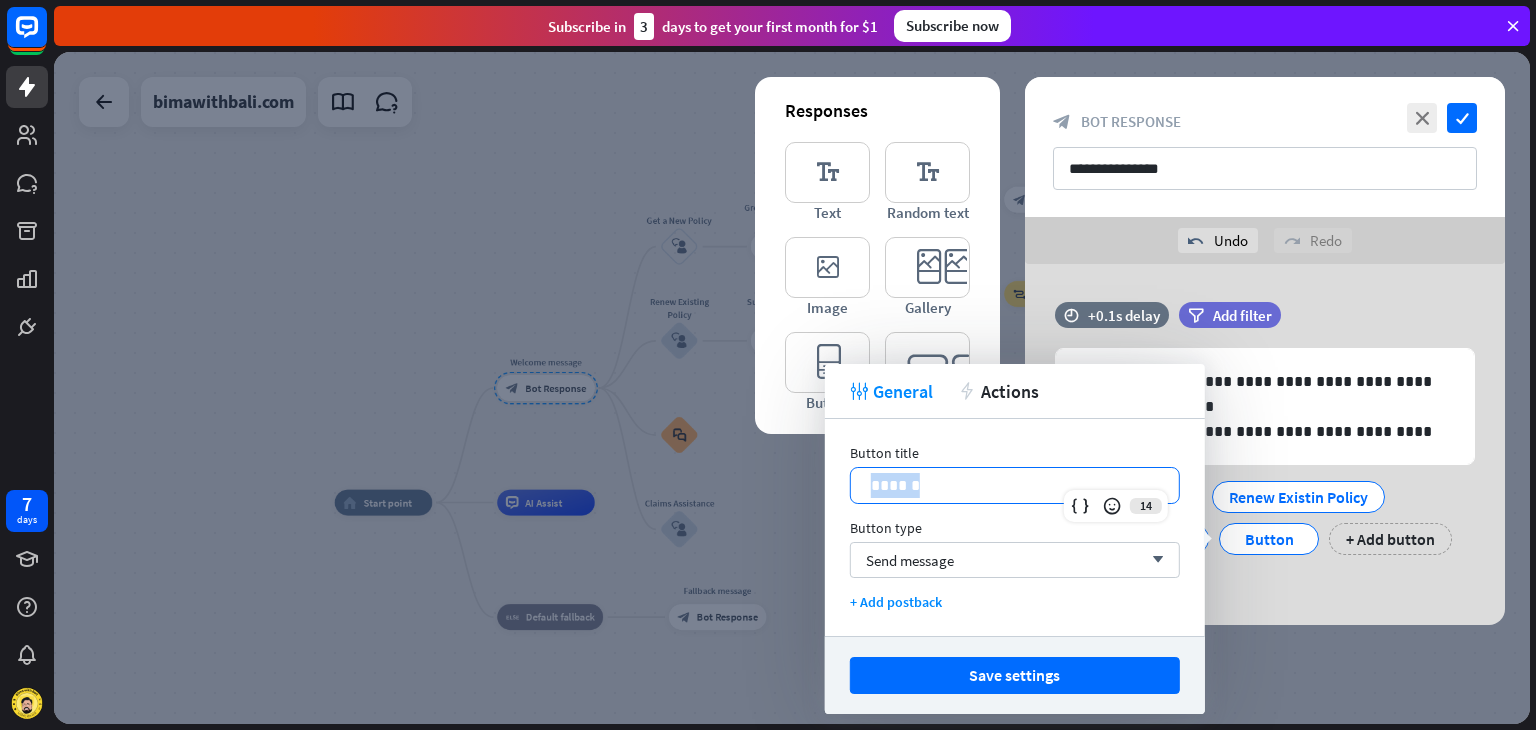 drag, startPoint x: 868, startPoint y: 486, endPoint x: 952, endPoint y: 489, distance: 84.05355 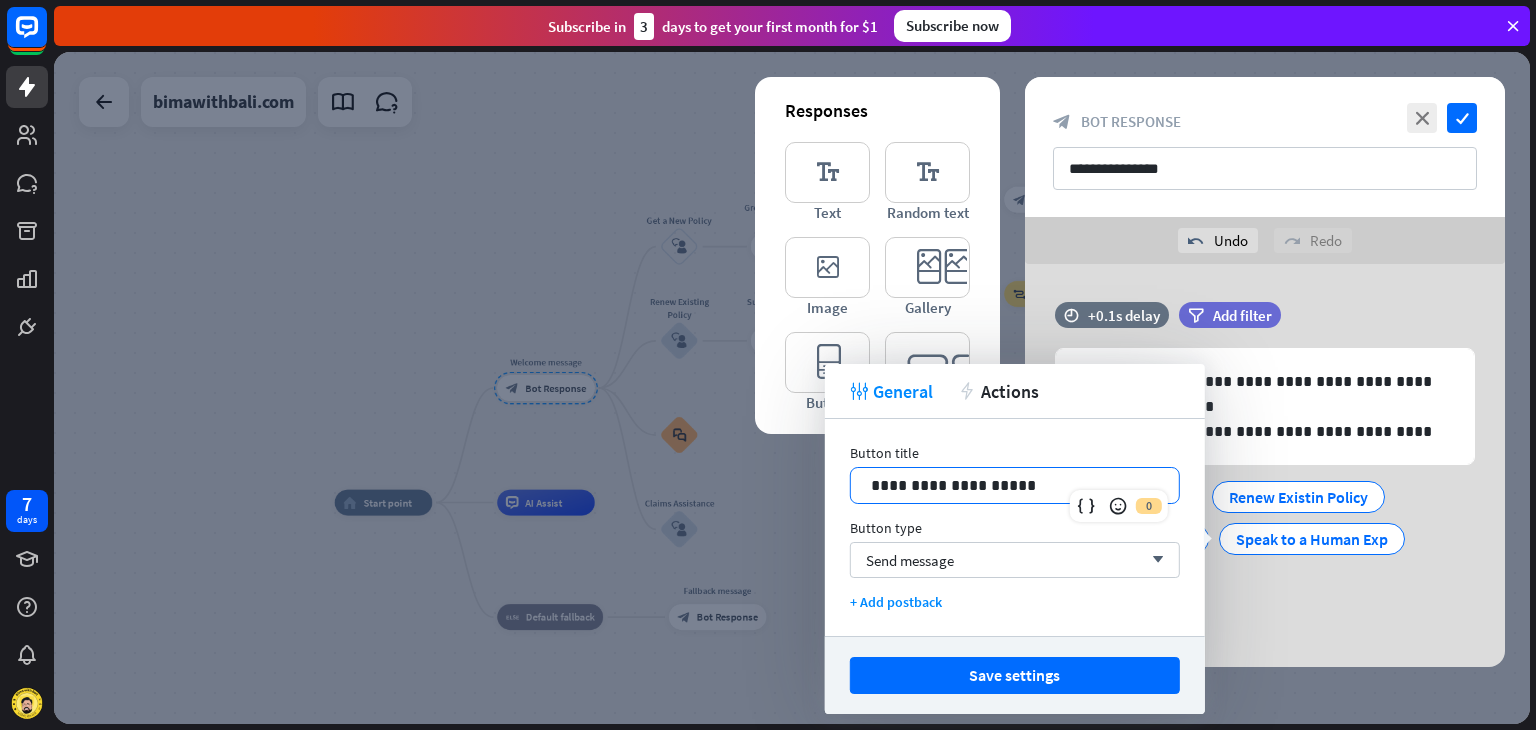 click on "**********" at bounding box center [1015, 485] 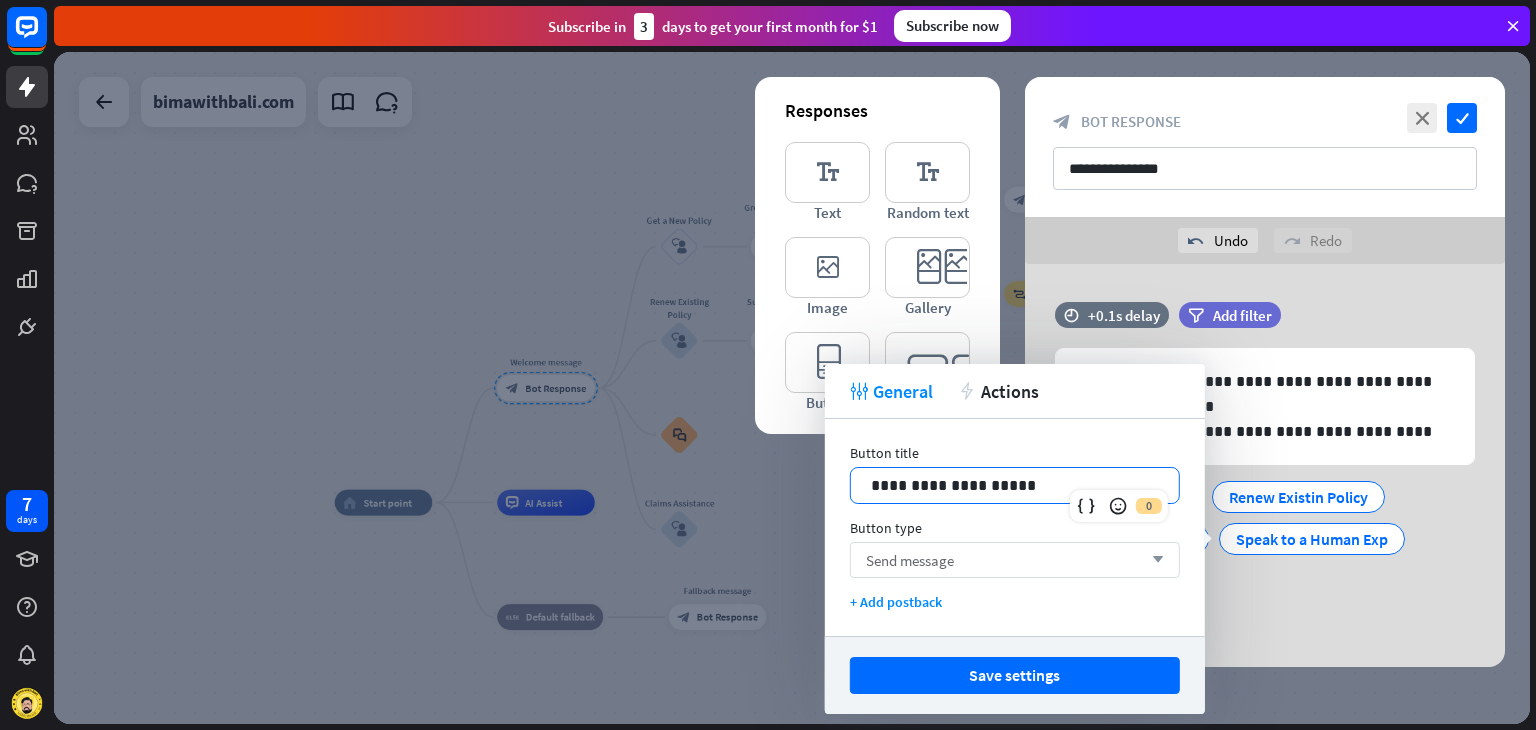 click on "Send message" at bounding box center [910, 560] 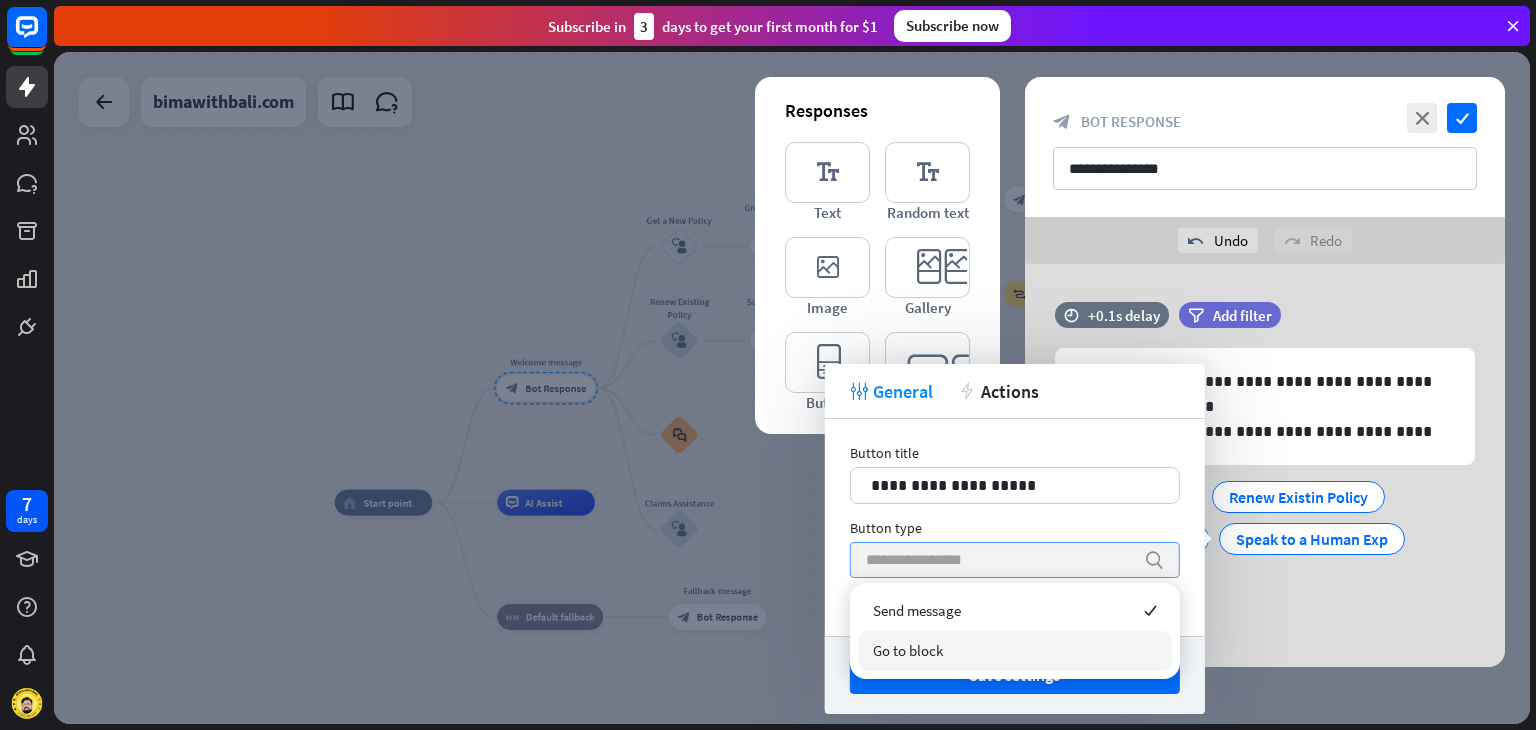 click on "Go to block" at bounding box center (1015, 651) 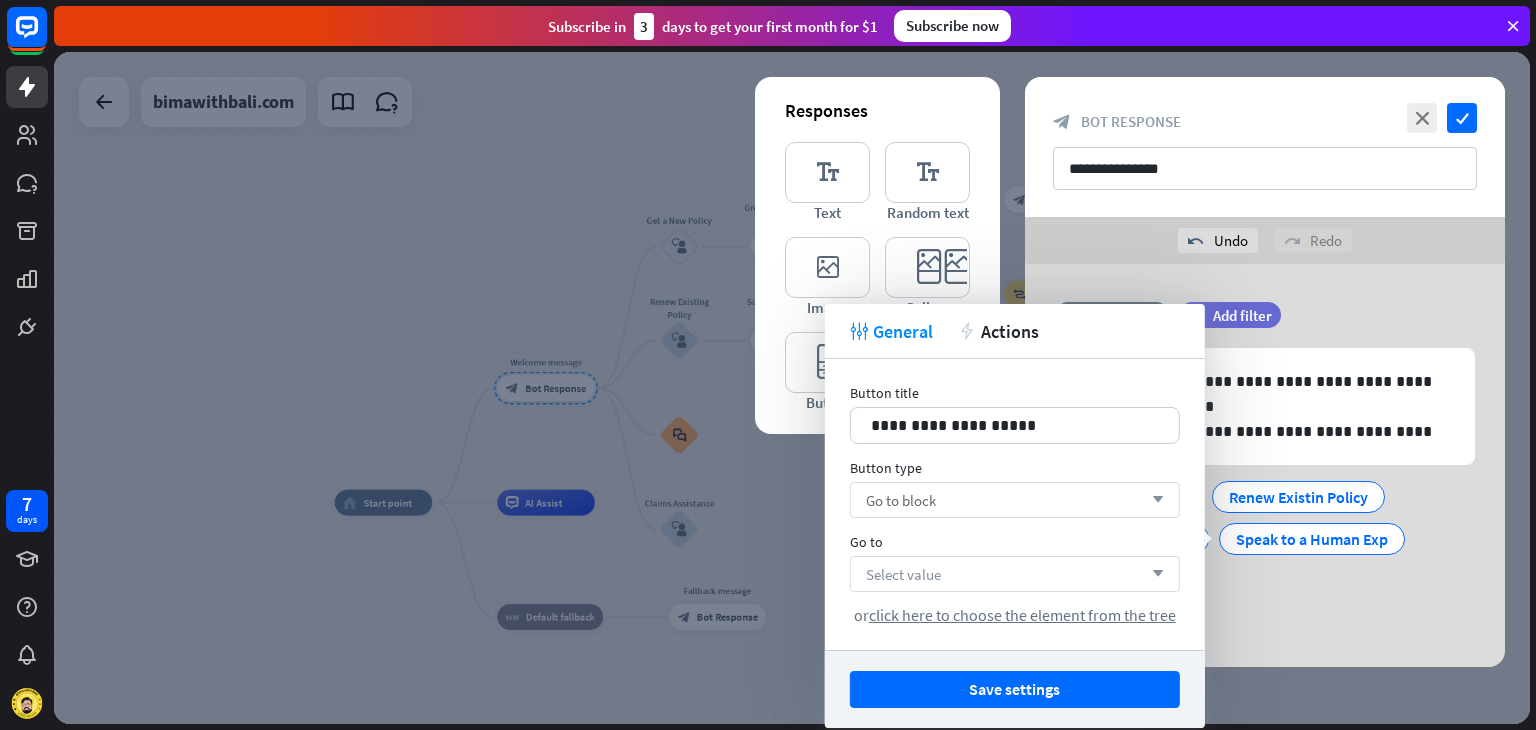 click on "Select value
arrow_down" at bounding box center [1015, 574] 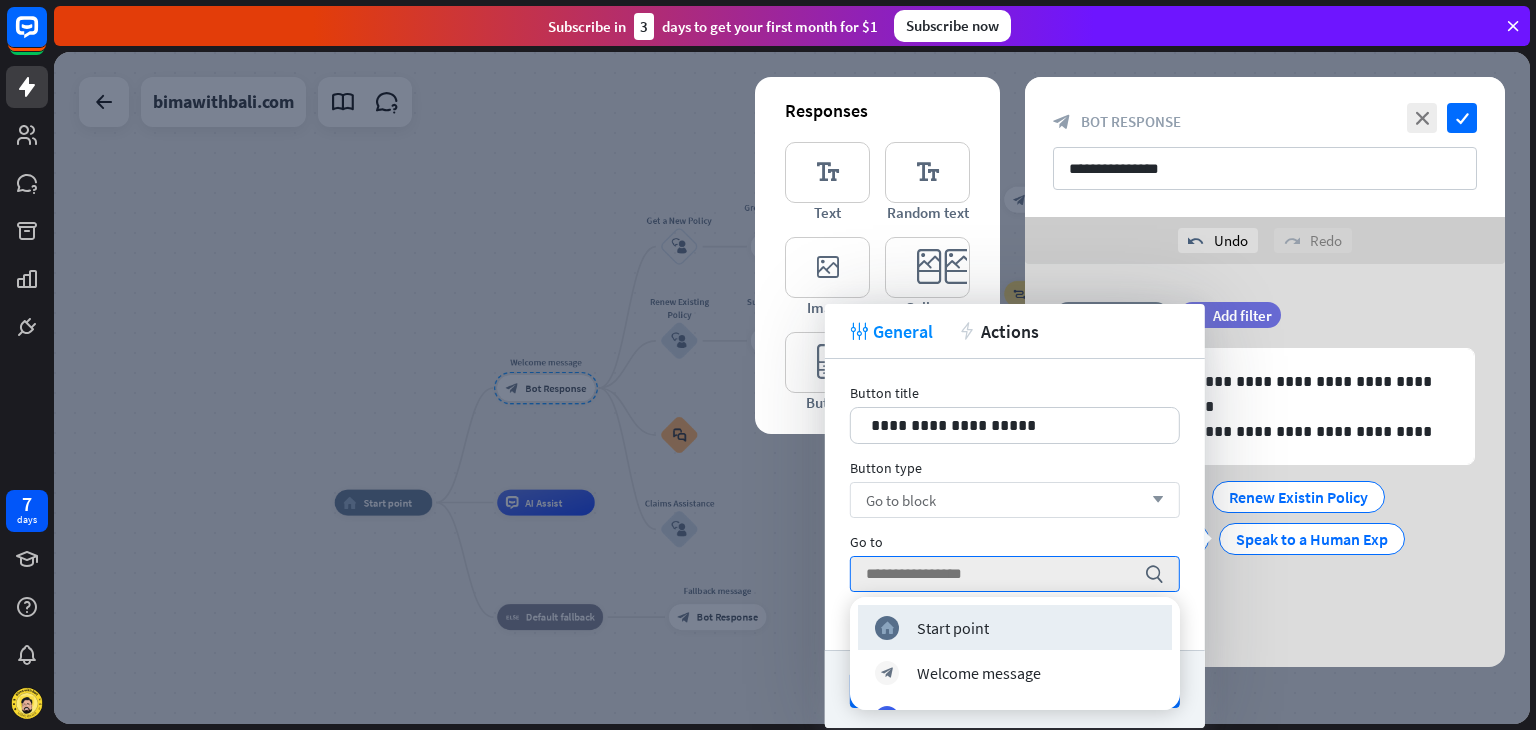 click at bounding box center (792, 388) 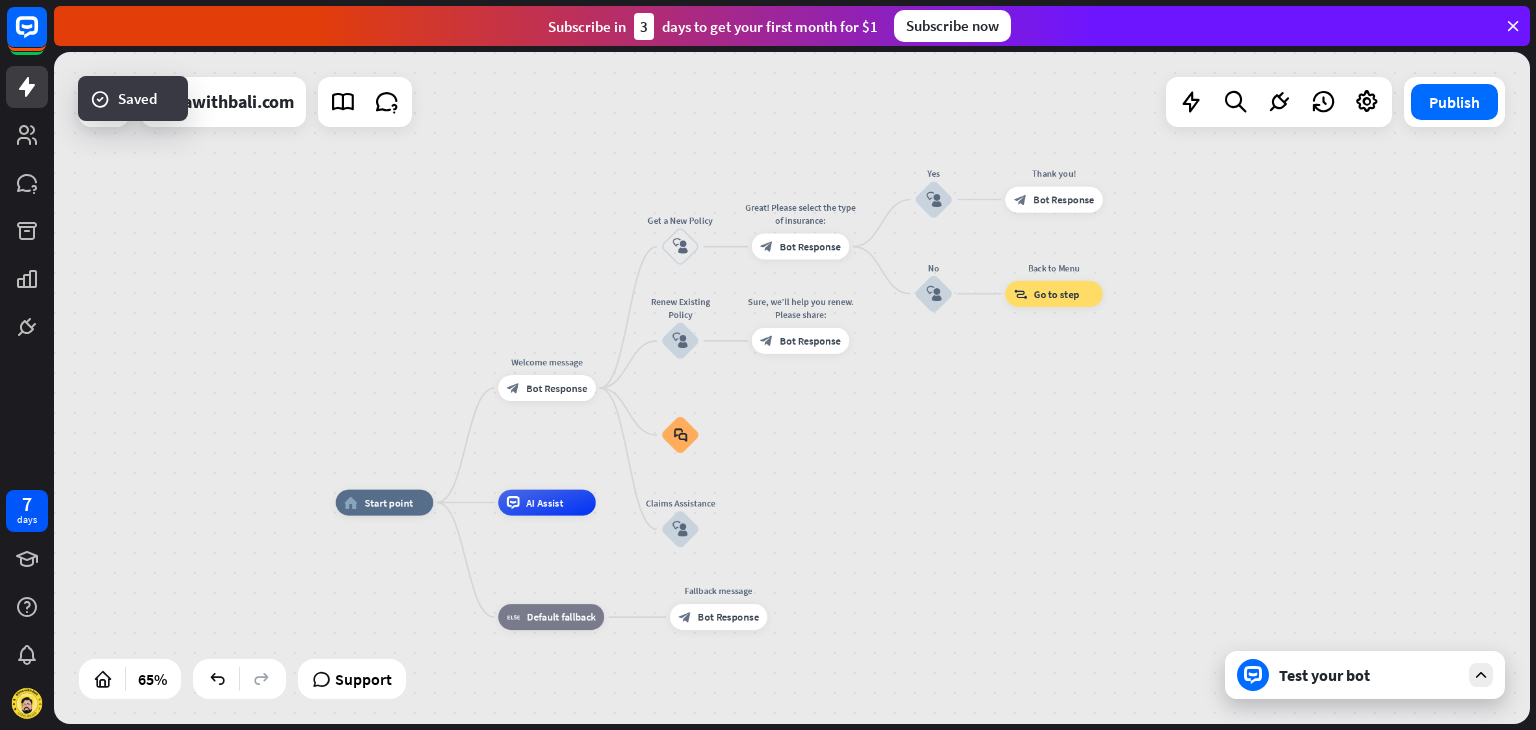 click on "home_2   Start point                 Welcome message   block_bot_response   Bot Response                 Get a New Policy   block_user_input                 Great! Please select the type of insurance:   block_bot_response   Bot Response                 Yes   block_user_input                 Thank you!   block_bot_response   Bot Response                 No   block_user_input                 Back to Menu   block_goto   Go to step                 Renew Existing Policy   block_user_input                 Sure, we’ll help you renew. Please share:   block_bot_response   Bot Response                   block_faq                 Claims Assistance   block_user_input                     AI Assist                   block_fallback   Default fallback                 Fallback message   block_bot_response   Bot Response" at bounding box center (815, 721) 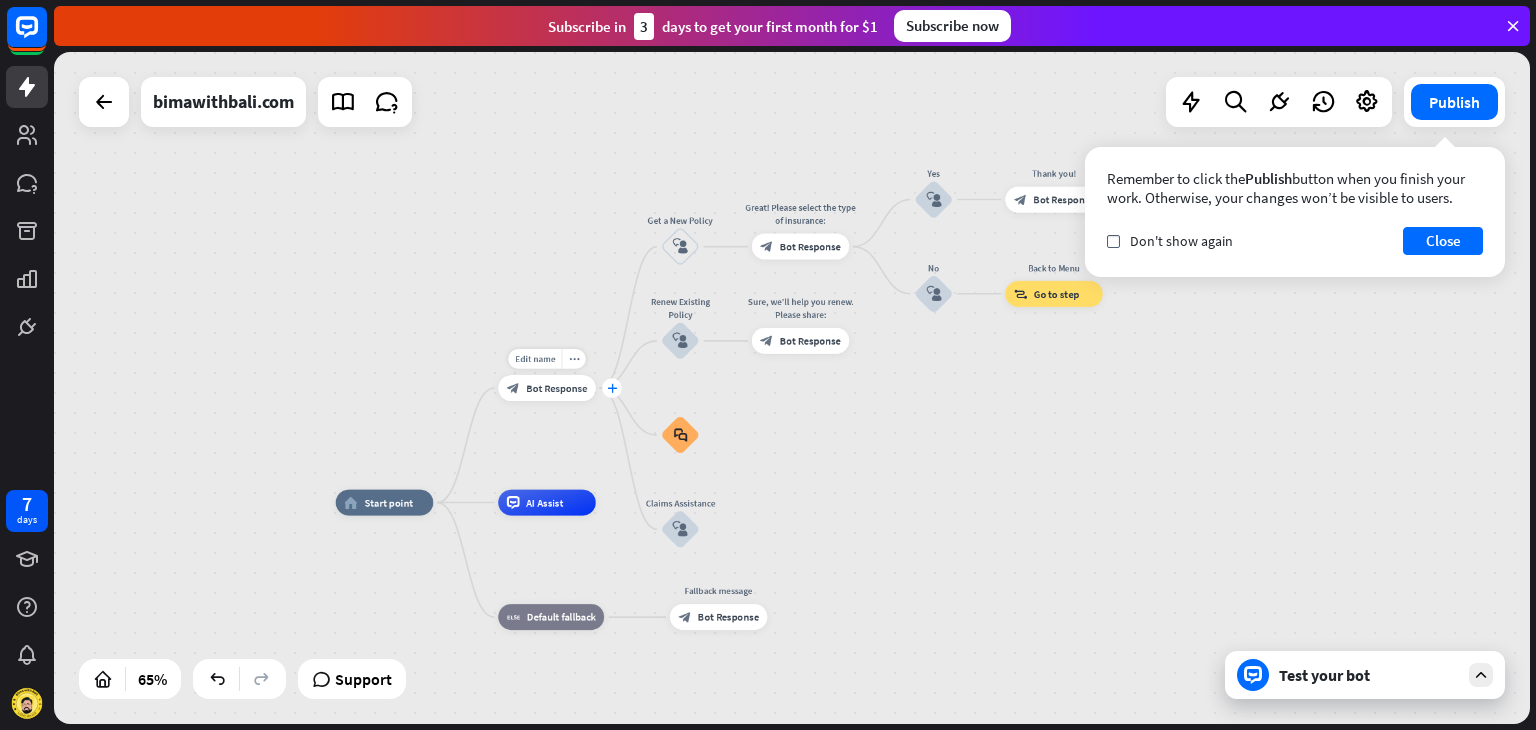 click on "plus" at bounding box center [612, 387] 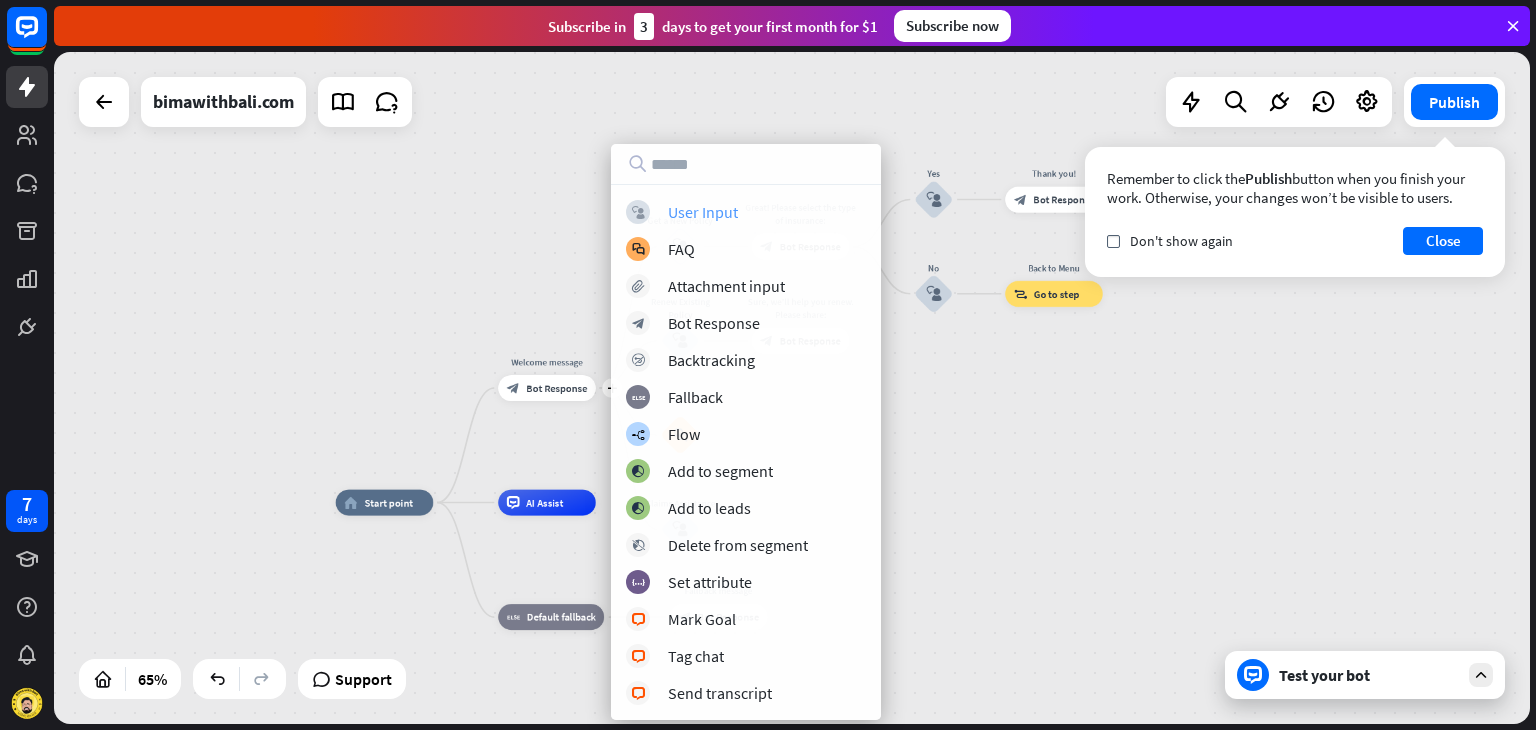 click on "User Input" at bounding box center [703, 212] 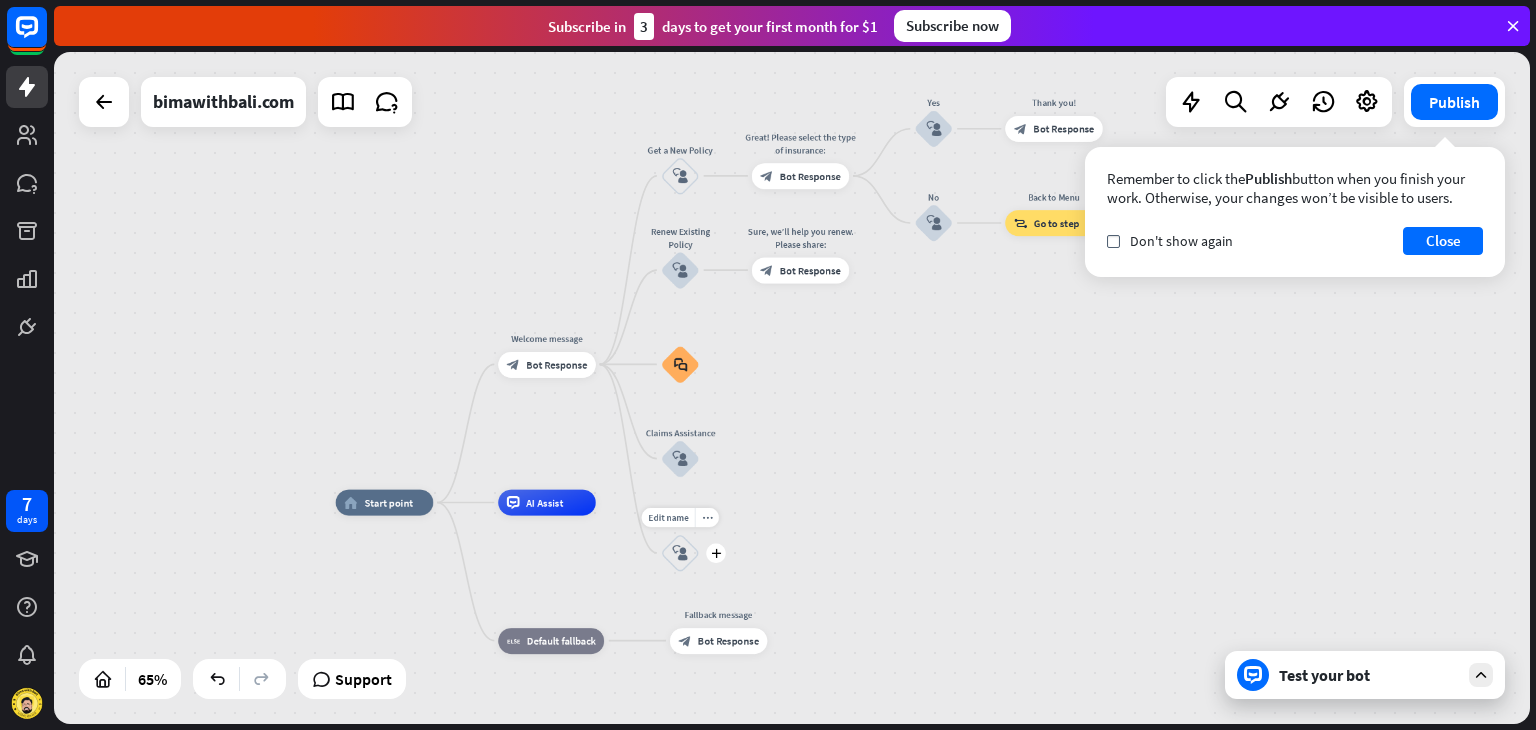click on "block_user_input" at bounding box center (680, 552) 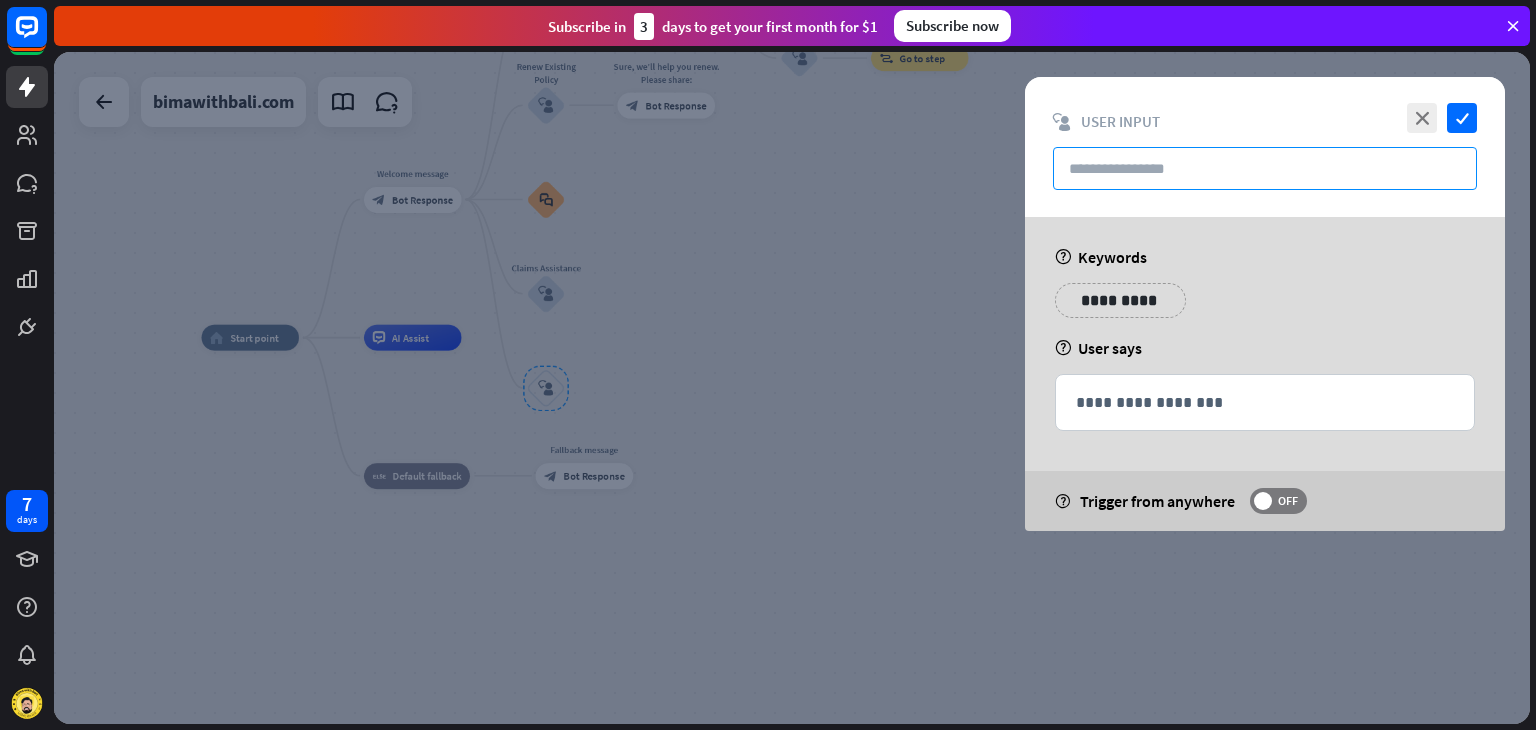 click at bounding box center (1265, 168) 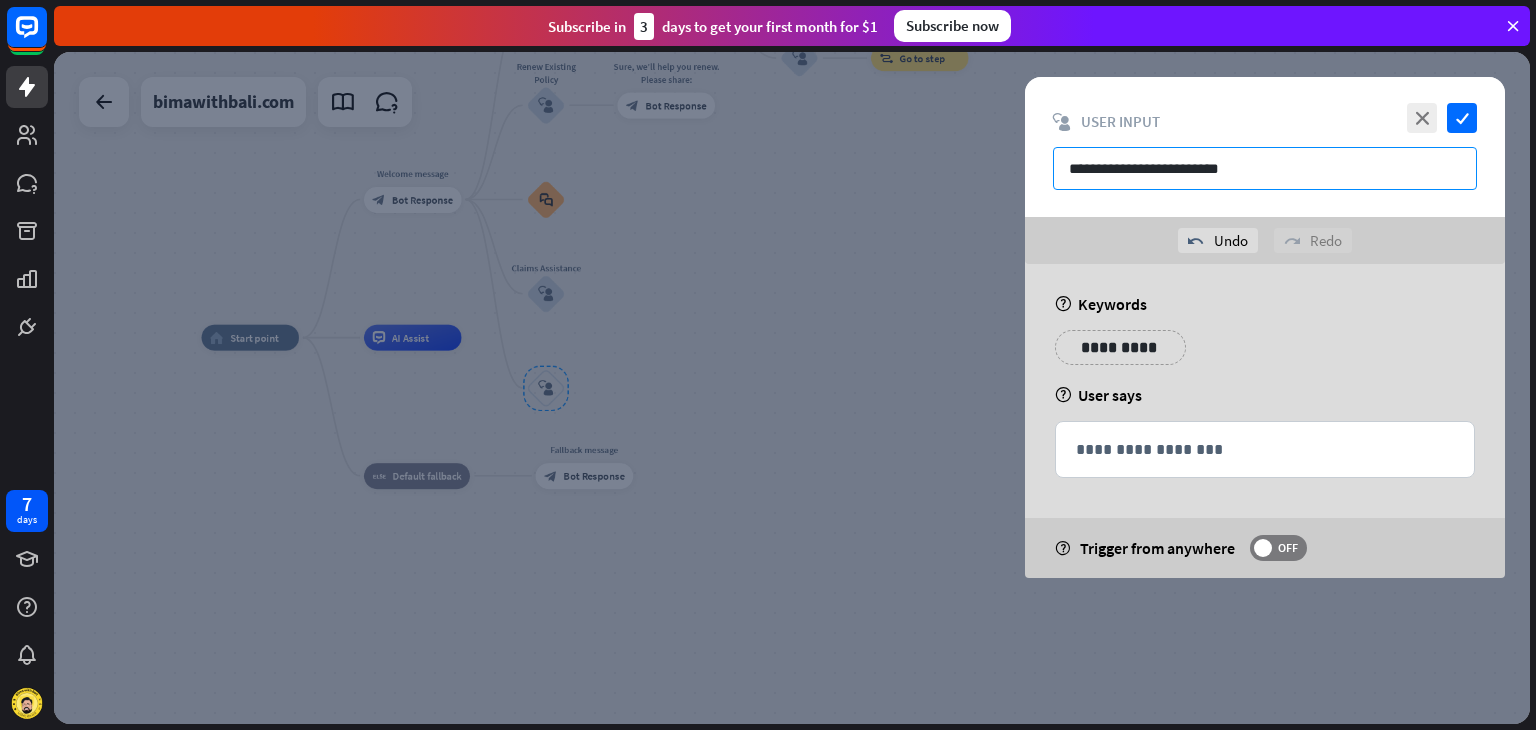 click on "**********" at bounding box center (1265, 168) 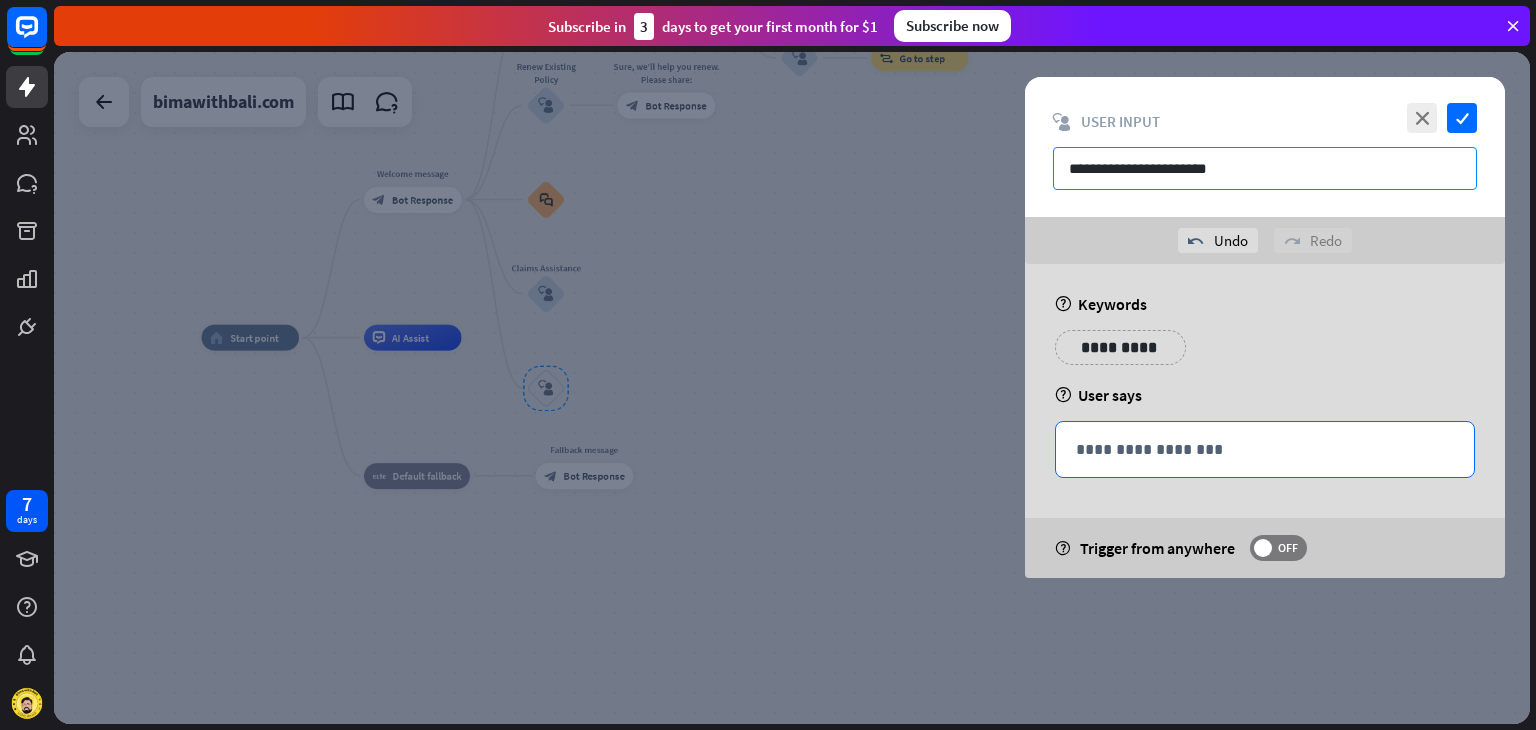 type on "**********" 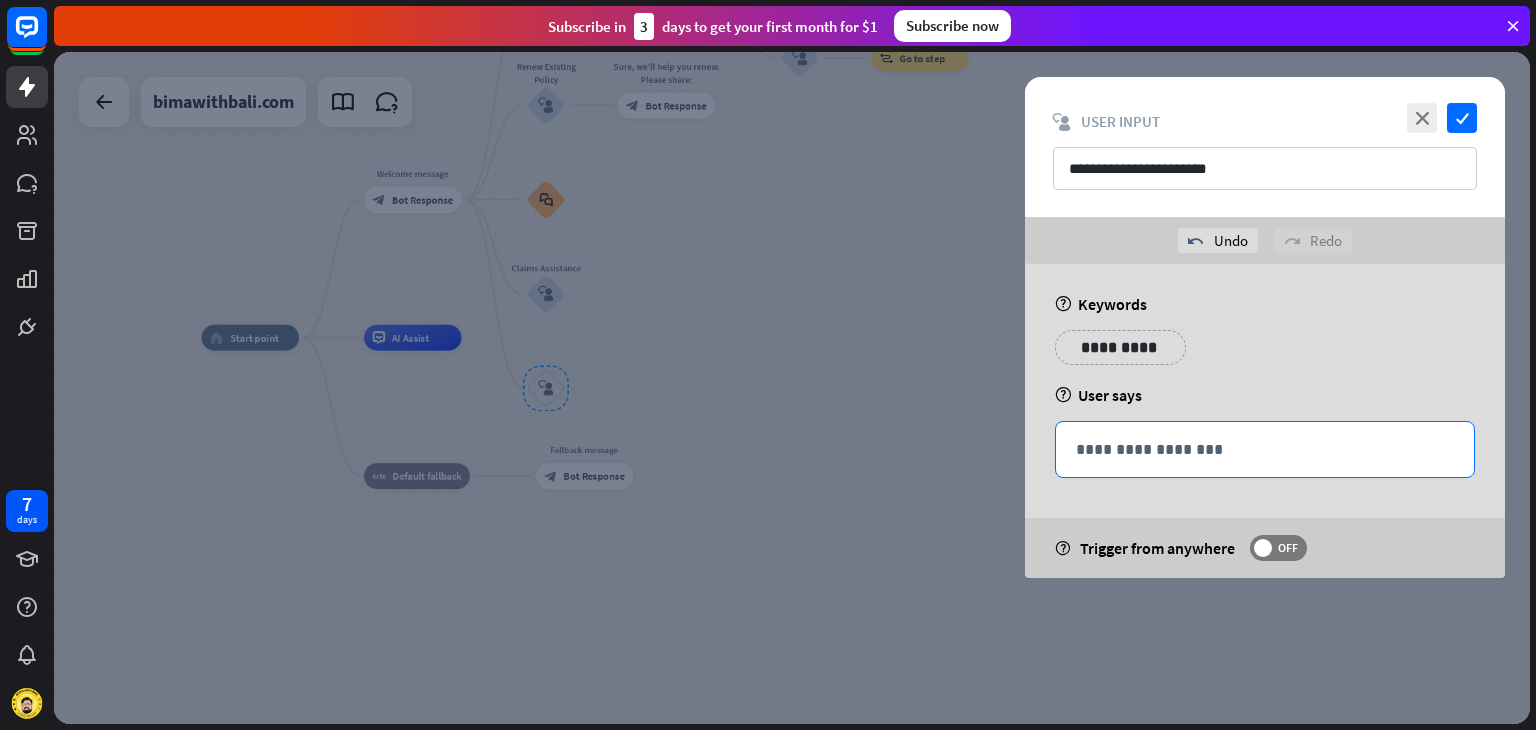 click on "**********" at bounding box center [1265, 449] 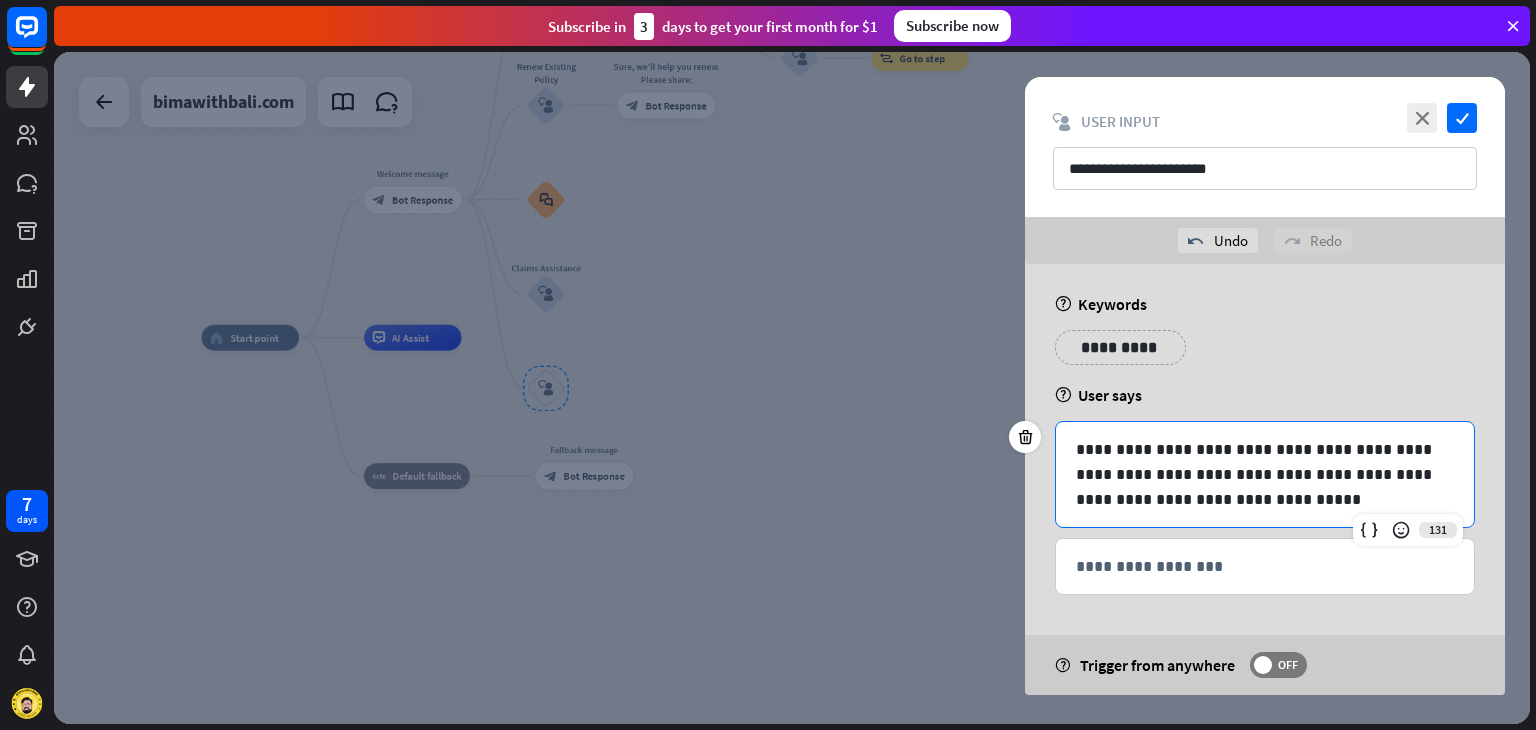click on "**********" at bounding box center [1265, 474] 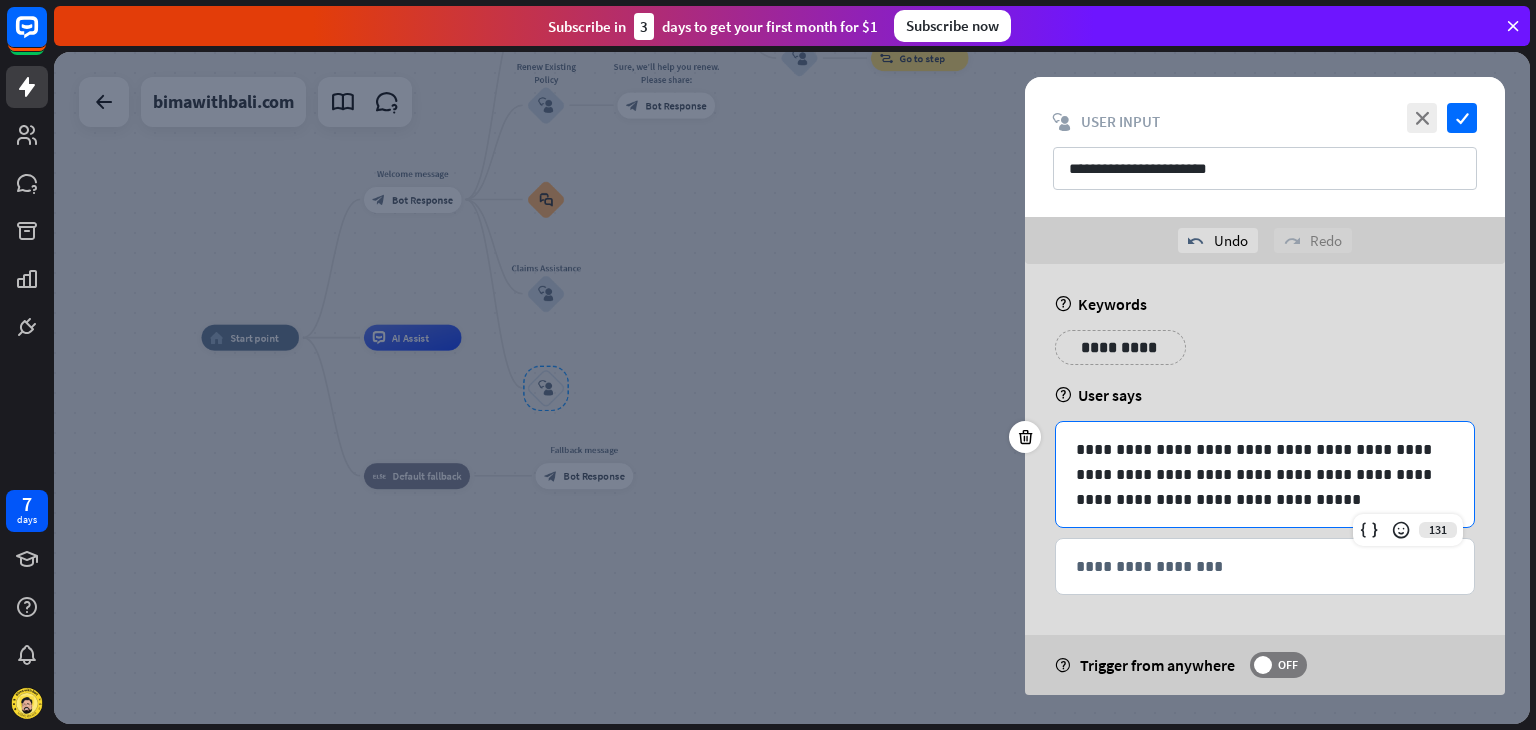 click on "**********" at bounding box center (1265, 474) 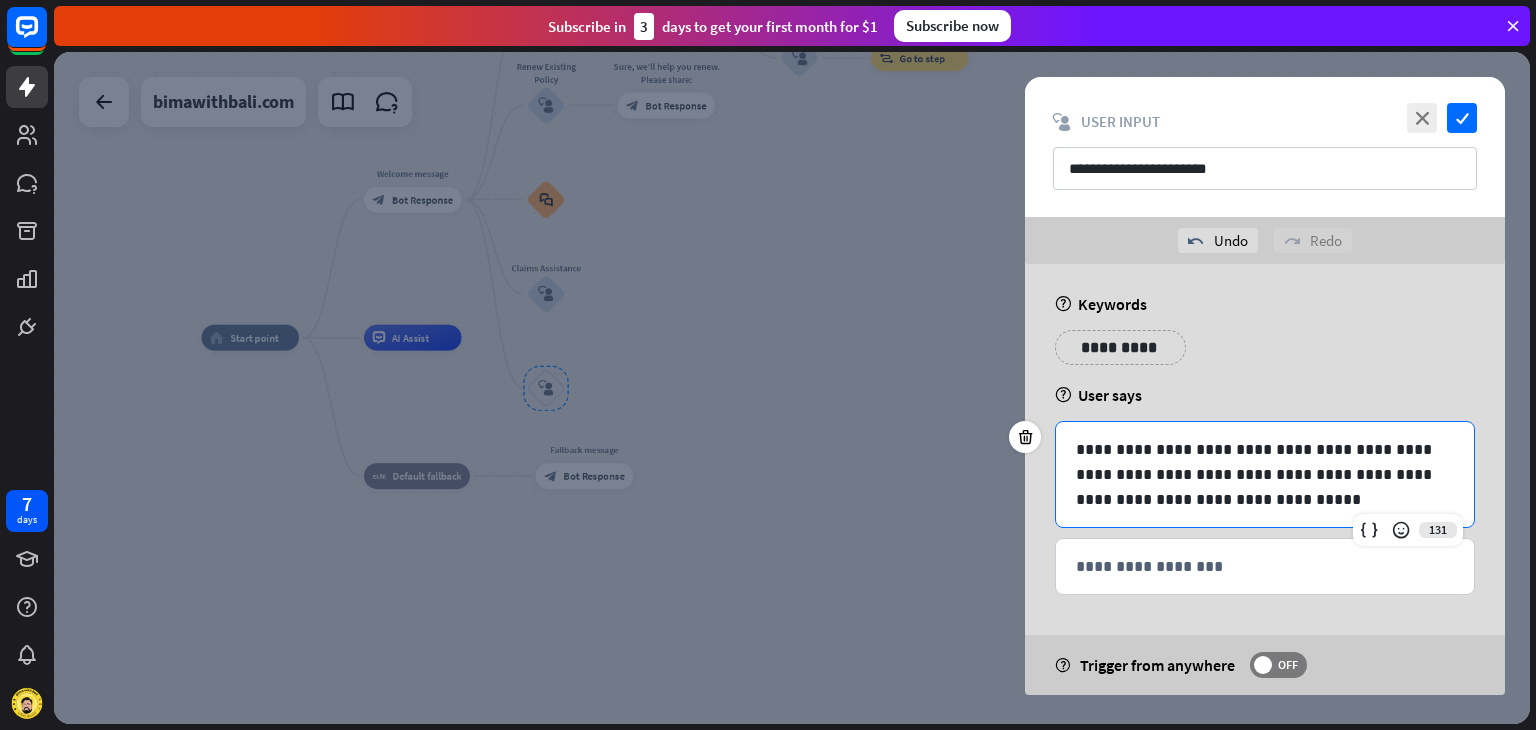 click on "**********" at bounding box center (1265, 479) 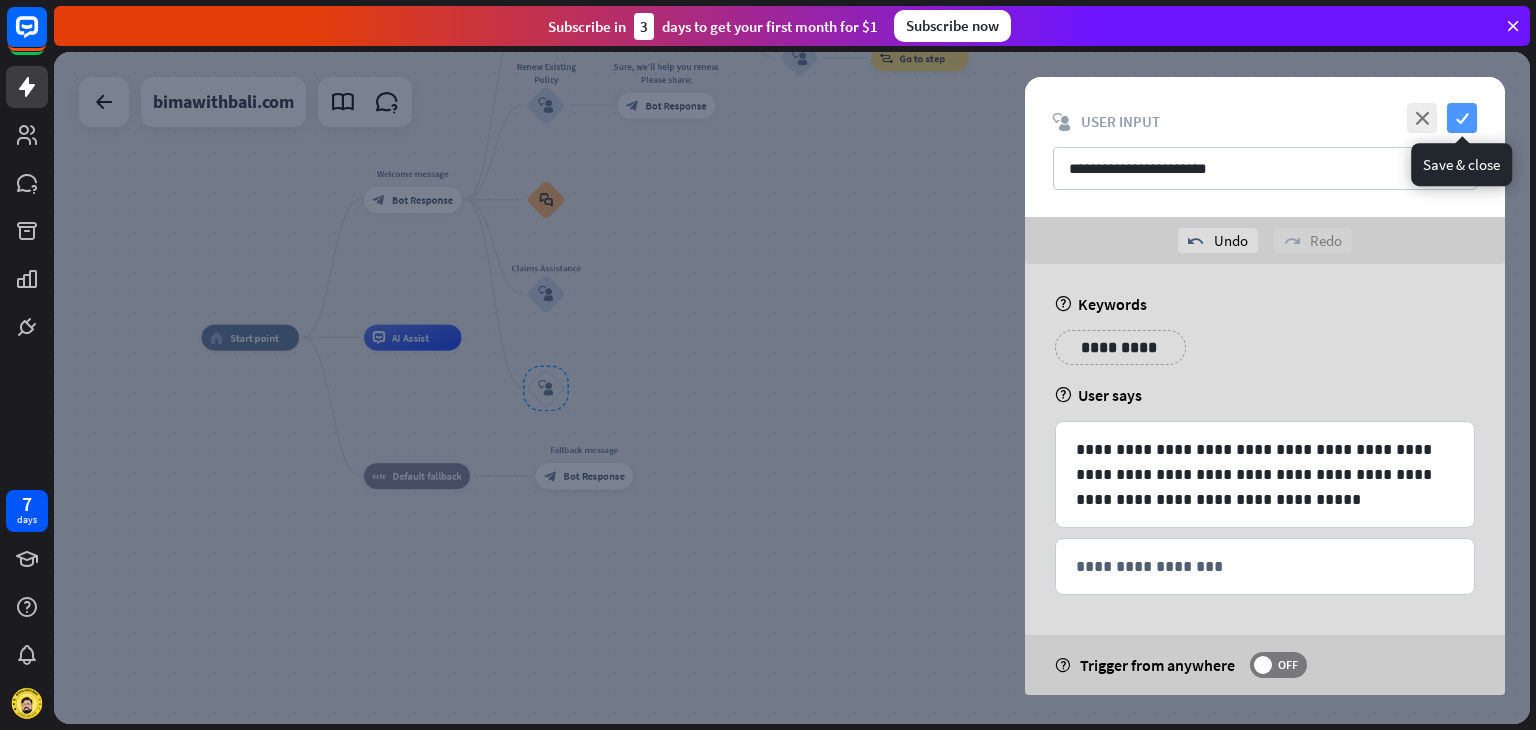 click on "check" at bounding box center (1462, 118) 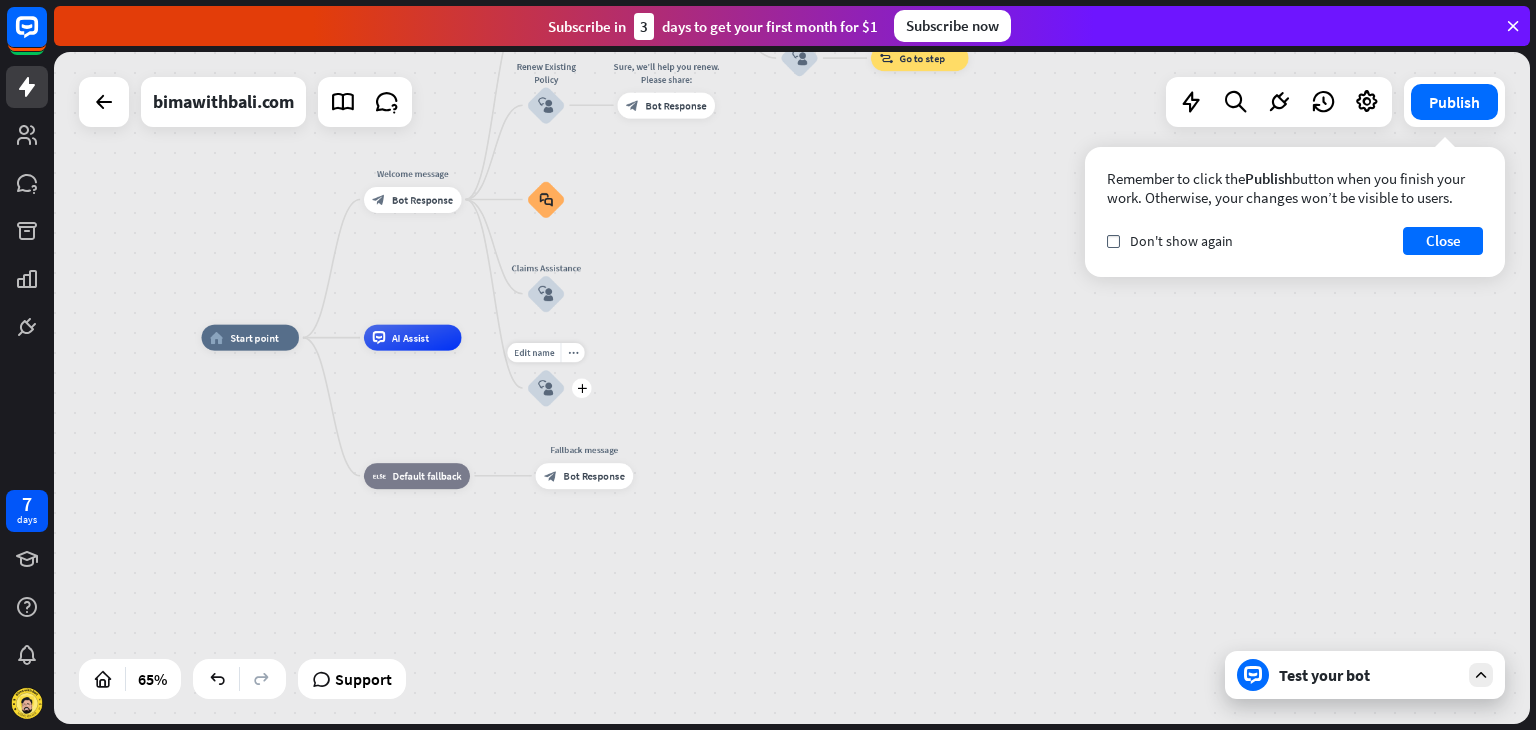 click on "block_user_input" at bounding box center [546, 388] 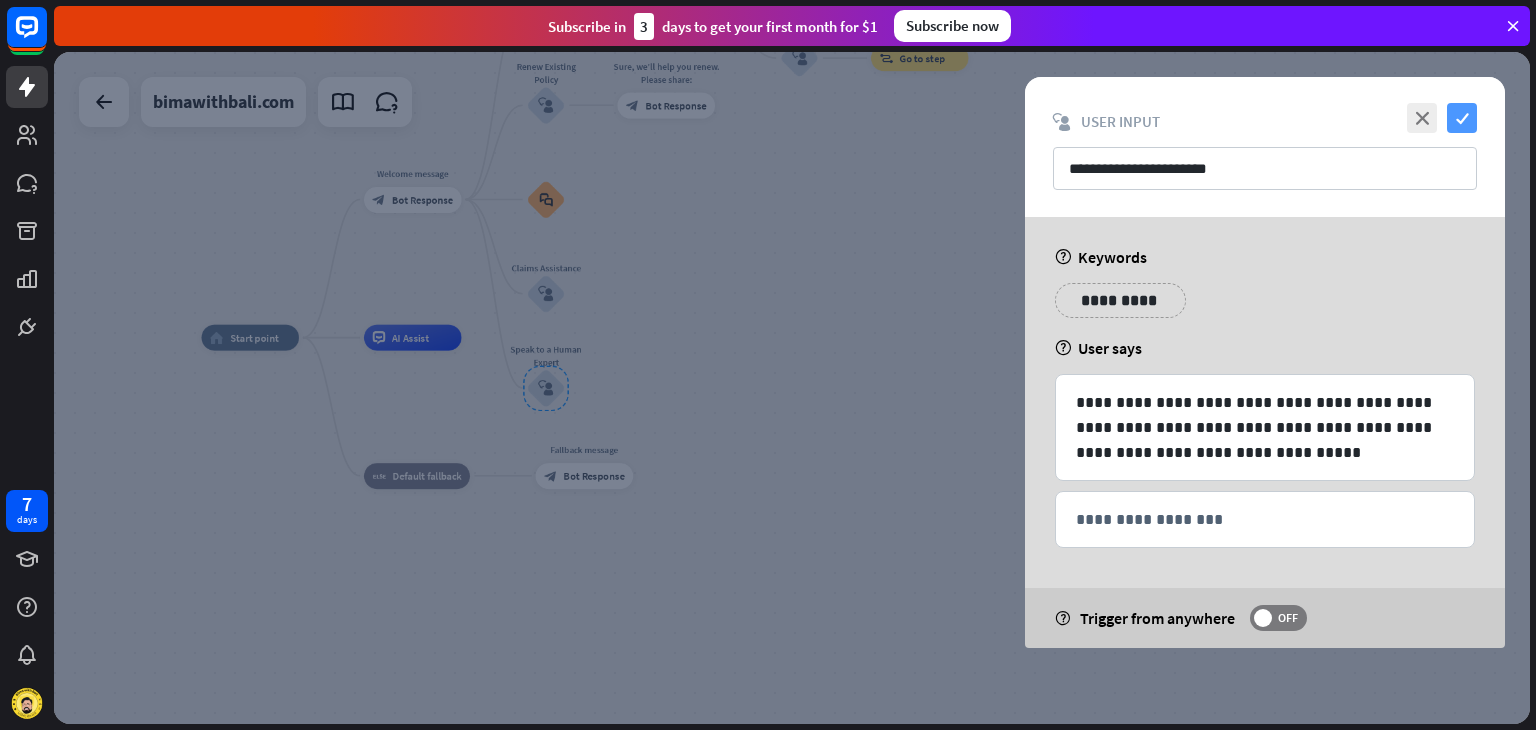 click on "check" at bounding box center (1462, 118) 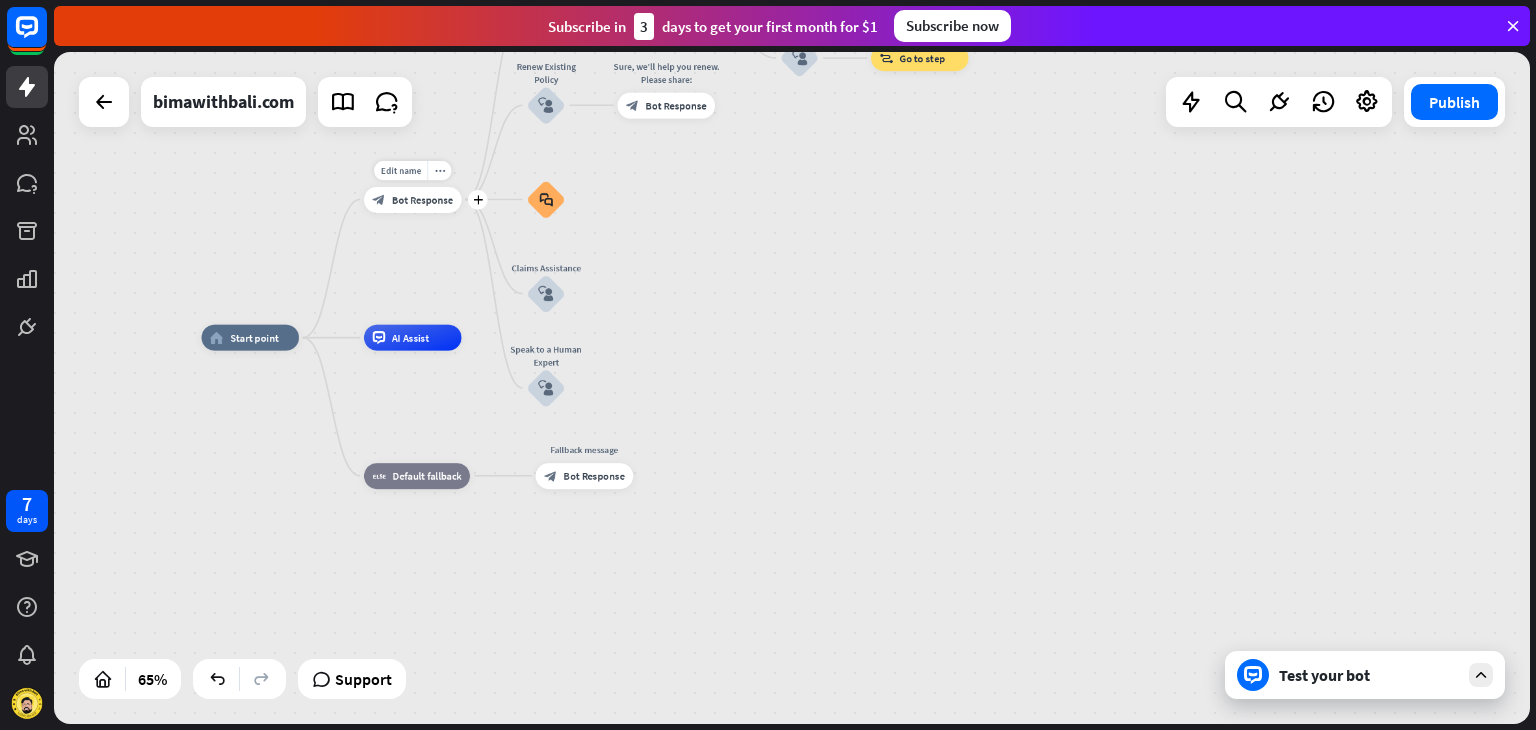 click on "Bot Response" at bounding box center [422, 199] 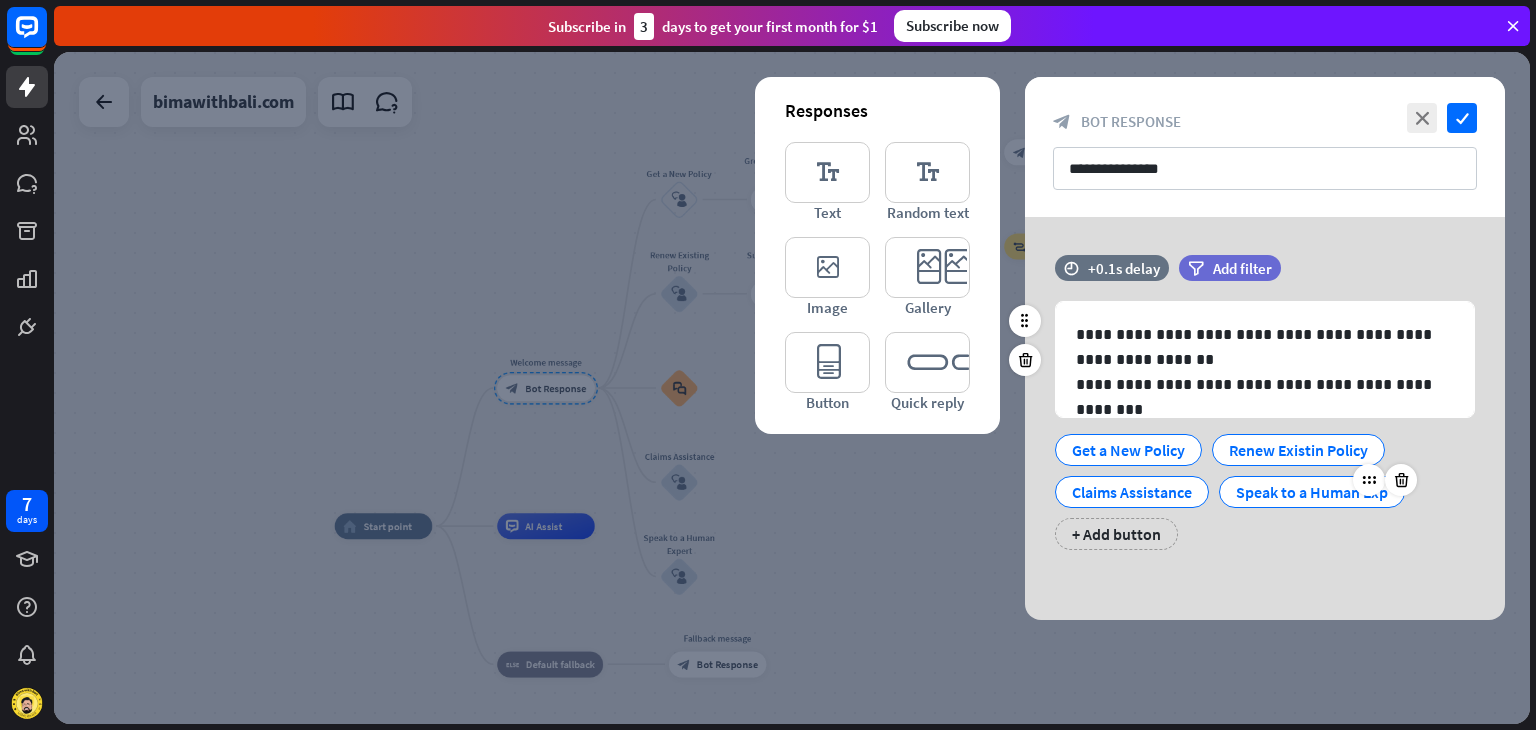 click on "Speak to a Human Exp" at bounding box center (1312, 492) 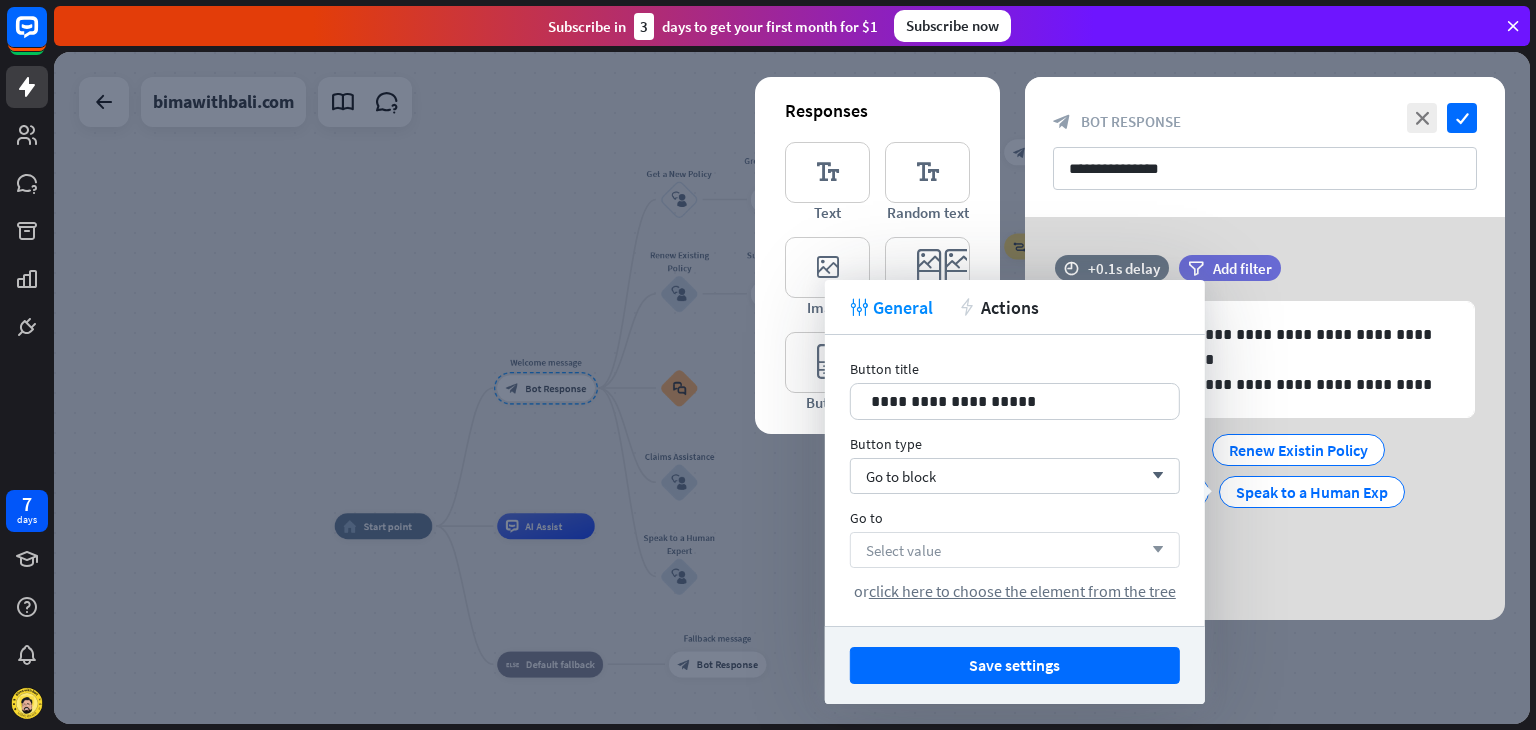 click on "Select value
arrow_down" at bounding box center (1015, 550) 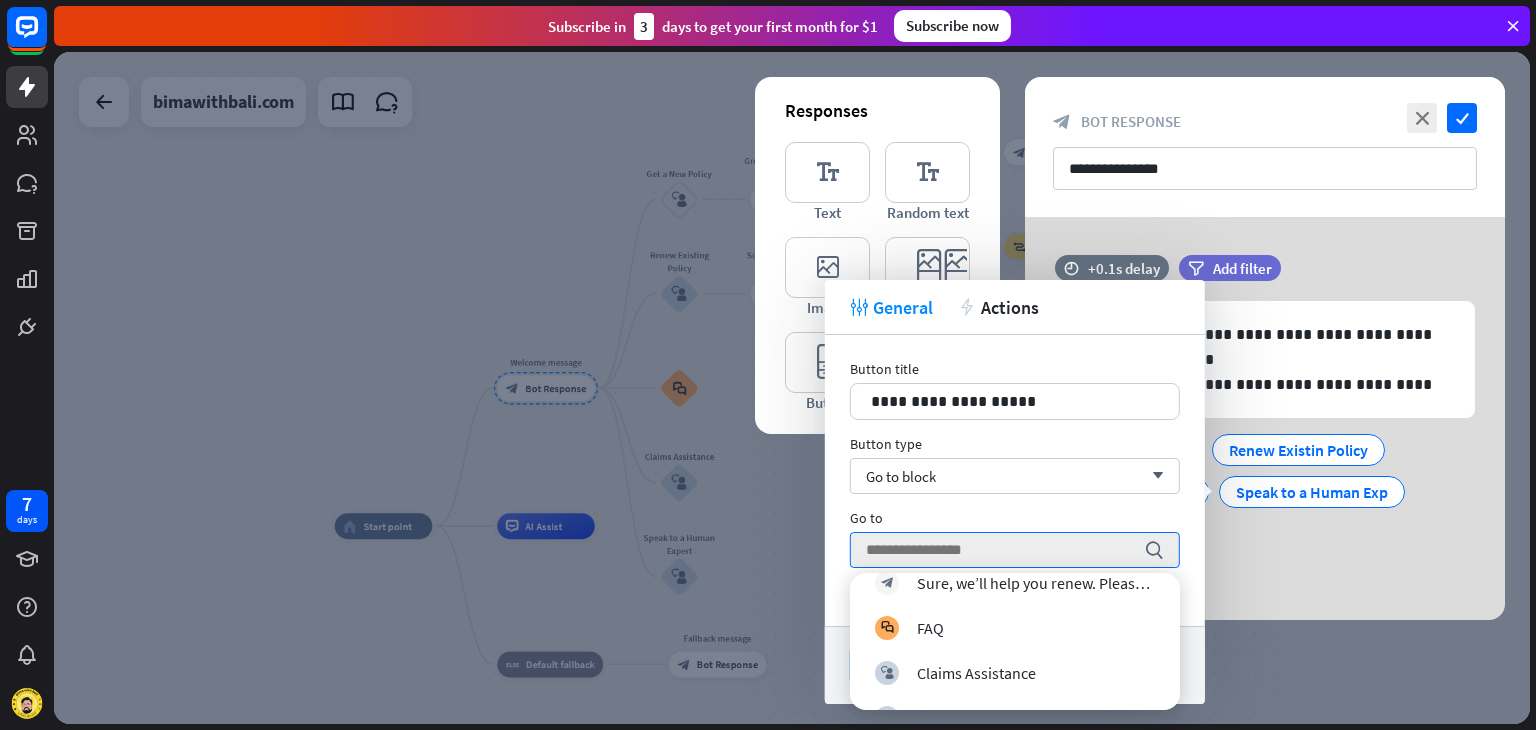 scroll, scrollTop: 553, scrollLeft: 0, axis: vertical 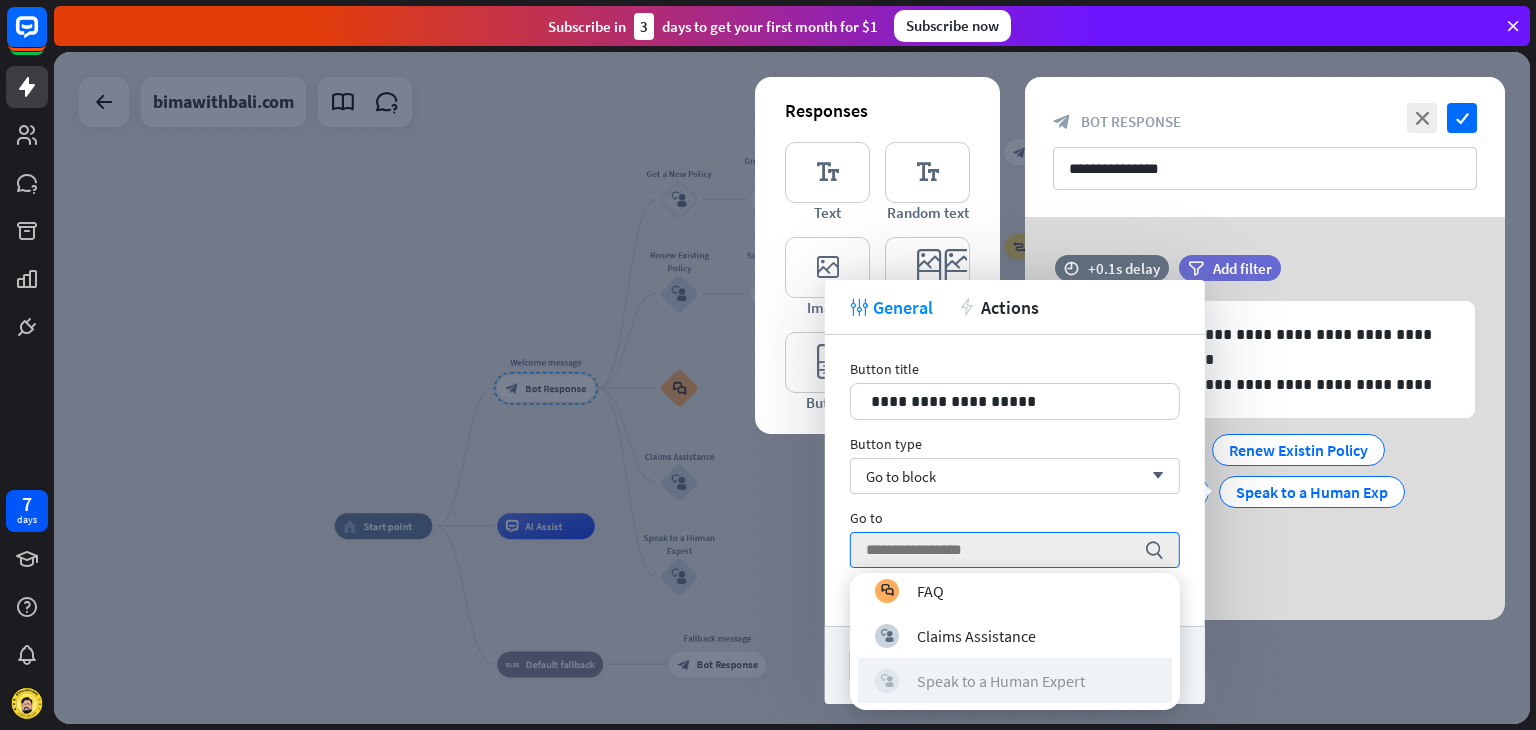 click on "Speak to a Human Expert" at bounding box center (1001, 680) 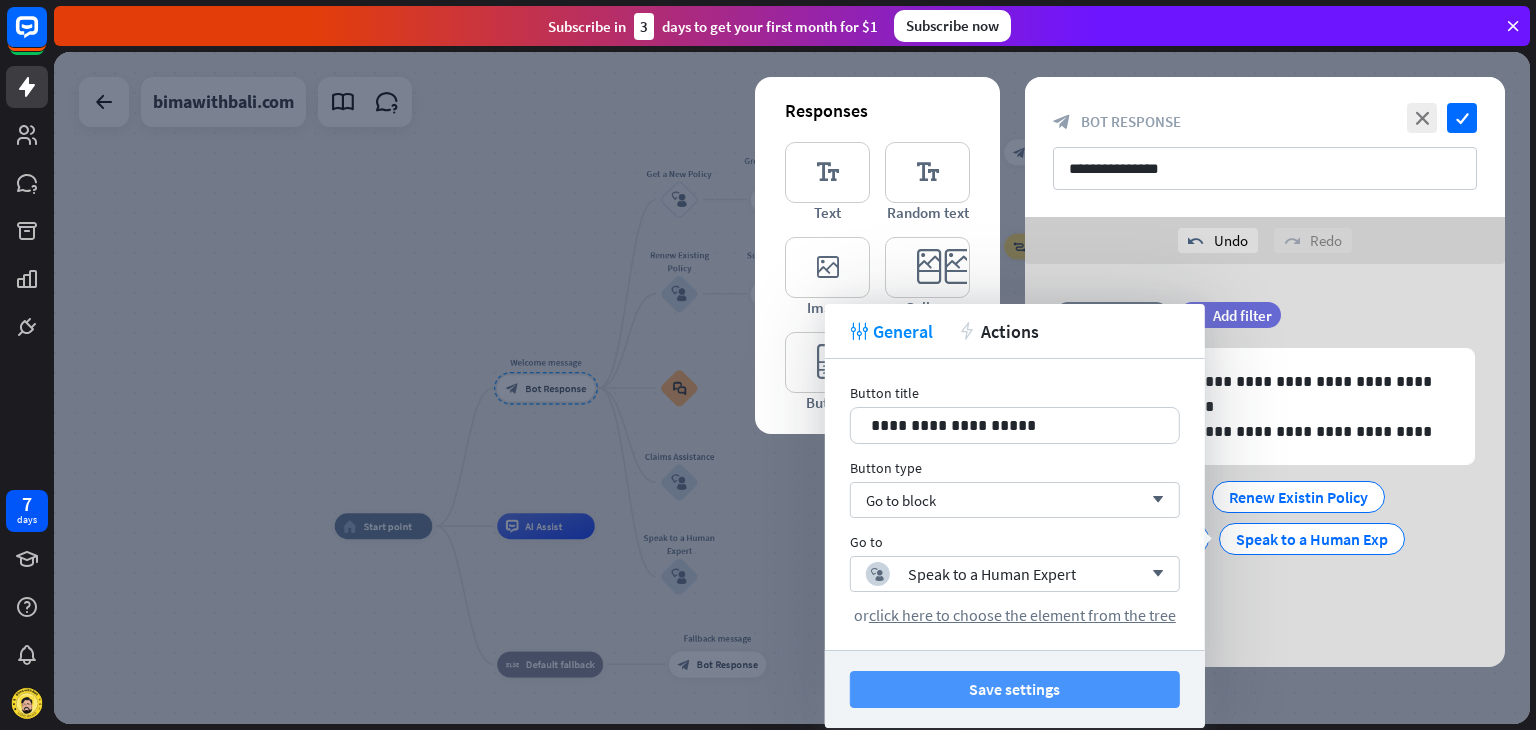 click on "Save settings" at bounding box center (1015, 689) 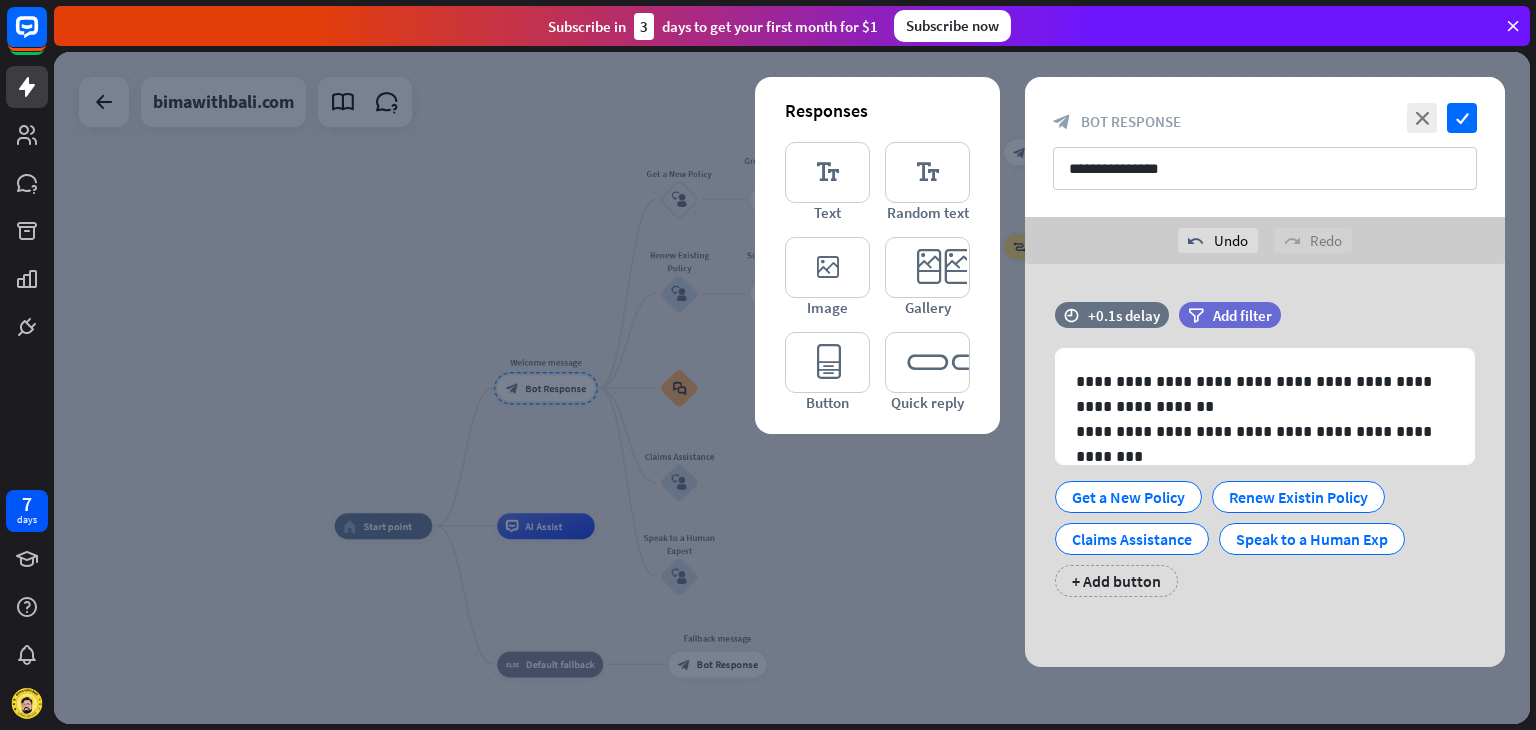 click at bounding box center [792, 388] 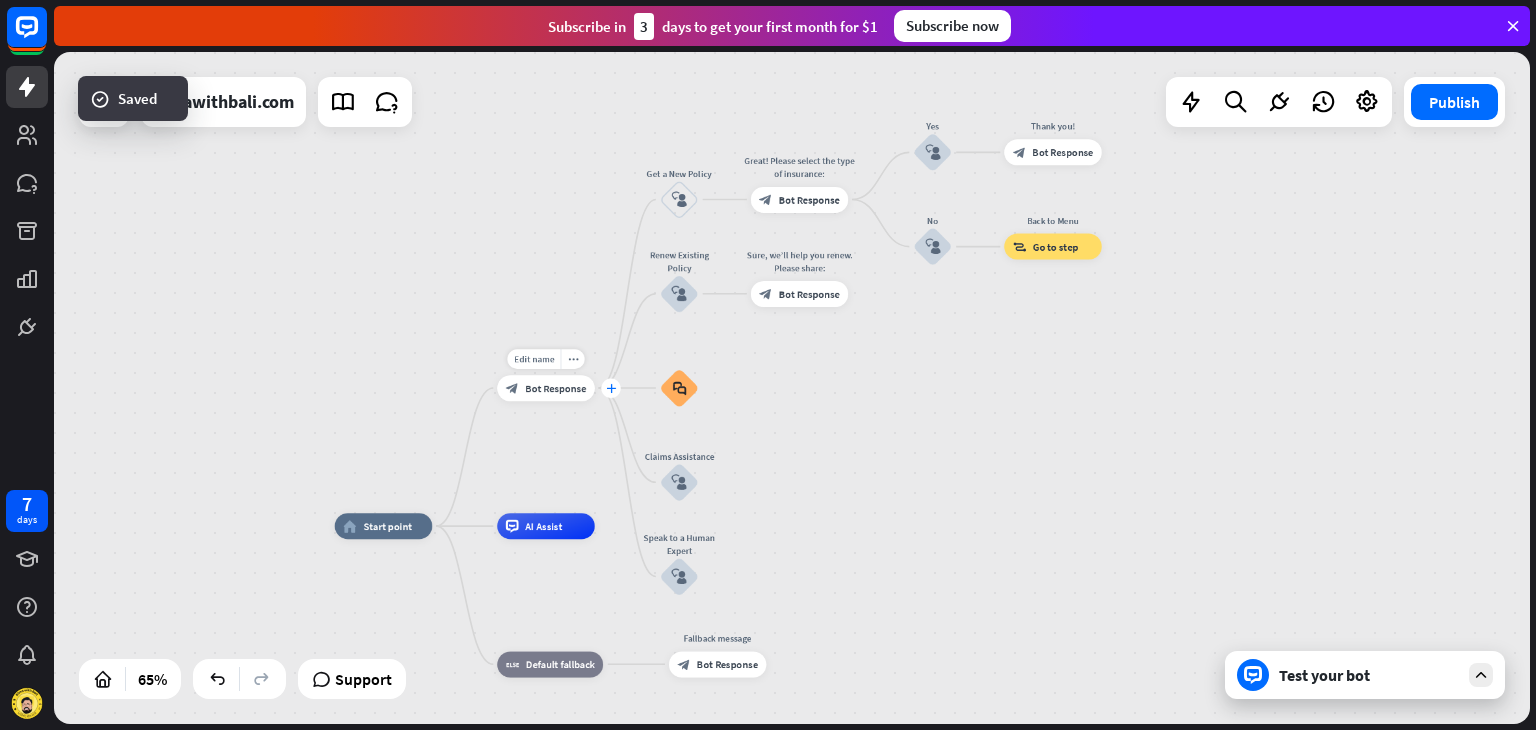 click on "plus" at bounding box center [611, 387] 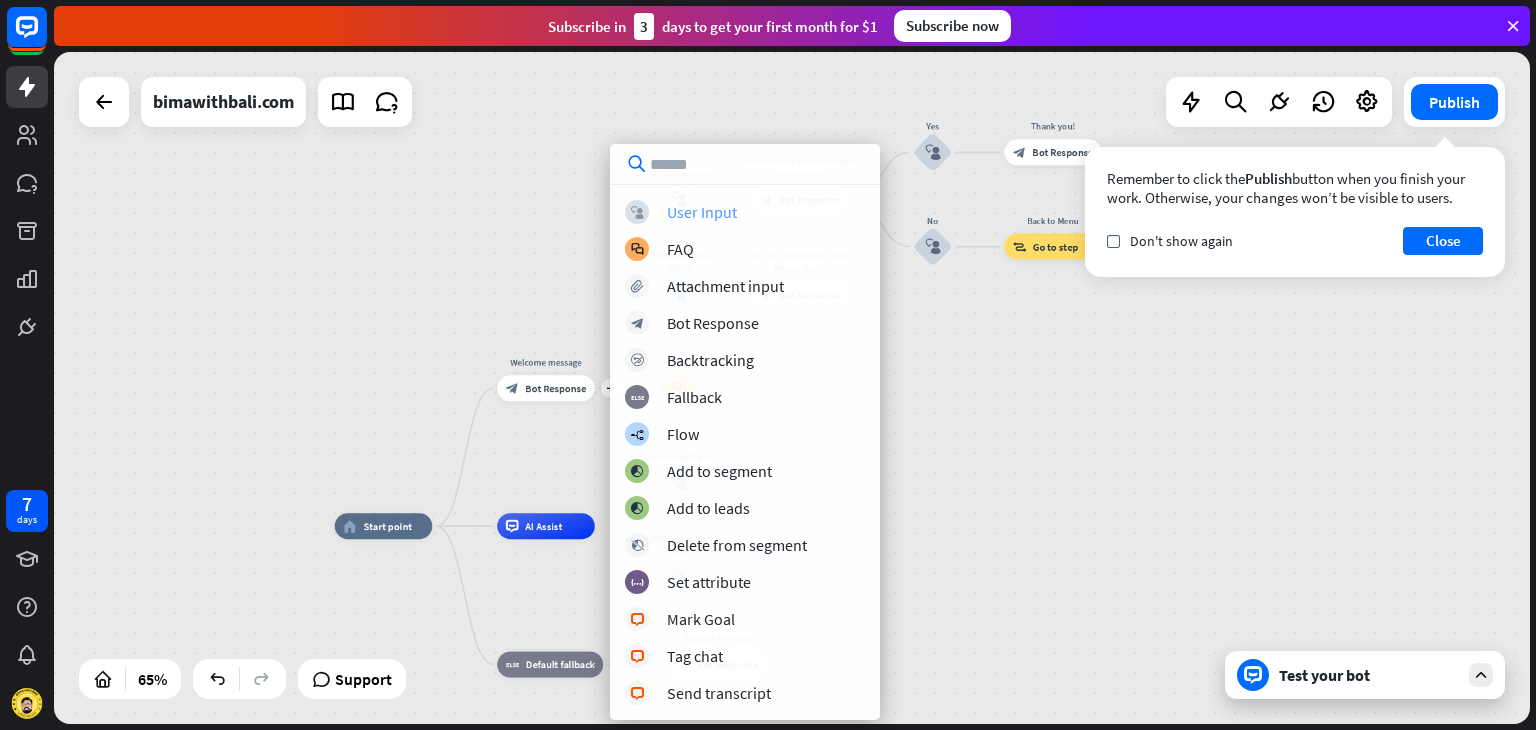 click on "User Input" at bounding box center [702, 212] 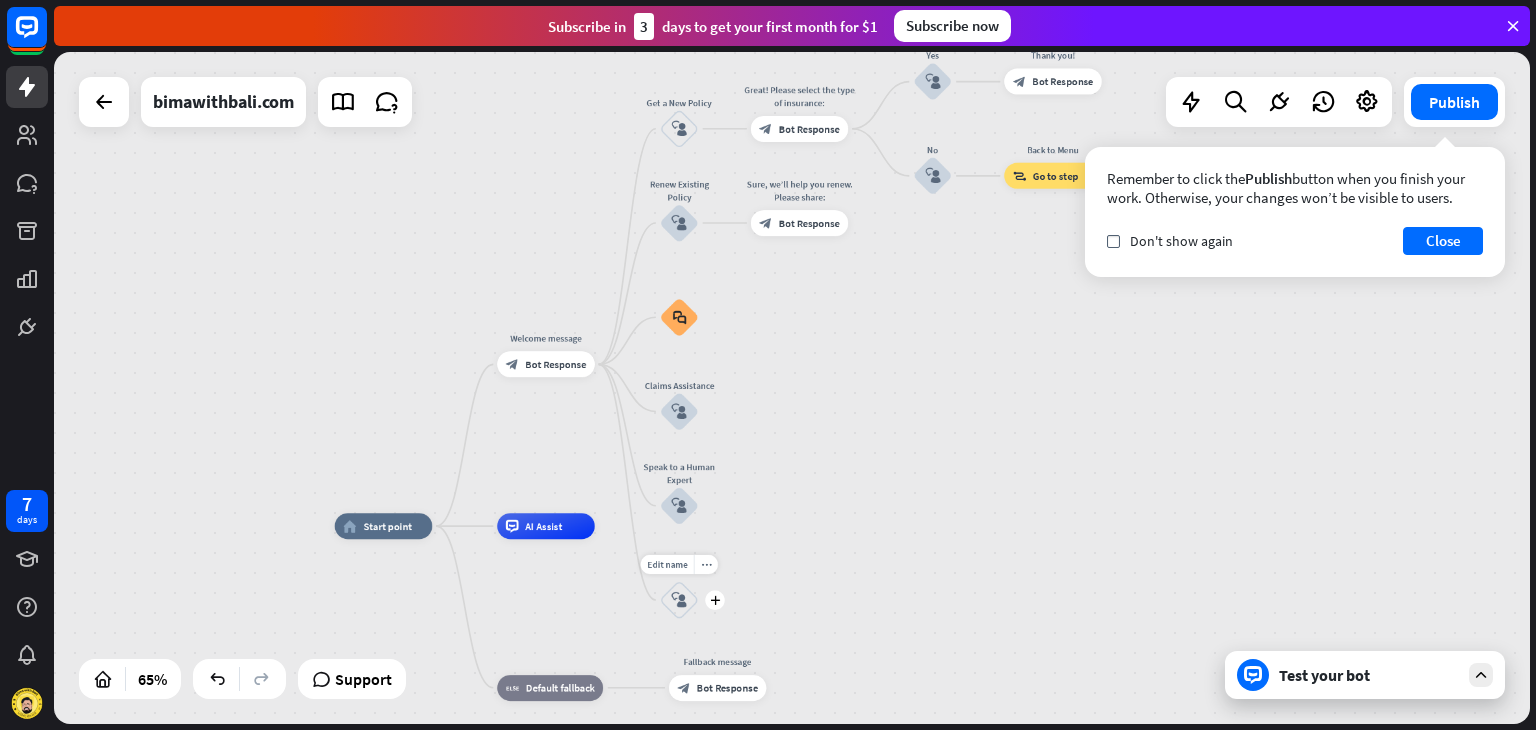 click on "block_user_input" at bounding box center (679, 600) 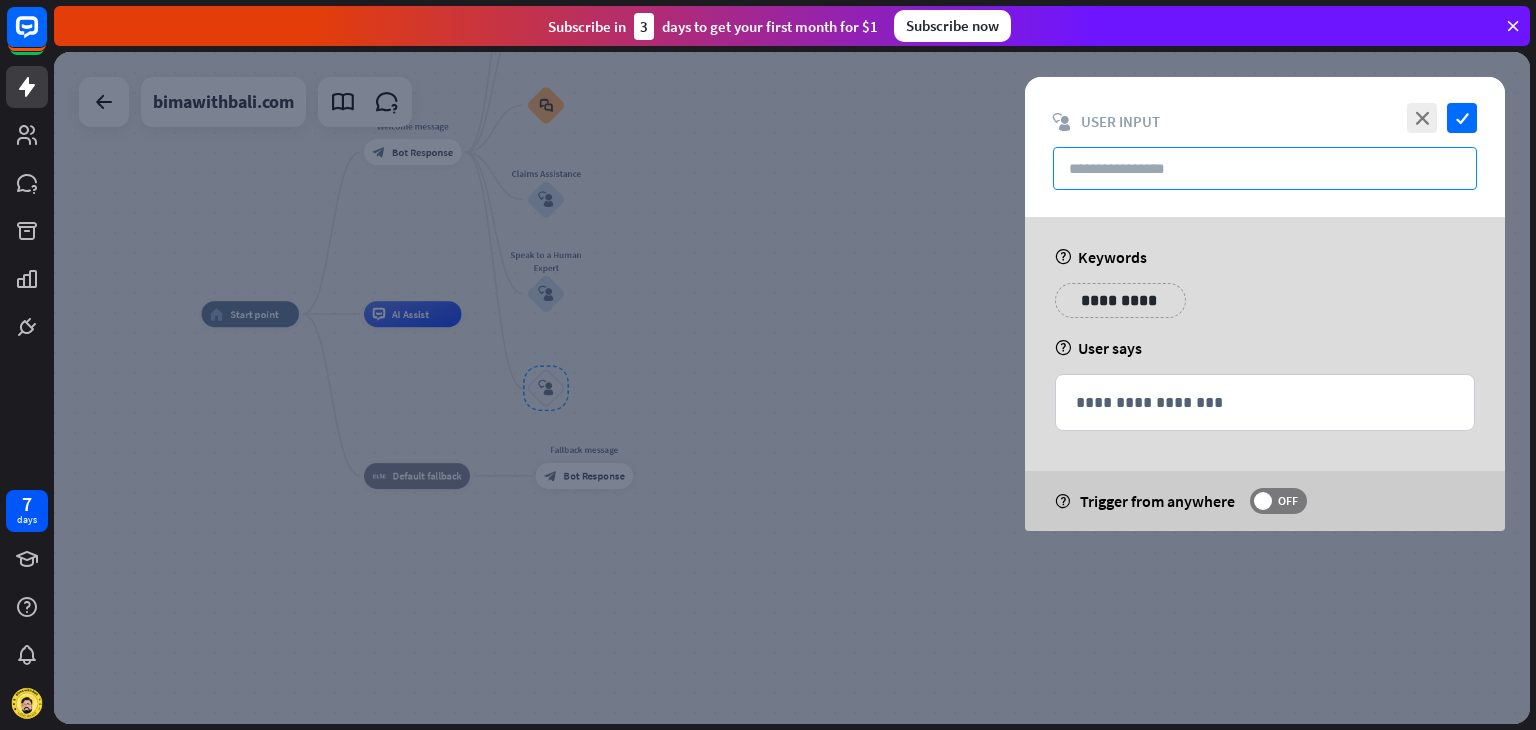 click at bounding box center (1265, 168) 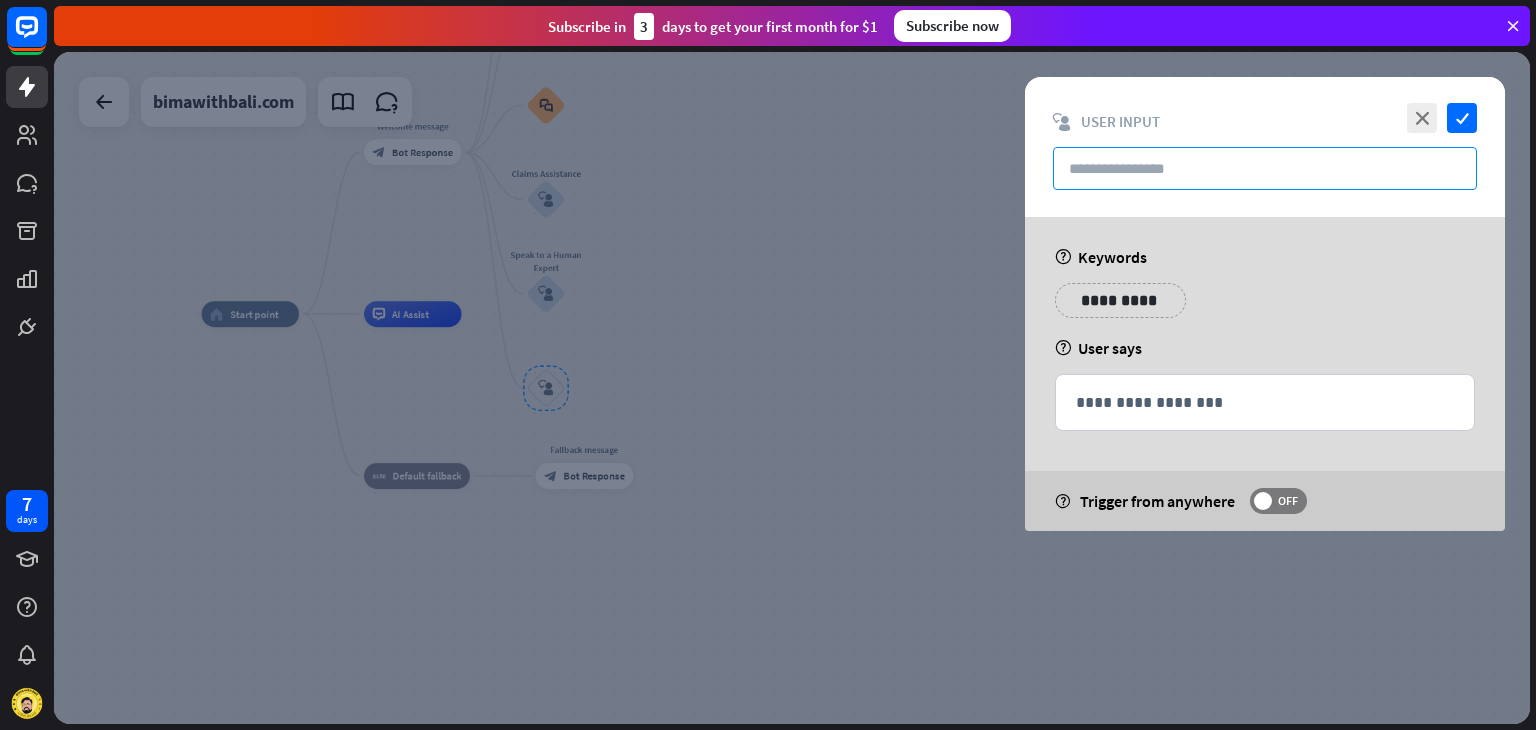 paste on "**********" 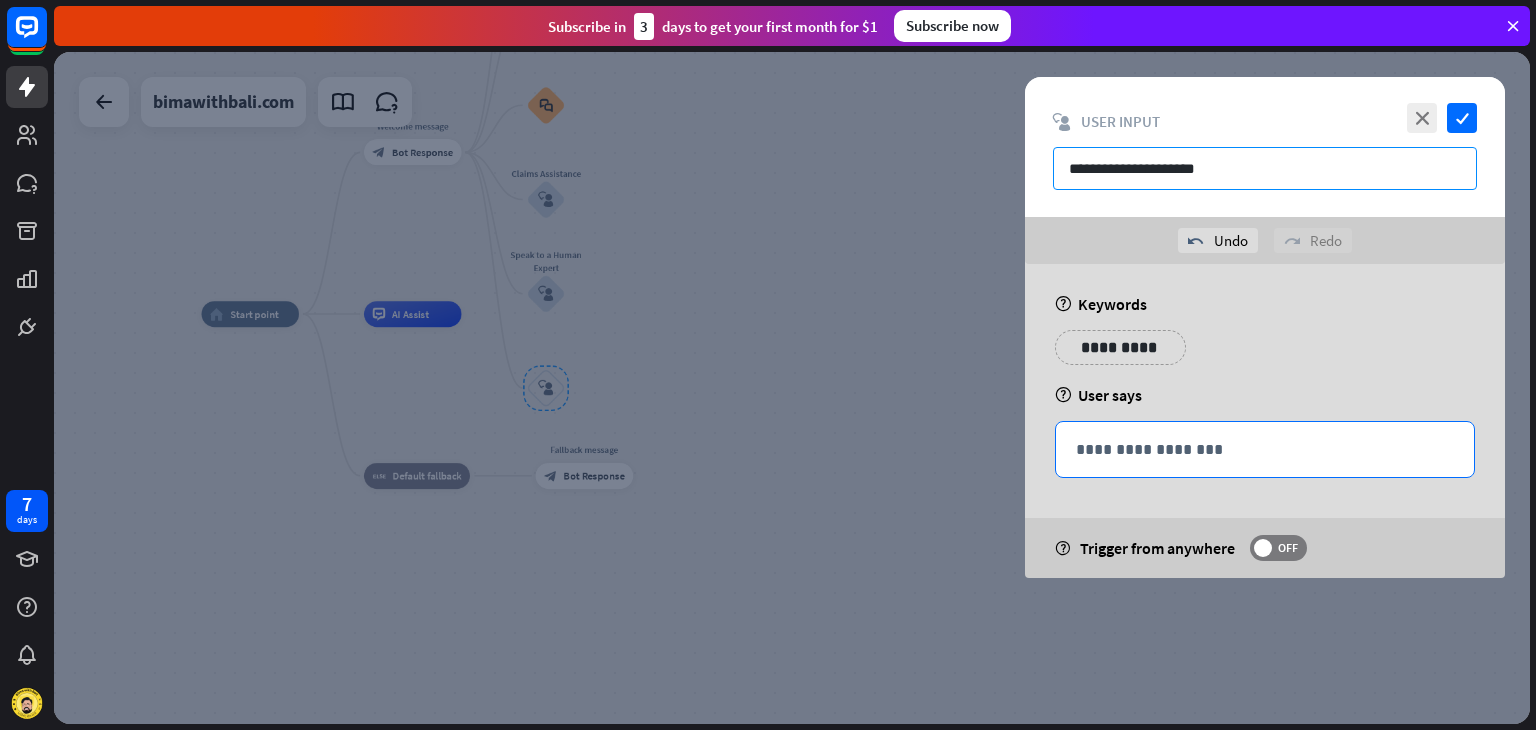 type on "**********" 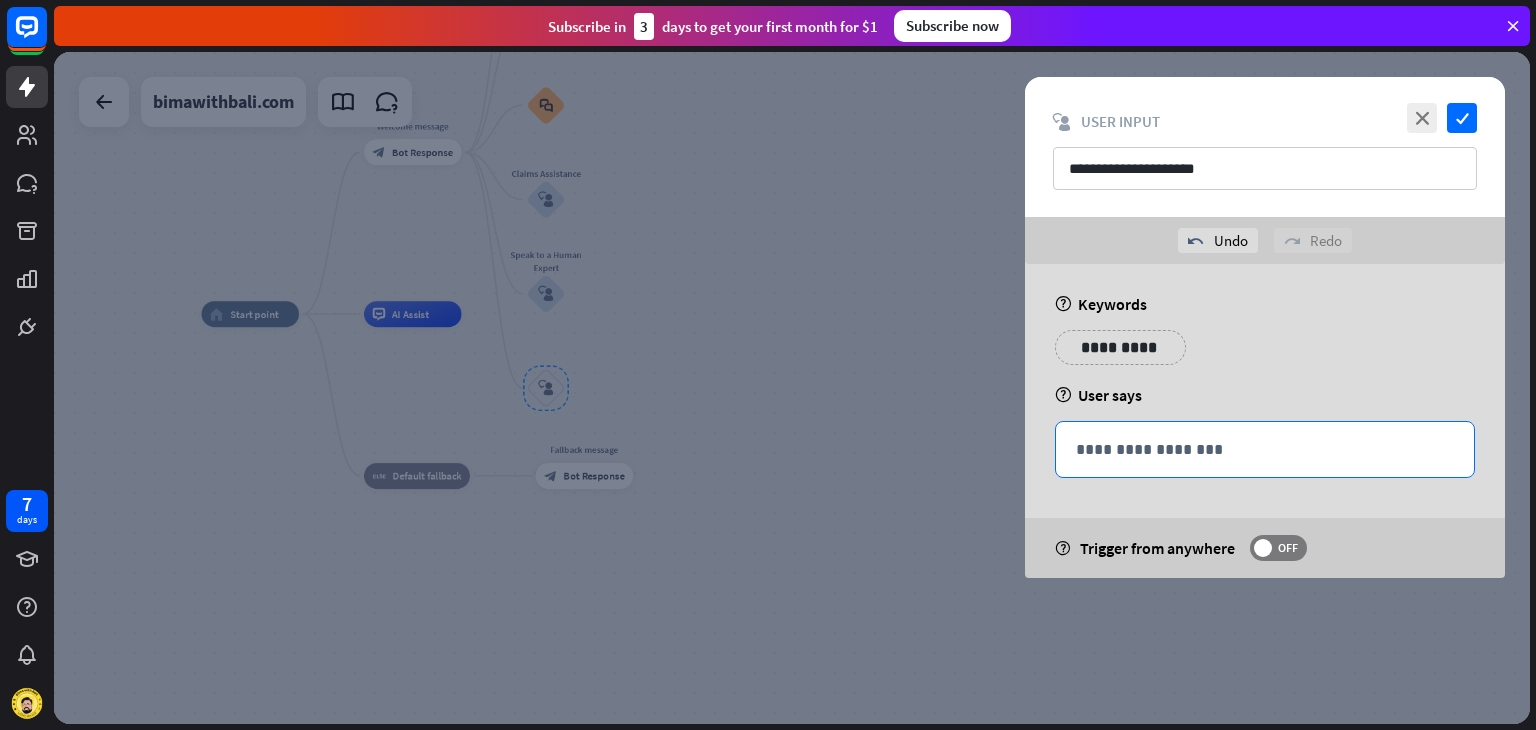 click on "**********" at bounding box center [1265, 449] 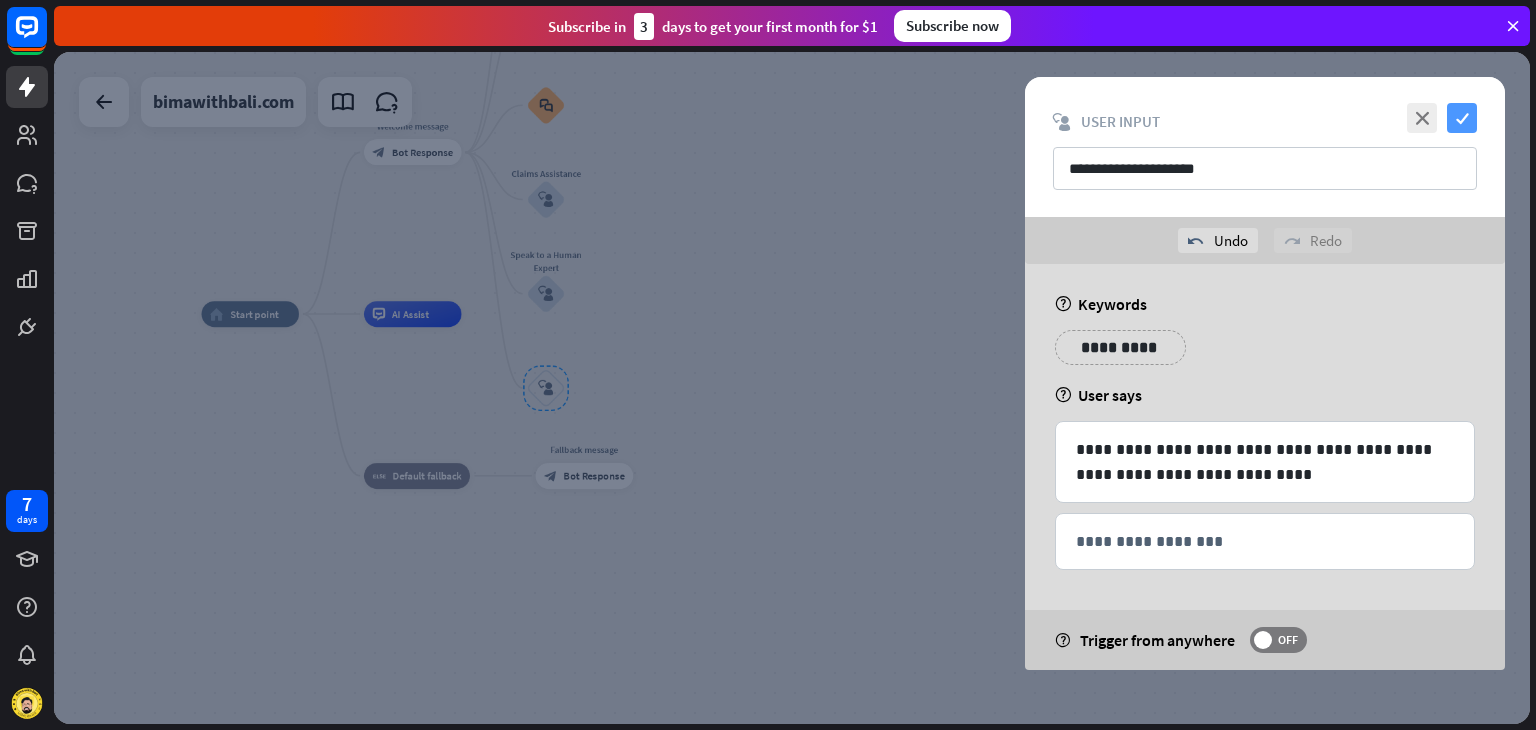 click on "check" at bounding box center (1462, 118) 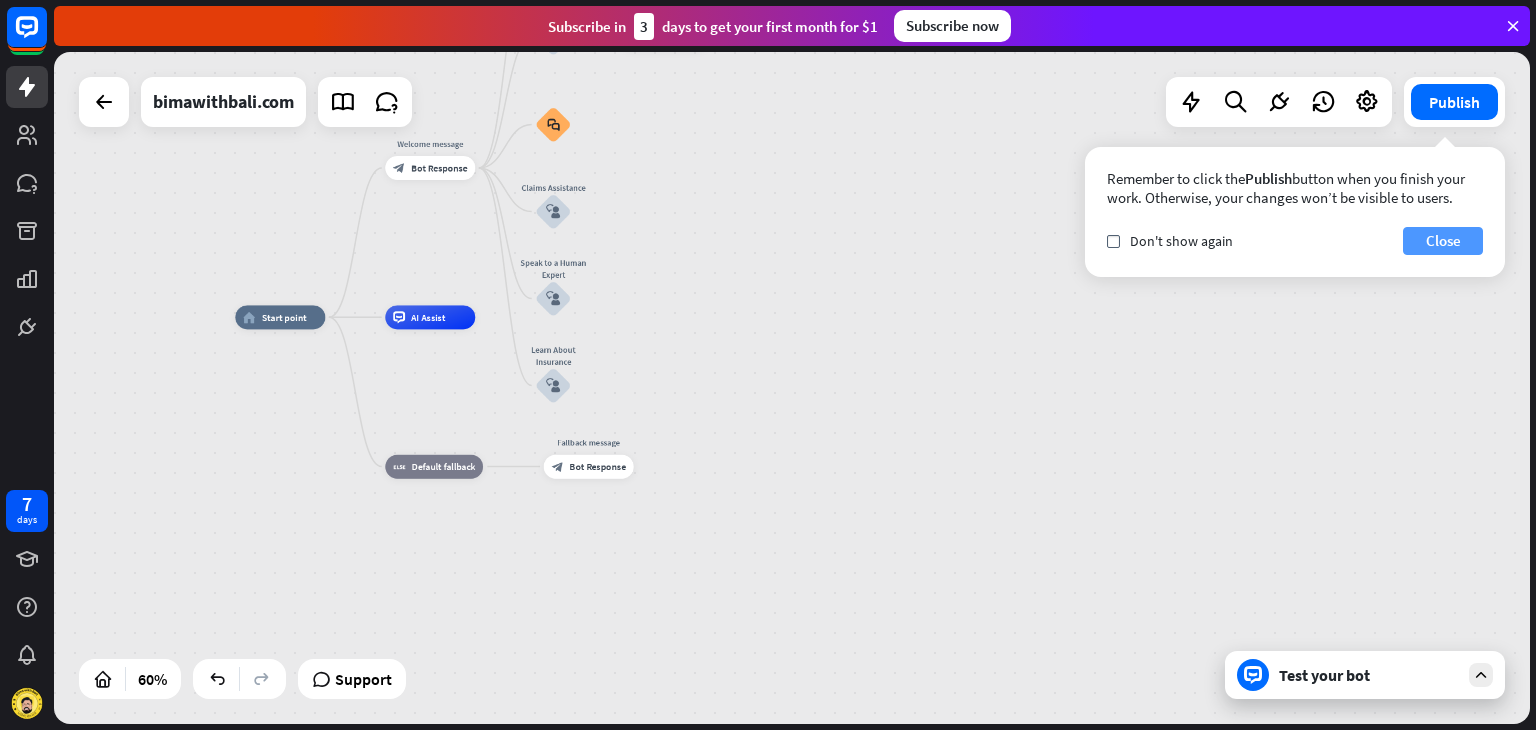 click on "Close" at bounding box center [1443, 241] 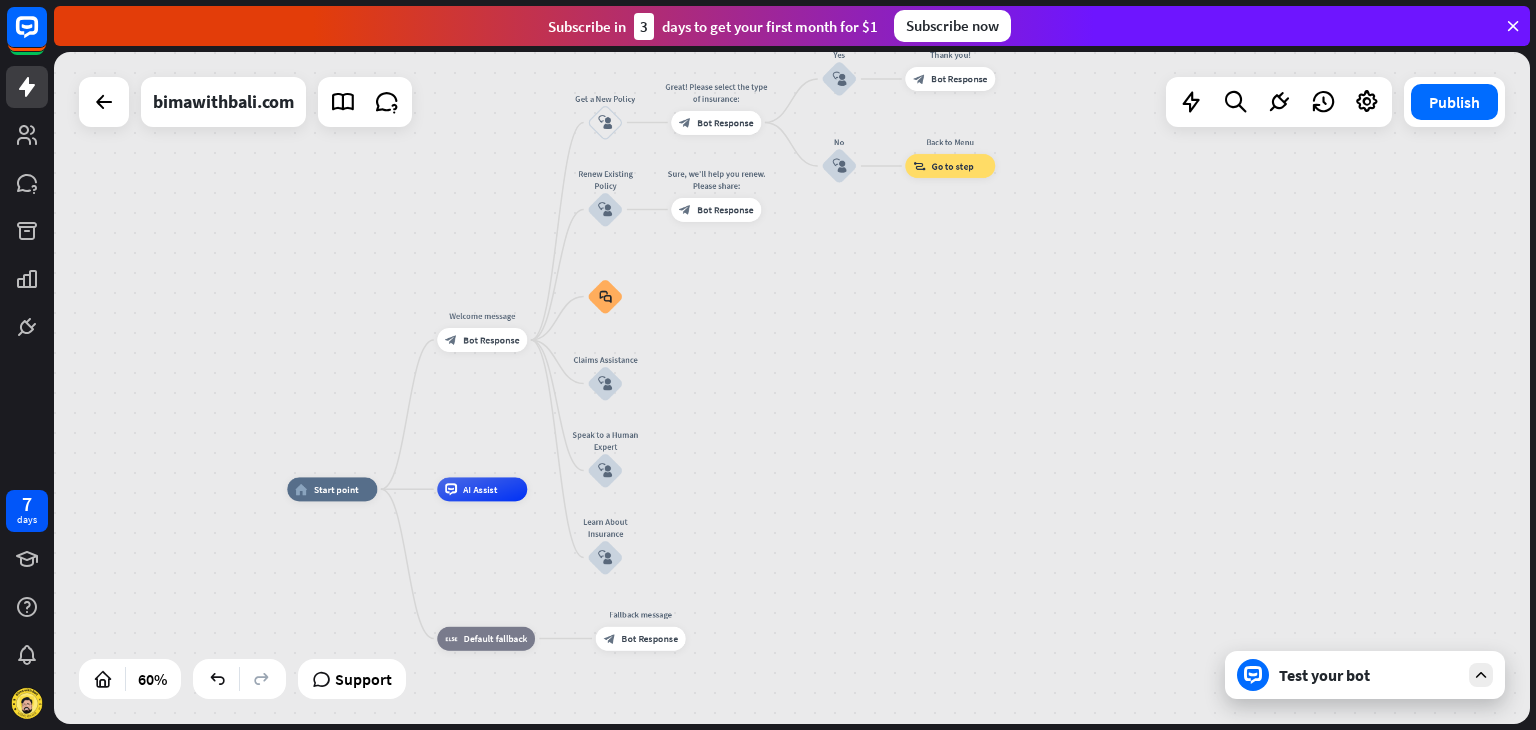 drag, startPoint x: 754, startPoint y: 266, endPoint x: 803, endPoint y: 437, distance: 177.88199 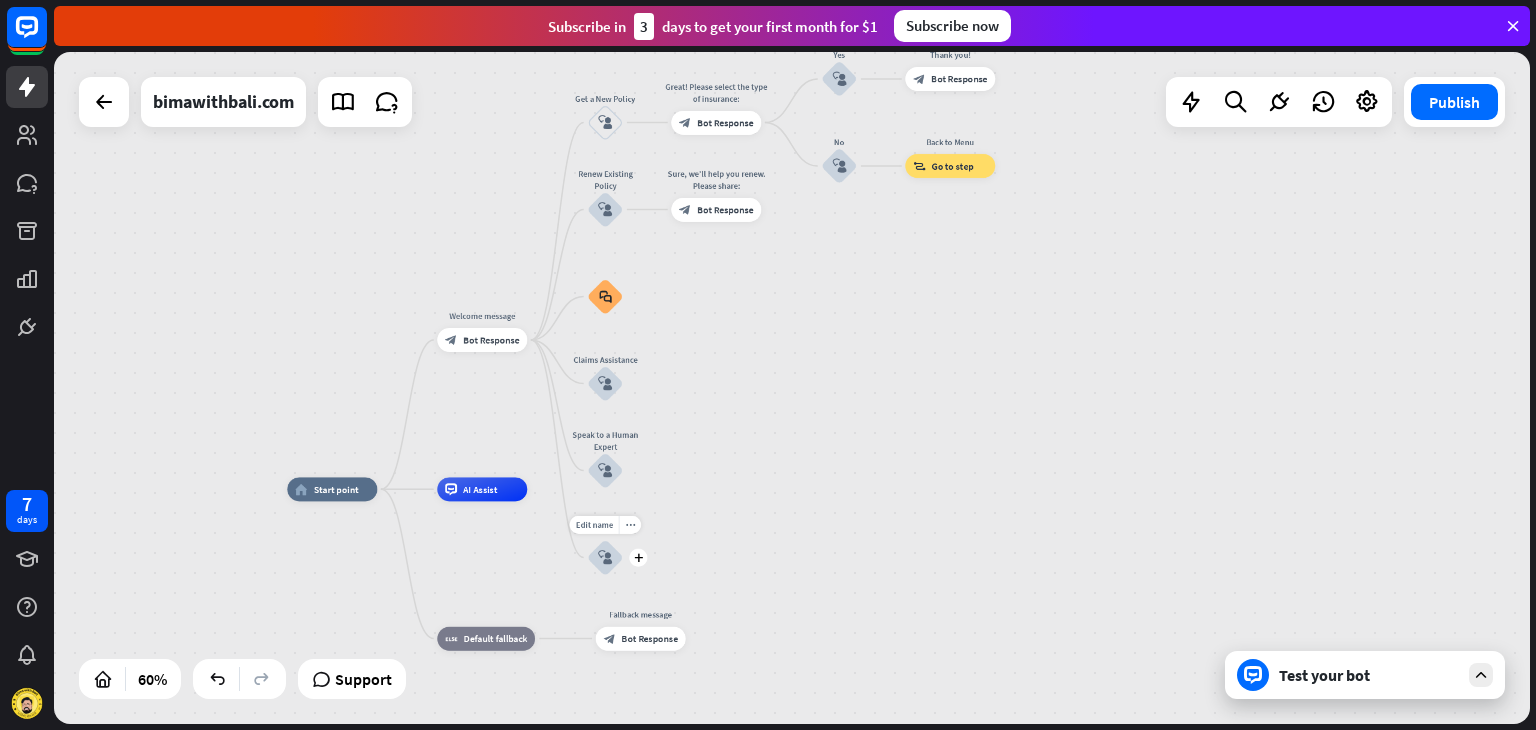 click on "Edit name   more_horiz         plus     block_user_input" at bounding box center [605, 558] 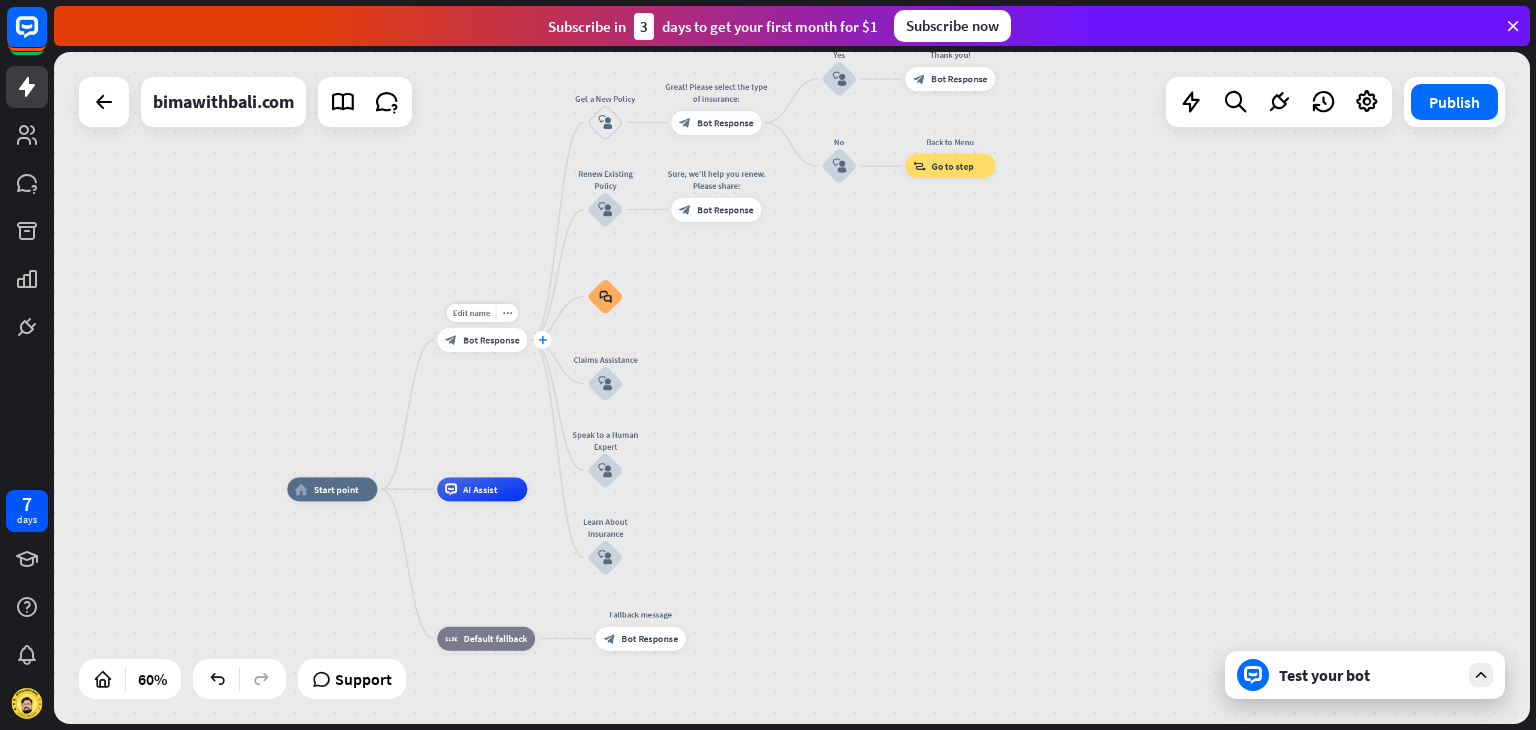 click on "plus" at bounding box center [542, 340] 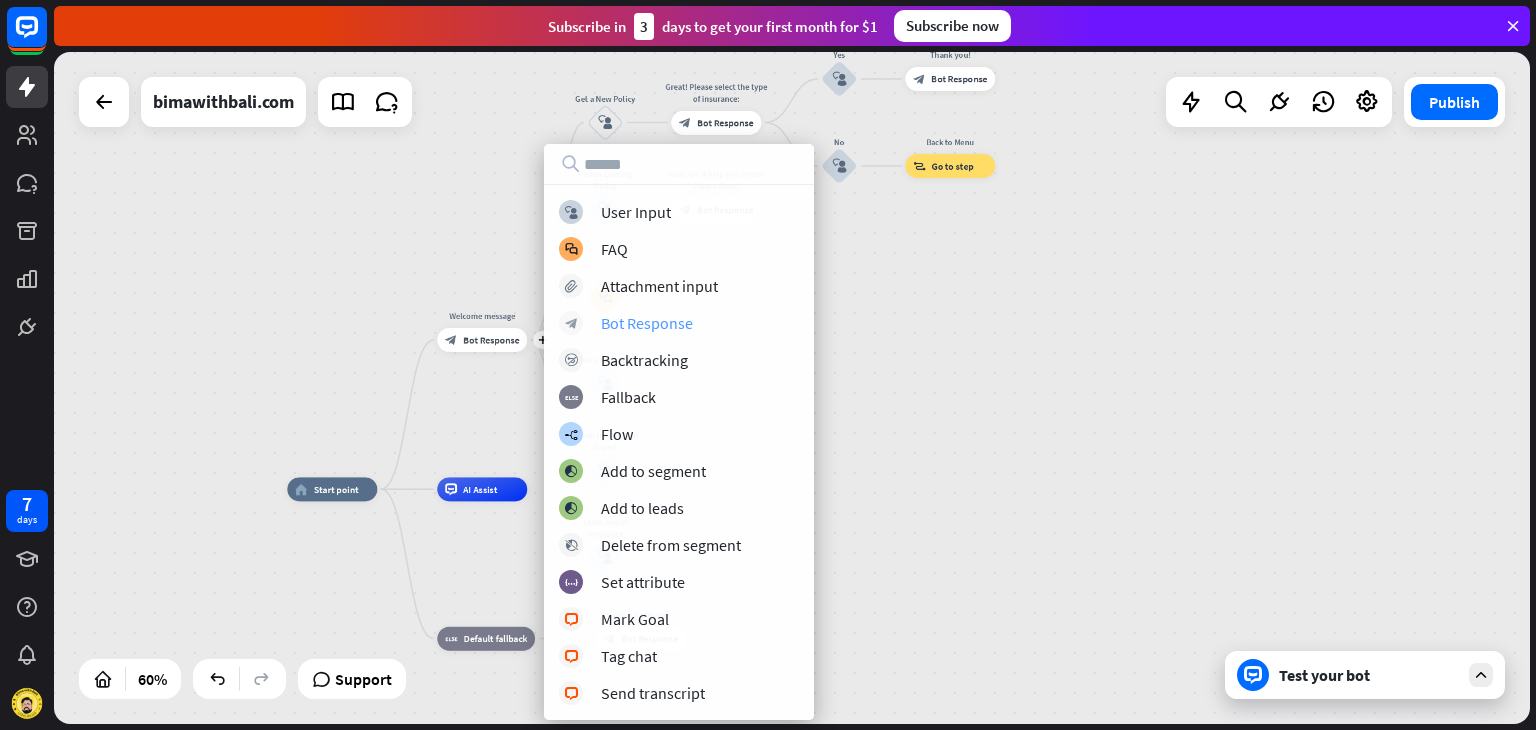 click on "Bot Response" at bounding box center [647, 323] 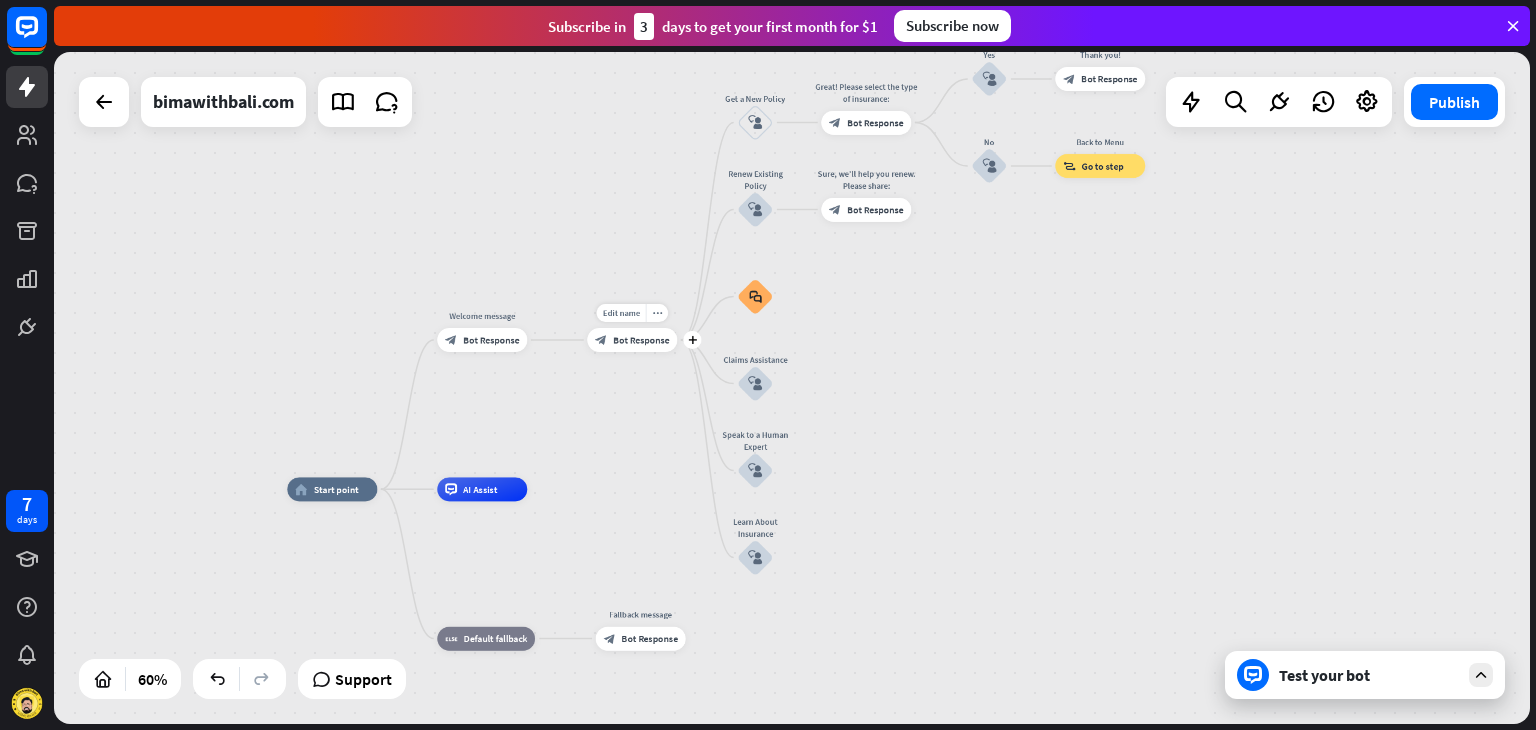 click on "Bot Response" at bounding box center [641, 340] 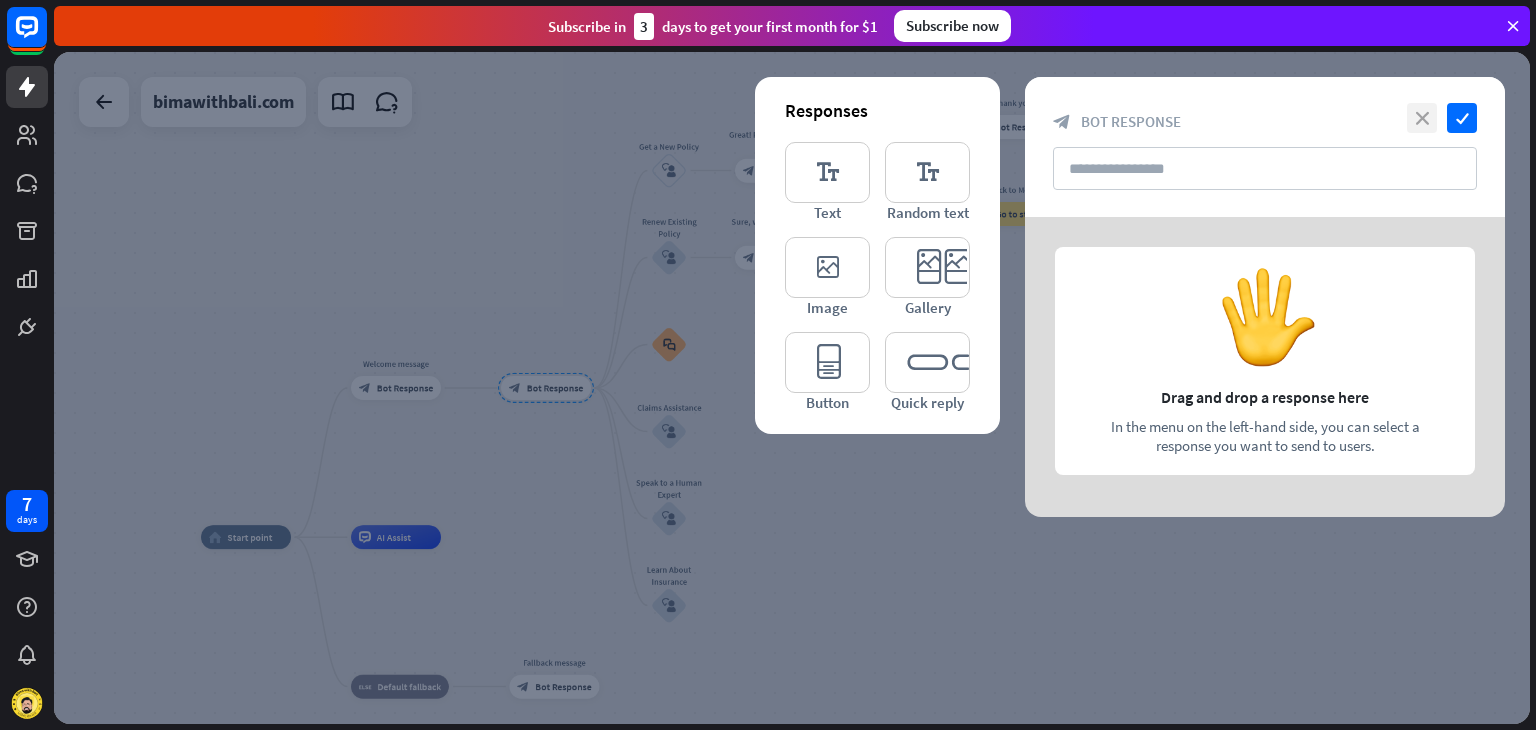 click on "close" at bounding box center [1422, 118] 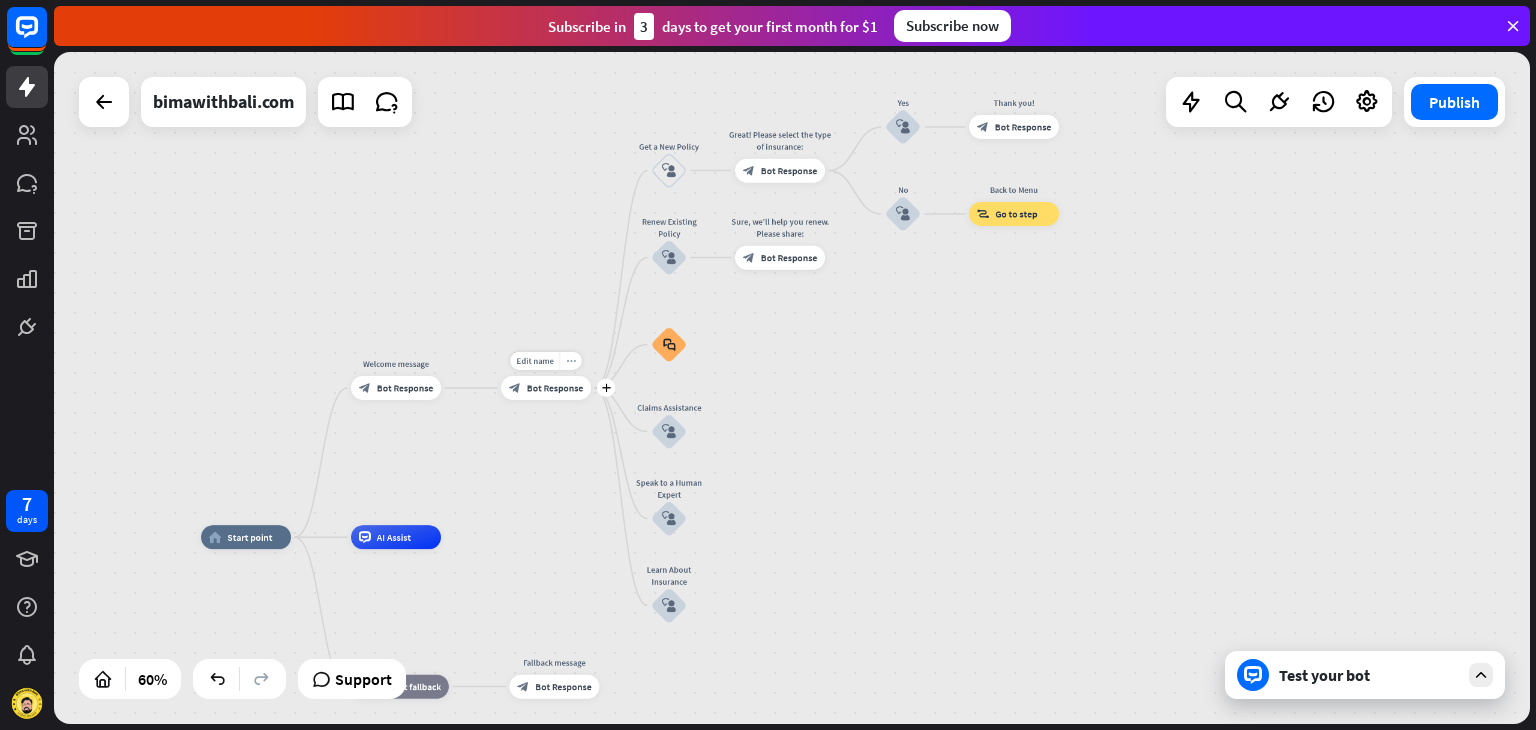 click on "more_horiz" at bounding box center [571, 361] 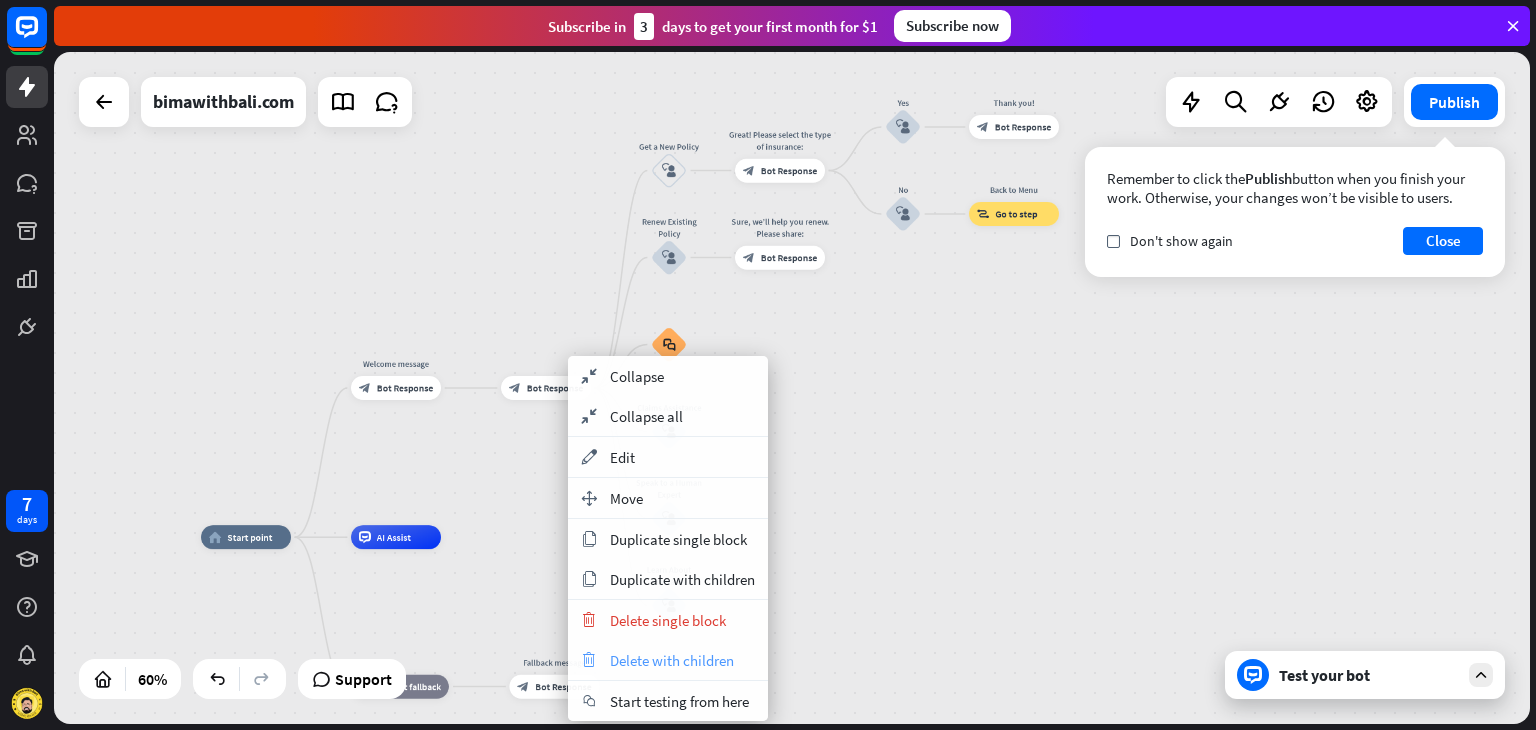 click on "Delete with children" at bounding box center (672, 660) 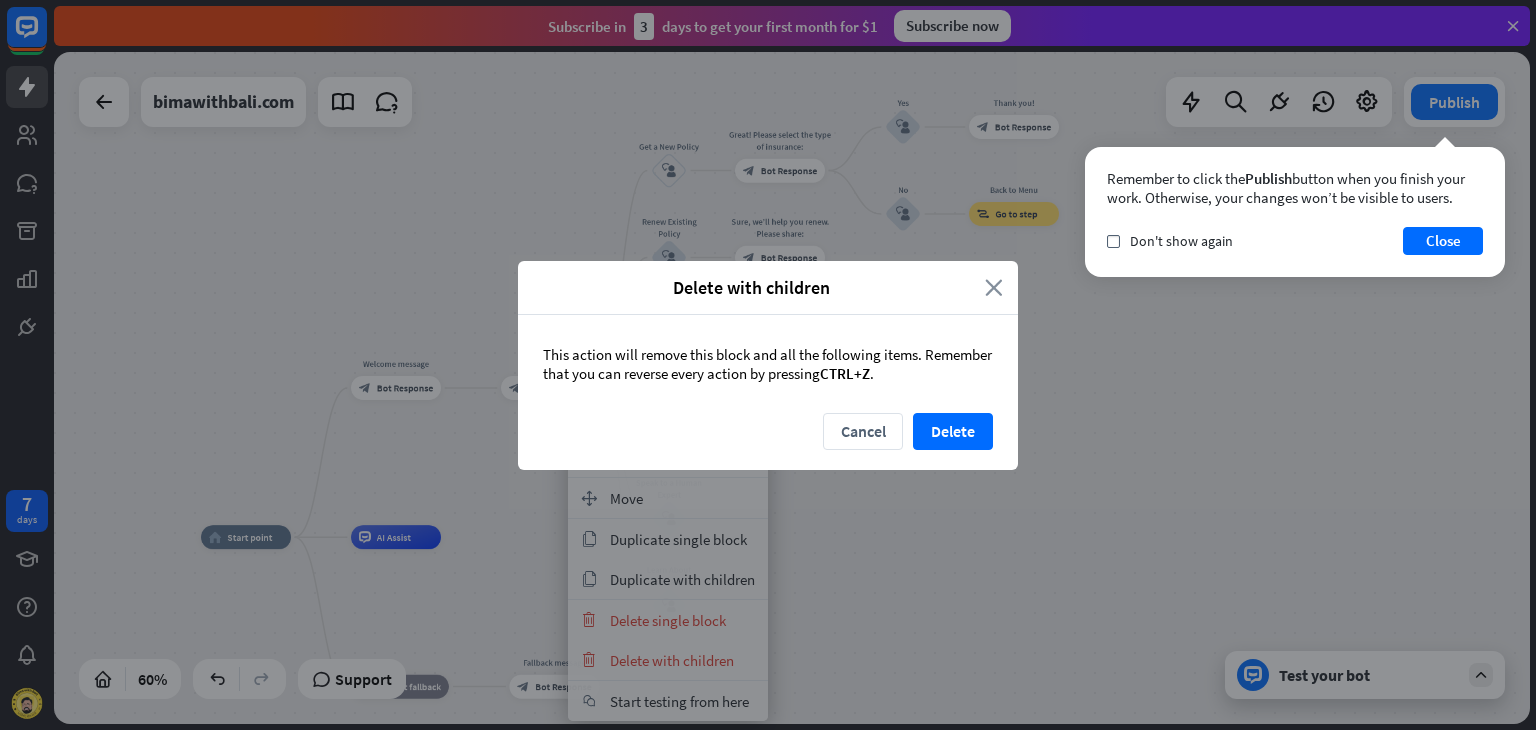 click on "close" at bounding box center (994, 287) 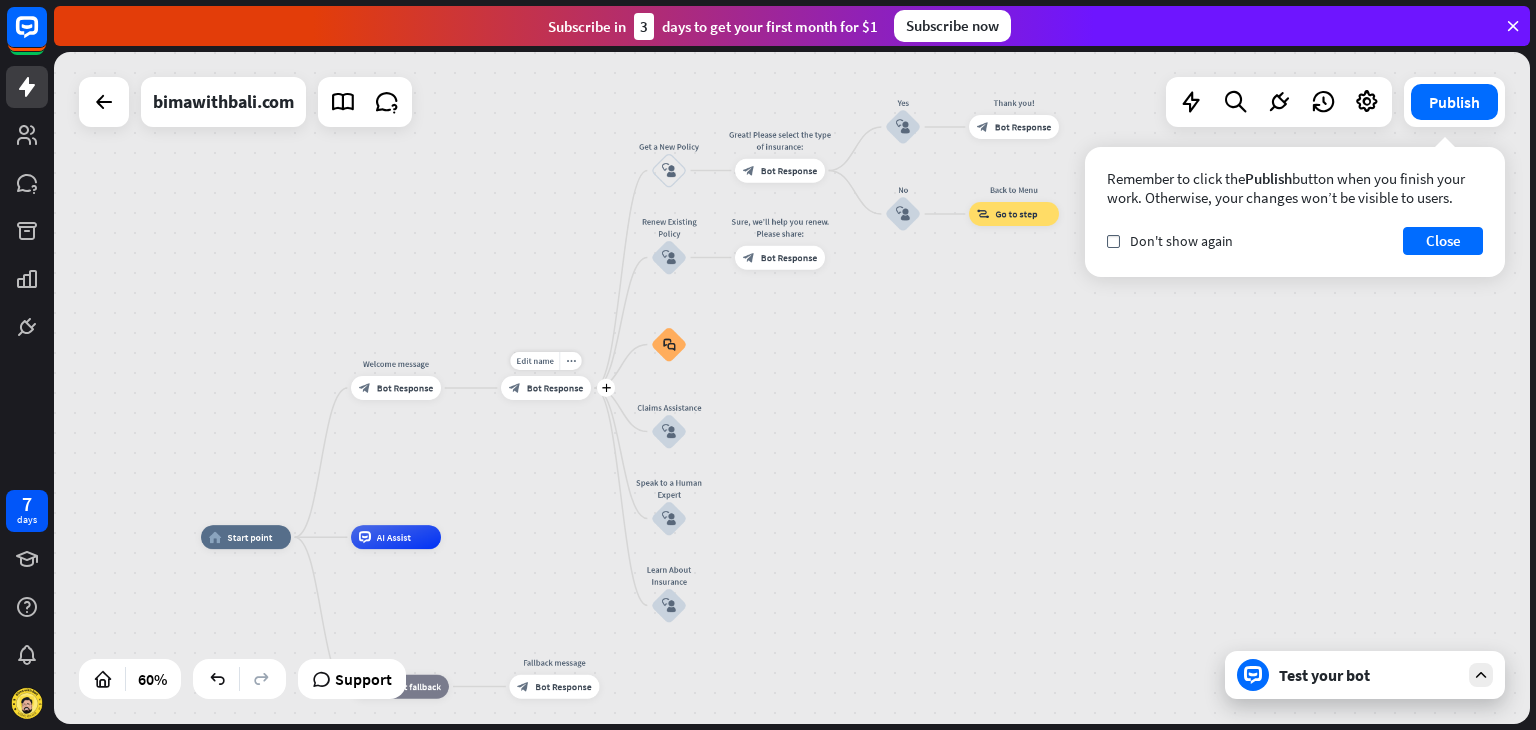 click on "Edit name   more_horiz         plus     block_bot_response   Bot Response" at bounding box center [546, 388] 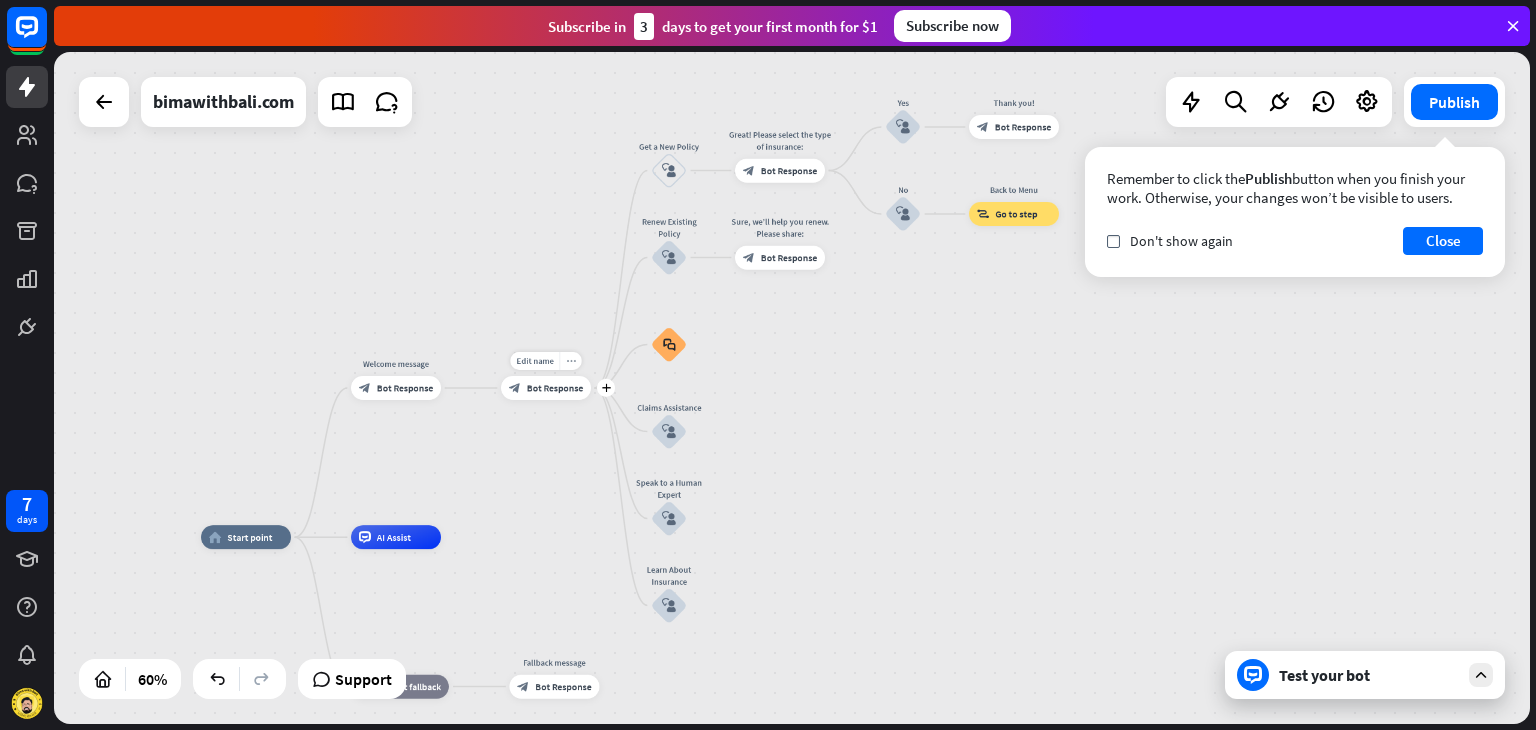 click on "more_horiz" at bounding box center [571, 361] 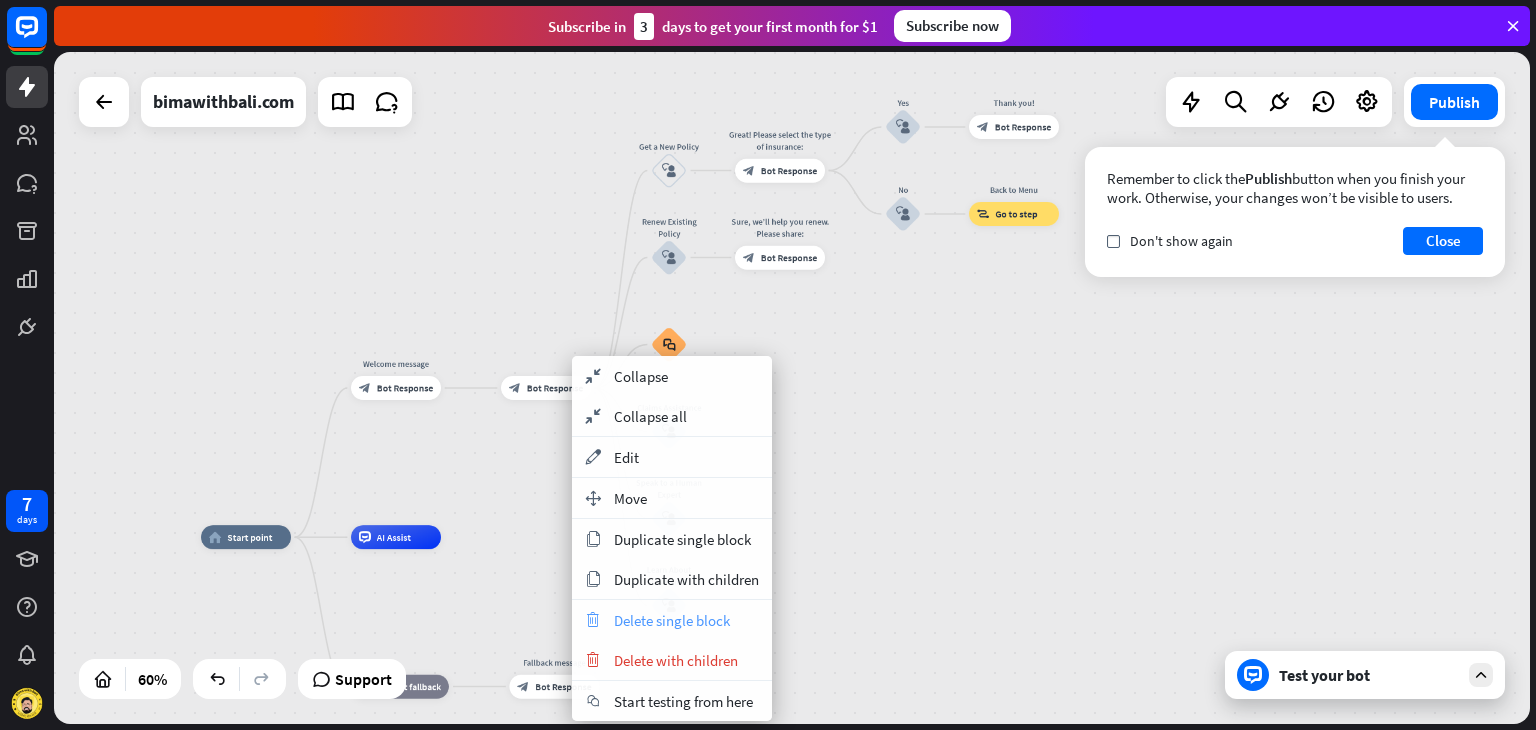 click on "Delete single block" at bounding box center [672, 620] 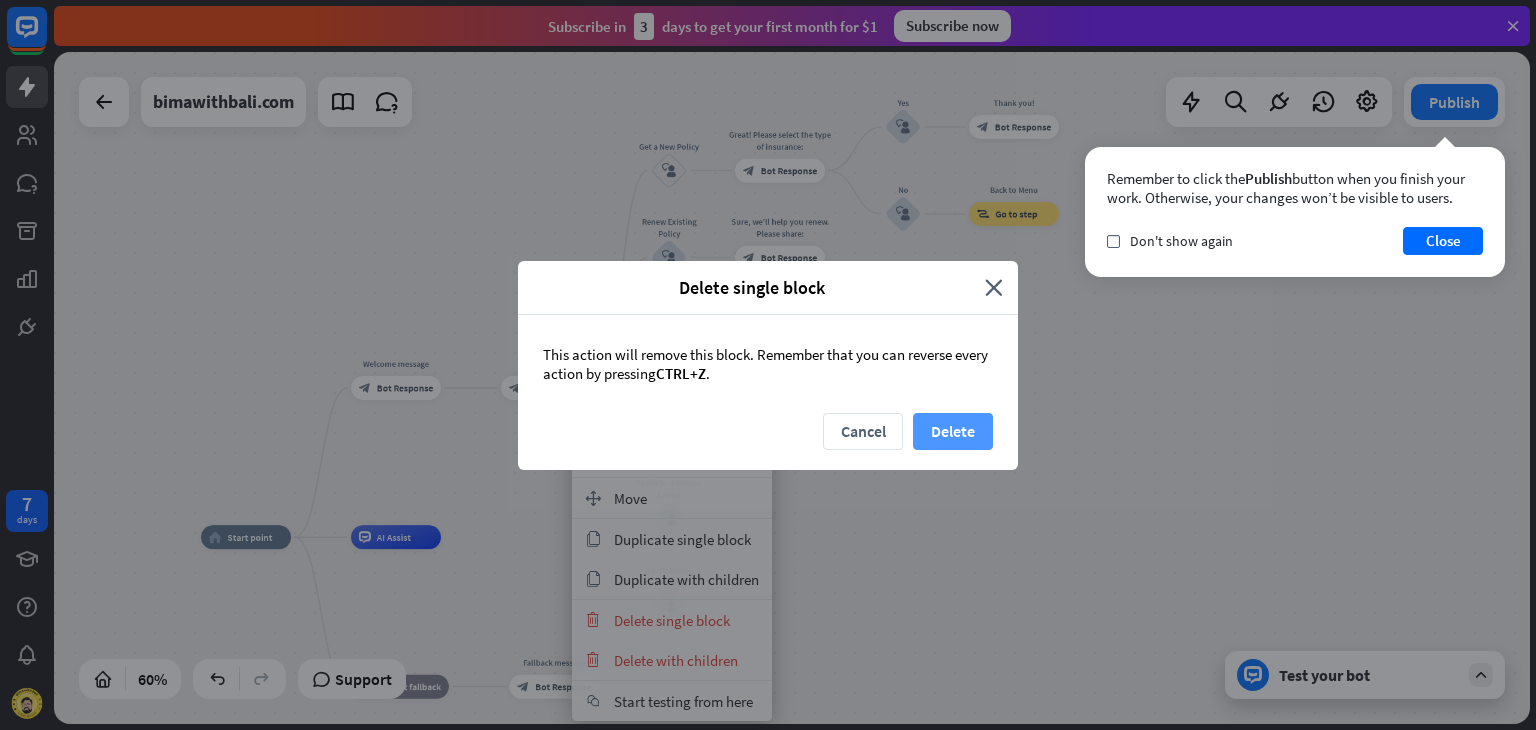 click on "Delete" at bounding box center [953, 431] 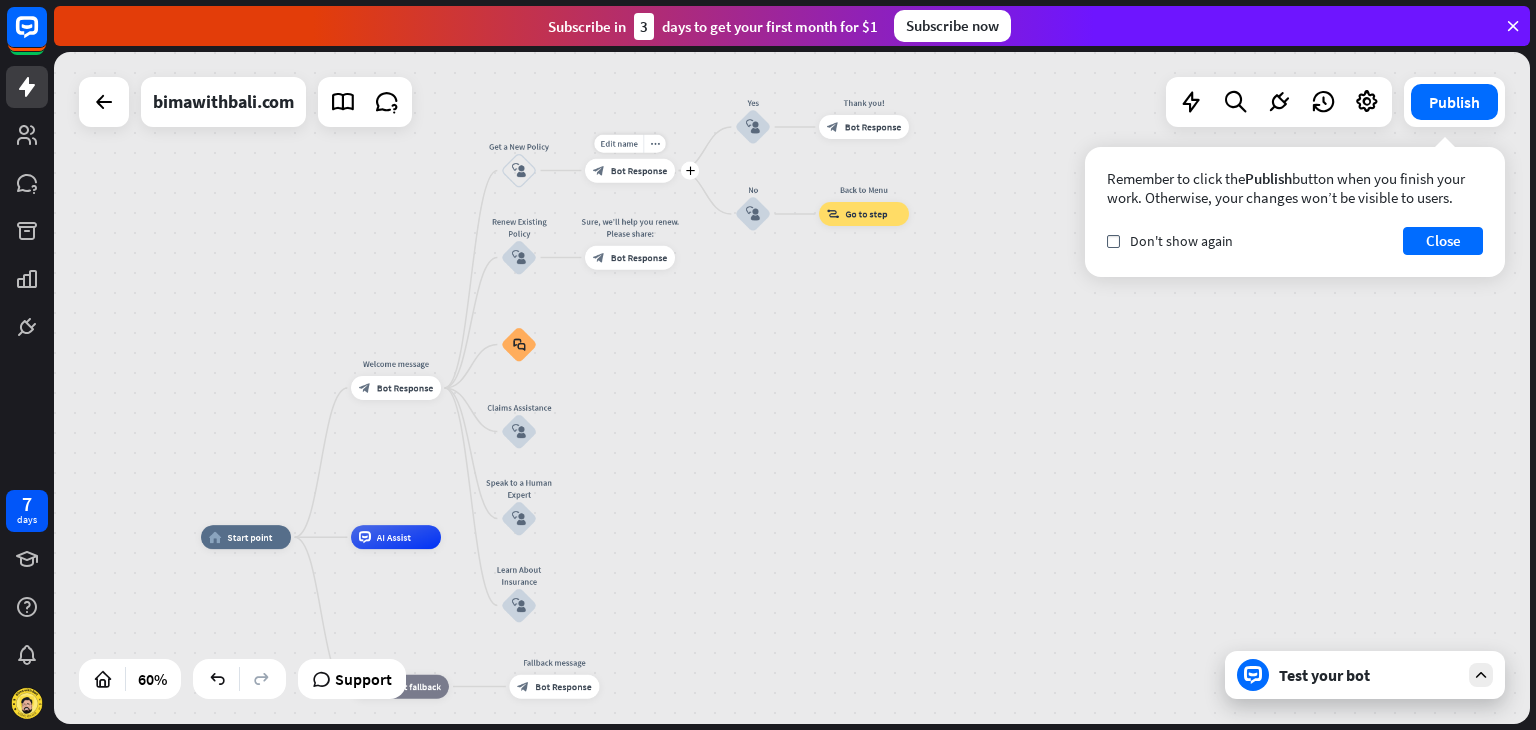 click on "Bot Response" at bounding box center (639, 171) 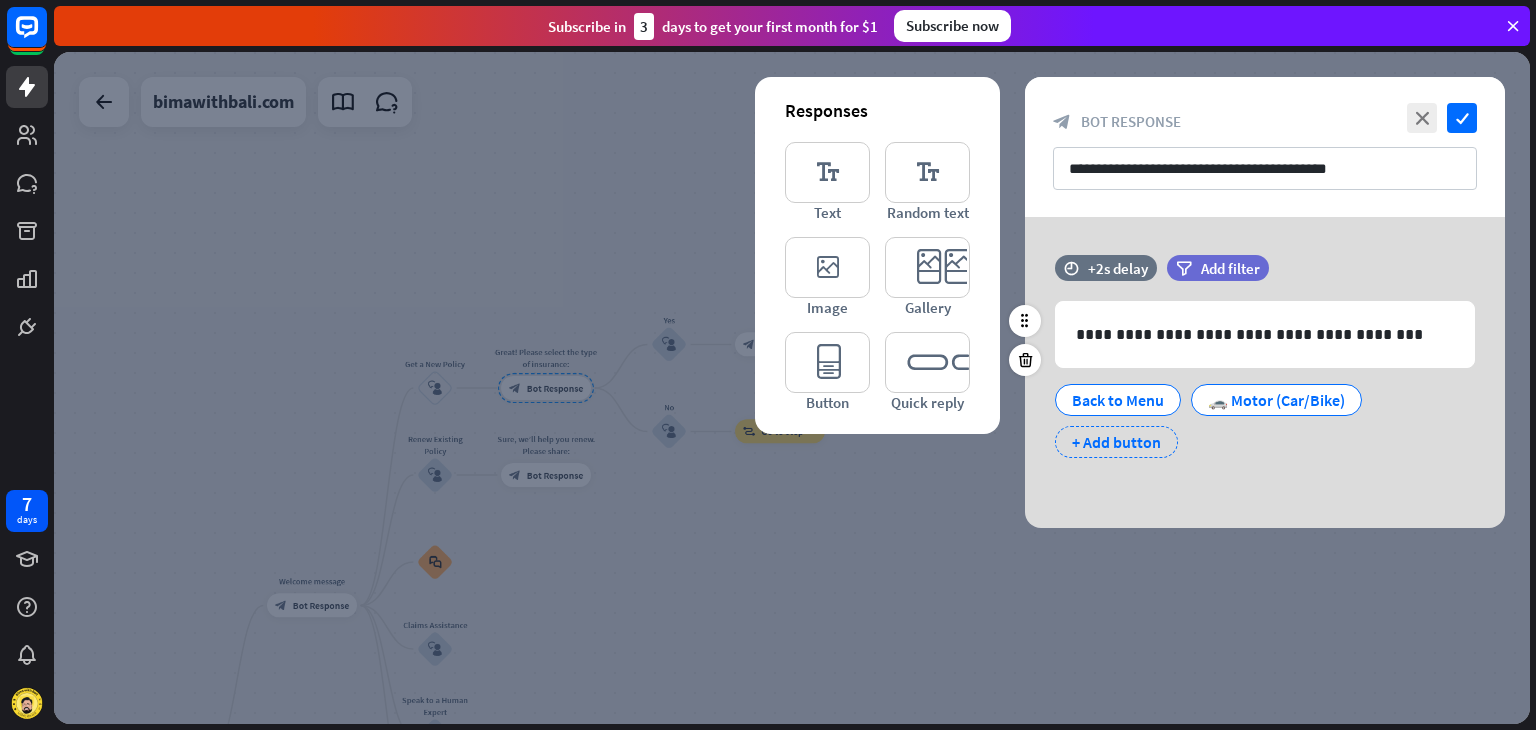 click on "+ Add button" at bounding box center [1116, 442] 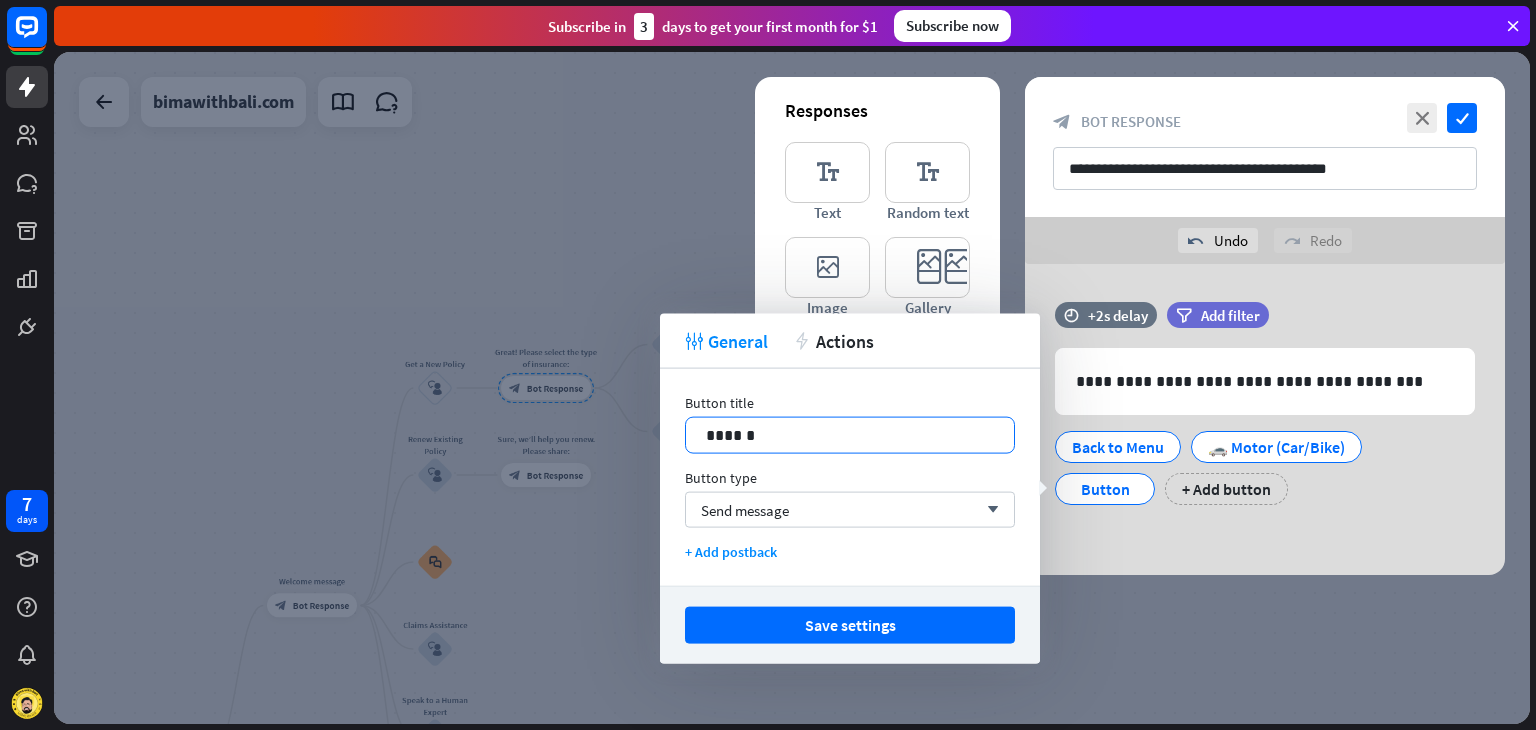click on "******" at bounding box center (850, 435) 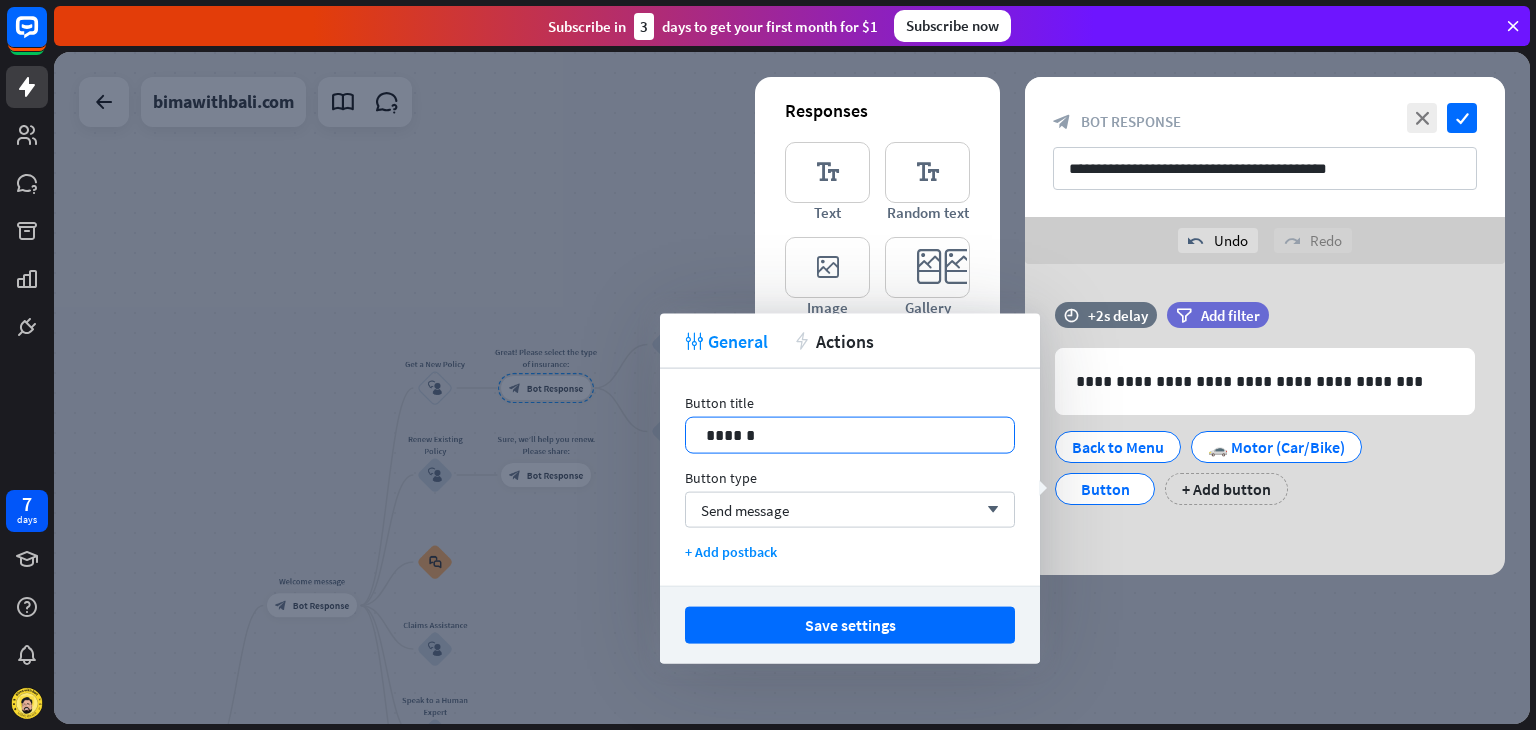 click on "******" at bounding box center [850, 435] 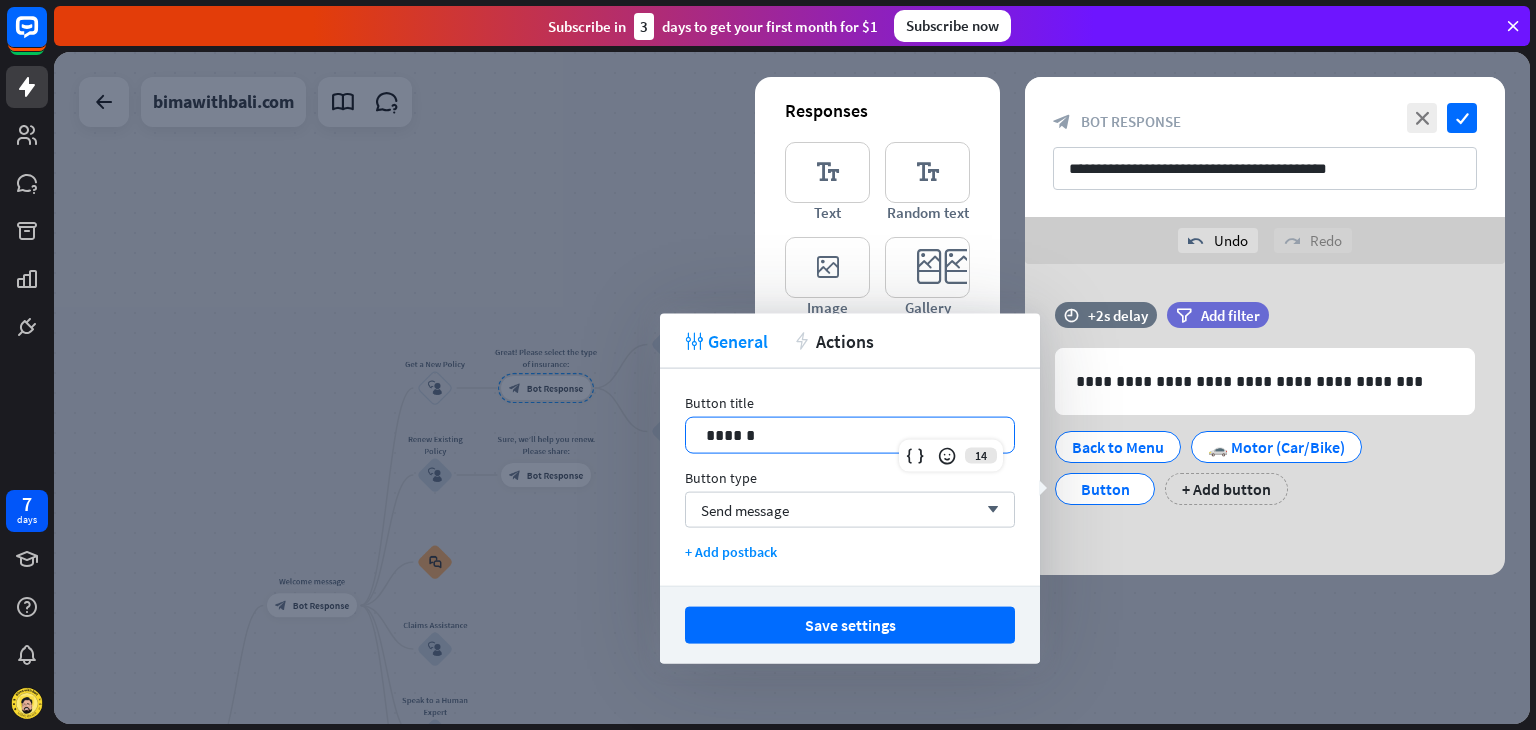 click on "******" at bounding box center [850, 435] 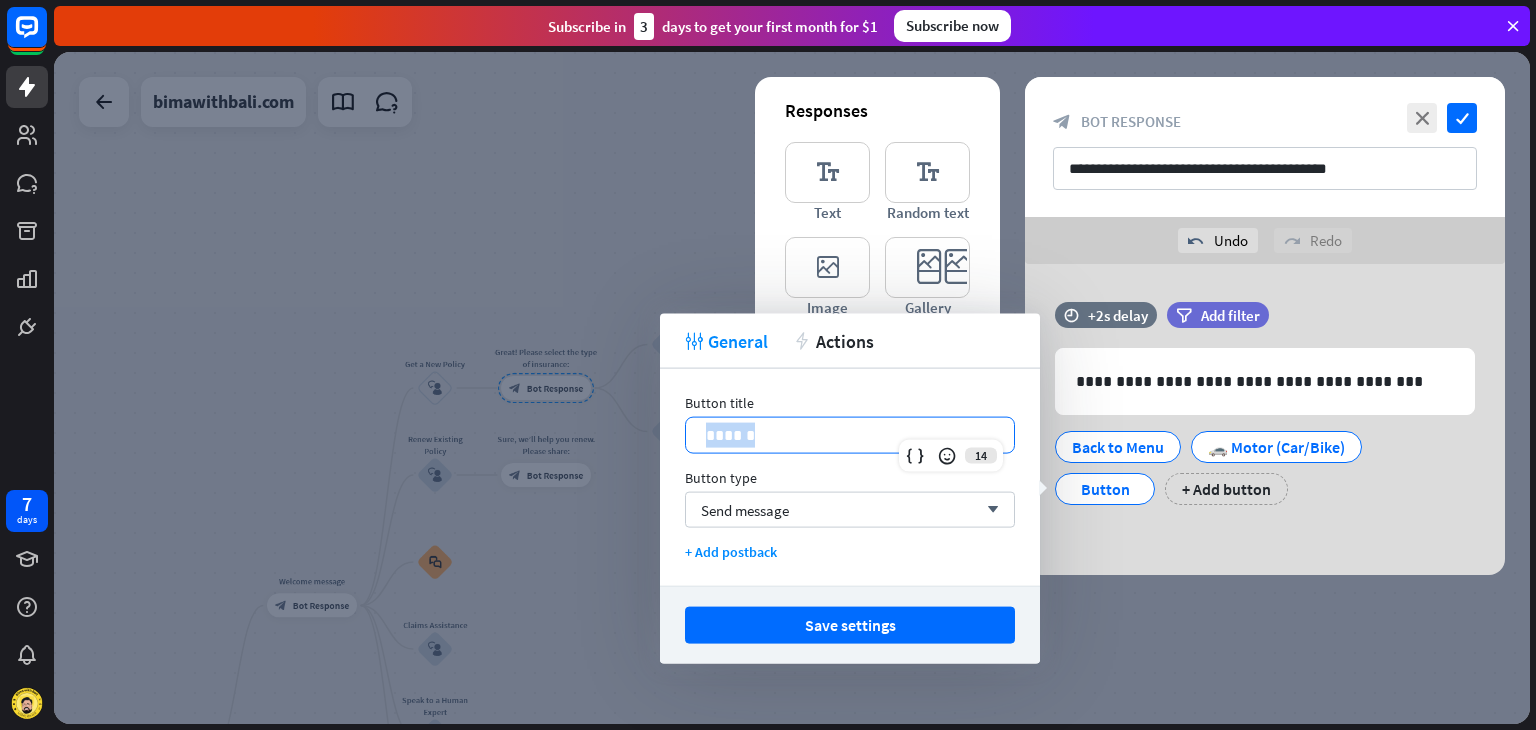 click on "******" at bounding box center (850, 435) 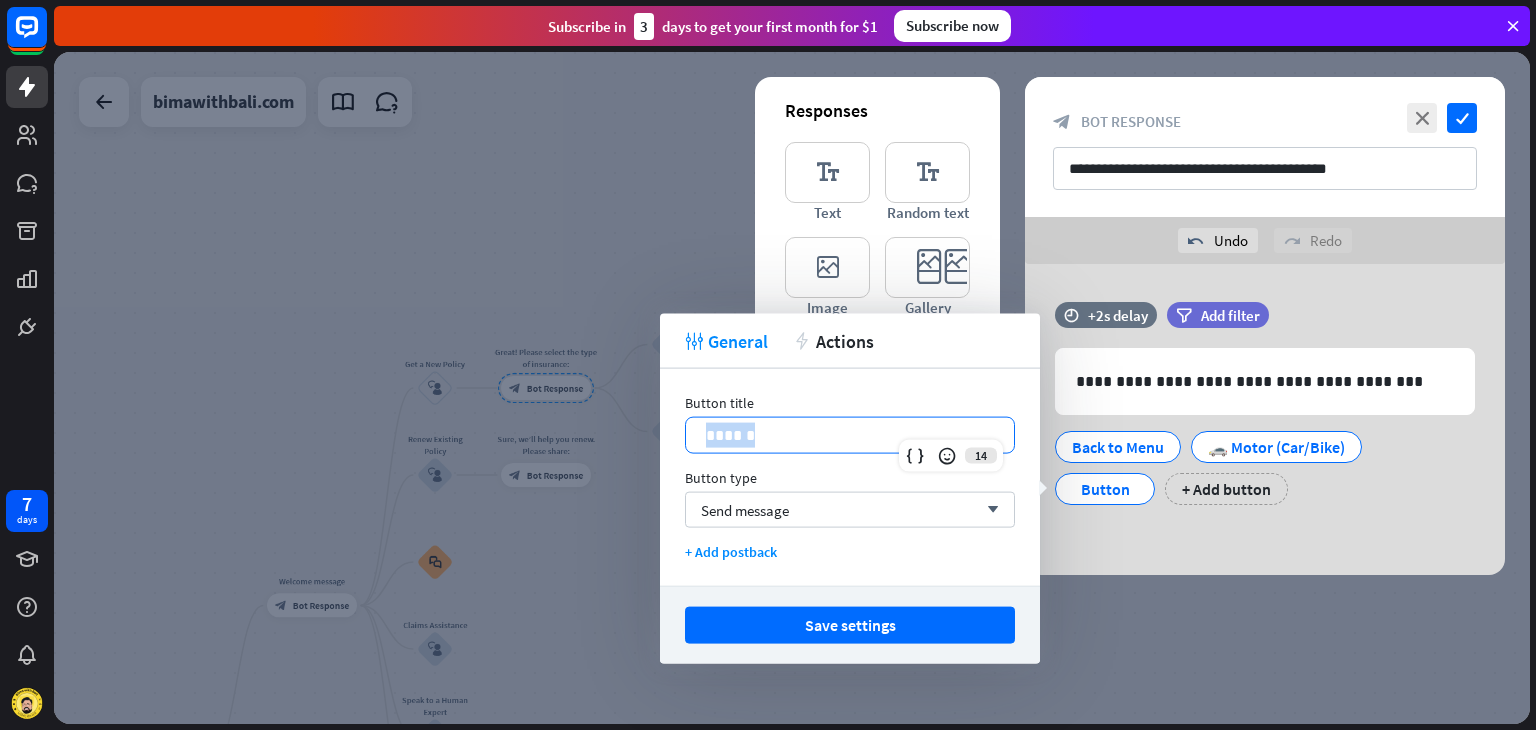 paste 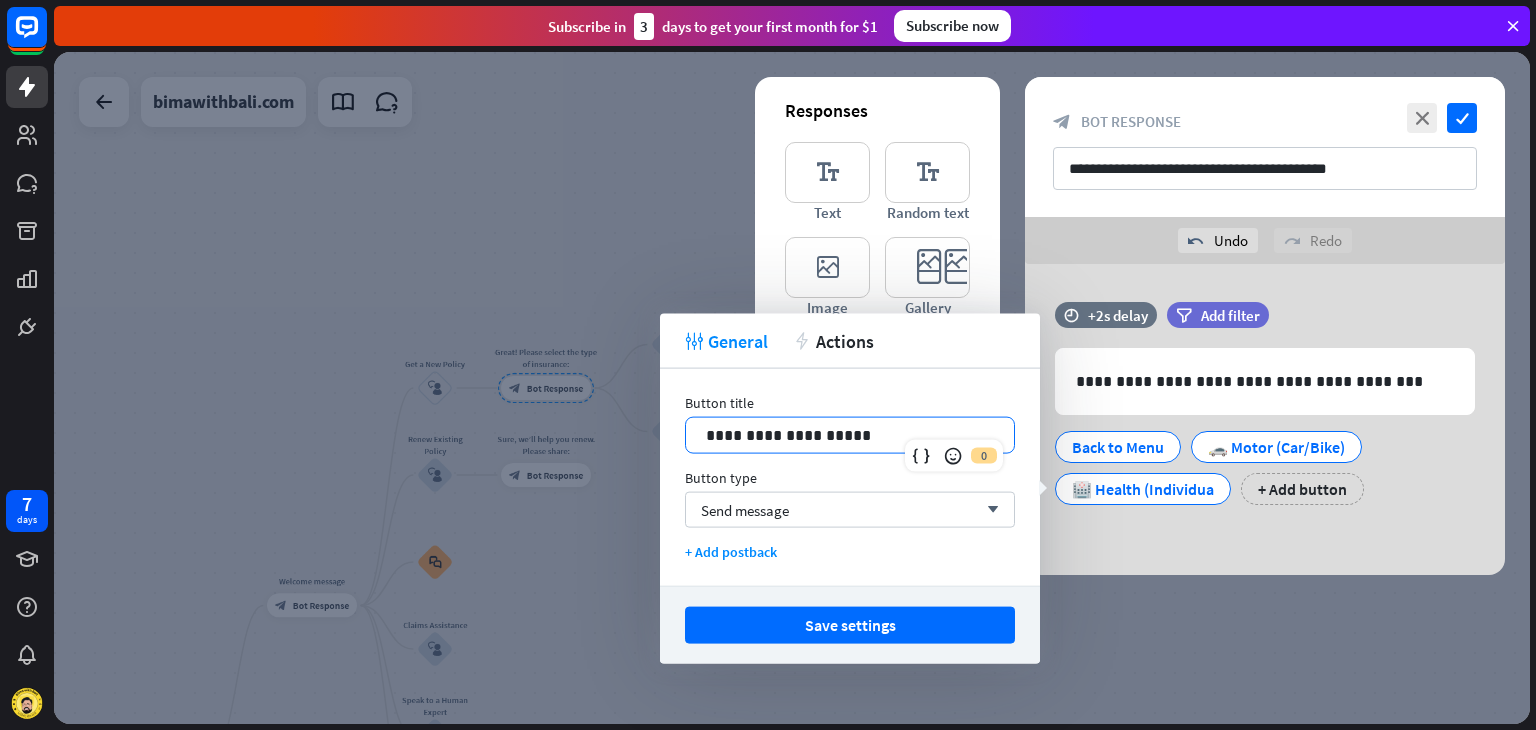 type 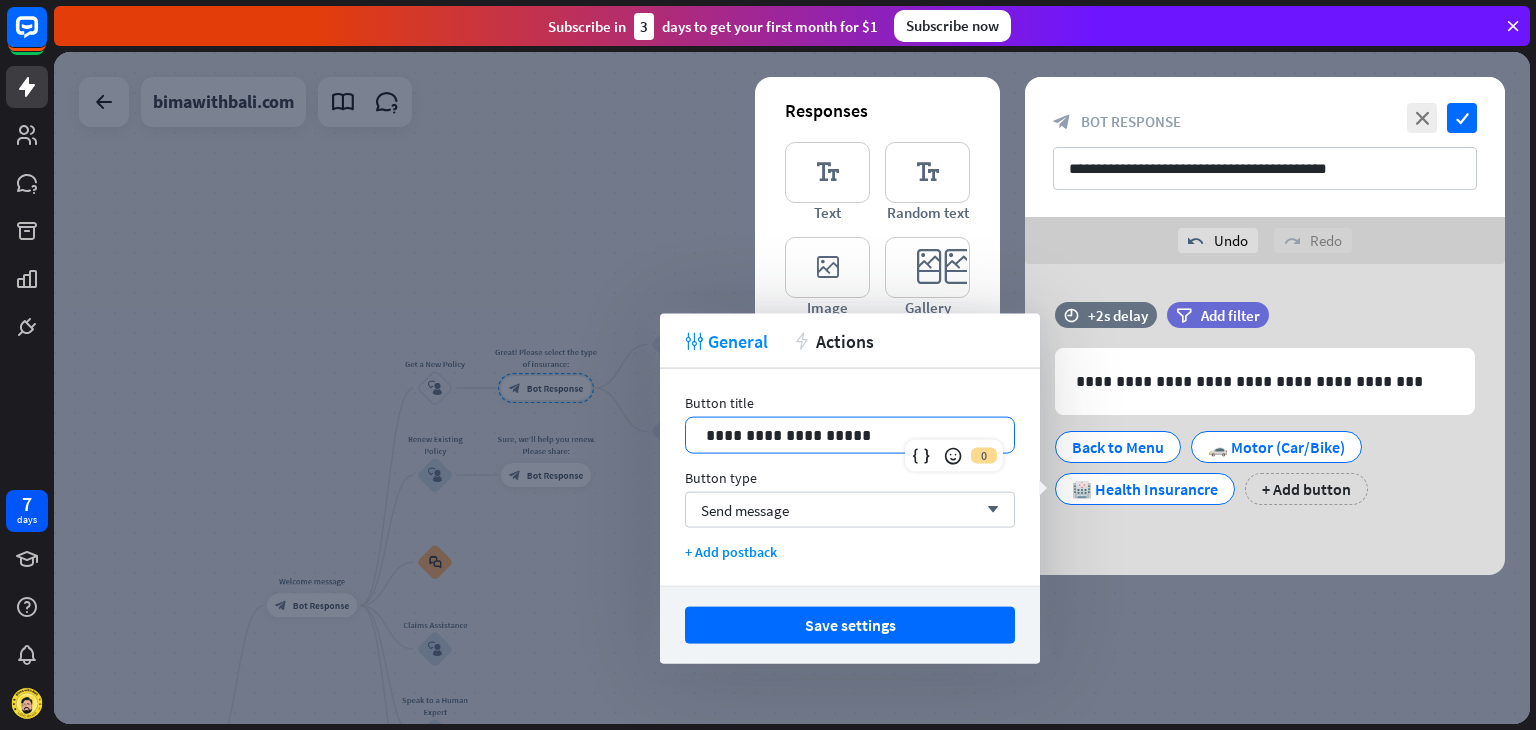 click on "Button type" at bounding box center (850, 478) 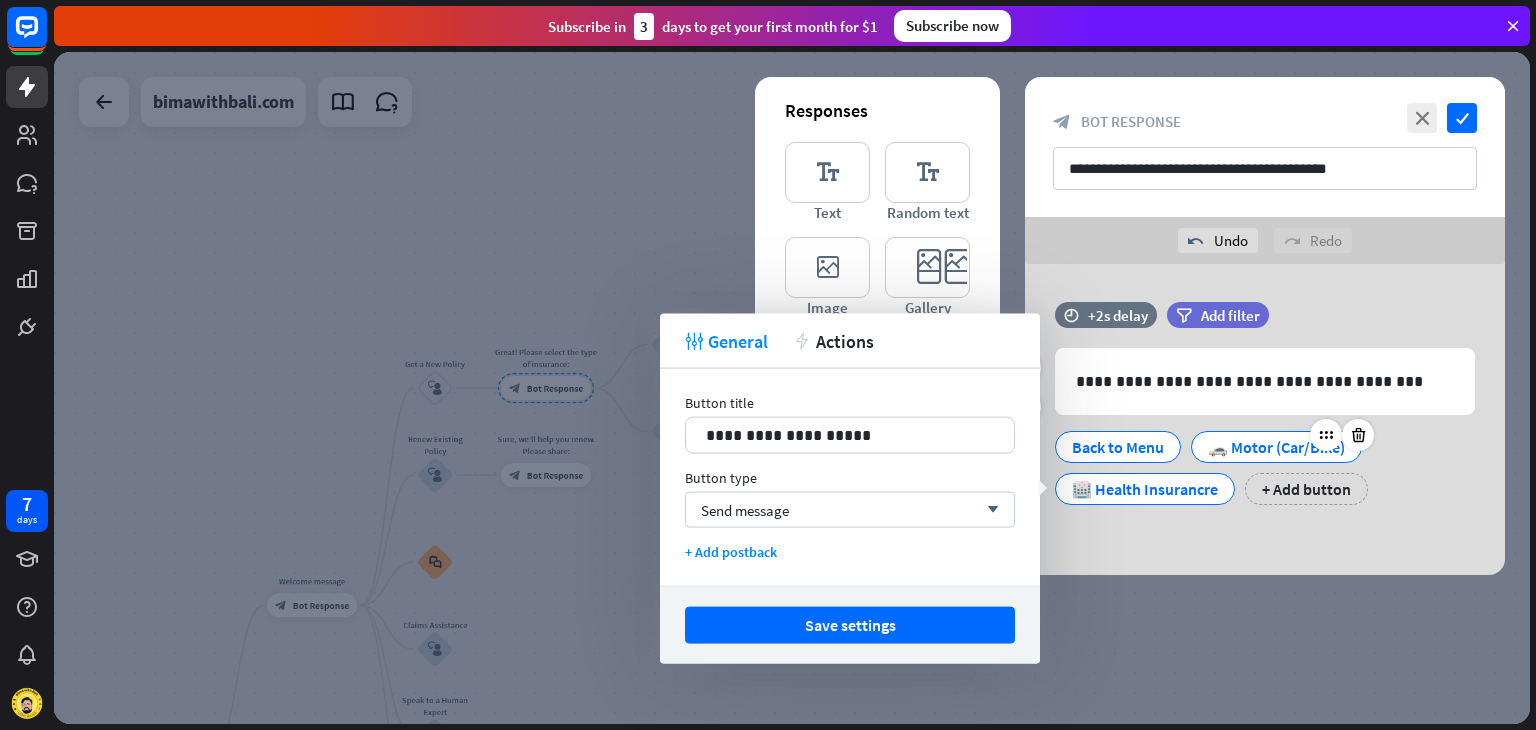 click on "🚗 Motor (Car/Bike)" at bounding box center (1276, 447) 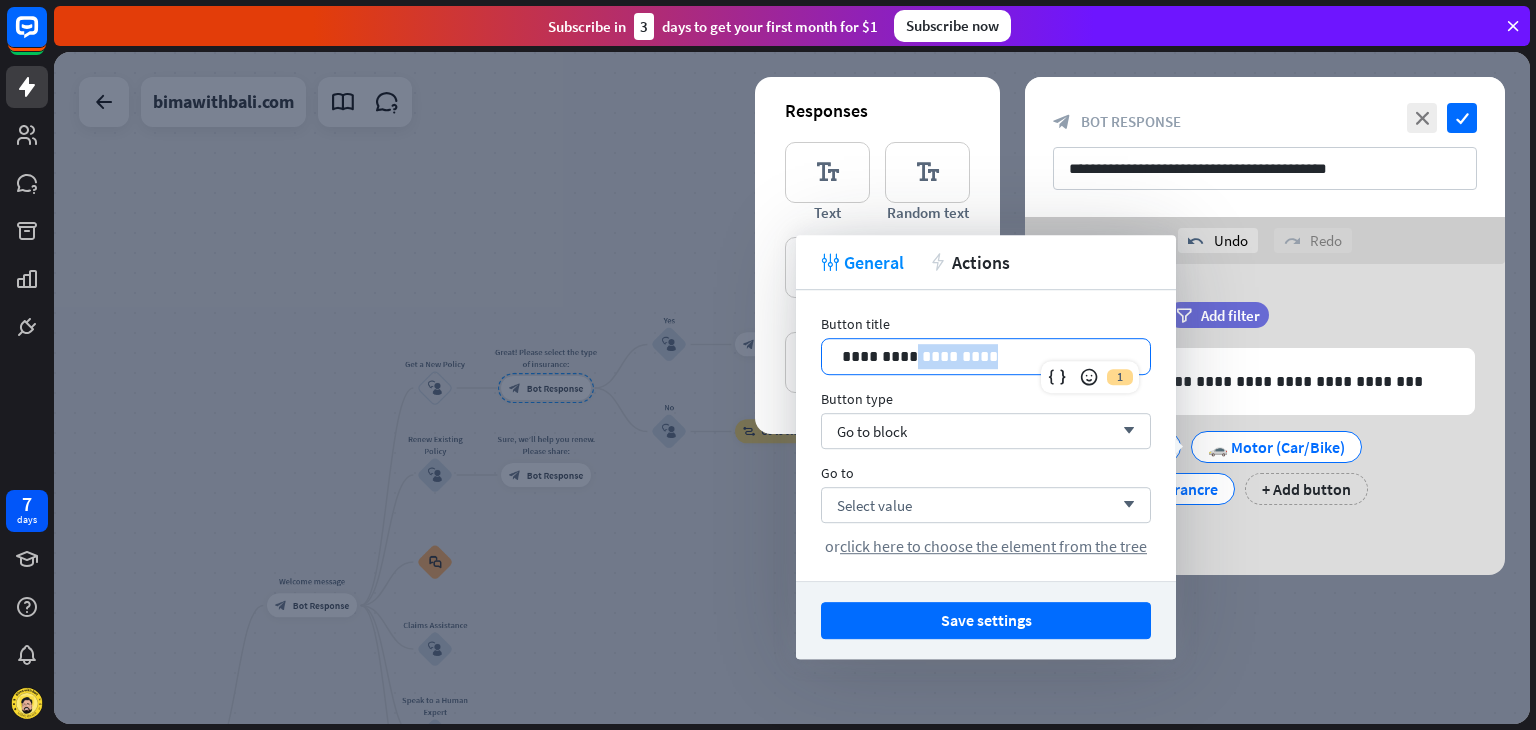 drag, startPoint x: 987, startPoint y: 352, endPoint x: 912, endPoint y: 361, distance: 75.53807 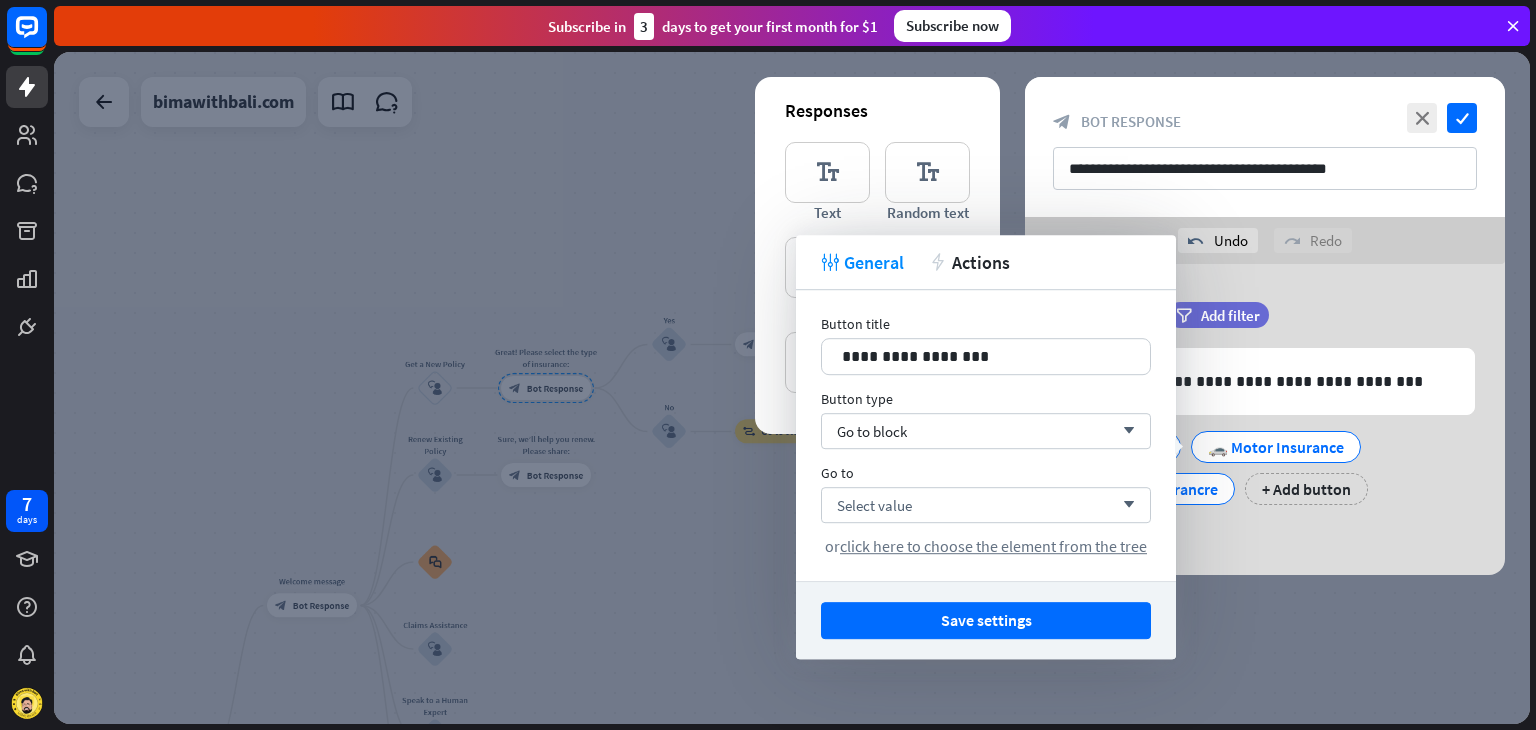 click on "undo
Undo
redo
Redo" at bounding box center [1265, 240] 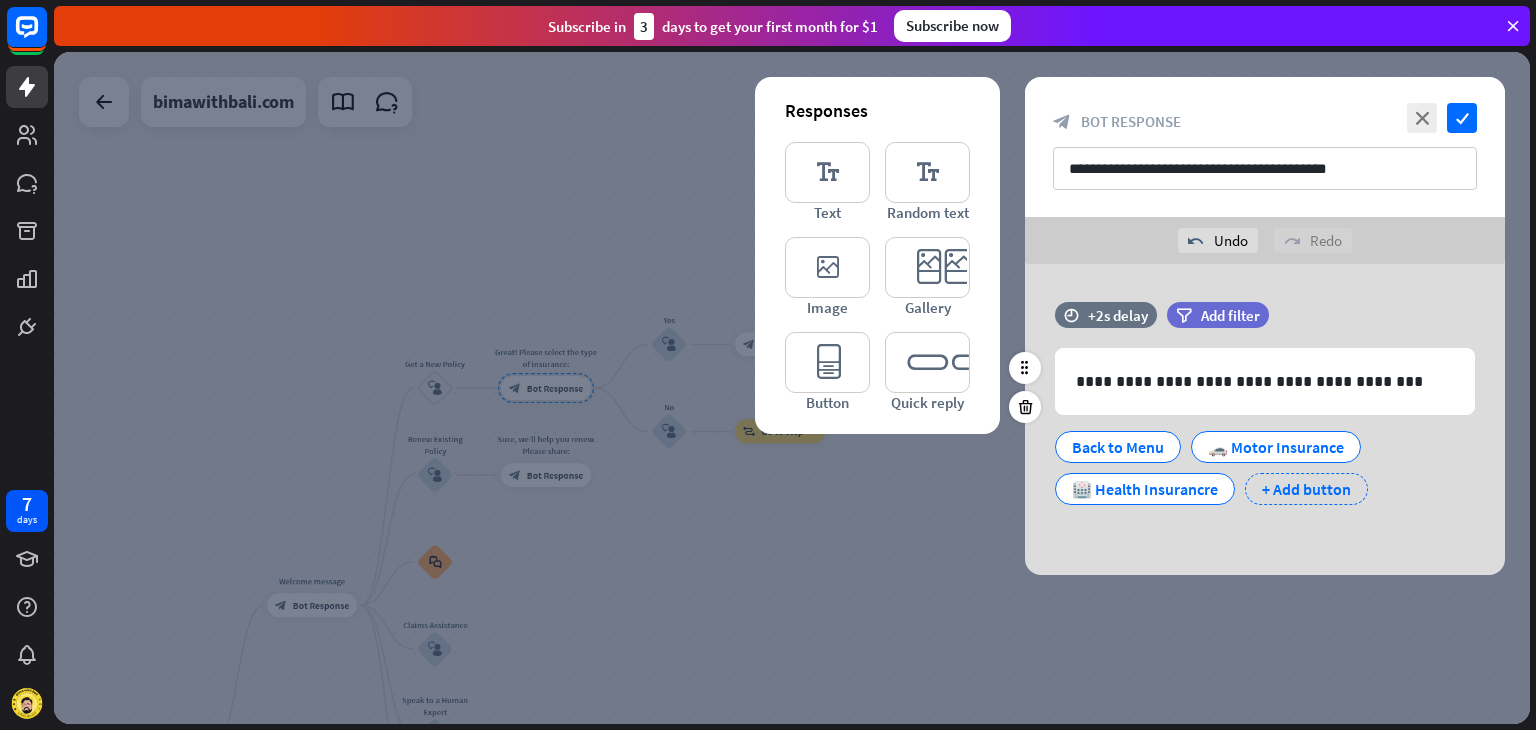 click on "+ Add button" at bounding box center [1306, 489] 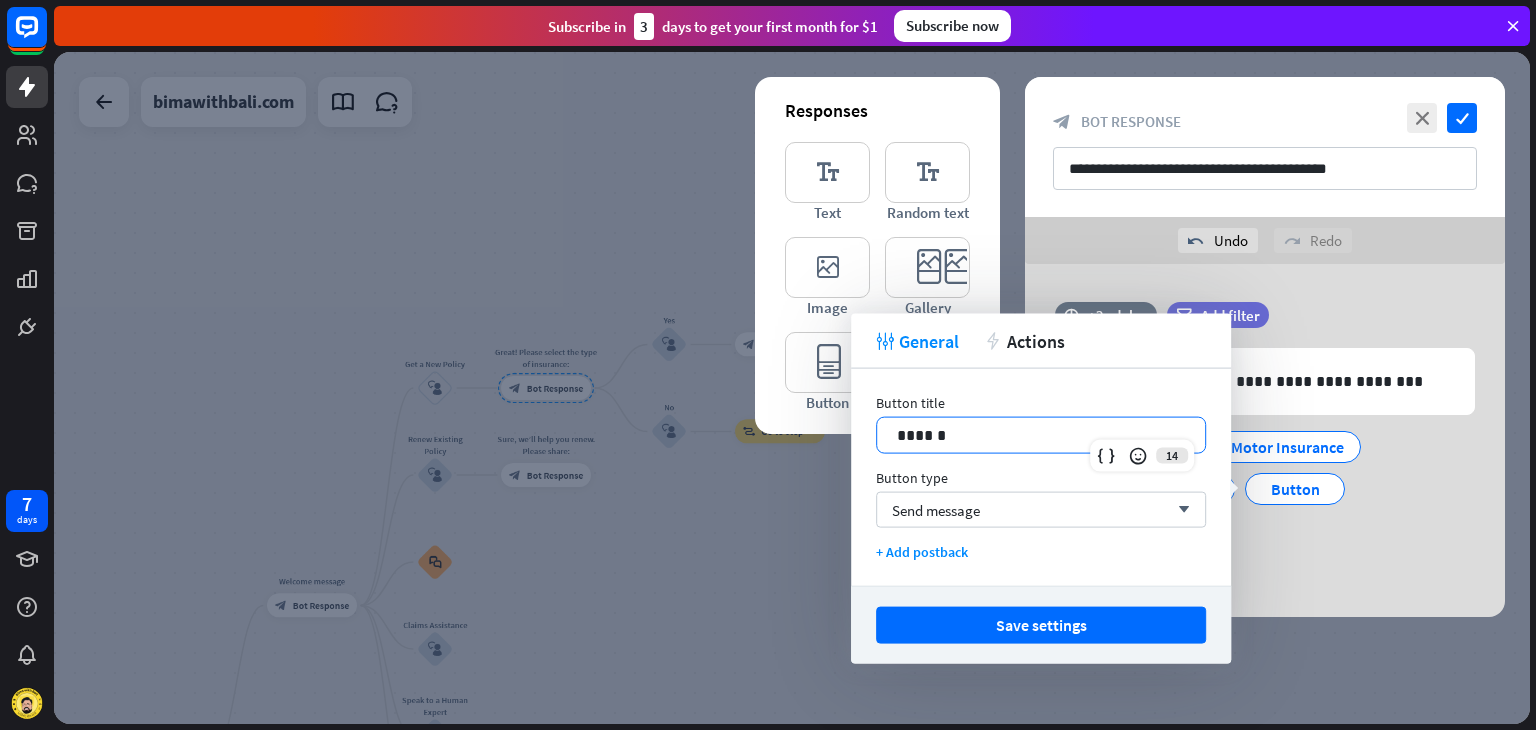 drag, startPoint x: 984, startPoint y: 433, endPoint x: 888, endPoint y: 449, distance: 97.3242 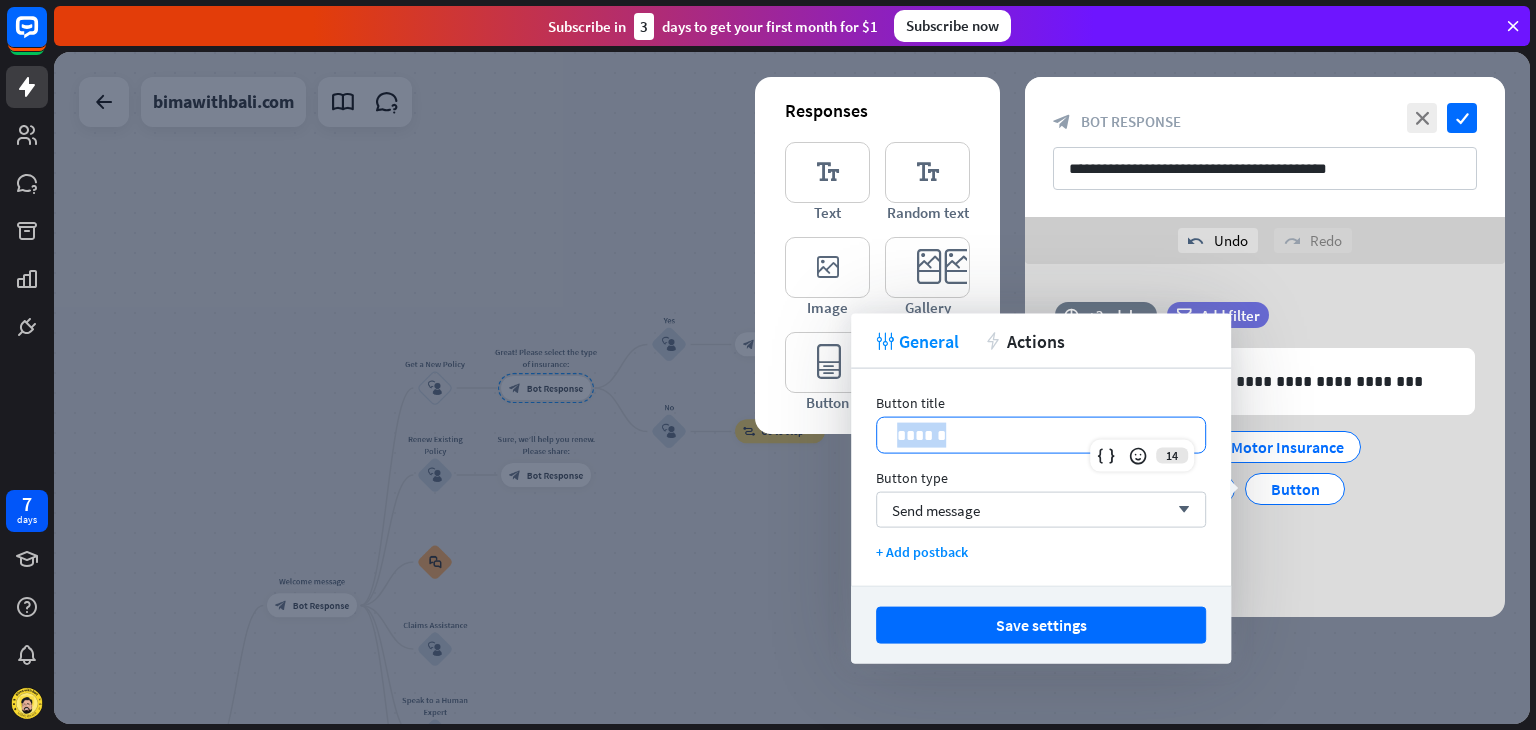 drag, startPoint x: 894, startPoint y: 445, endPoint x: 1049, endPoint y: 442, distance: 155.02902 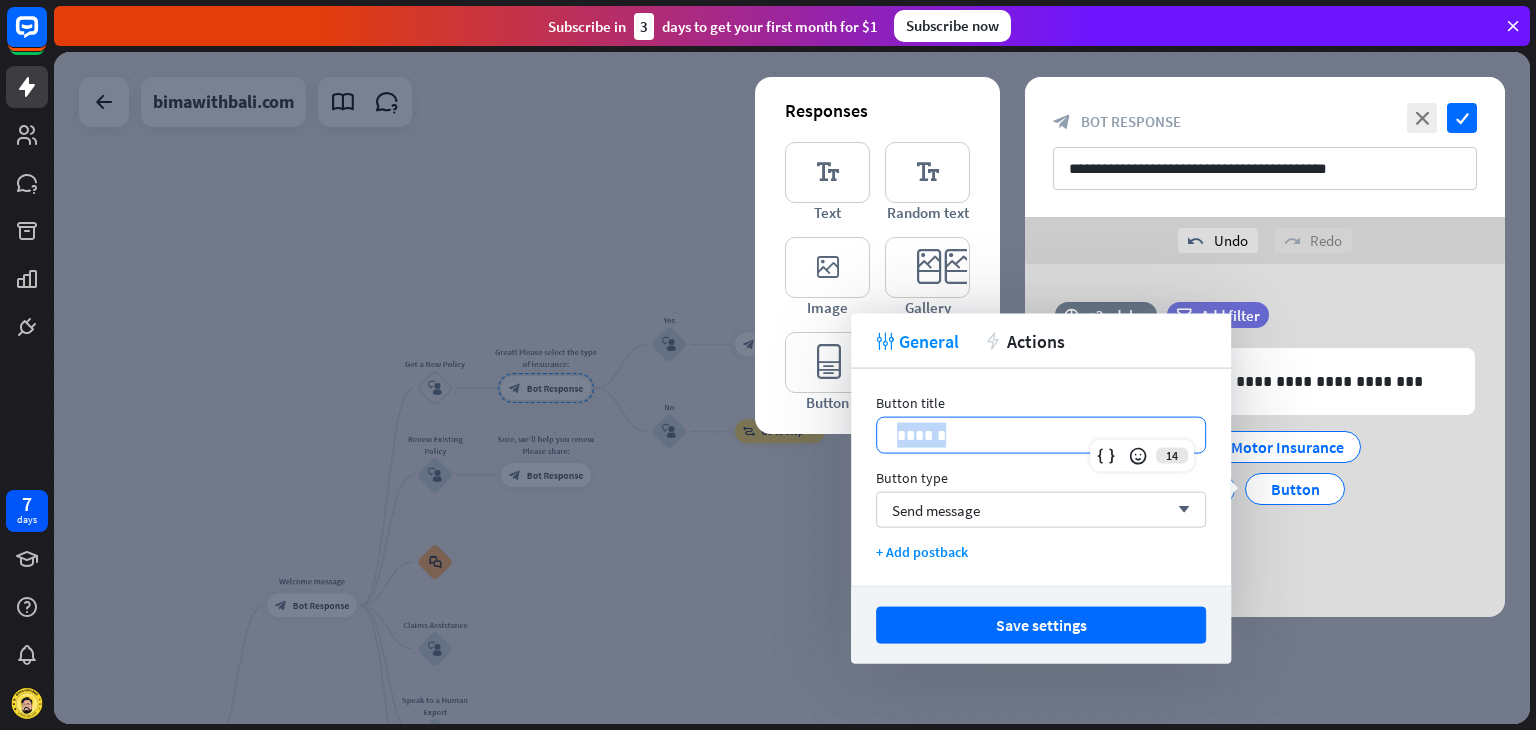 paste 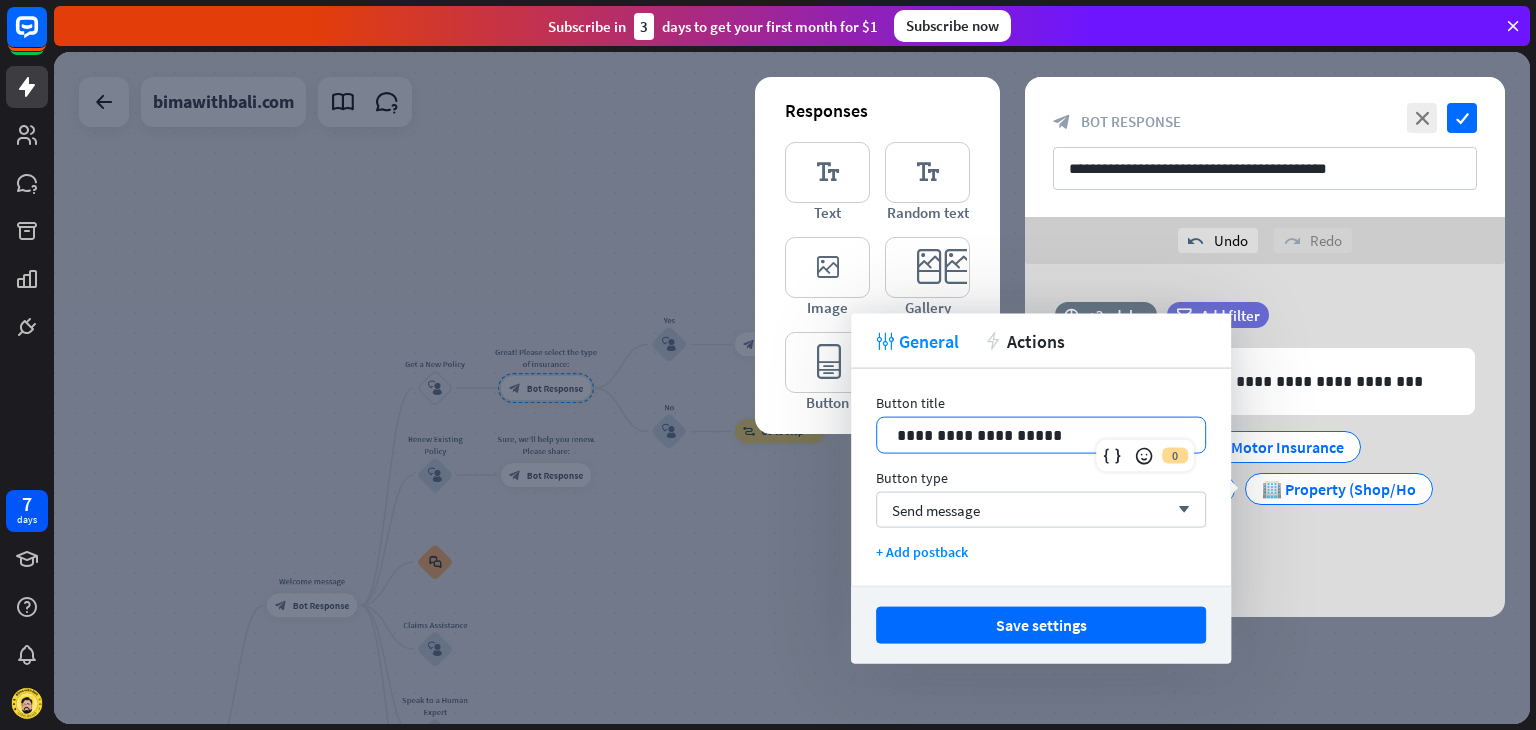 type 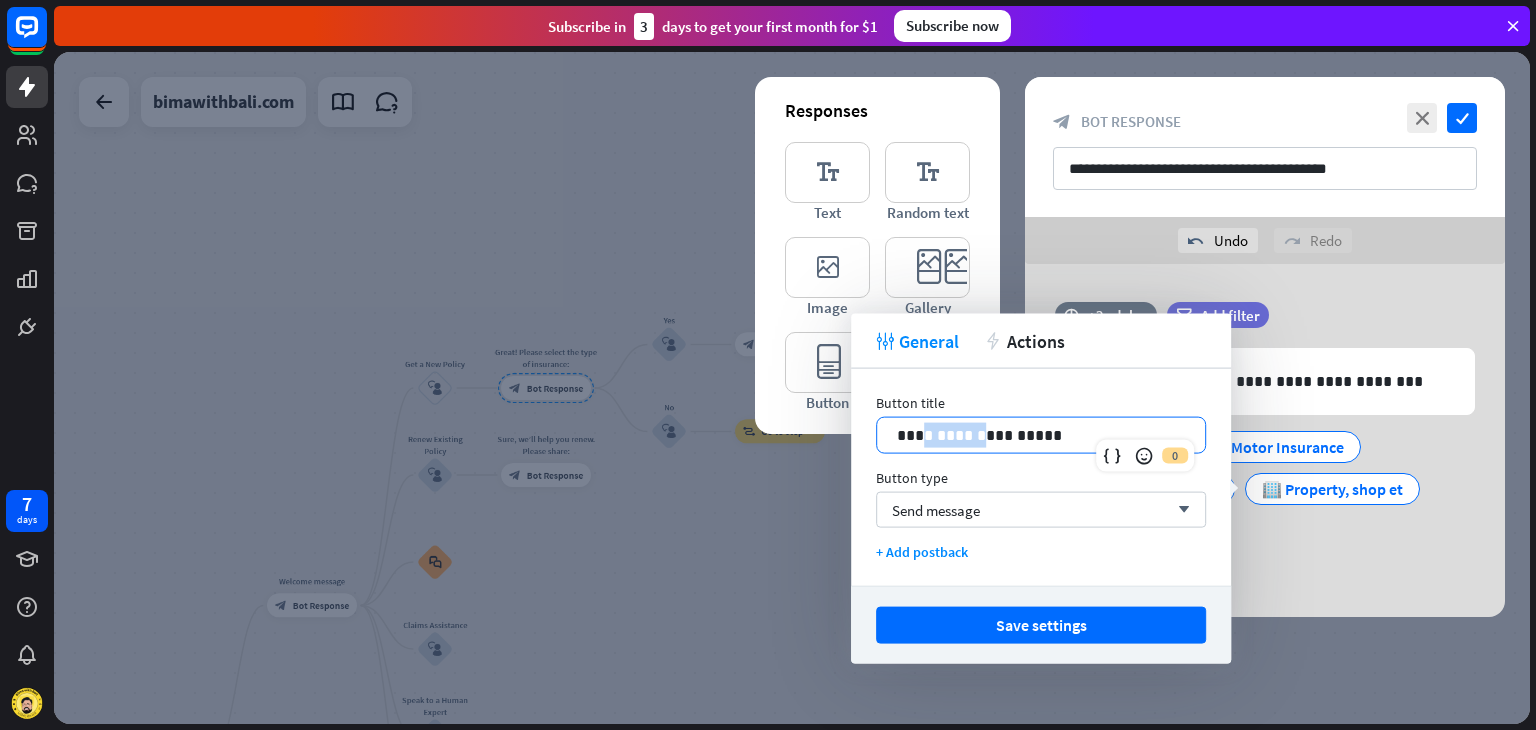 drag, startPoint x: 976, startPoint y: 437, endPoint x: 925, endPoint y: 435, distance: 51.0392 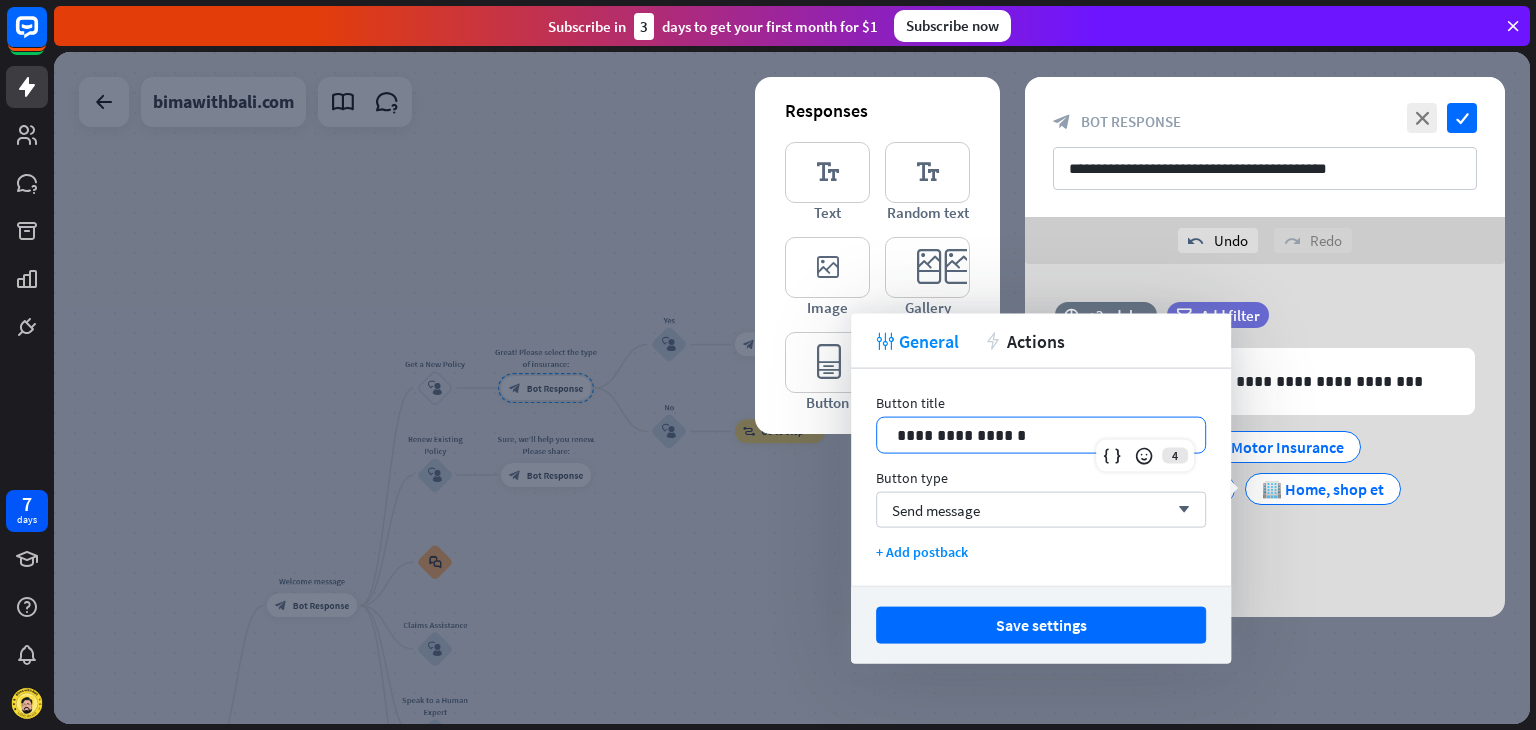 click on "**********" at bounding box center (1041, 435) 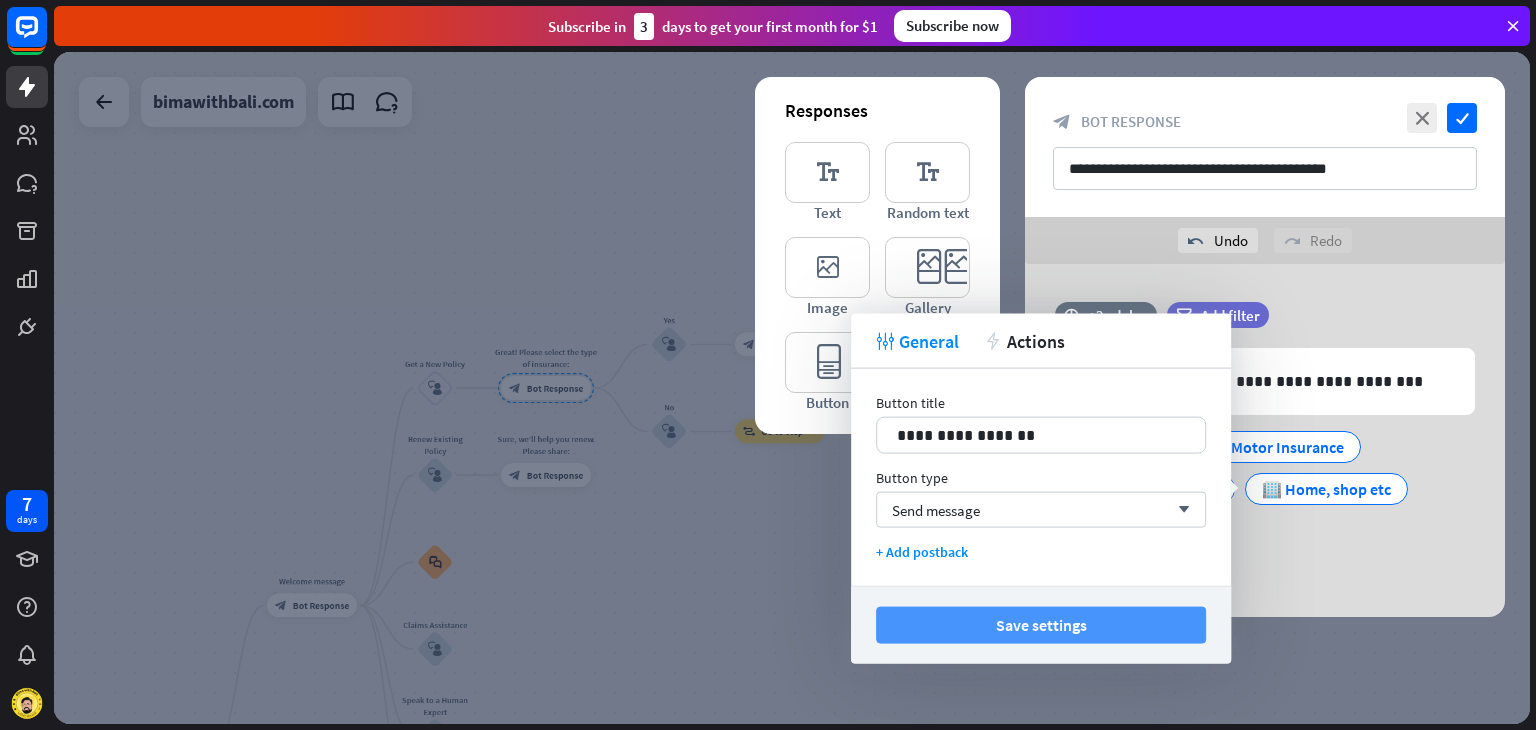 click on "Save settings" at bounding box center [1041, 625] 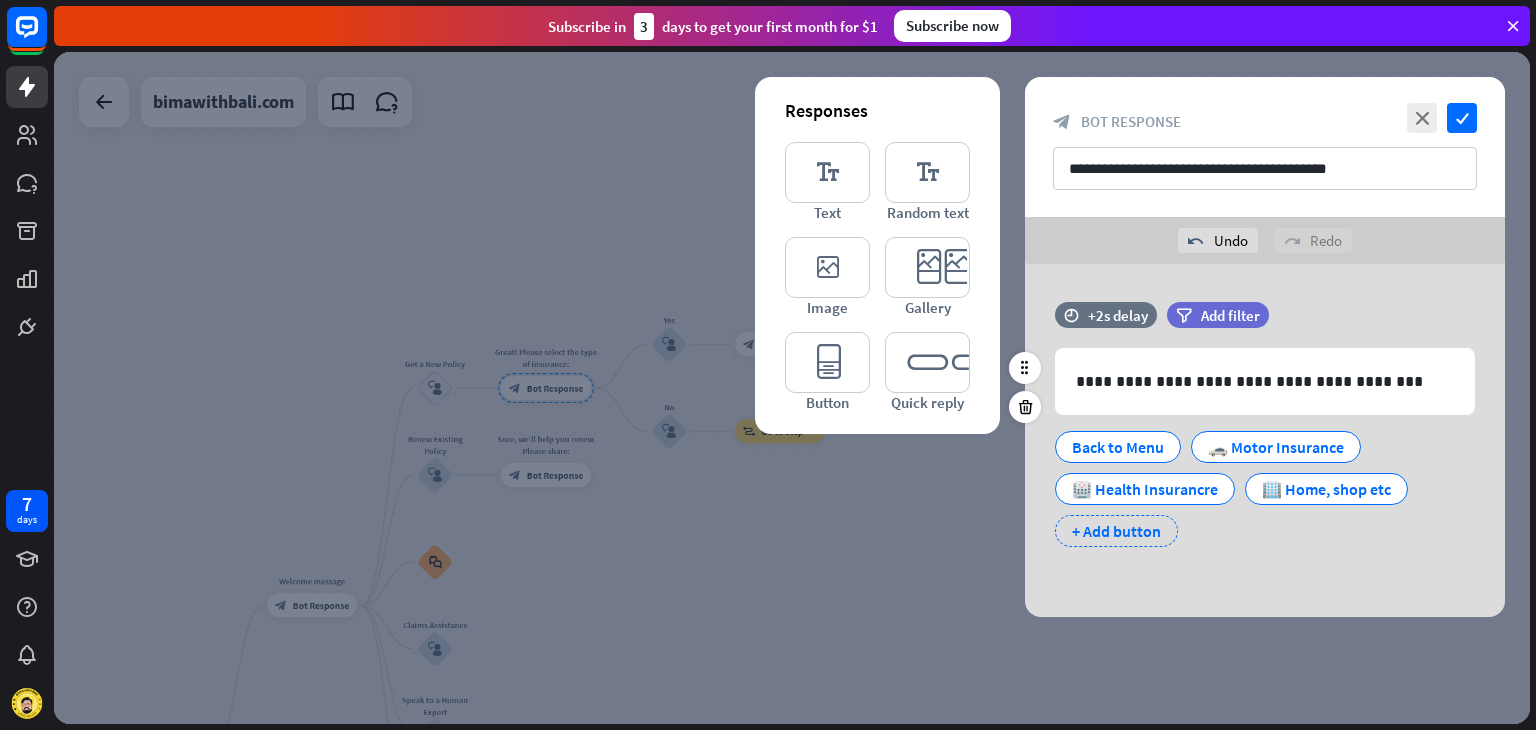 click on "+ Add button" at bounding box center [1116, 531] 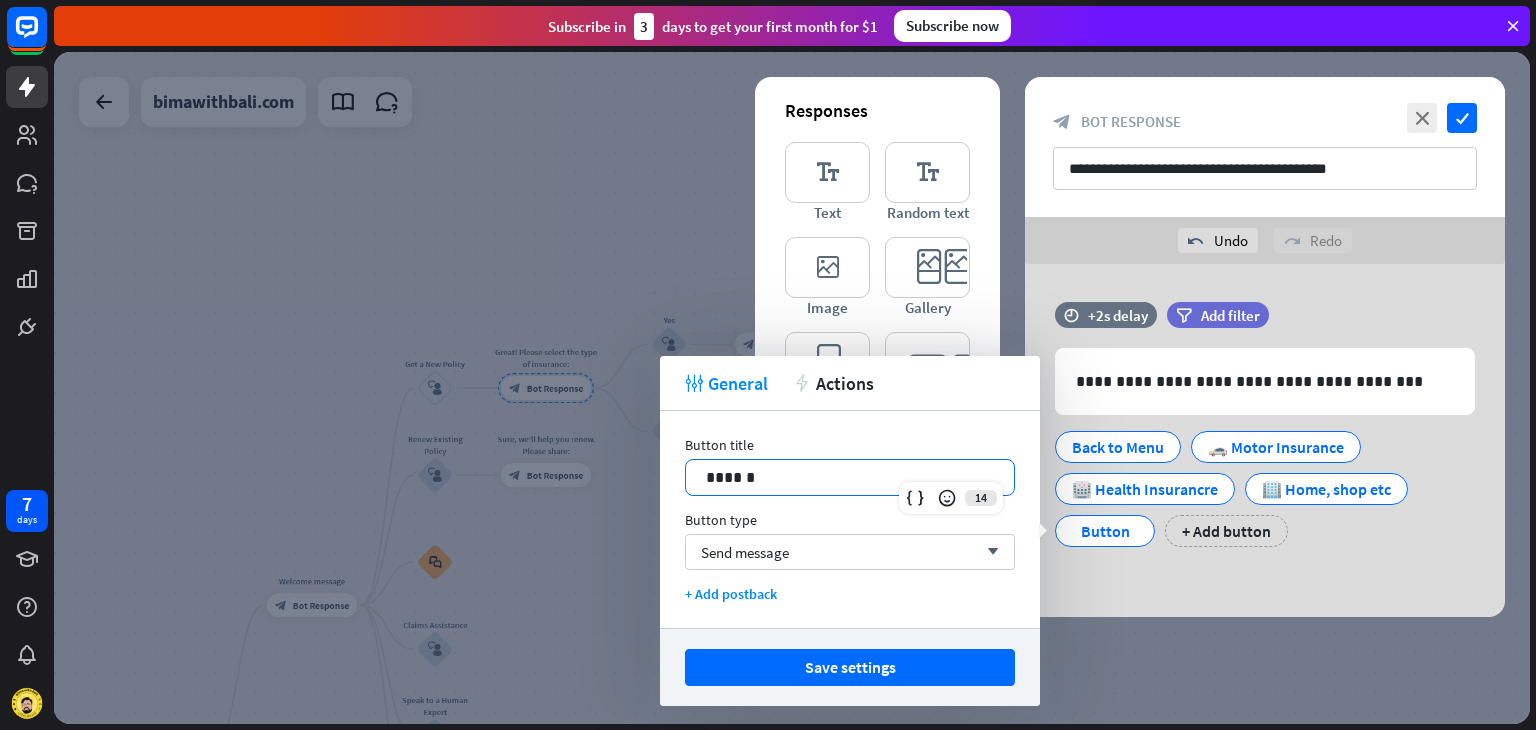 click on "******" at bounding box center [850, 477] 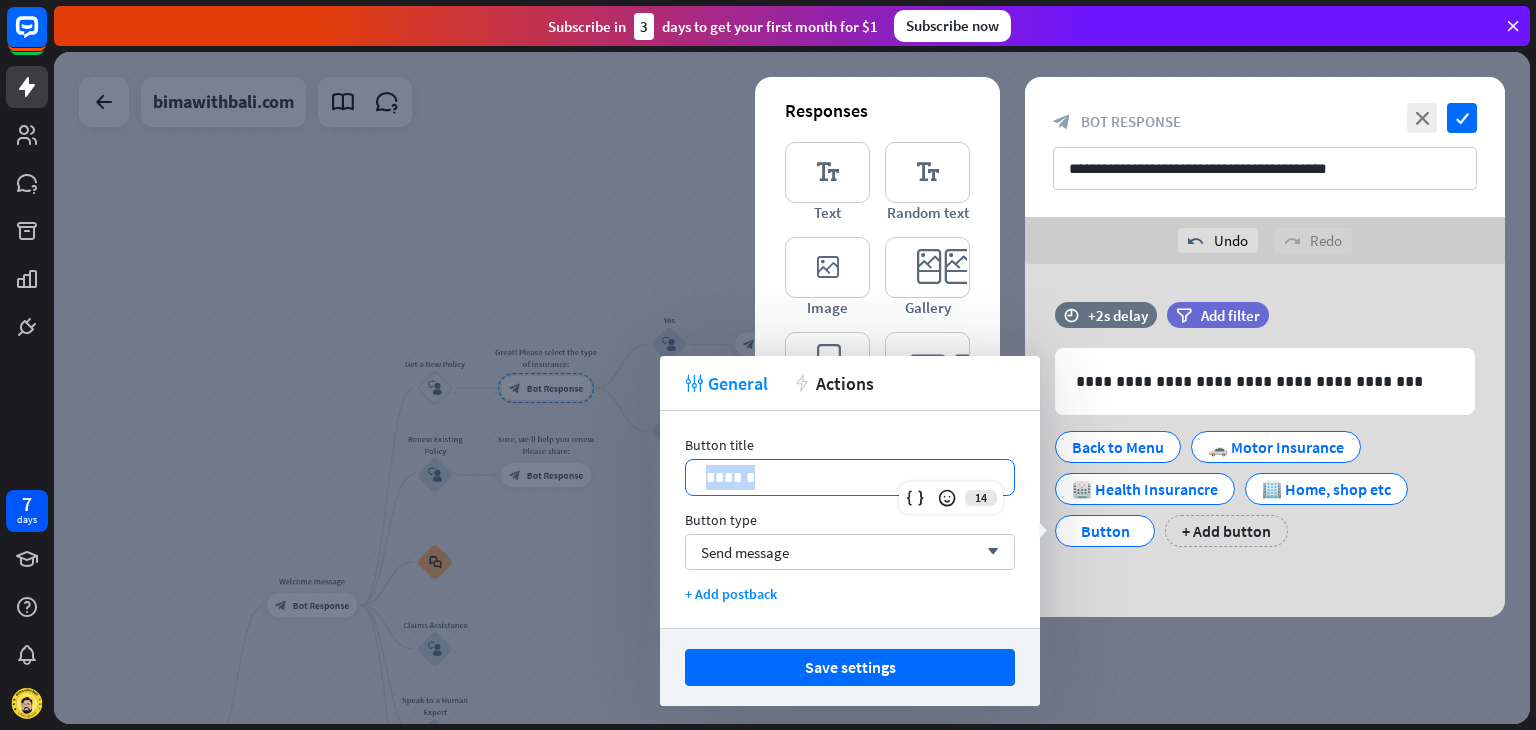 click on "******" at bounding box center [850, 477] 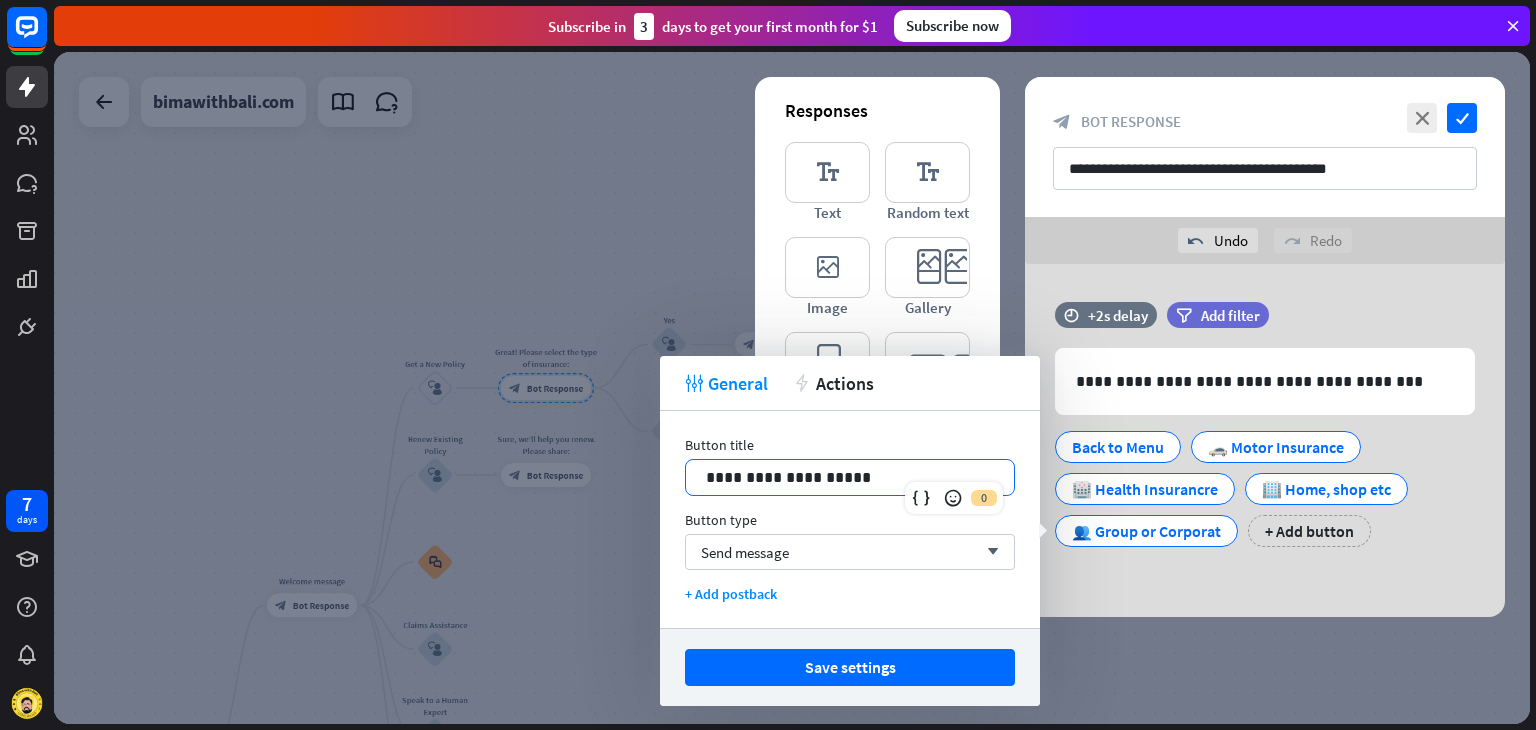 click on "**********" at bounding box center [850, 477] 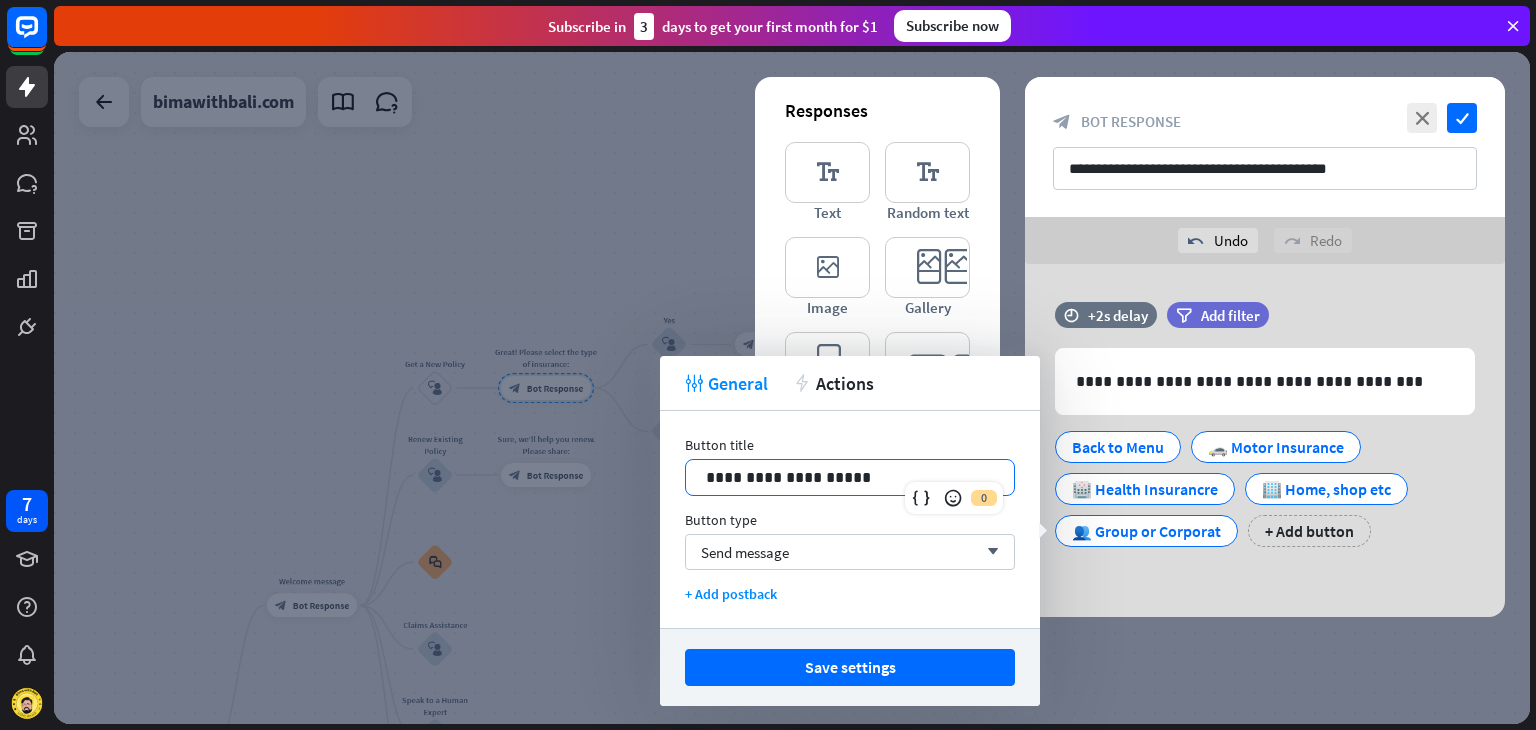 type 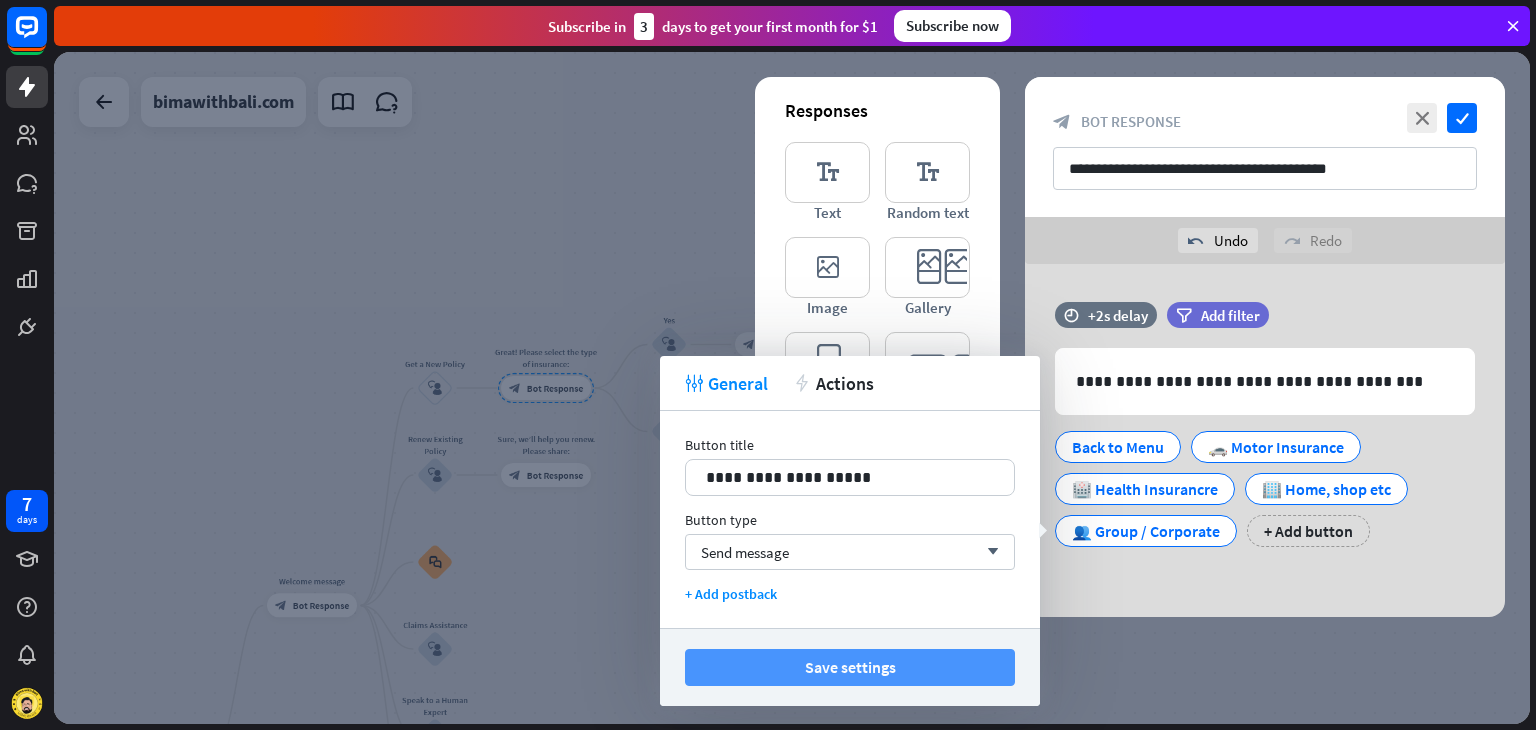 click on "Save settings" at bounding box center [850, 667] 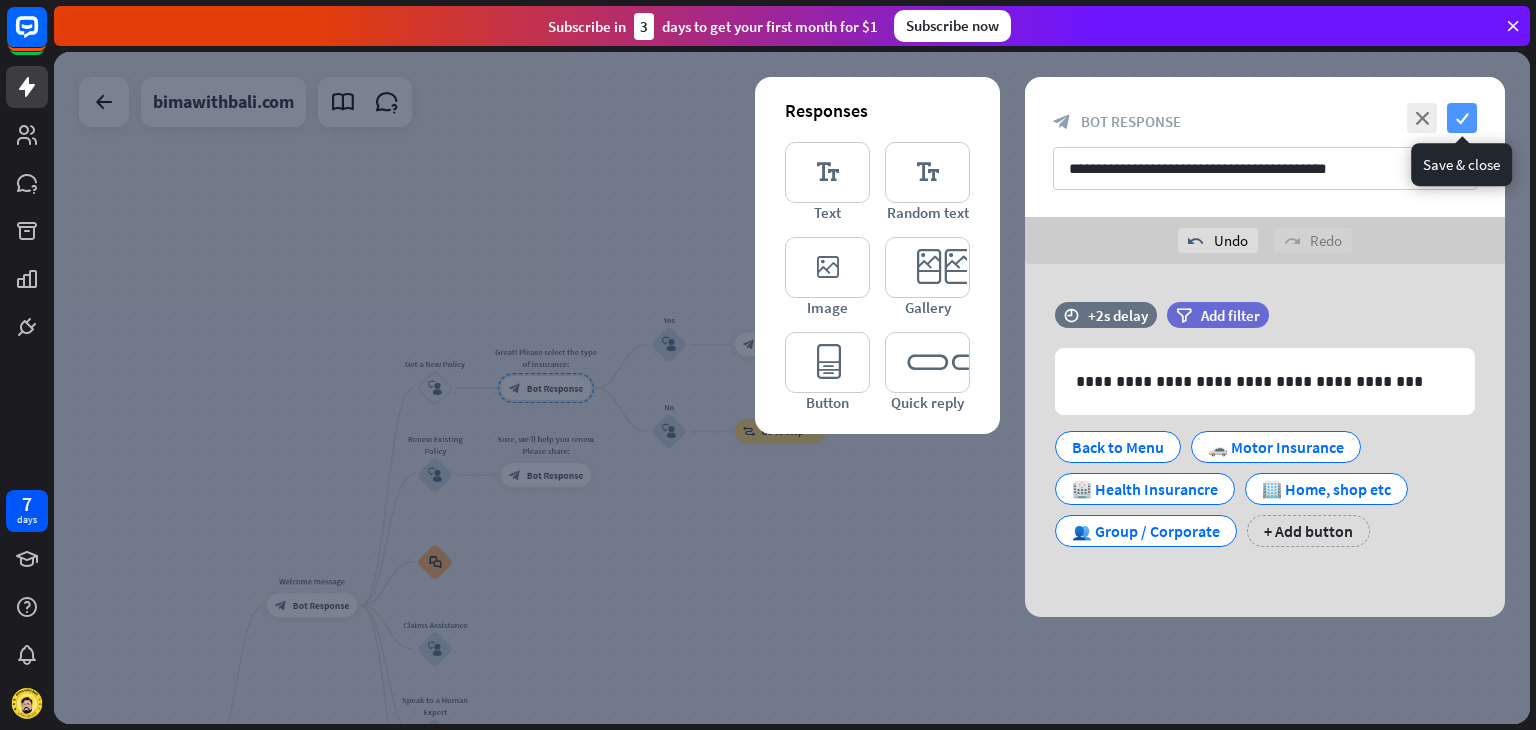 click on "check" at bounding box center [1462, 118] 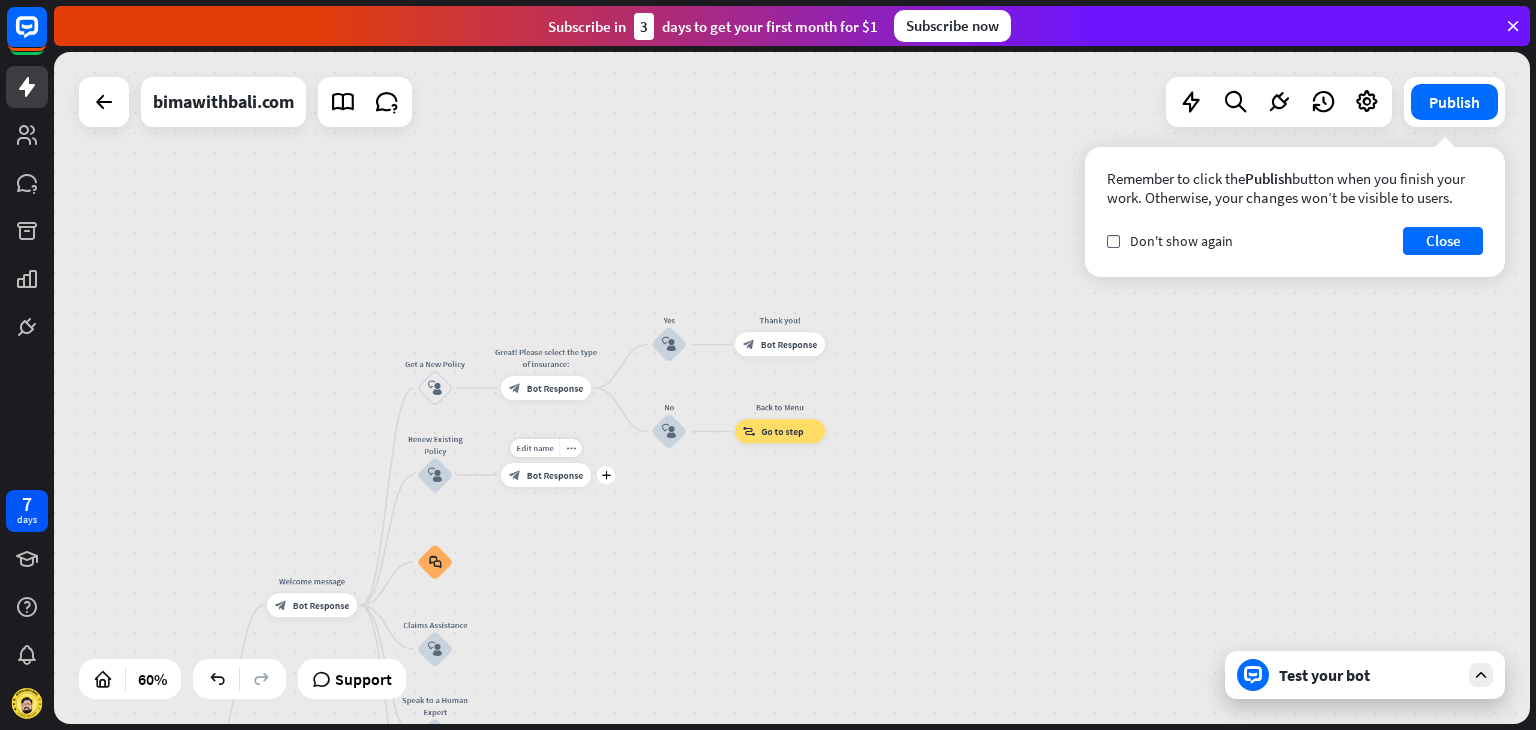 click on "Bot Response" at bounding box center (555, 475) 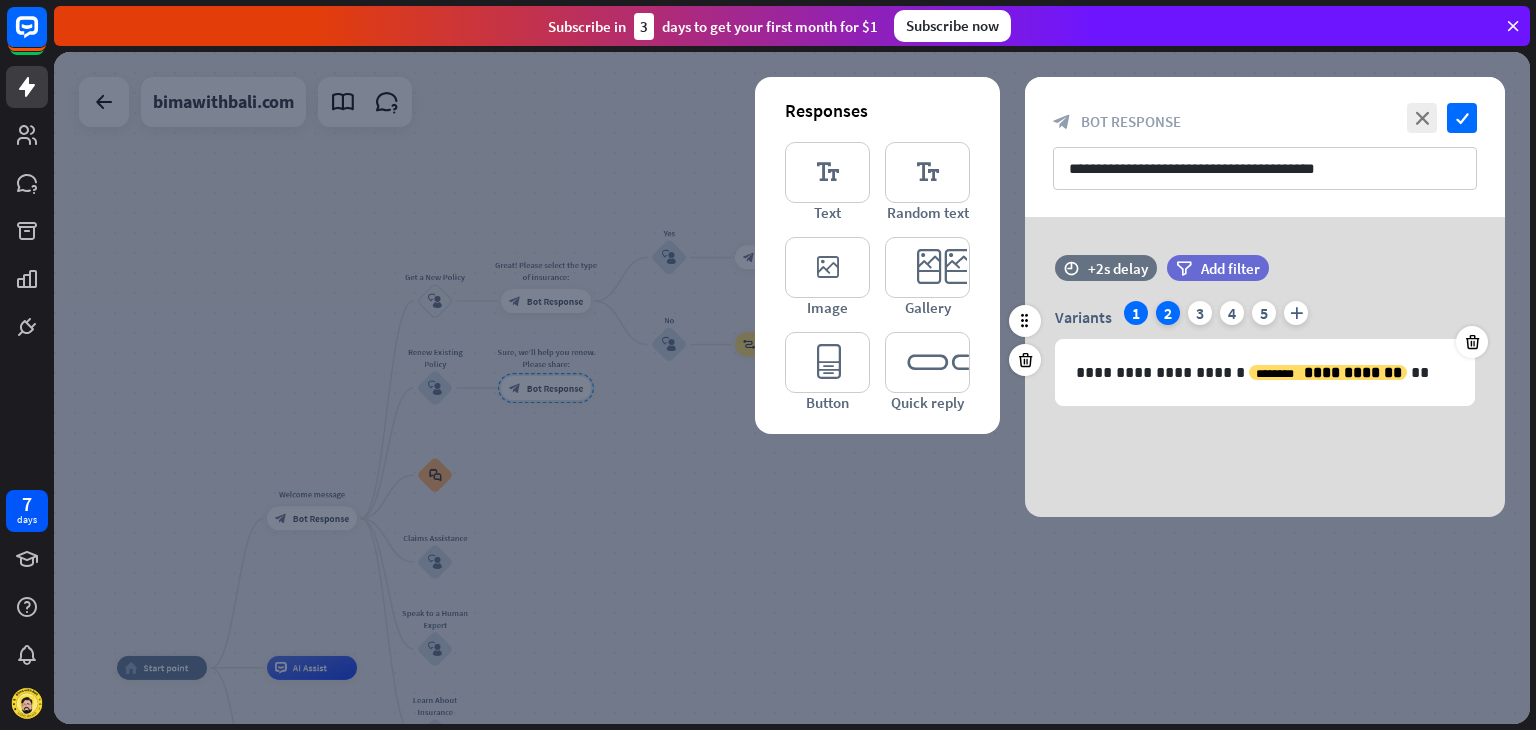 click on "2" at bounding box center (1168, 313) 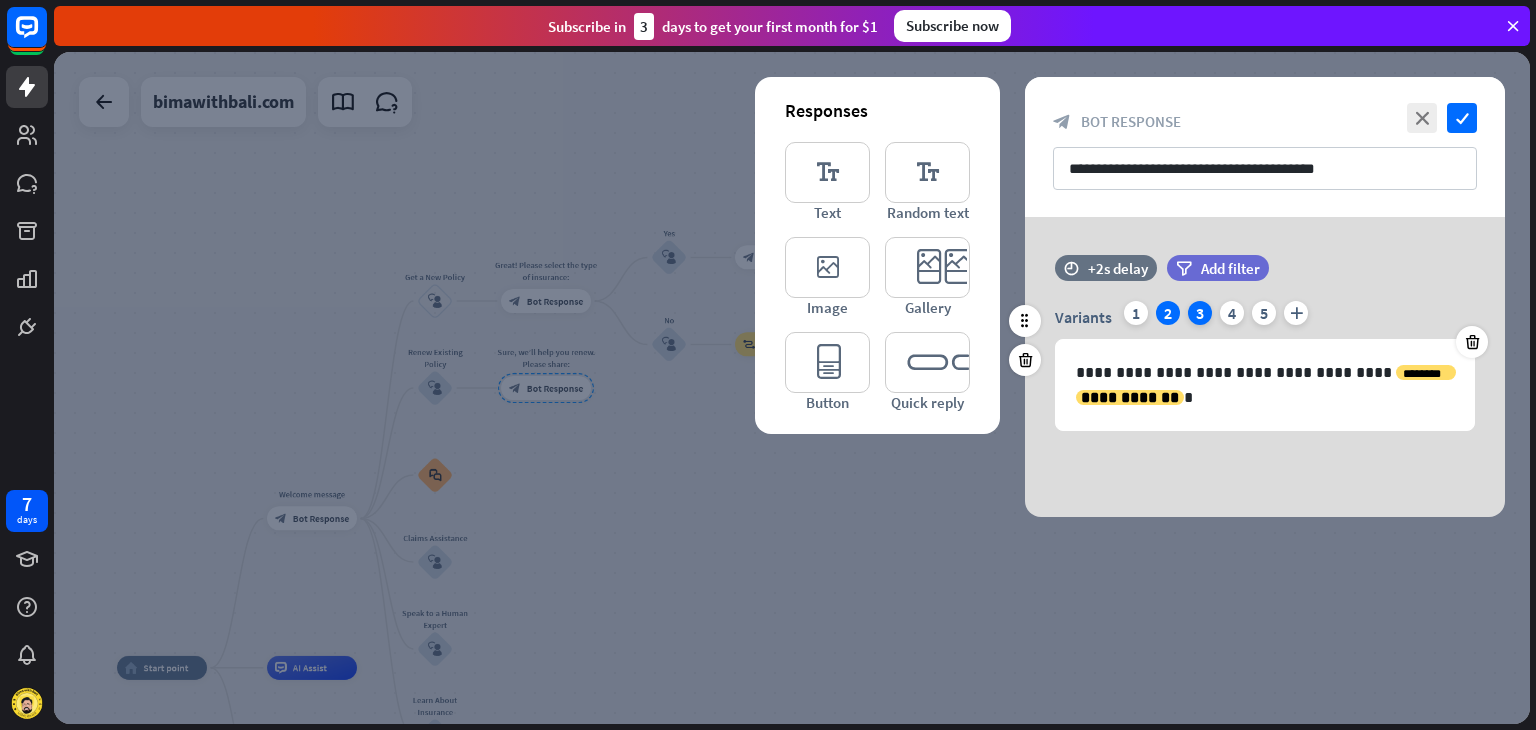 click on "3" at bounding box center [1200, 313] 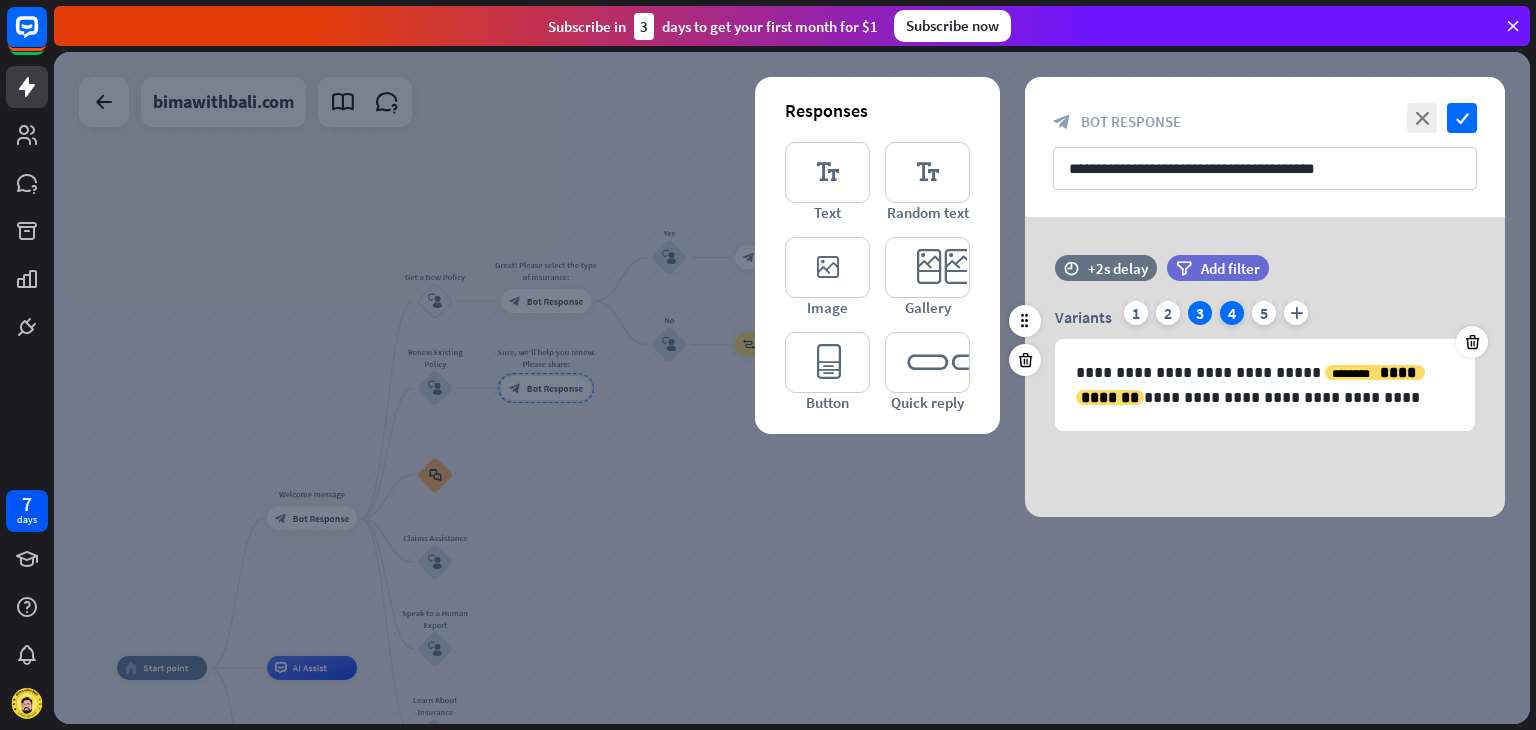 click on "4" at bounding box center [1232, 313] 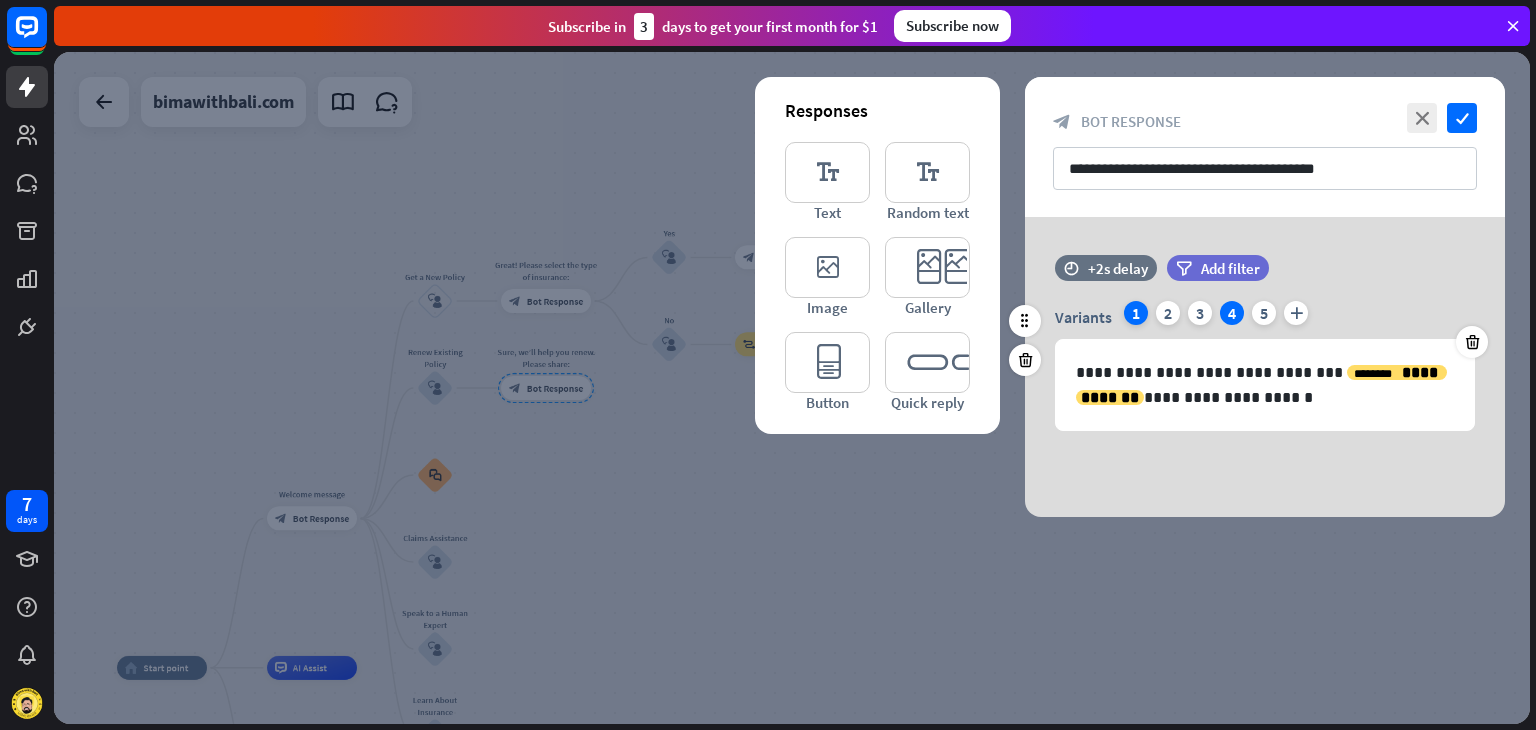 click on "1" at bounding box center (1136, 313) 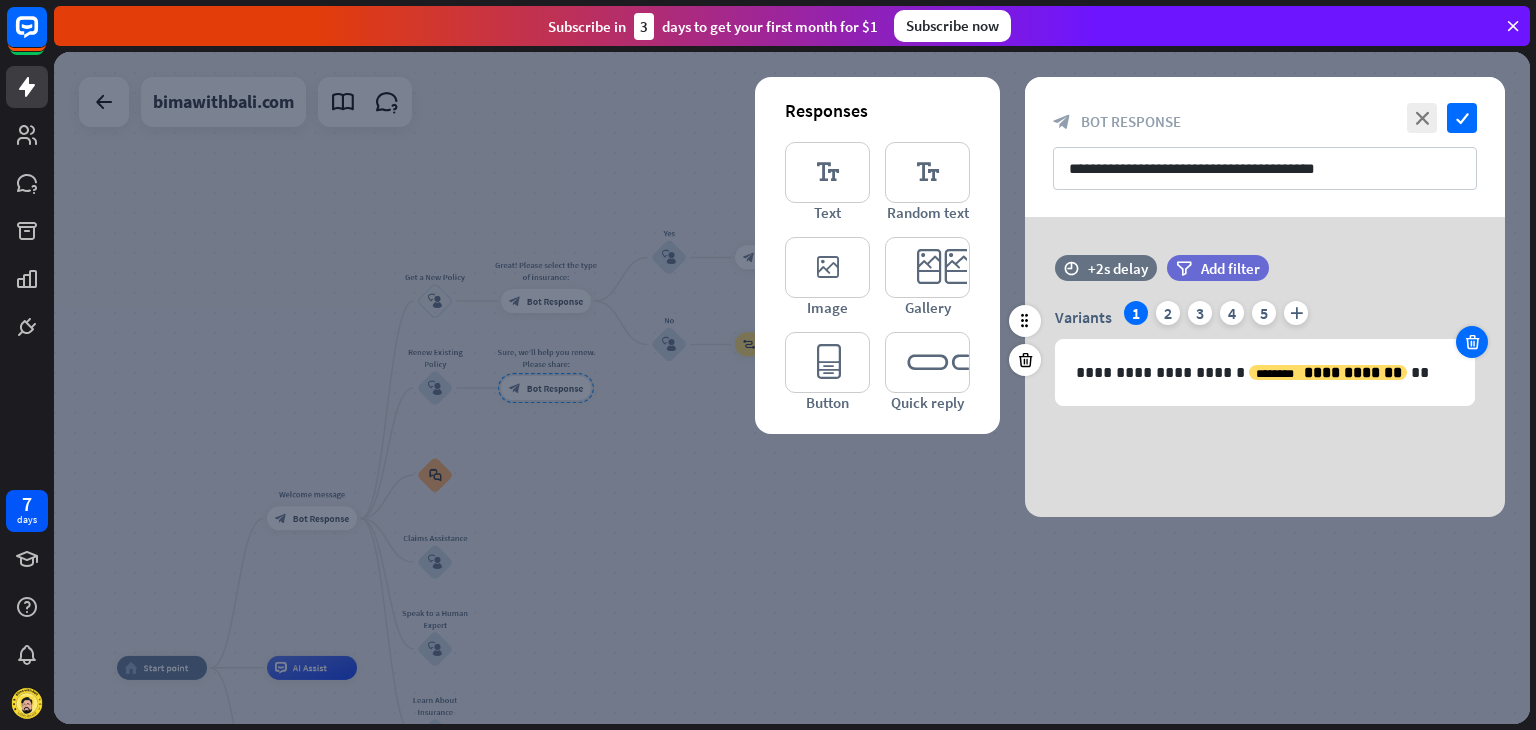 click at bounding box center (1472, 342) 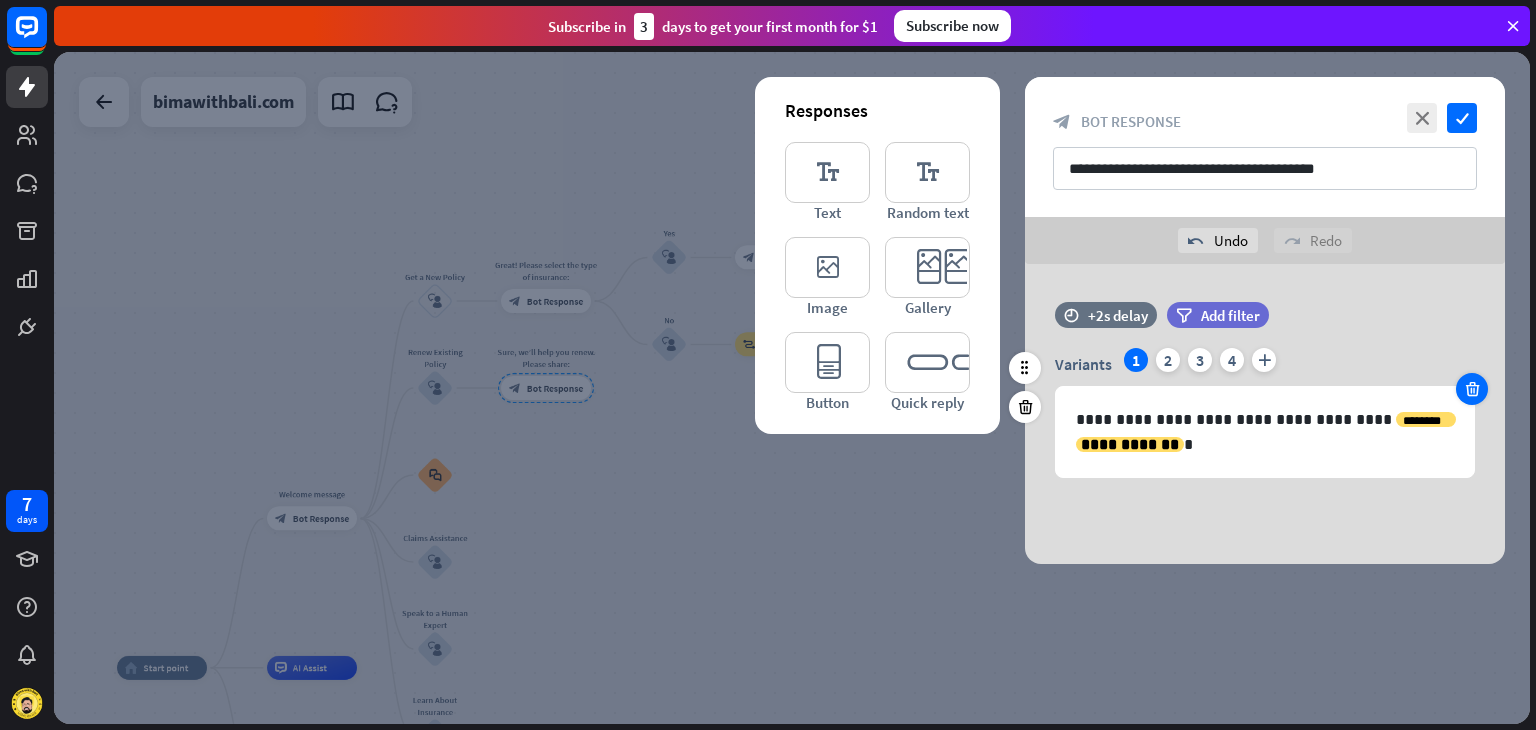 click at bounding box center [1472, 389] 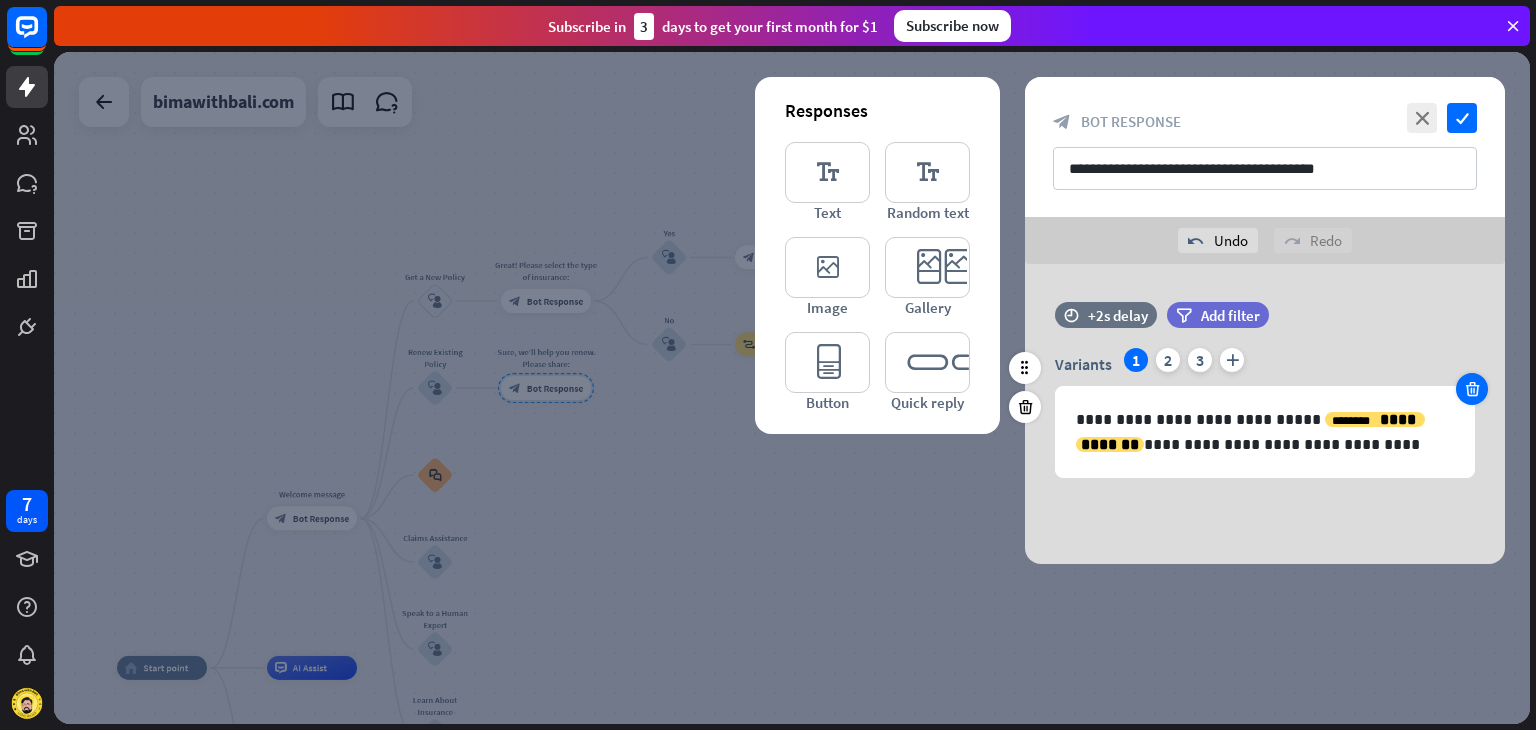 click at bounding box center (1472, 389) 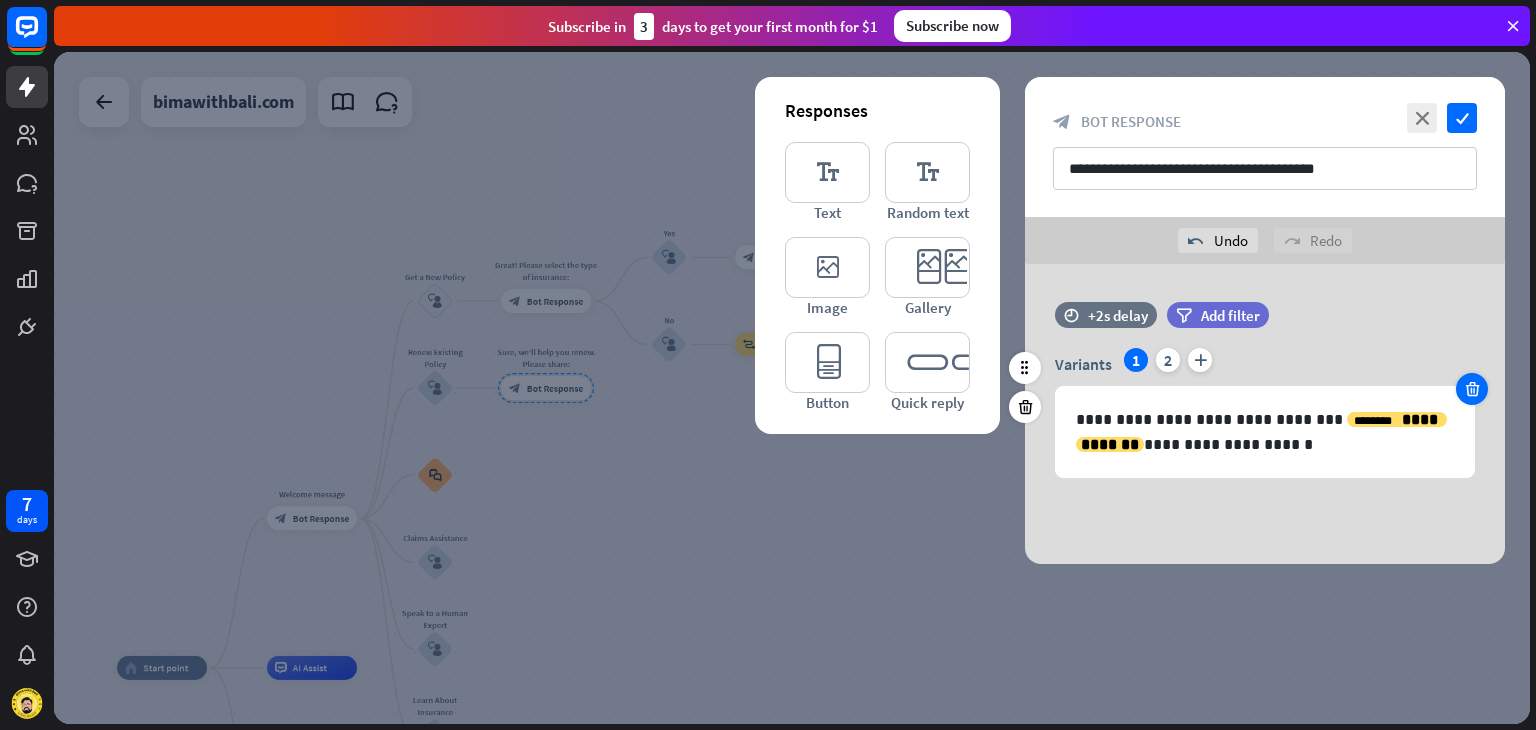 click at bounding box center (1472, 389) 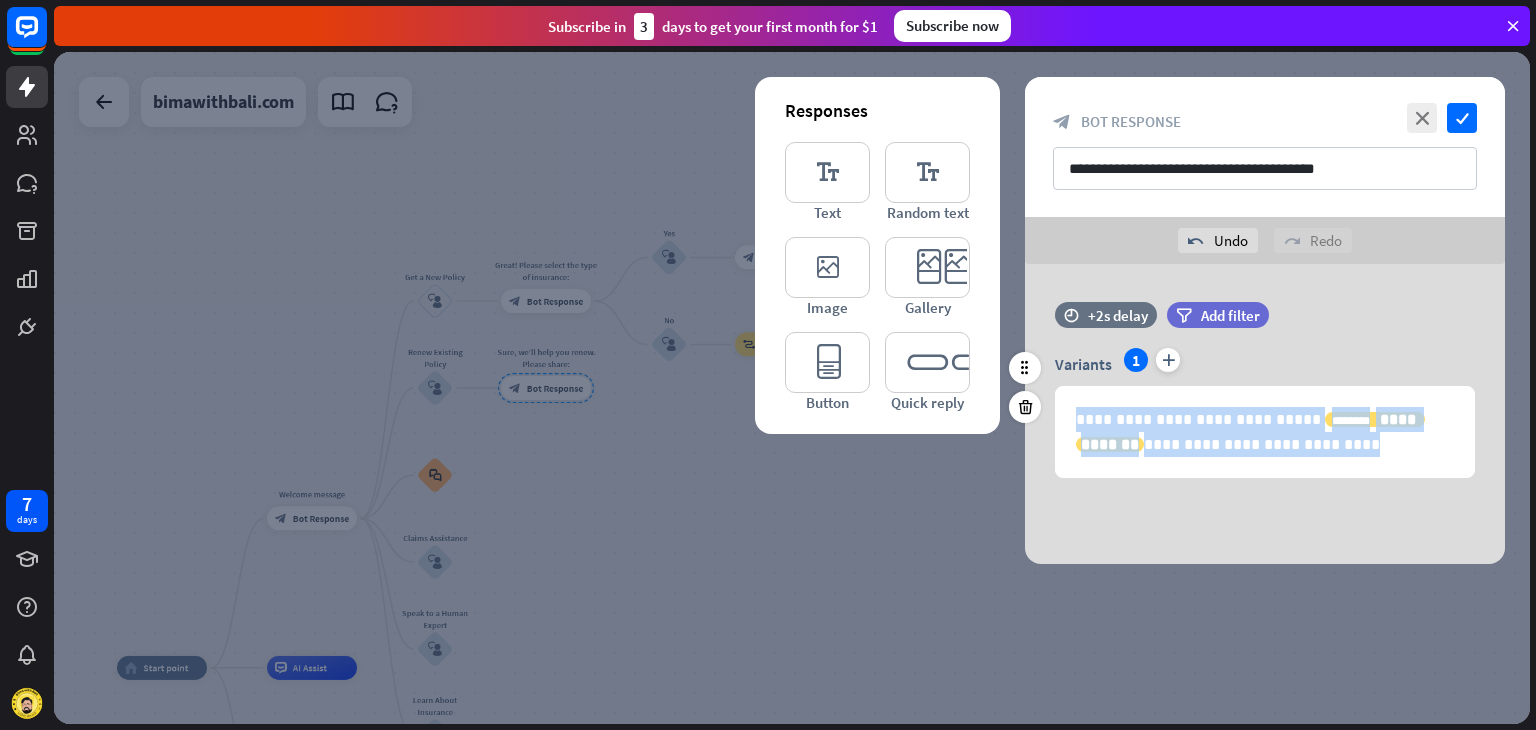 click on "**********" at bounding box center (1265, 413) 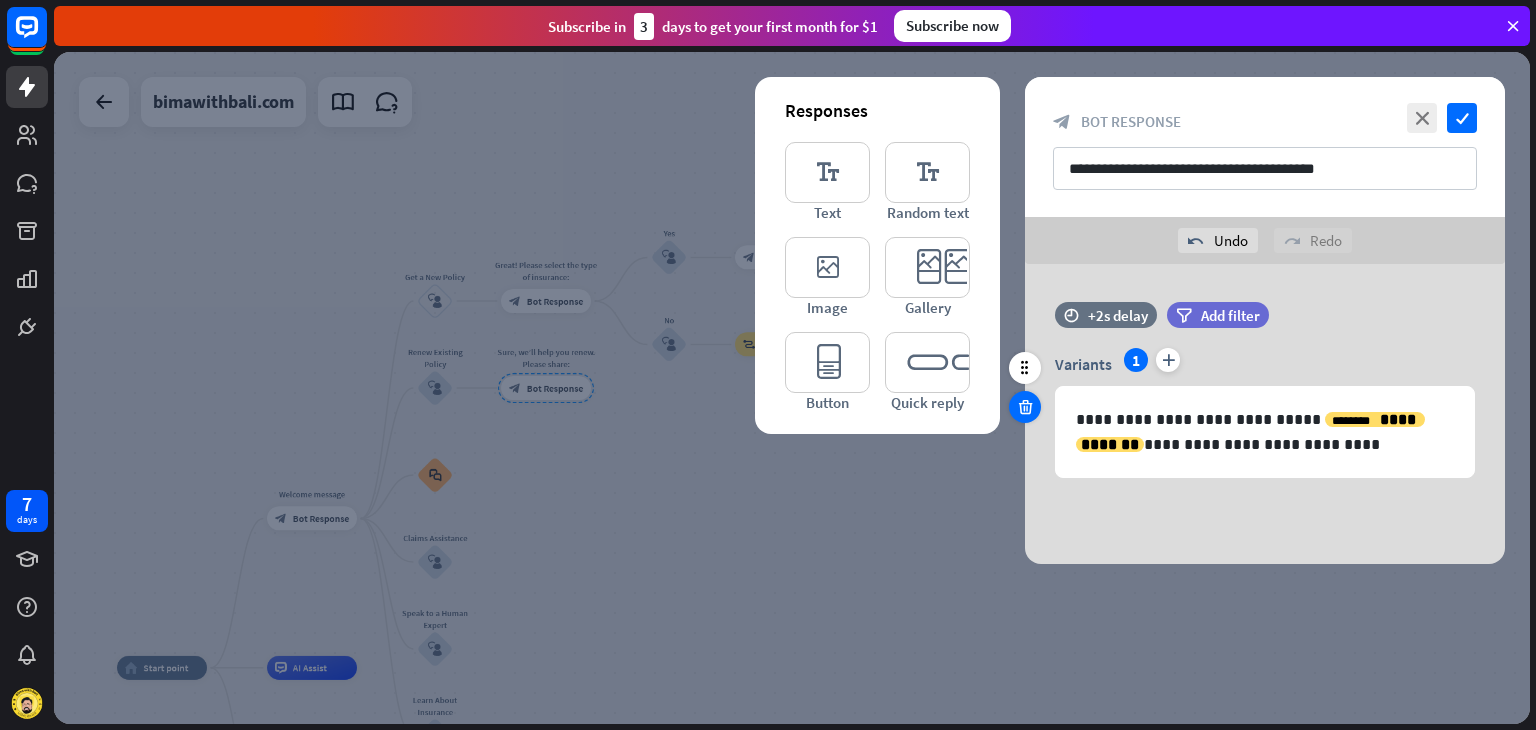 click at bounding box center (1025, 407) 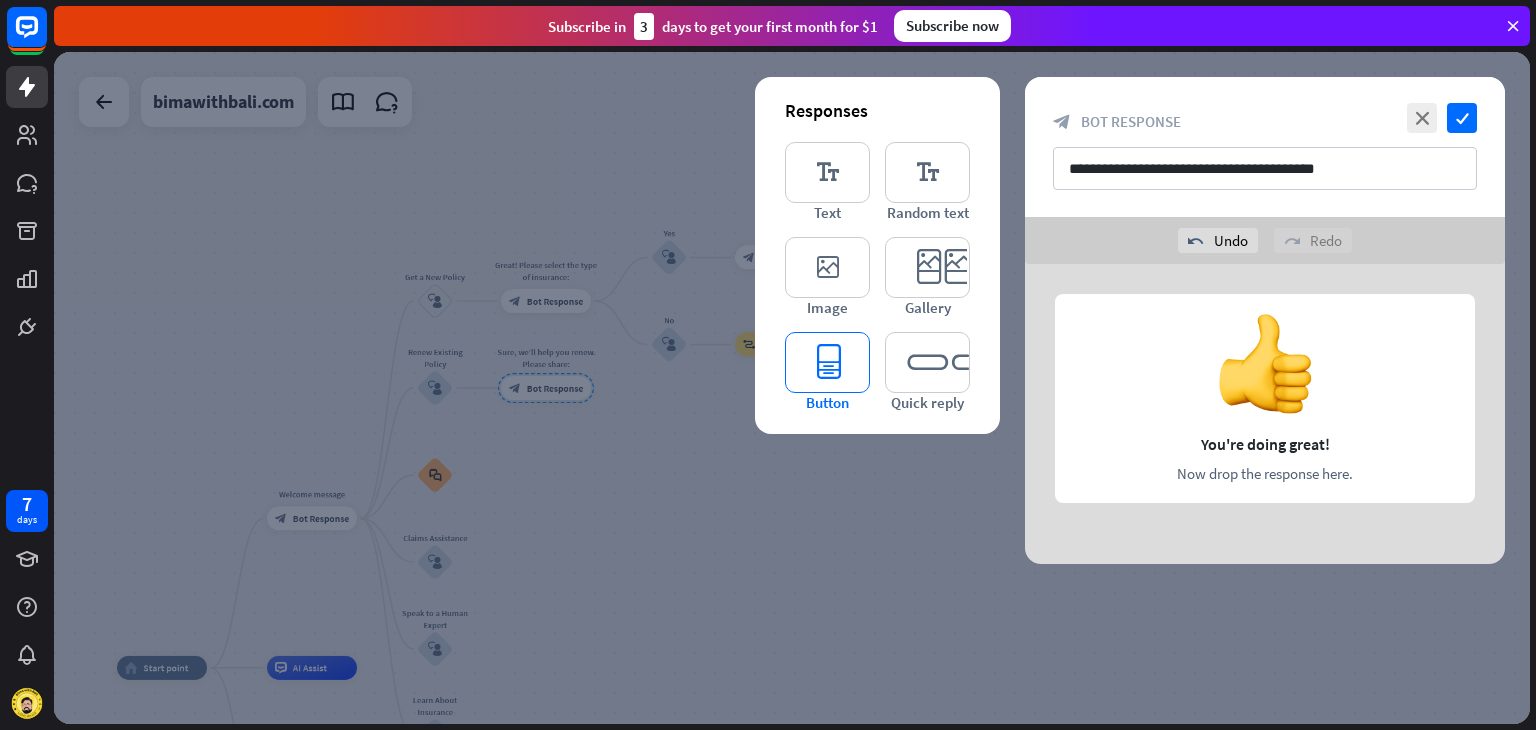 type 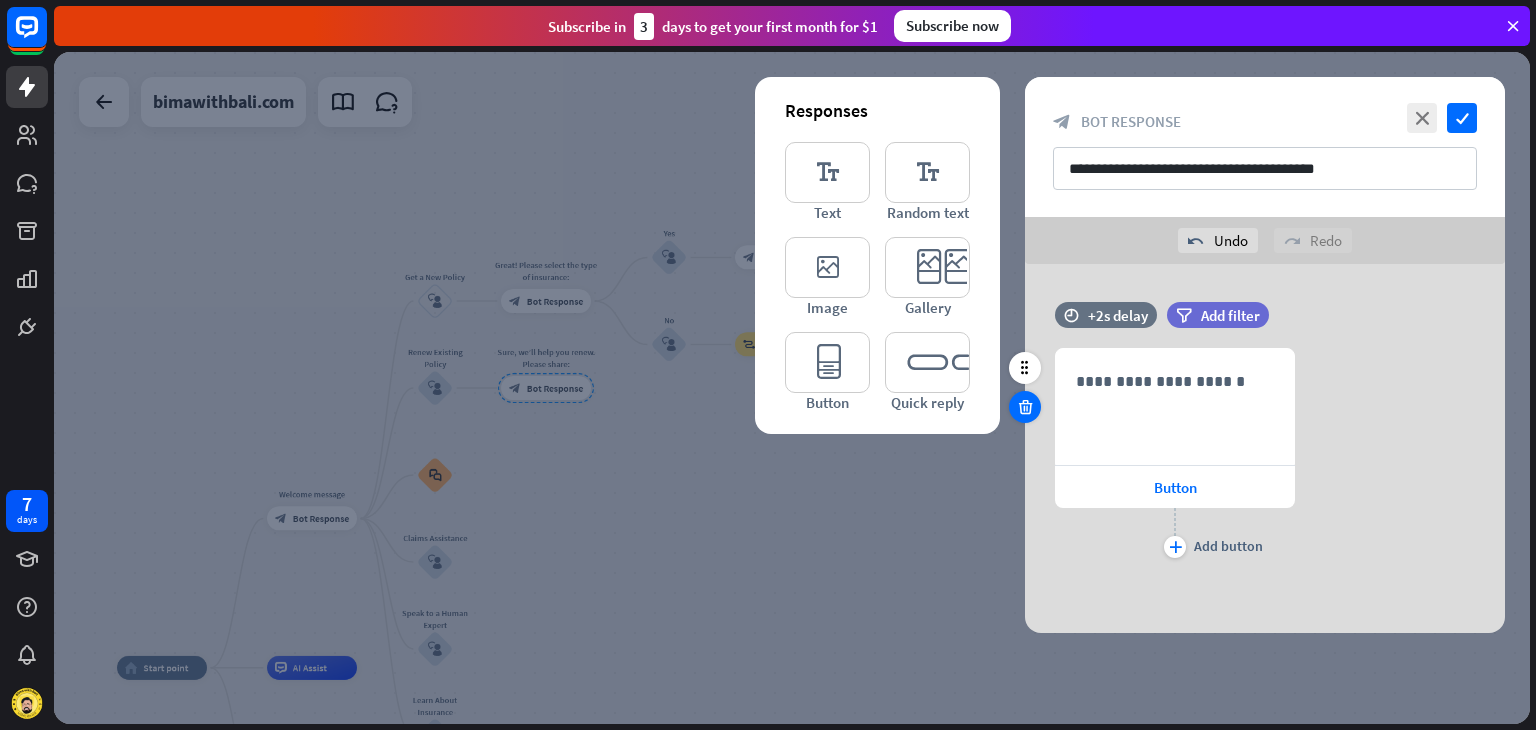 click at bounding box center [1025, 407] 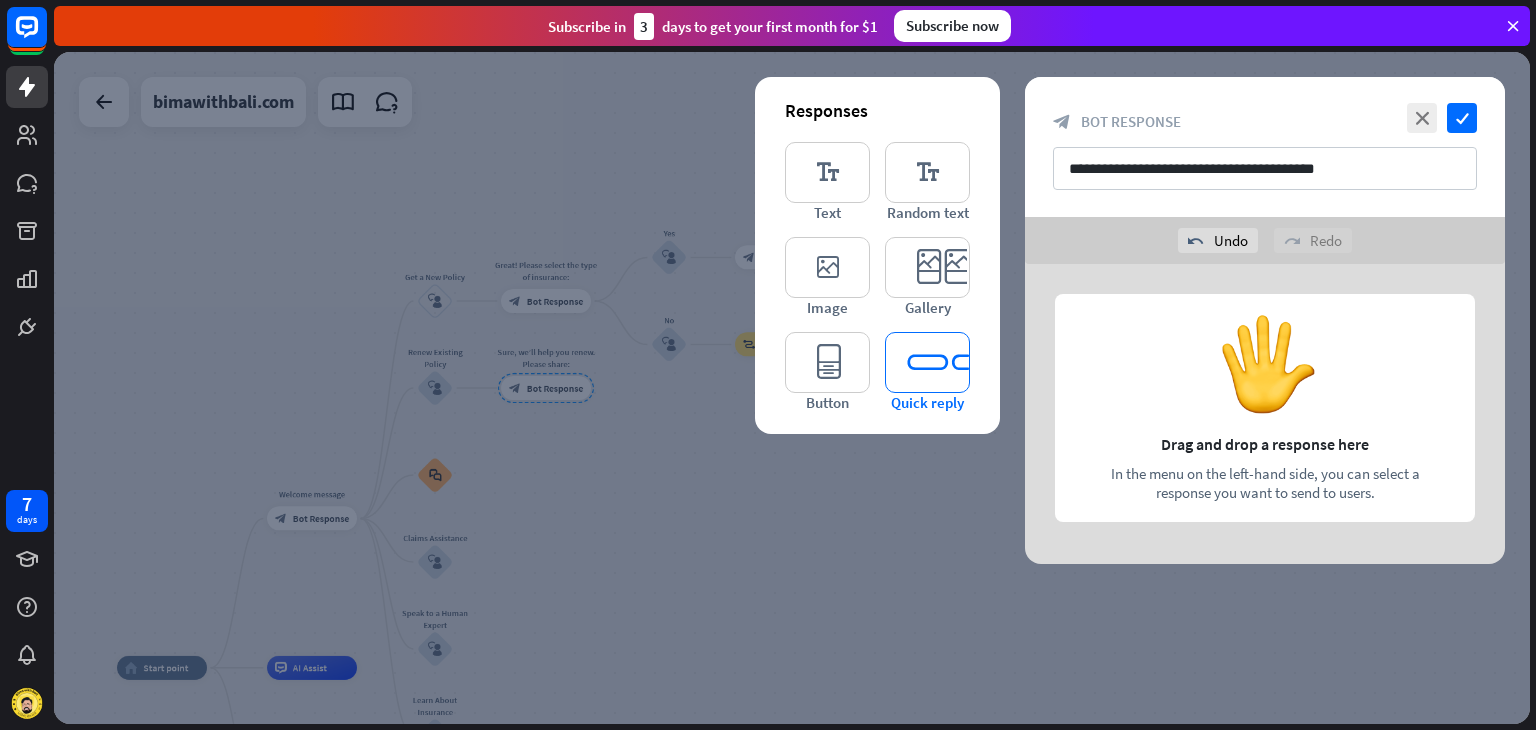 click on "editor_quick_replies" at bounding box center [927, 362] 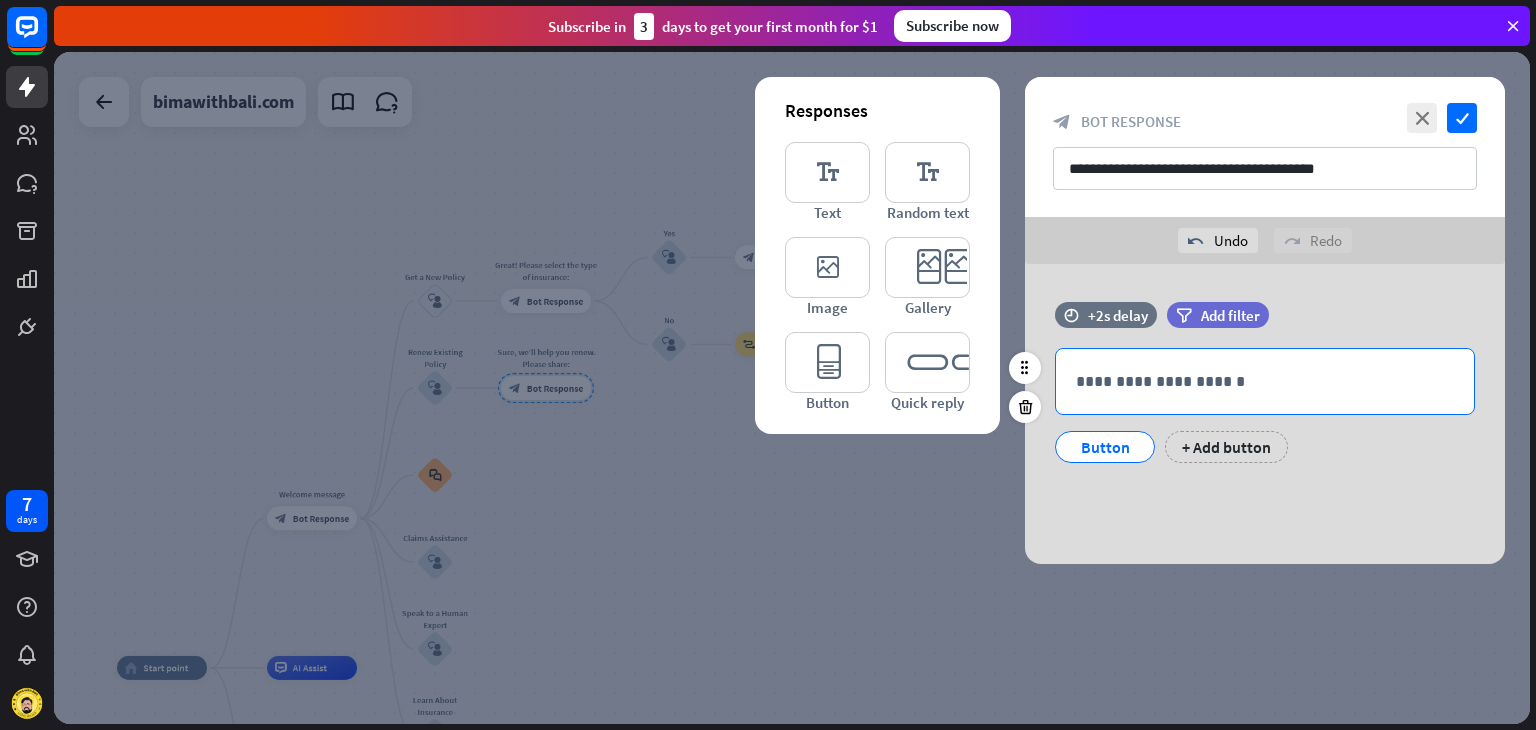 click on "**********" at bounding box center [1265, 381] 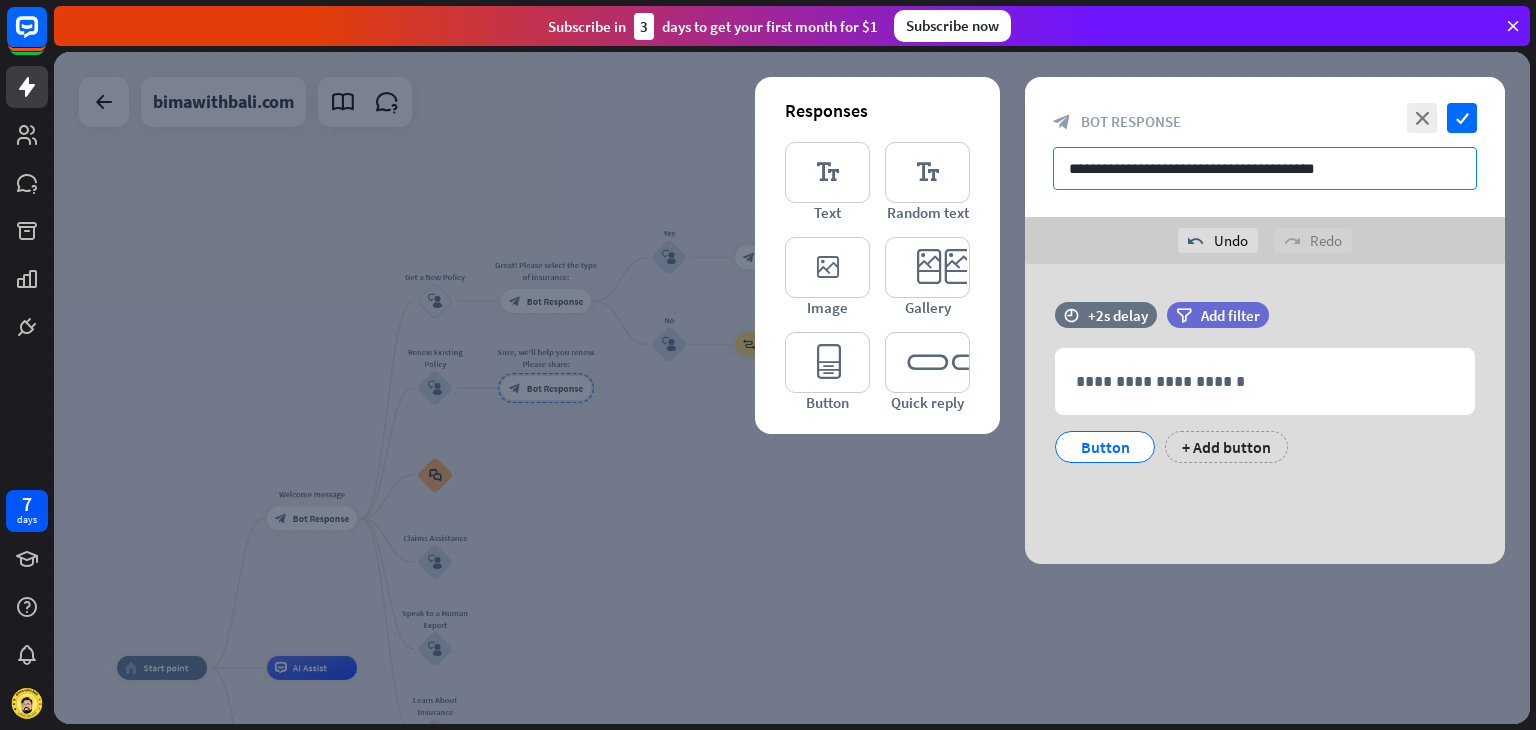 drag, startPoint x: 1064, startPoint y: 169, endPoint x: 1380, endPoint y: 175, distance: 316.05695 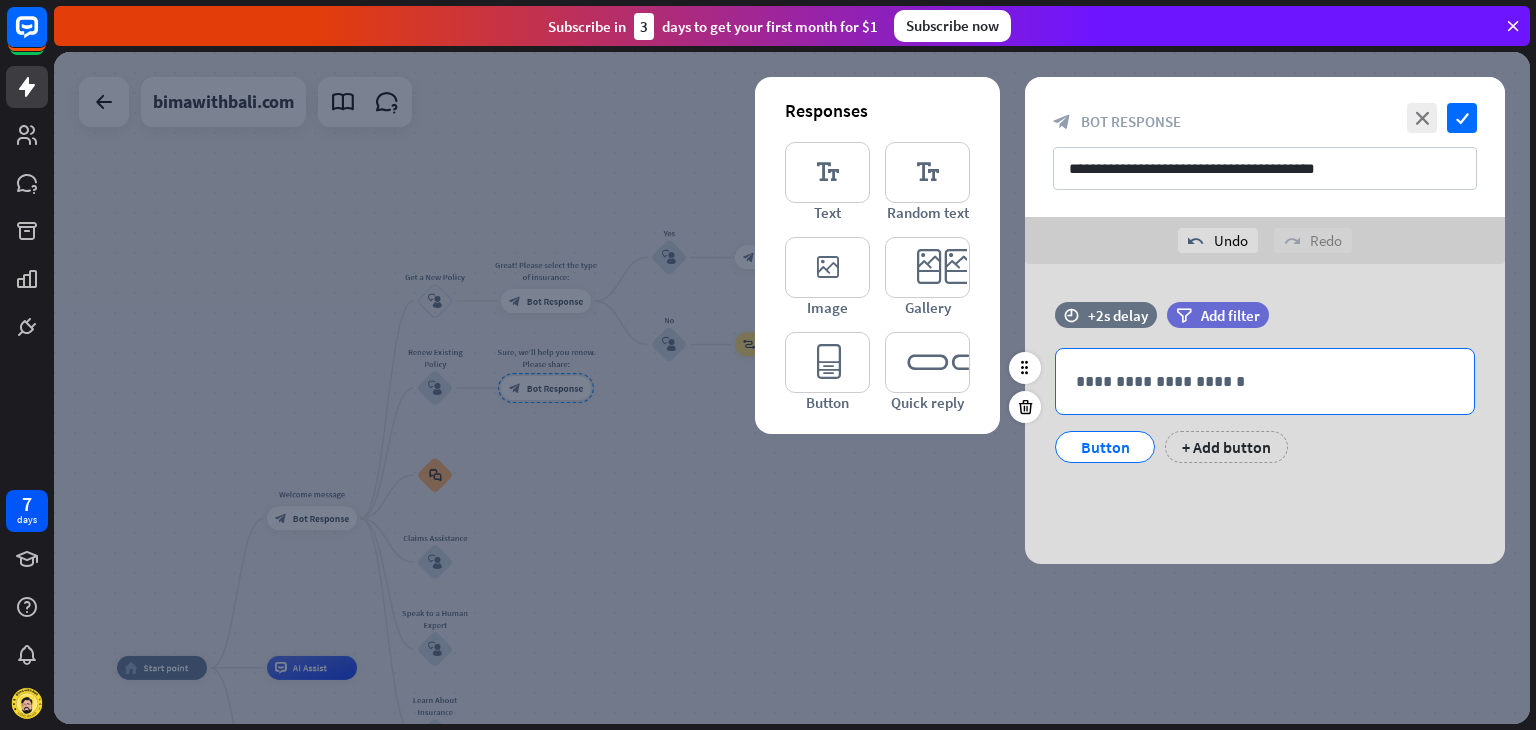 click on "**********" at bounding box center (1265, 381) 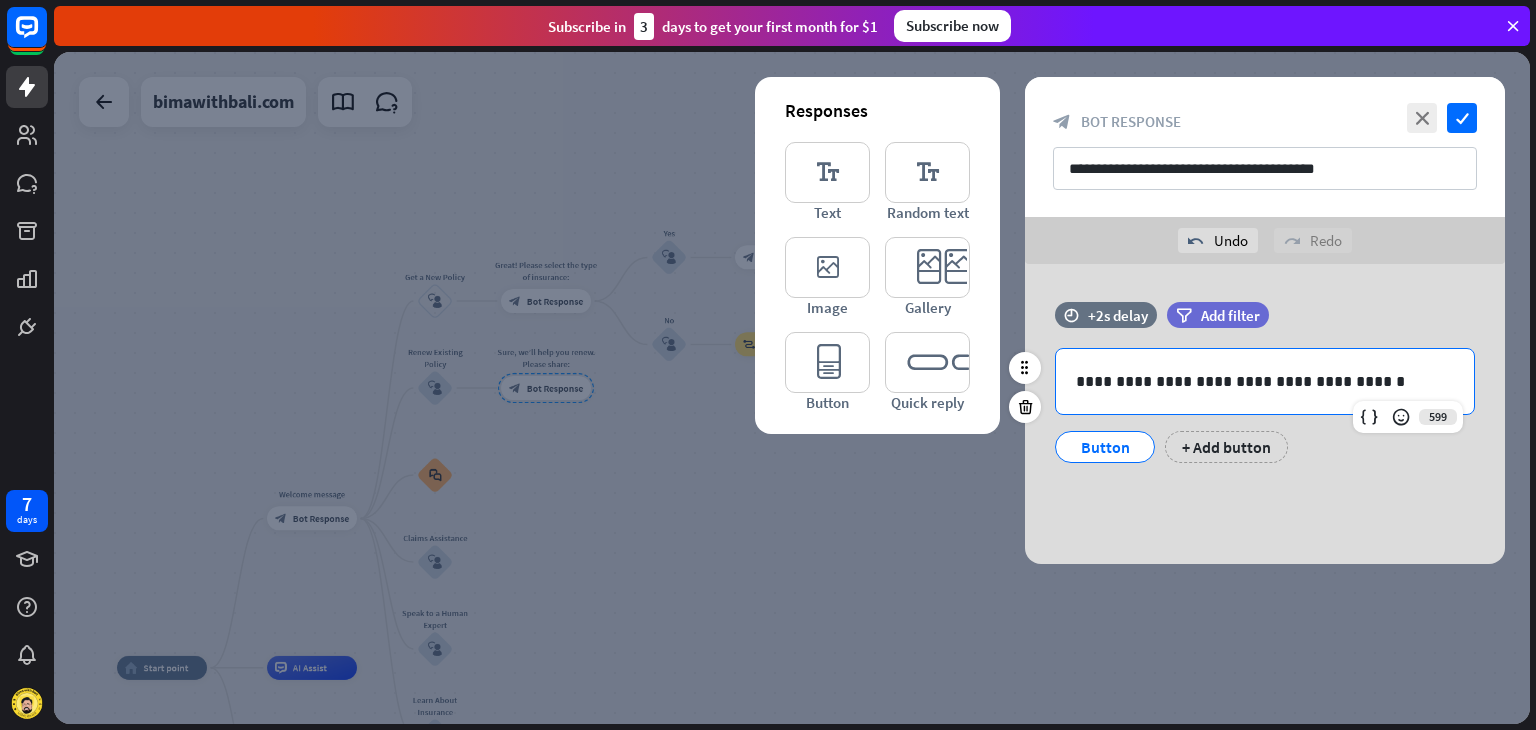 click on "Button" at bounding box center [1105, 447] 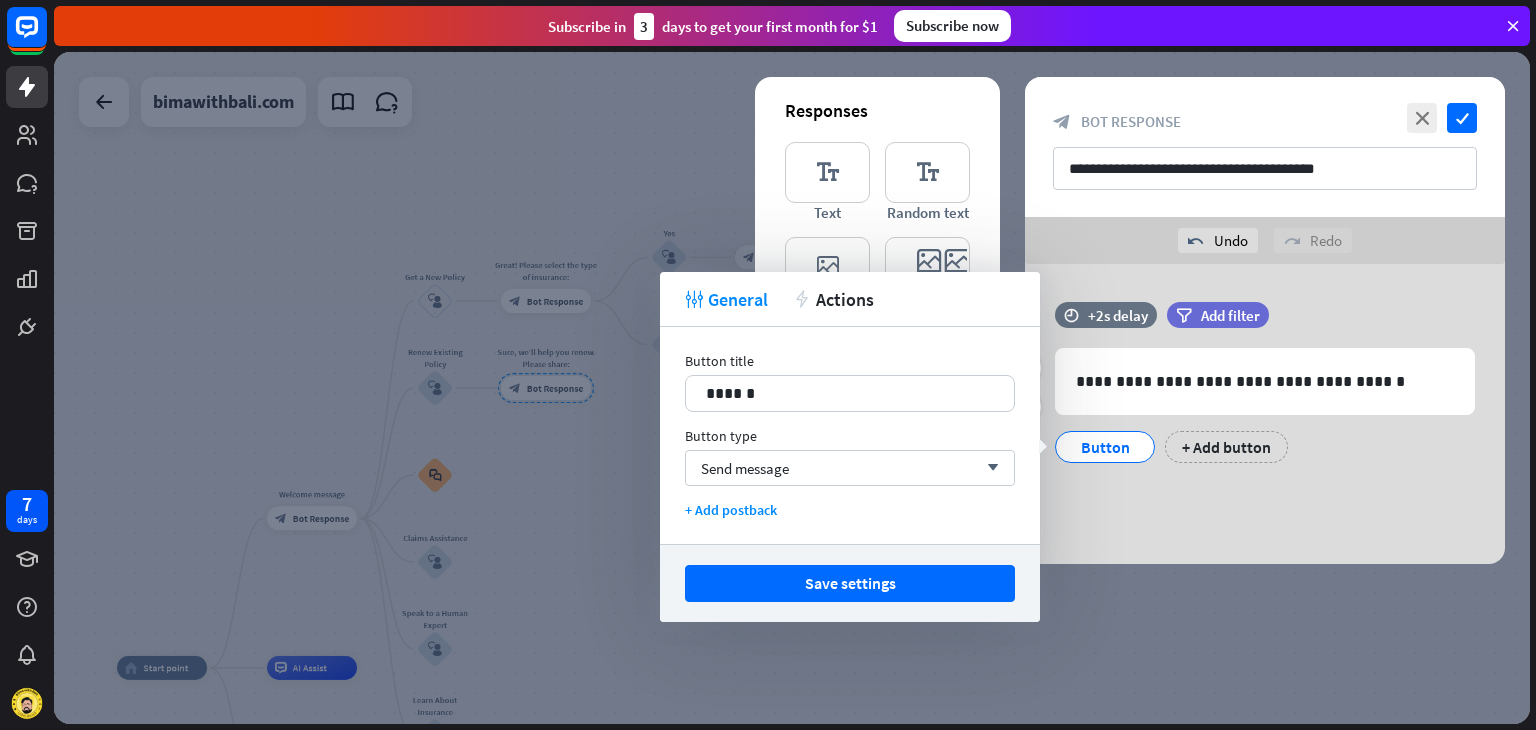 click on "Button" at bounding box center [1105, 447] 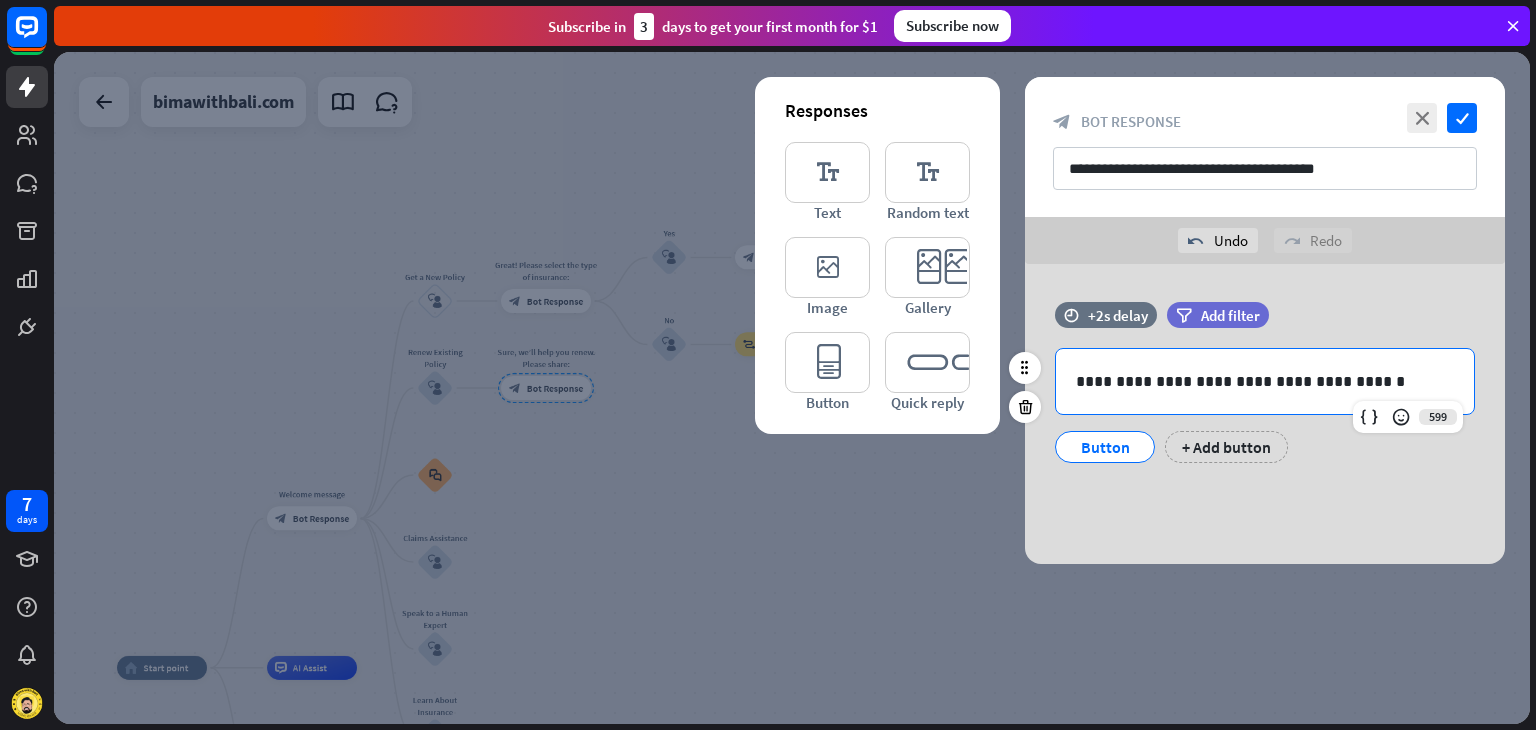 click on "**********" at bounding box center [1265, 381] 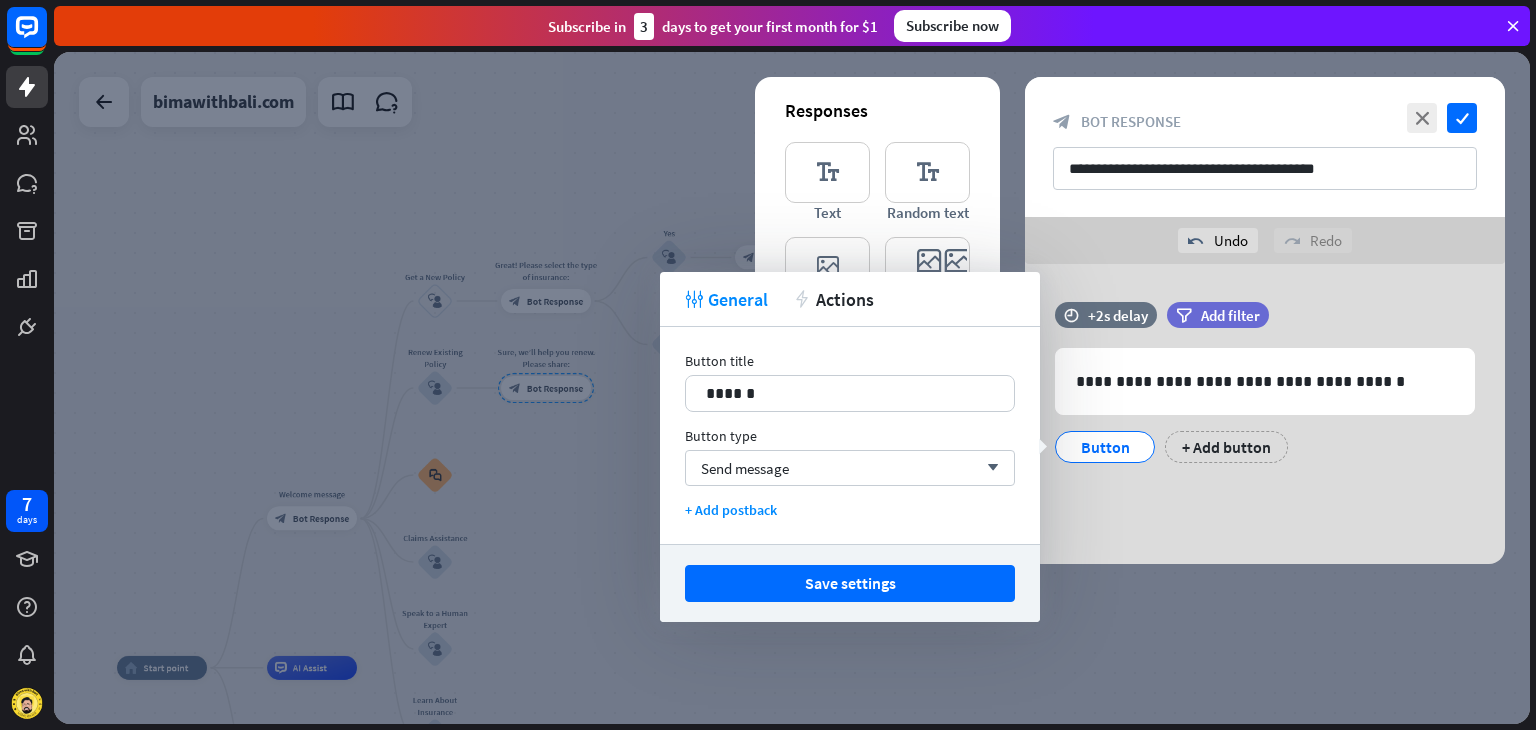 click on "**********" at bounding box center [1265, 414] 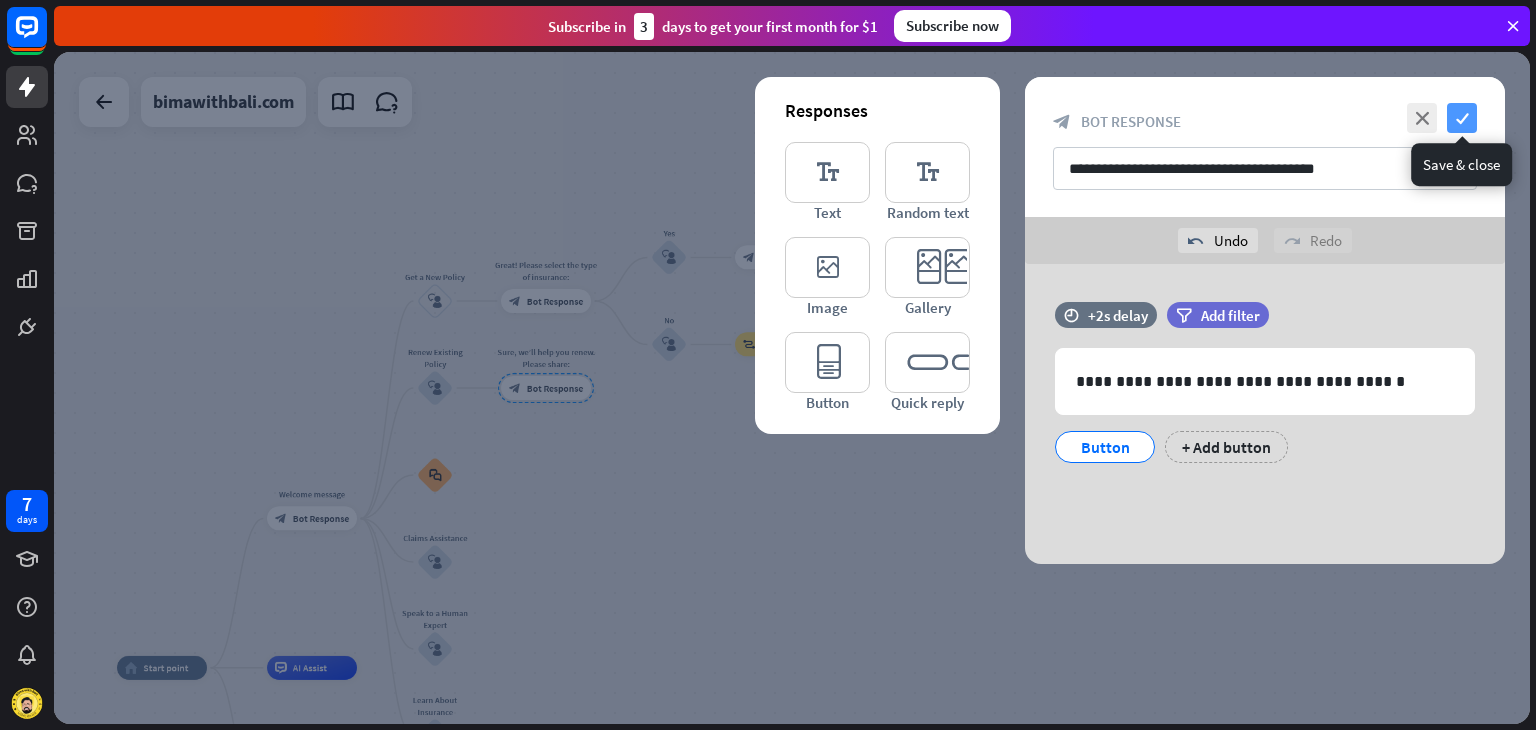 click on "check" at bounding box center [1462, 118] 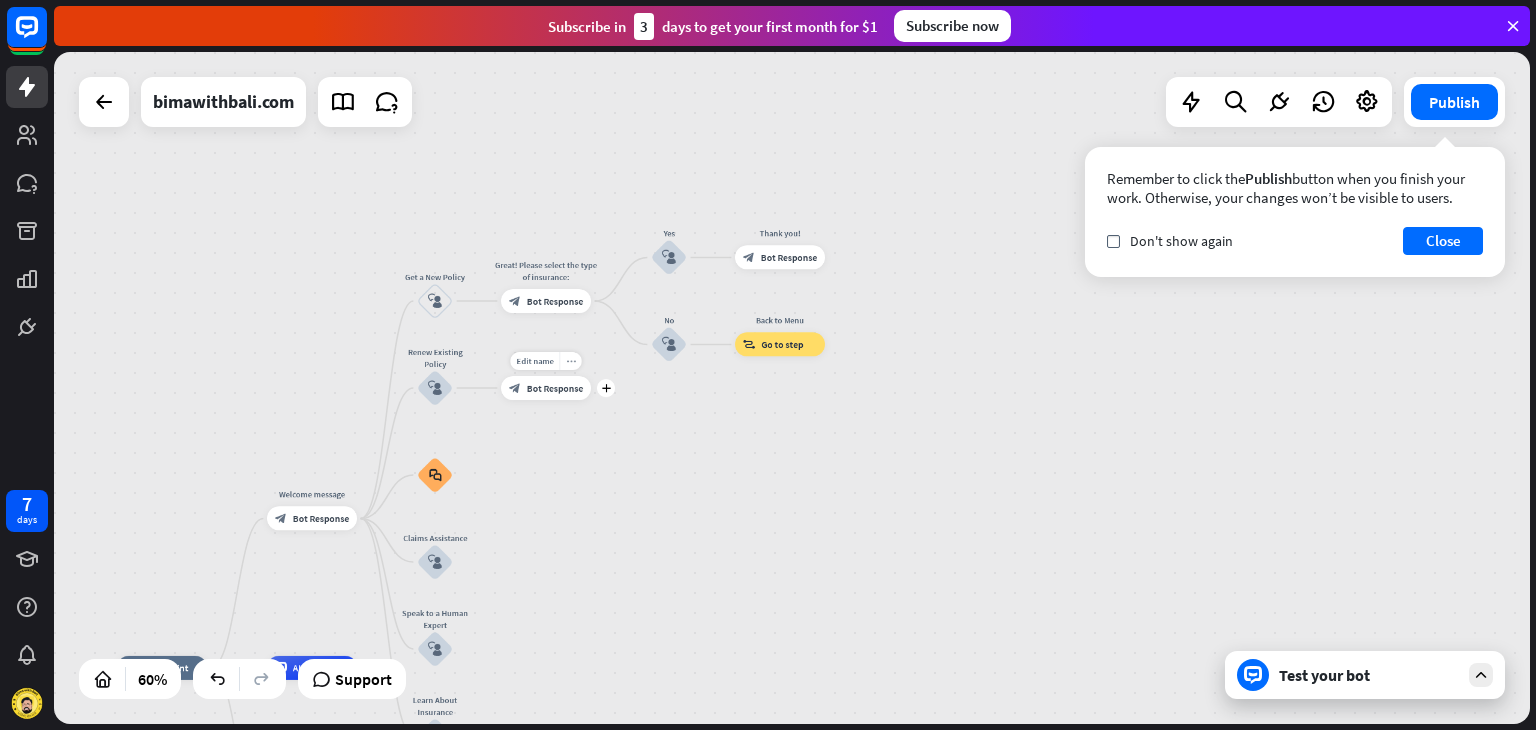 click on "more_horiz" at bounding box center [571, 361] 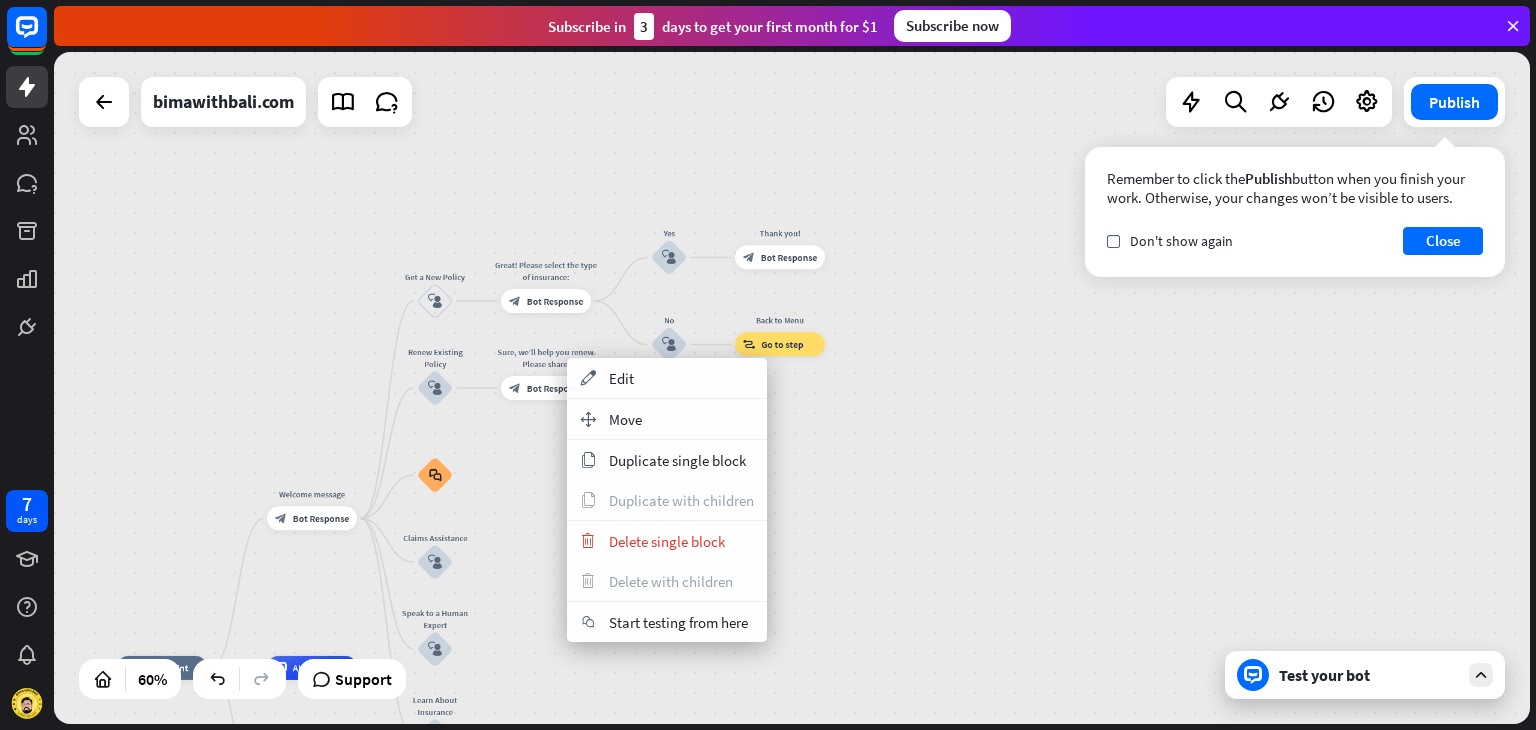 click on "home_2   Start point                 Welcome message   block_bot_response   Bot Response                 Get a New Policy   block_user_input                 Great! Please select the type of insurance:   block_bot_response   Bot Response                 Yes   block_user_input                 Thank you!   block_bot_response   Bot Response                 No   block_user_input                 Back to Menu   block_goto   Go to step                 Renew Existing Policy   block_user_input                 Sure, we’ll help you renew. Please share:   block_bot_response   Bot Response                   block_faq                 Claims Assistance   block_user_input                 Speak to a Human Expert   block_user_input                 Learn About Insurance   block_user_input                     AI Assist                   block_fallback   Default fallback                 Fallback message   block_bot_response   Bot Response" at bounding box center [792, 388] 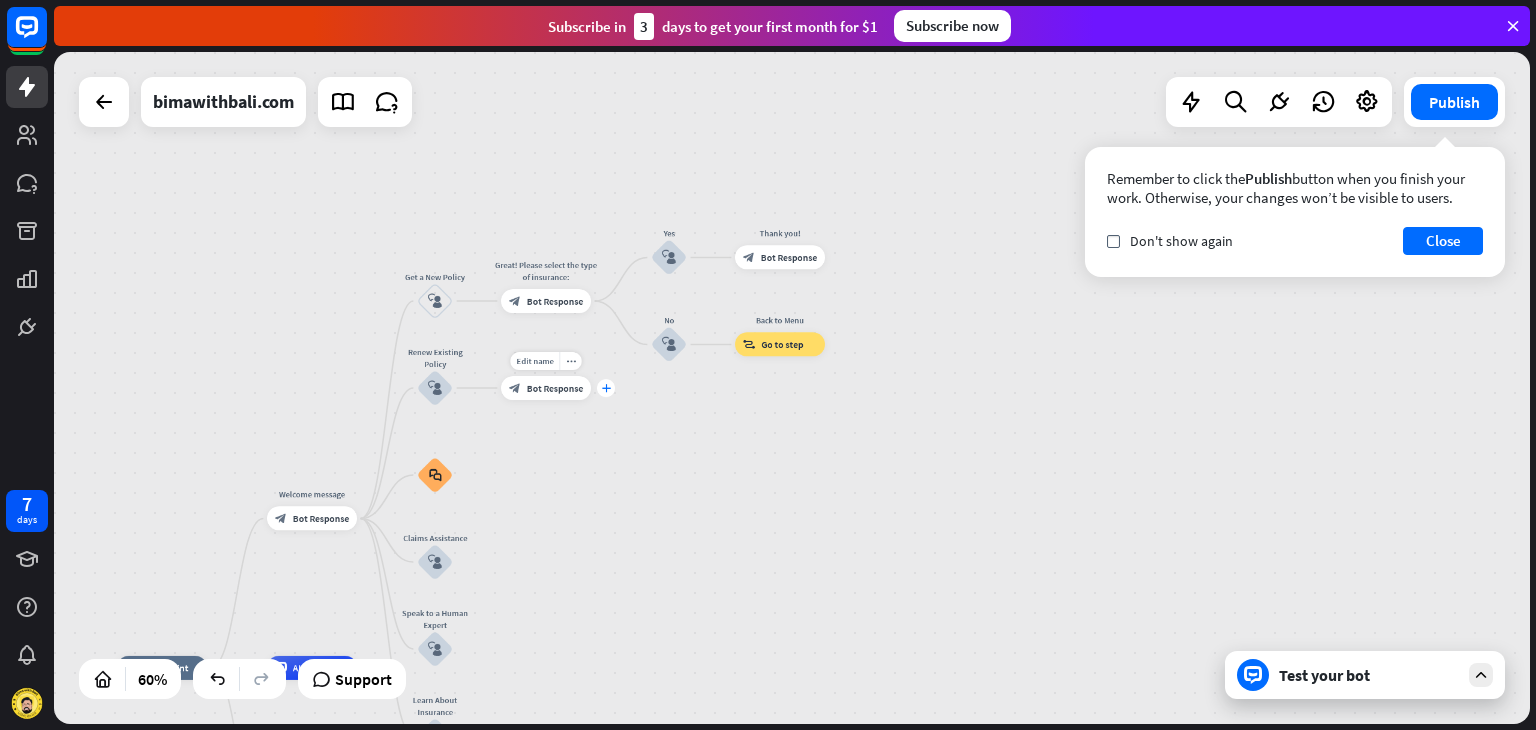click on "plus" at bounding box center [606, 388] 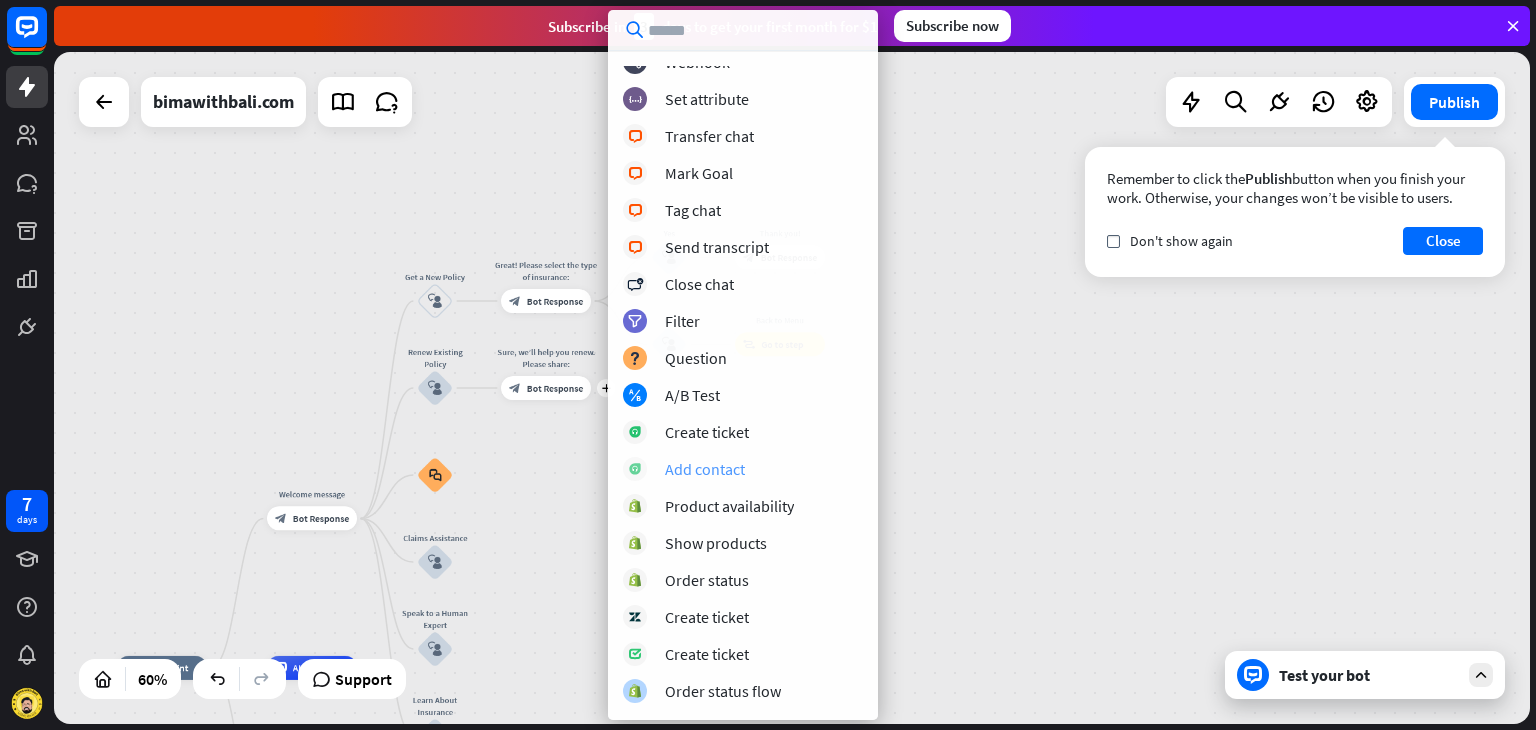 scroll, scrollTop: 457, scrollLeft: 0, axis: vertical 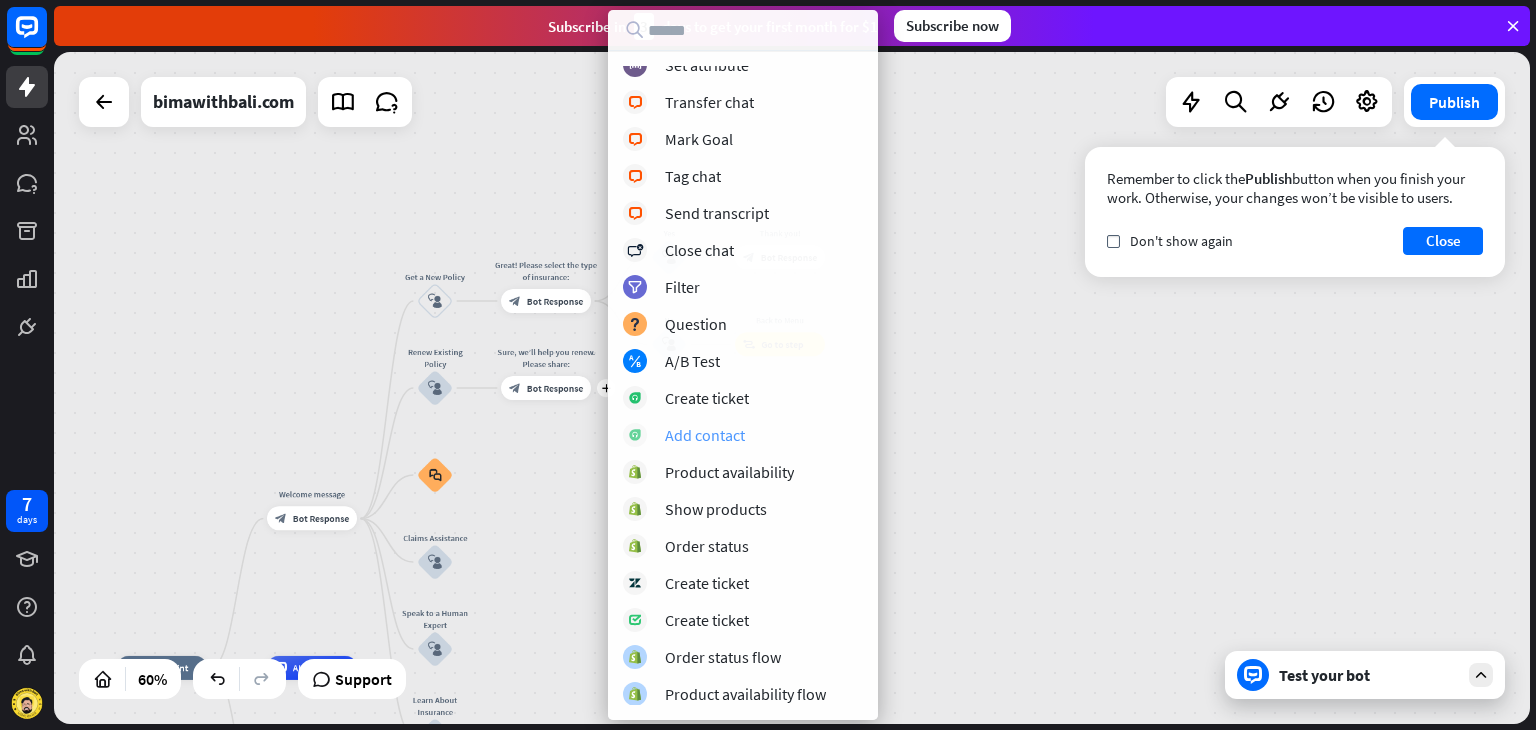 click on "Add contact" at bounding box center (705, 435) 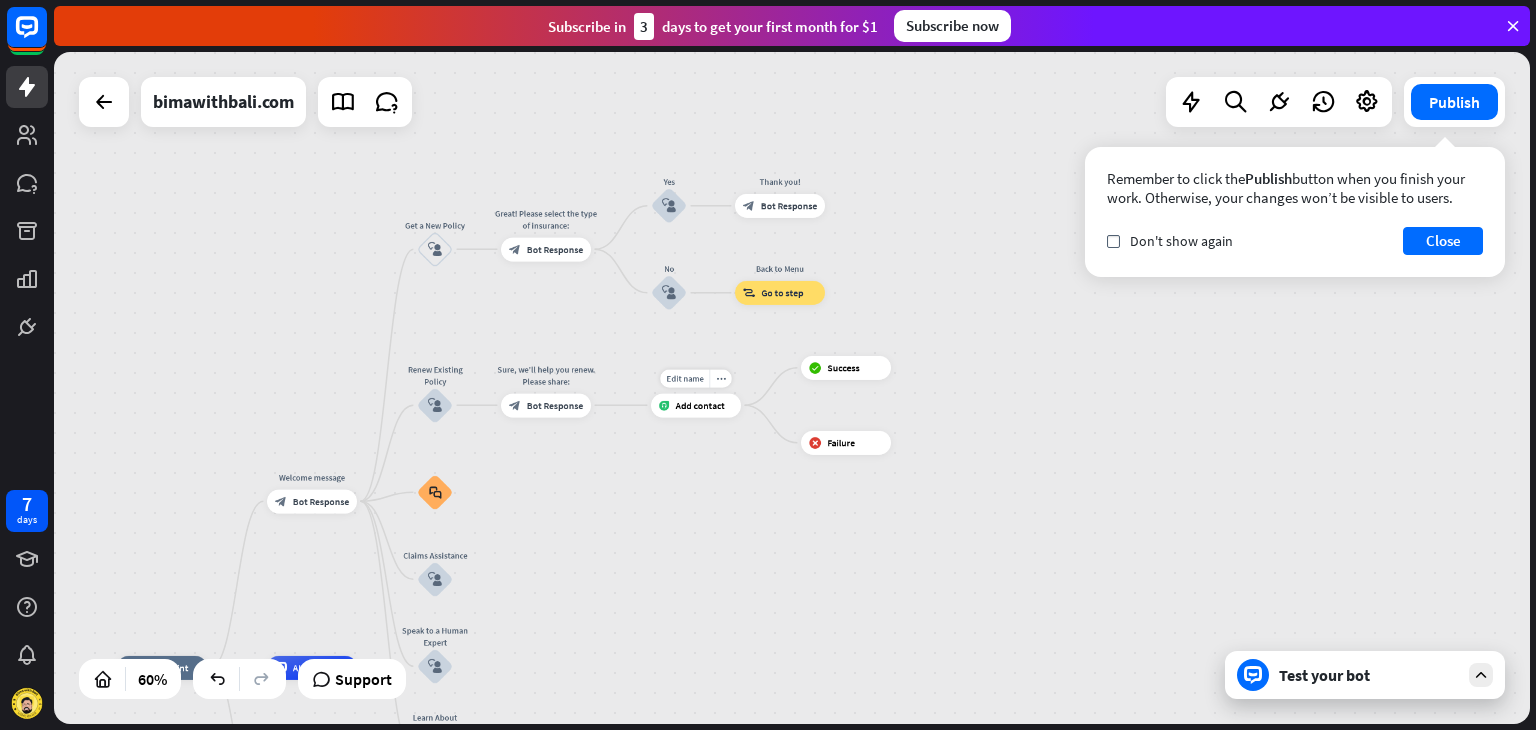 click on "Add contact" at bounding box center [699, 405] 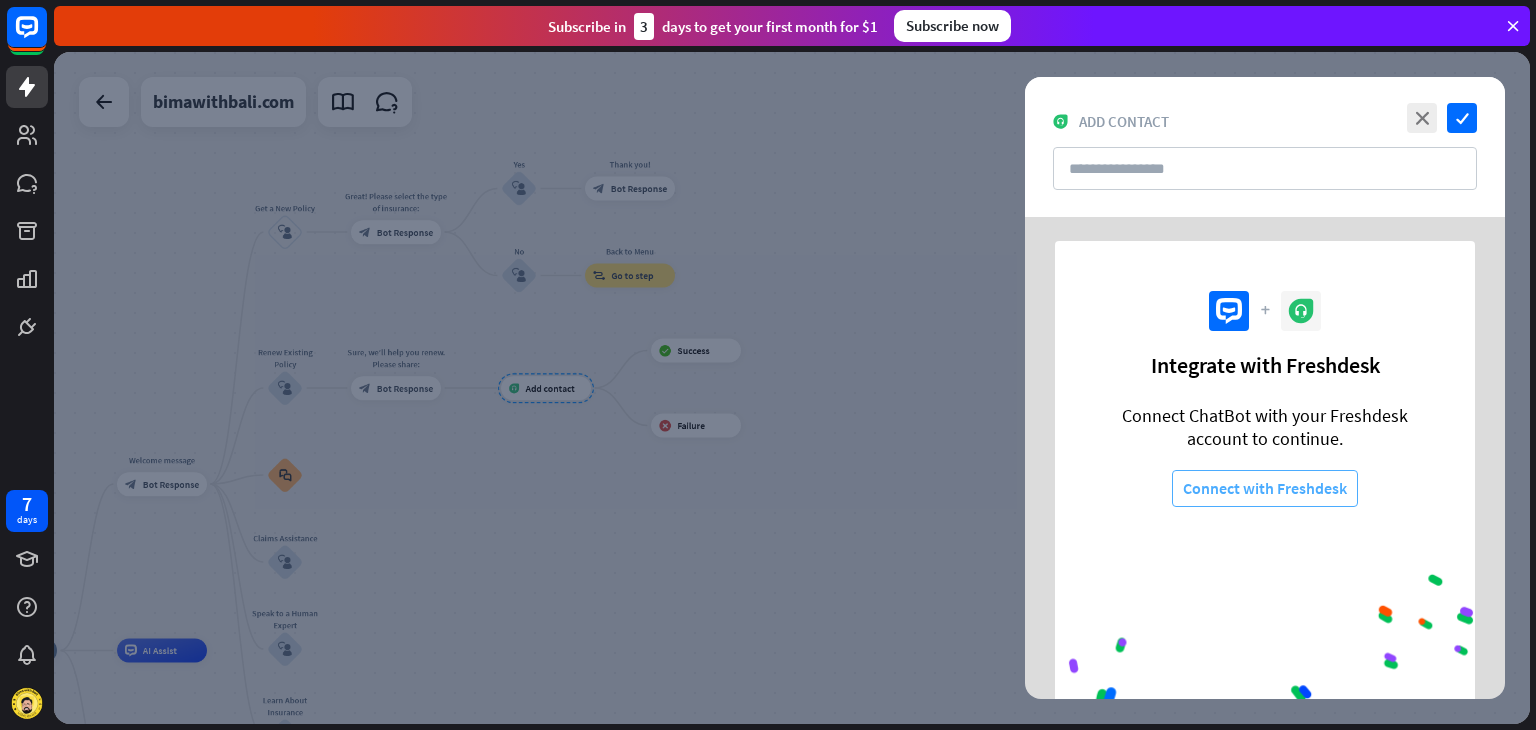 scroll, scrollTop: 0, scrollLeft: 0, axis: both 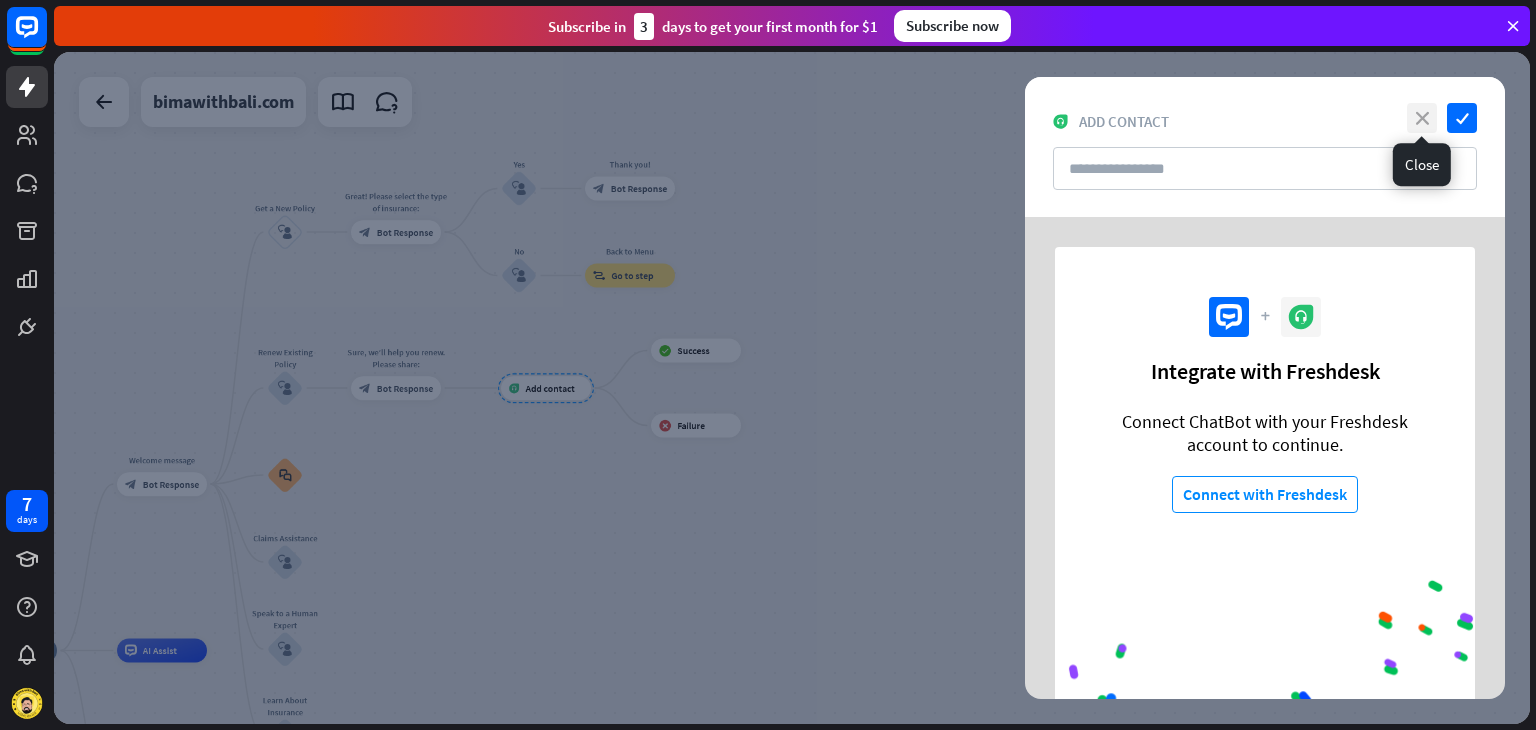 click on "close" at bounding box center [1422, 118] 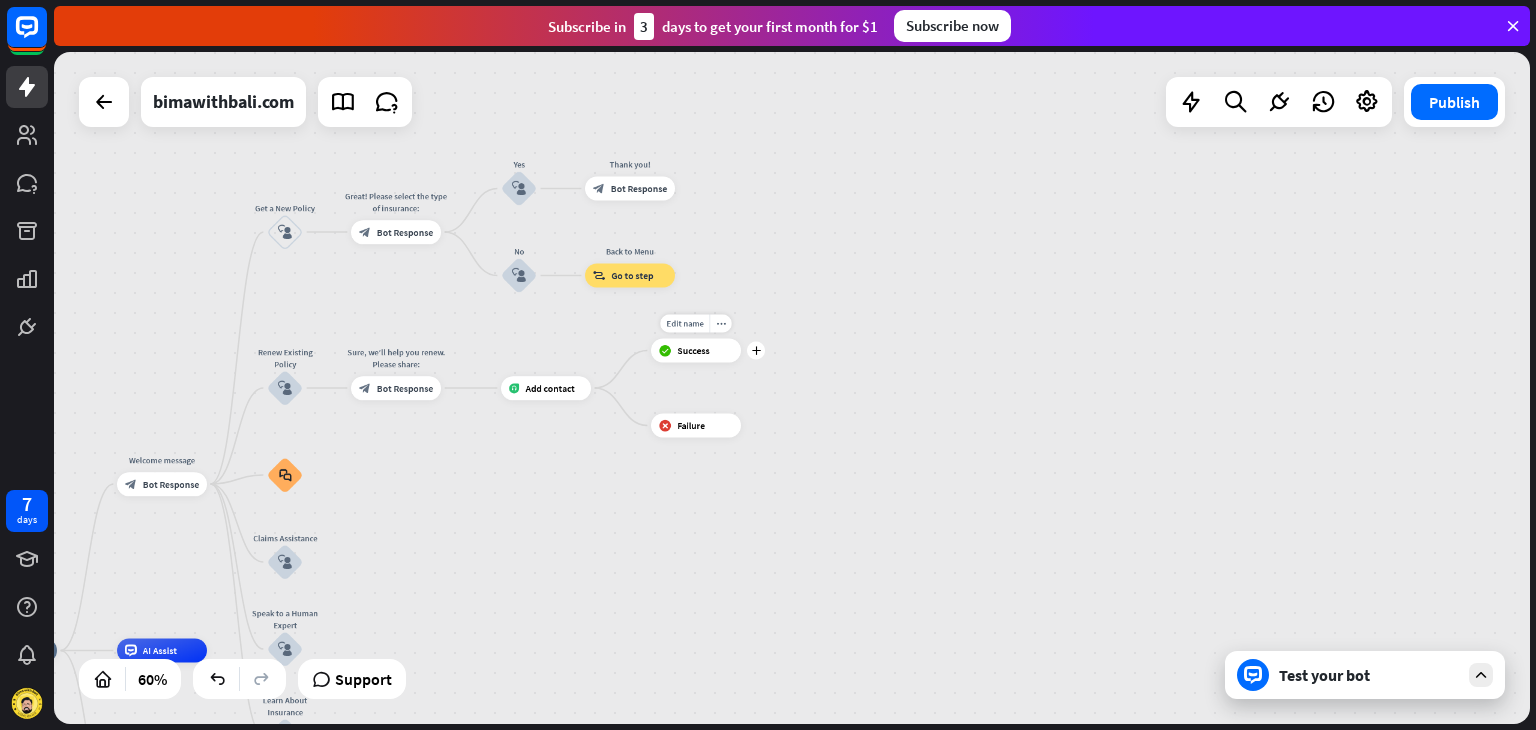 click on "Edit name   more_horiz         plus     block_success   Success" at bounding box center [696, 351] 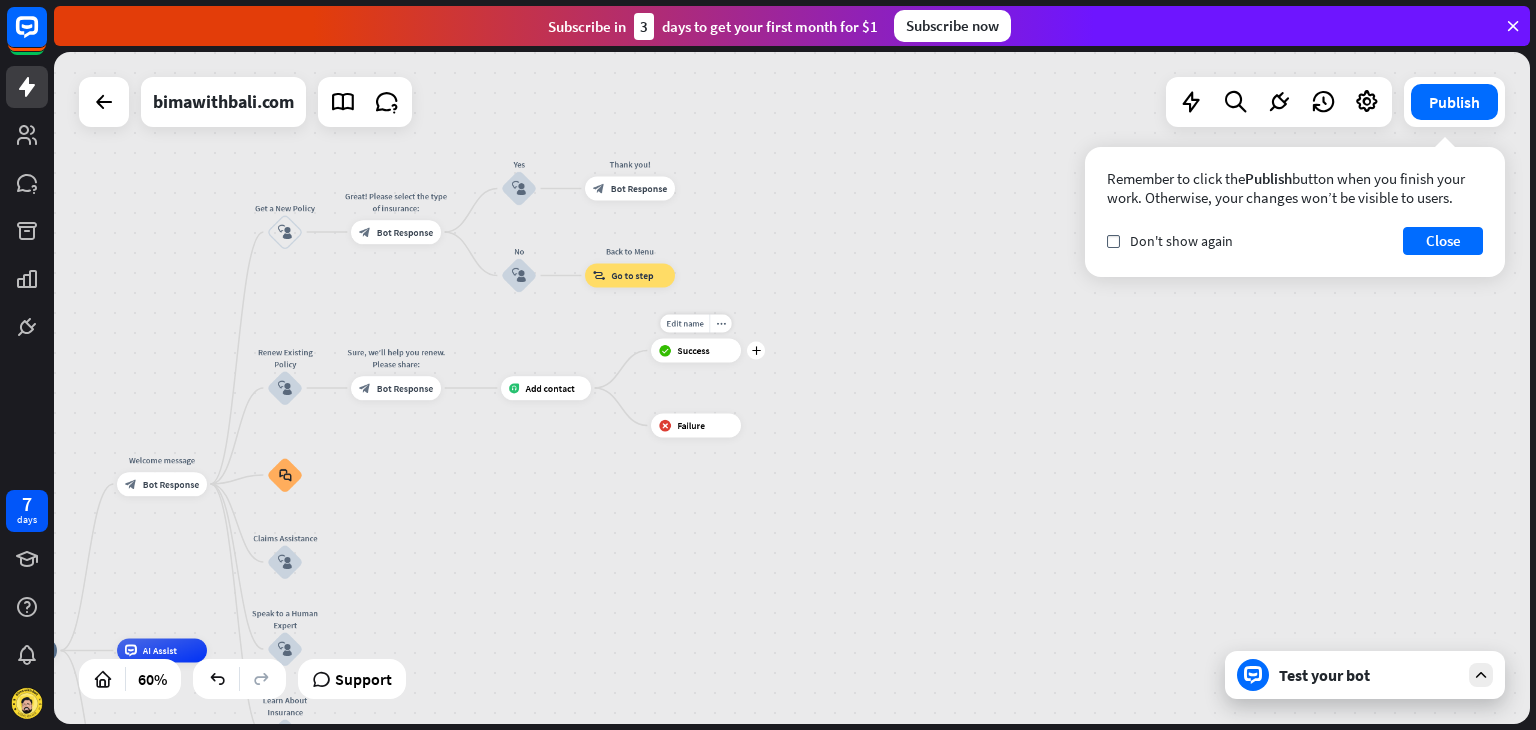 click on "block_success   Success" at bounding box center (696, 351) 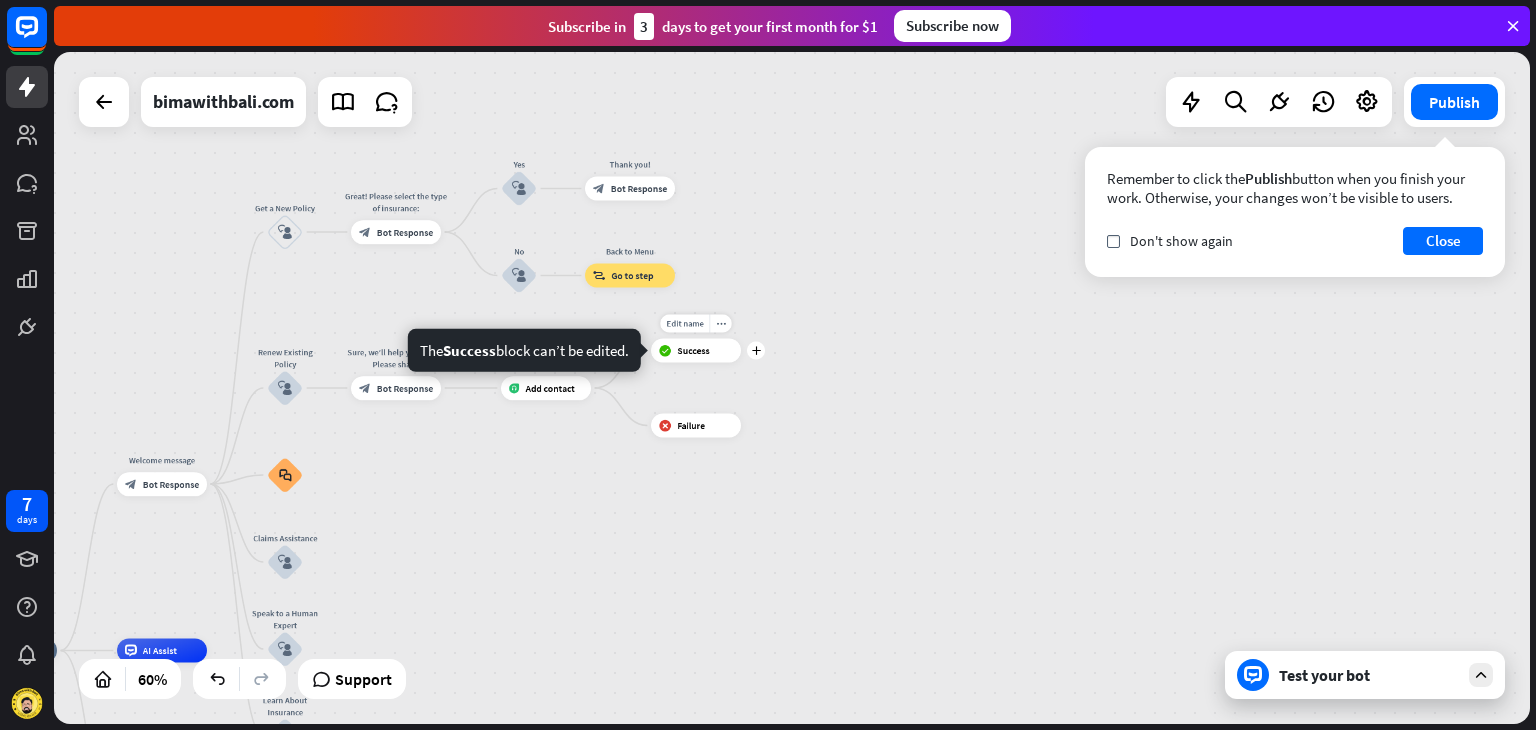 click on "block_success   Success" at bounding box center (696, 351) 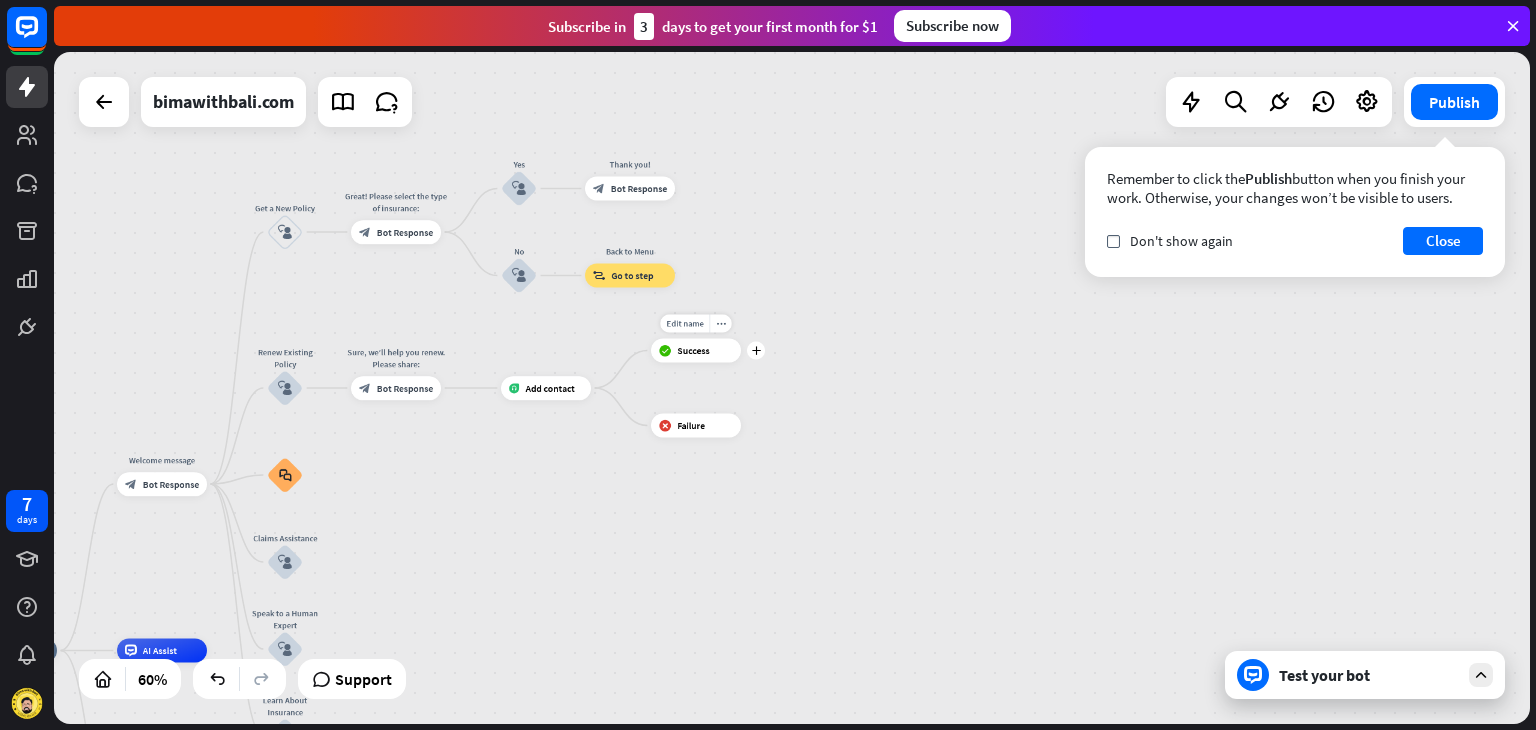 click on "block_success   Success" at bounding box center [696, 351] 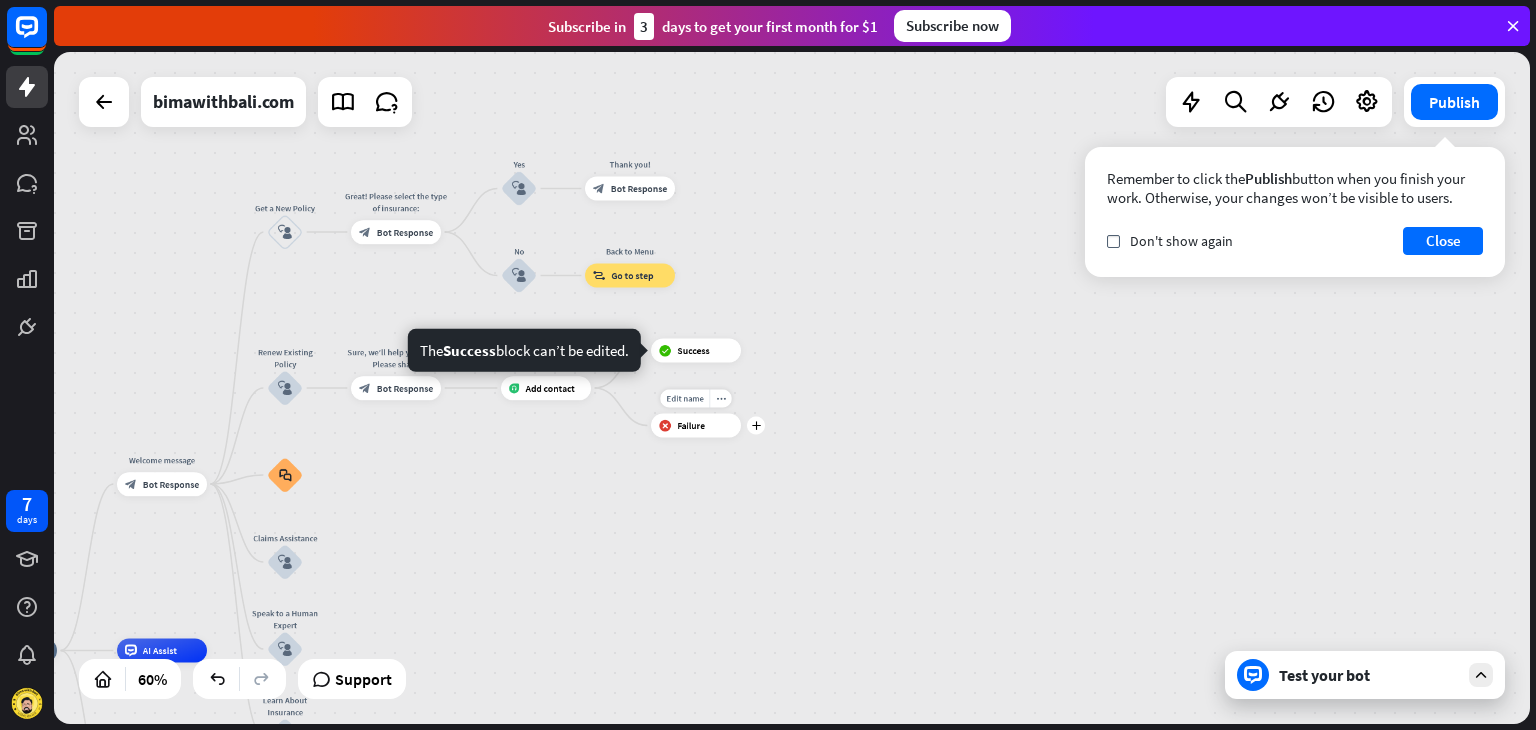 click on "Failure" at bounding box center (691, 426) 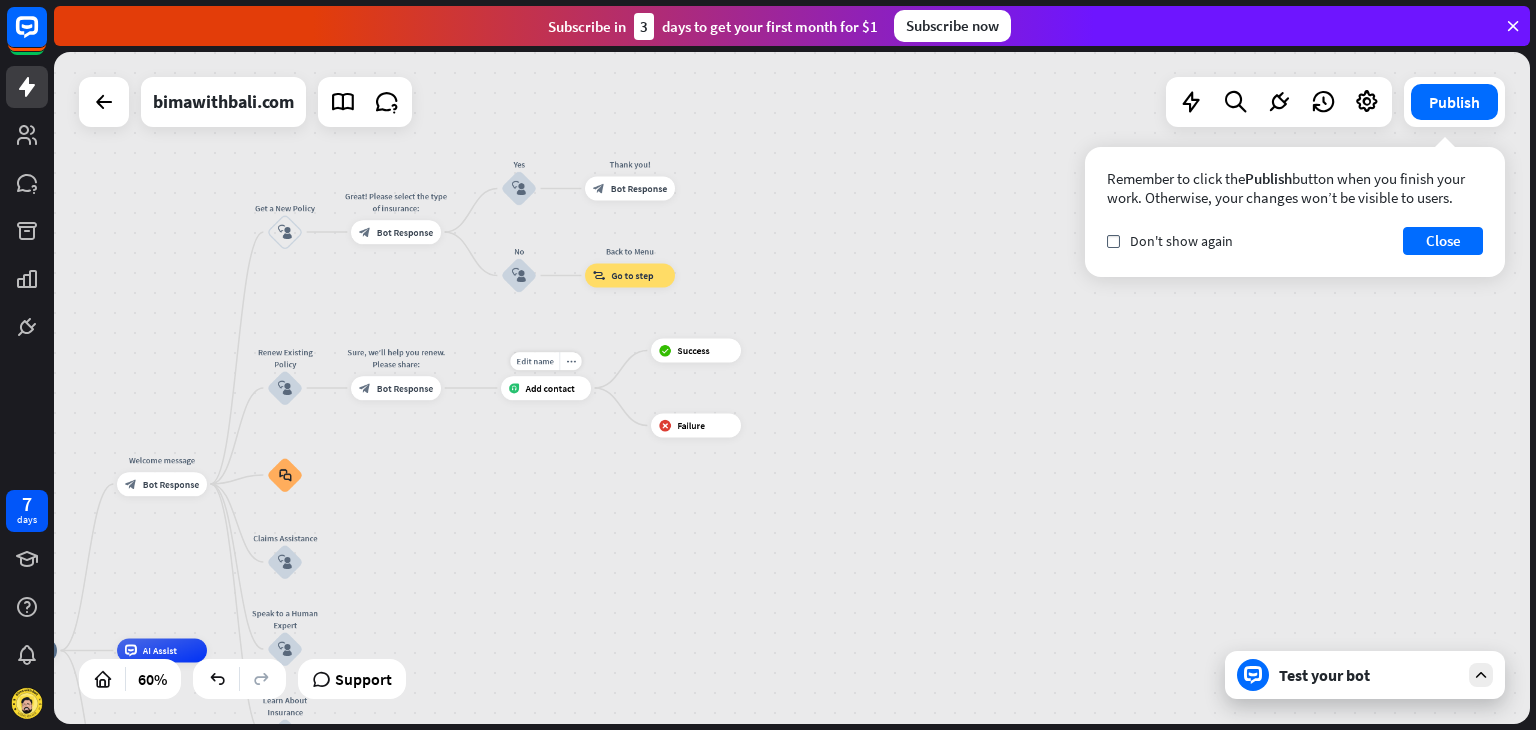 click on "Add contact" at bounding box center [549, 388] 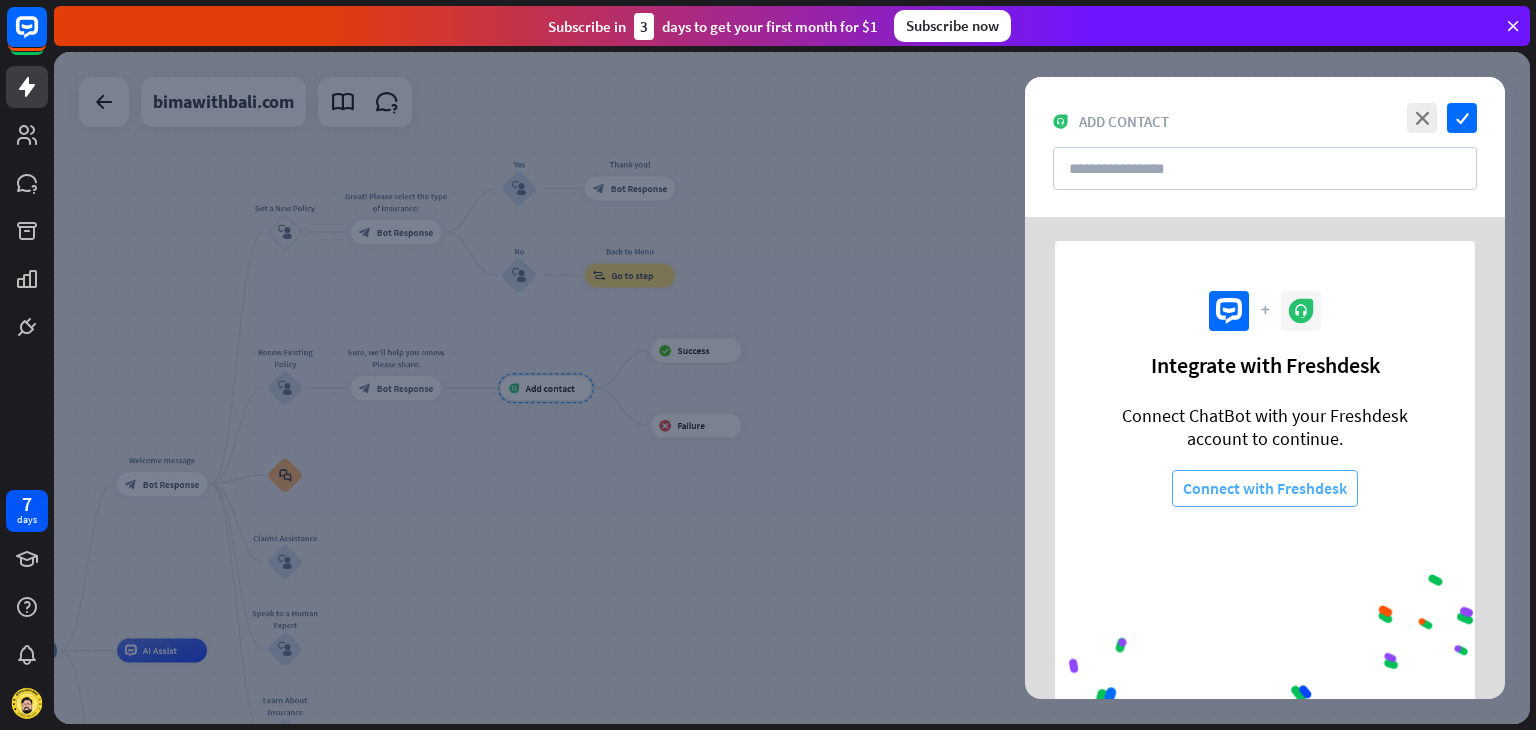 scroll, scrollTop: 0, scrollLeft: 0, axis: both 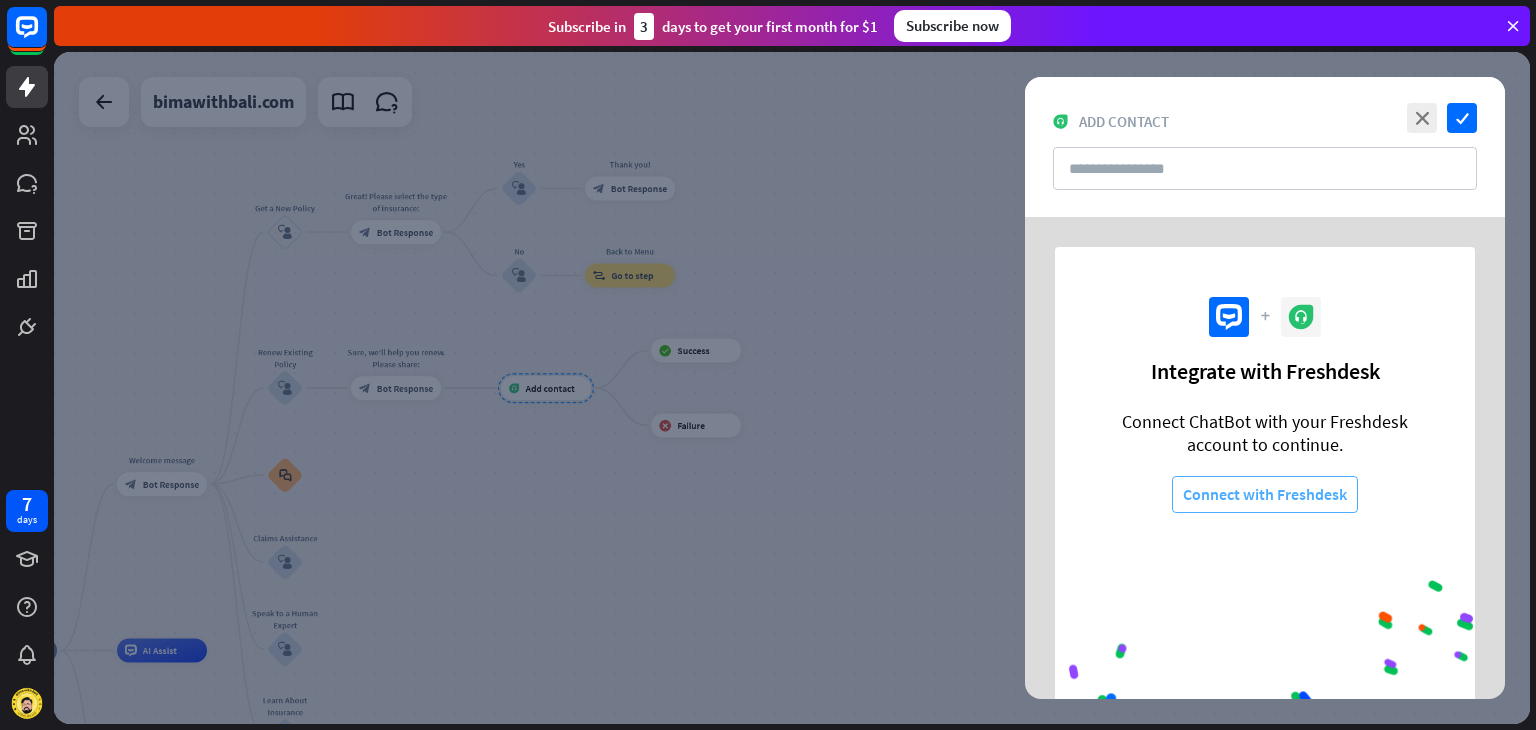 click on "Connect with Freshdesk" at bounding box center [1265, 494] 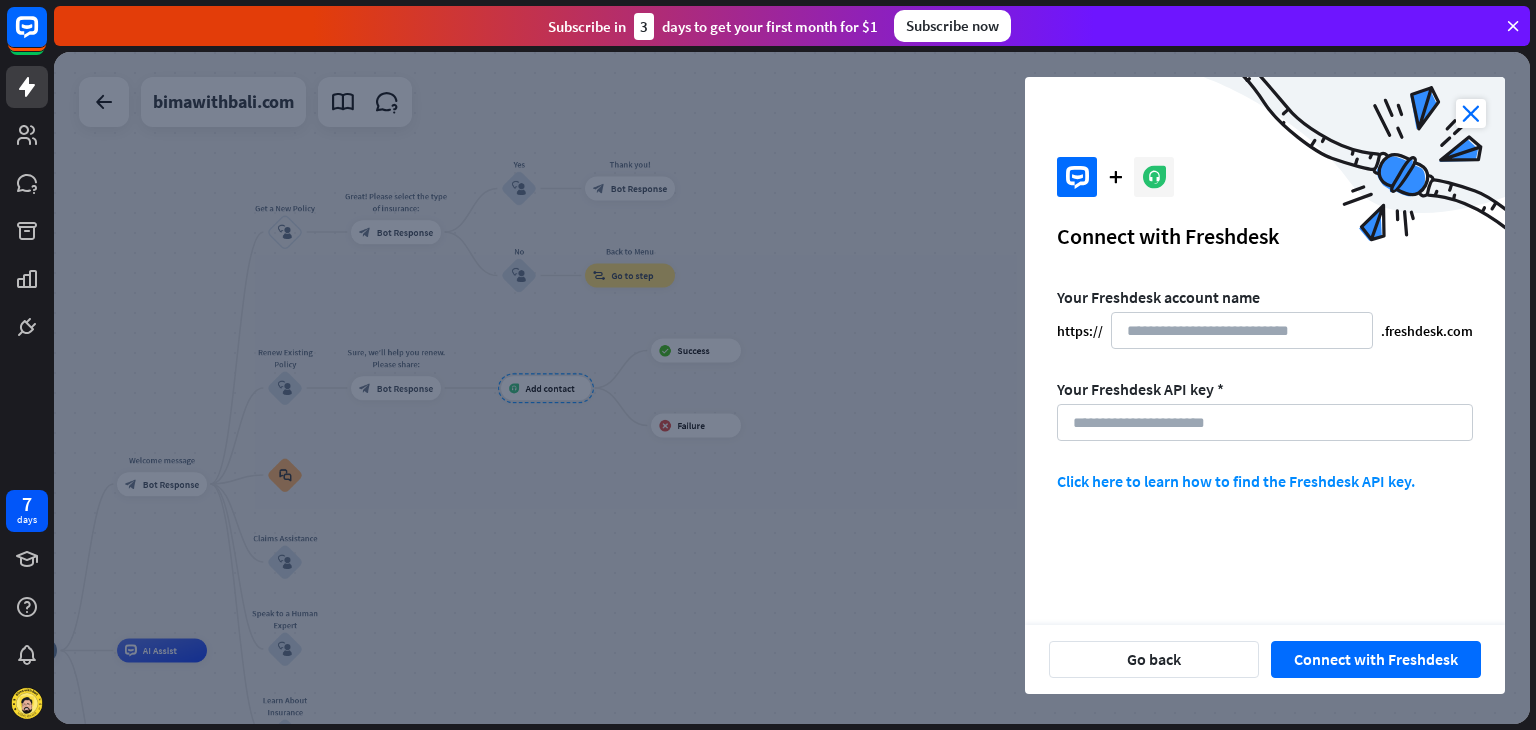 click on "close" at bounding box center [1471, 113] 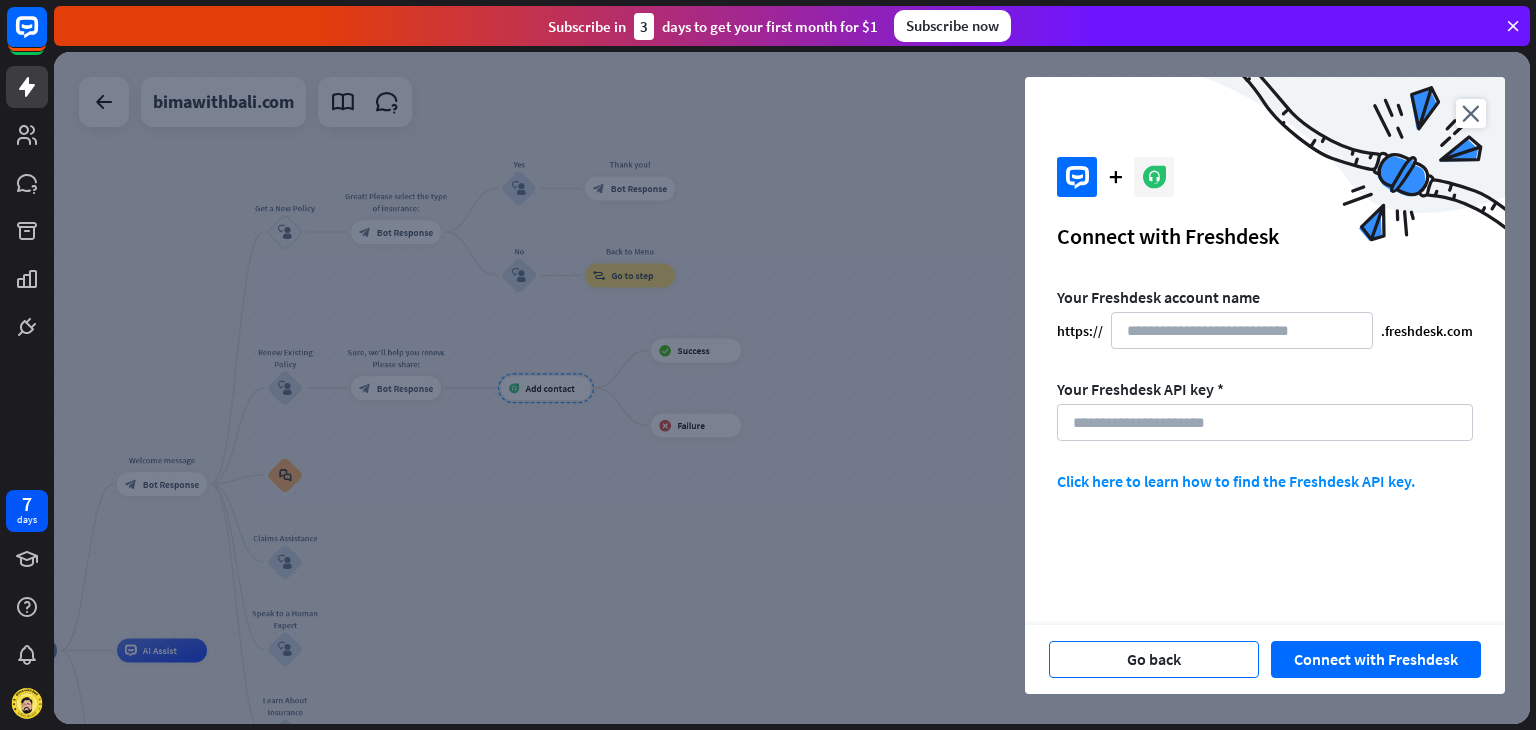 click on "Go back" at bounding box center (1154, 659) 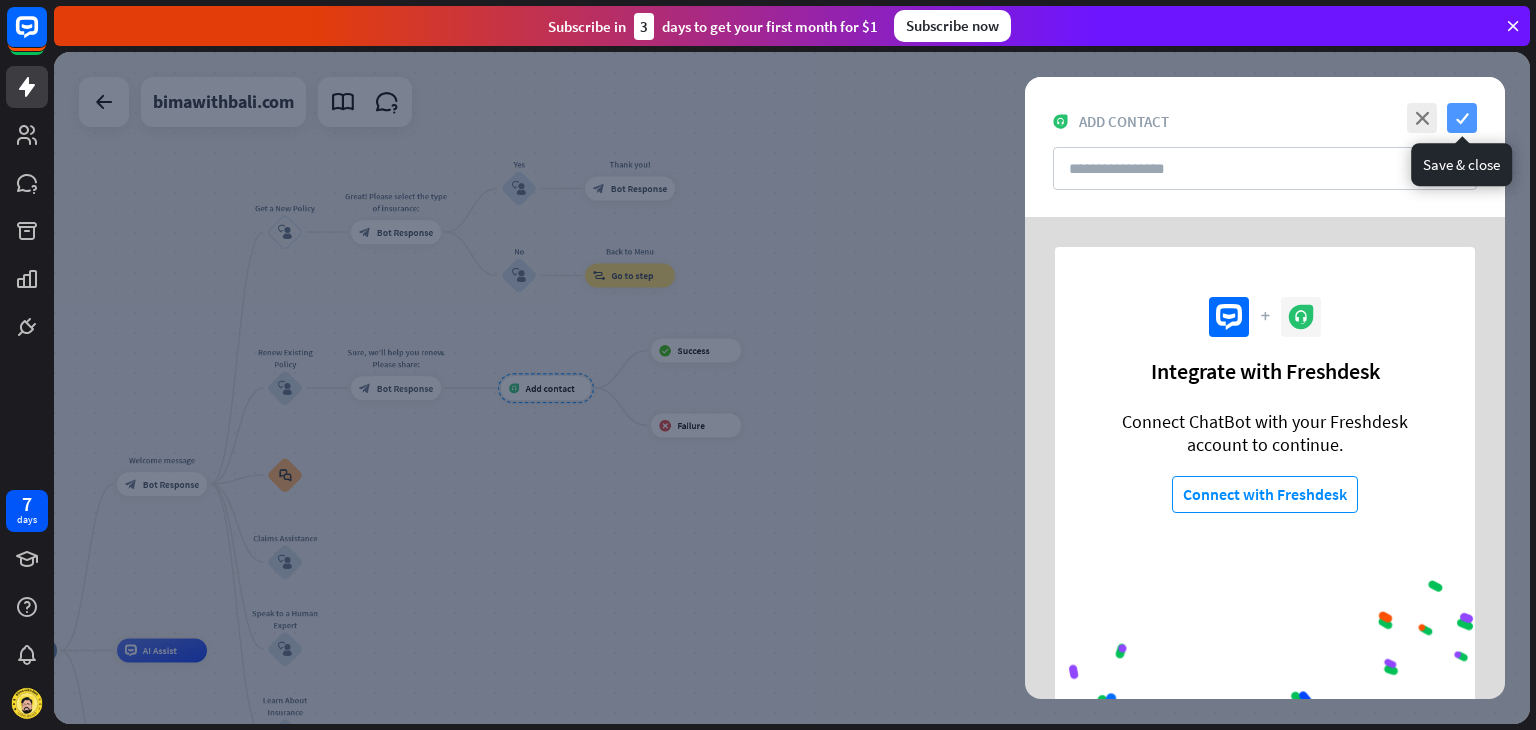click on "check" at bounding box center (1462, 118) 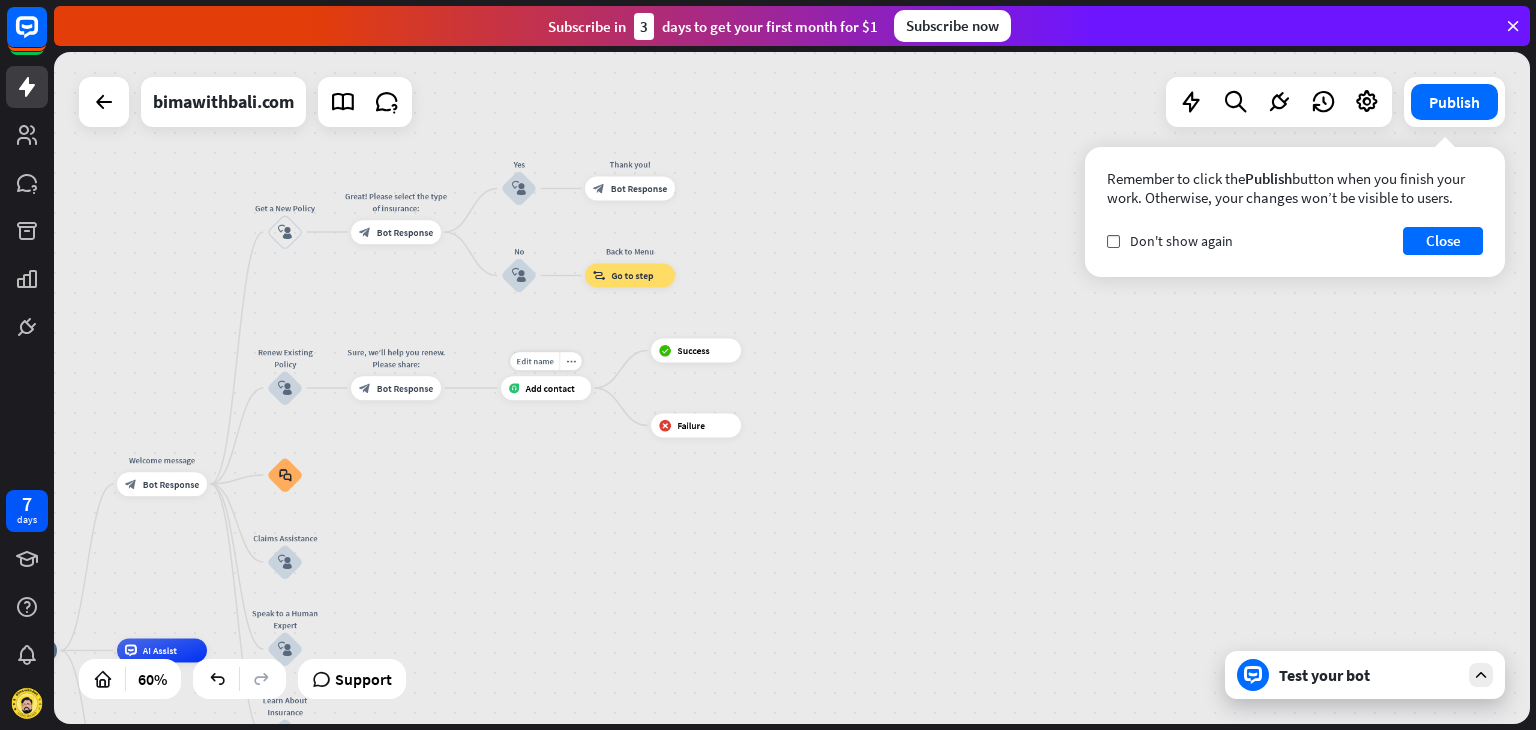 click on "Edit name   more_horiz                     Add contact" at bounding box center (546, 388) 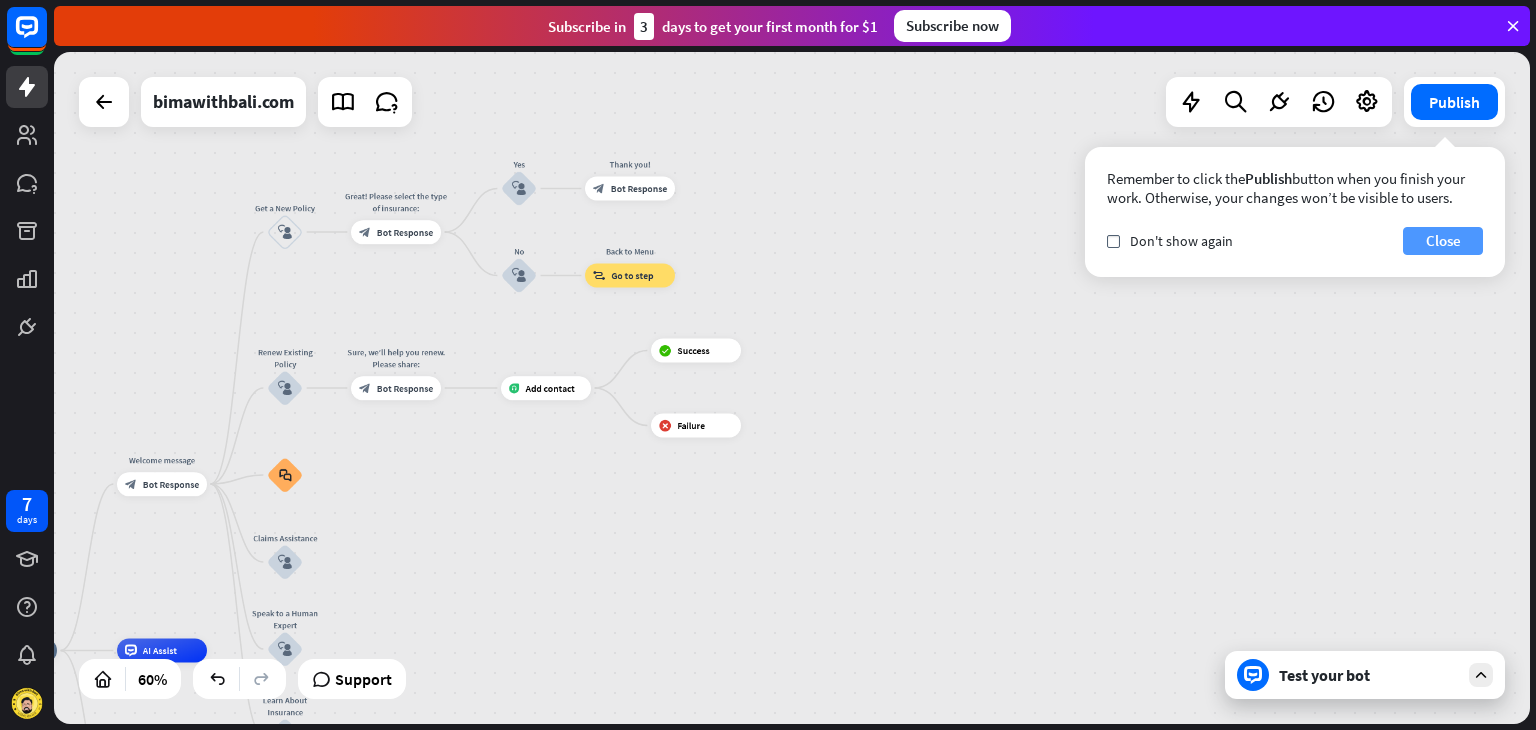 click on "Close" at bounding box center (1443, 241) 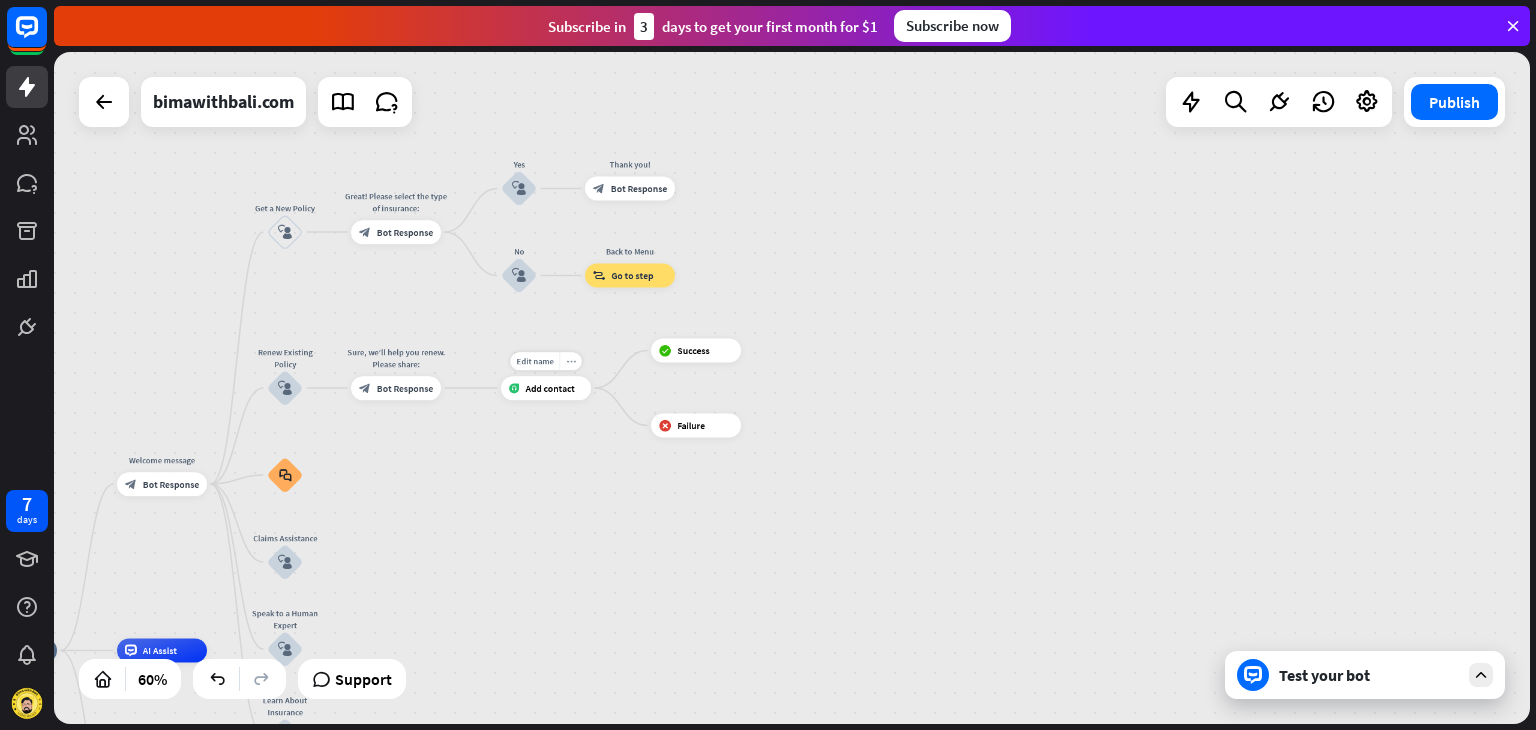 click on "more_horiz" at bounding box center [571, 361] 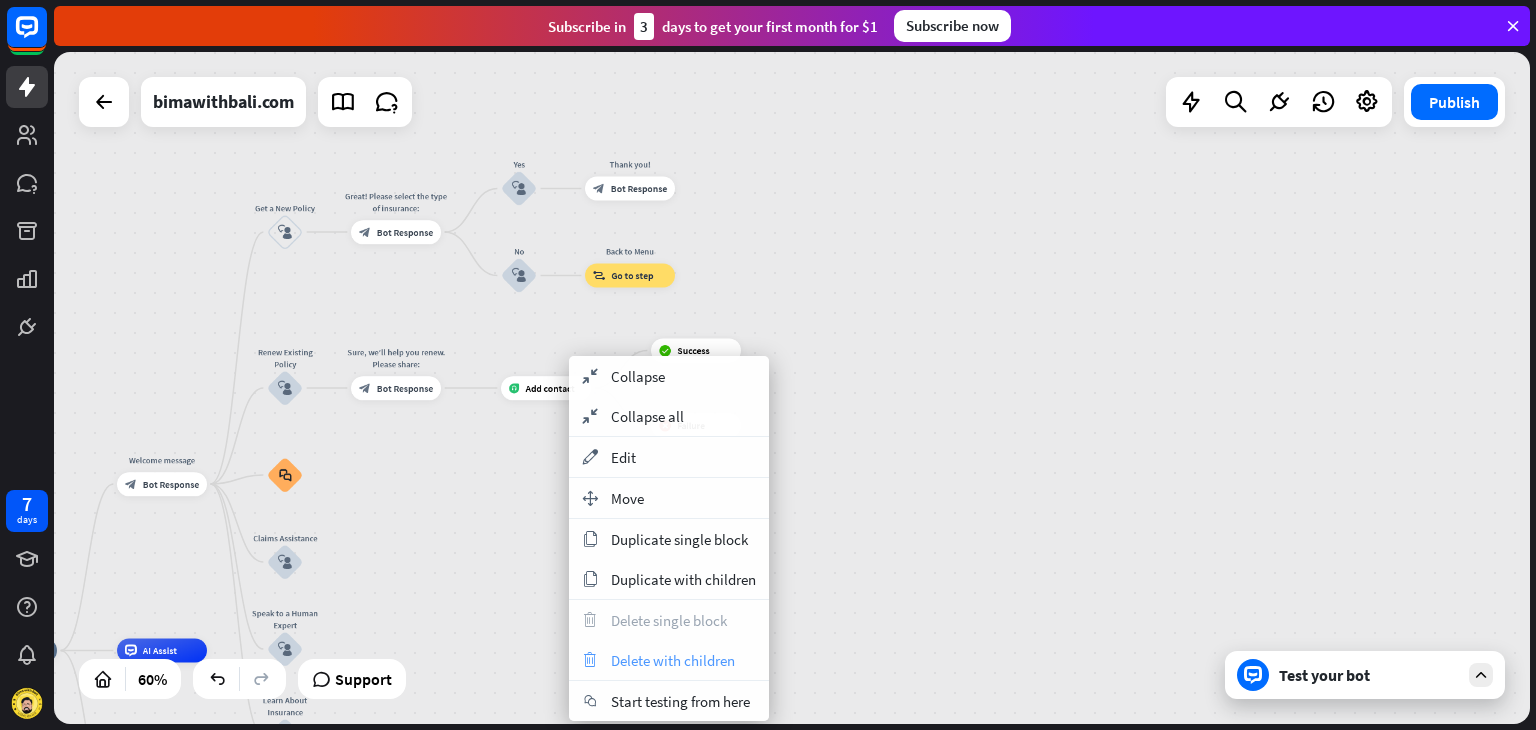 click on "Delete with children" at bounding box center (673, 660) 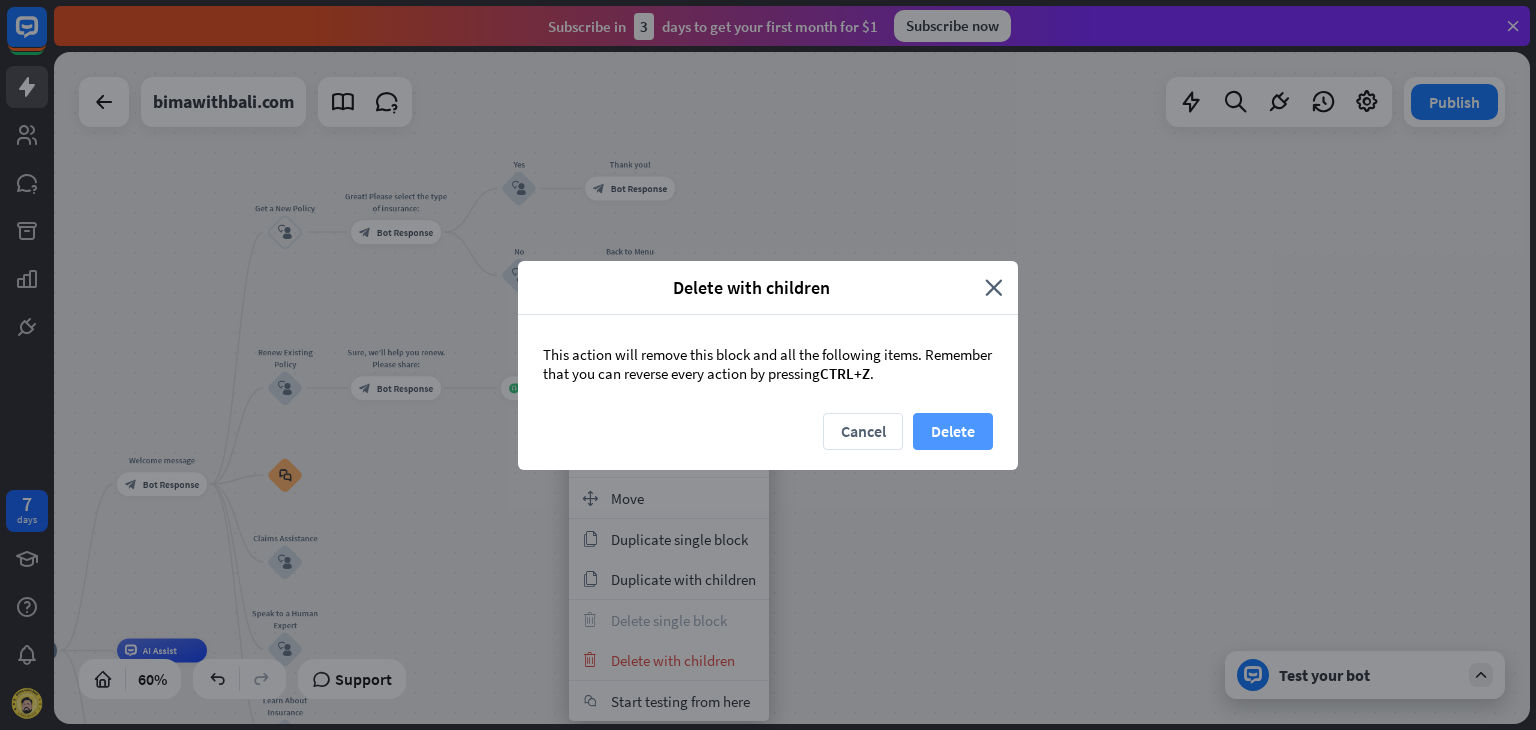 click on "Delete" at bounding box center [953, 431] 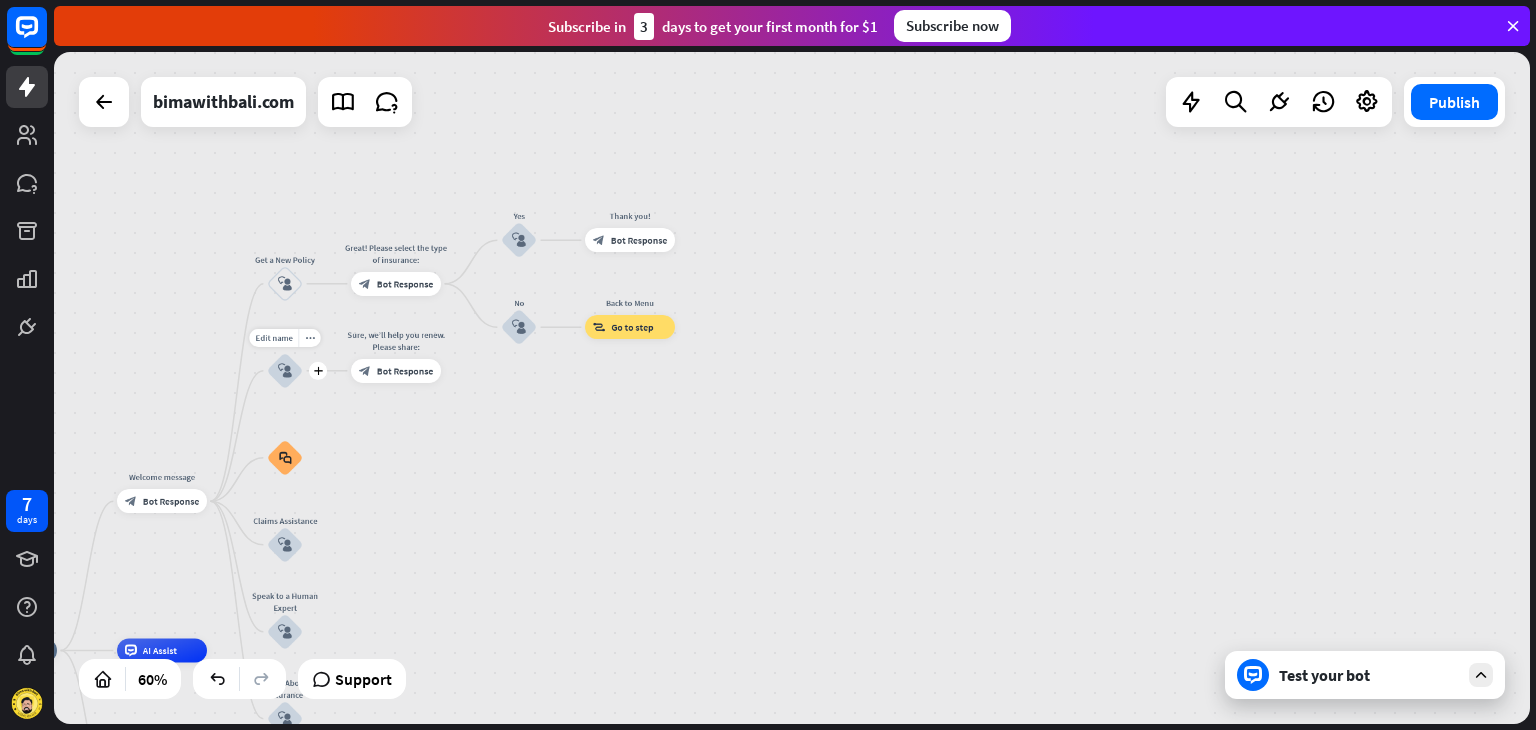 click on "block_user_input" at bounding box center (285, 371) 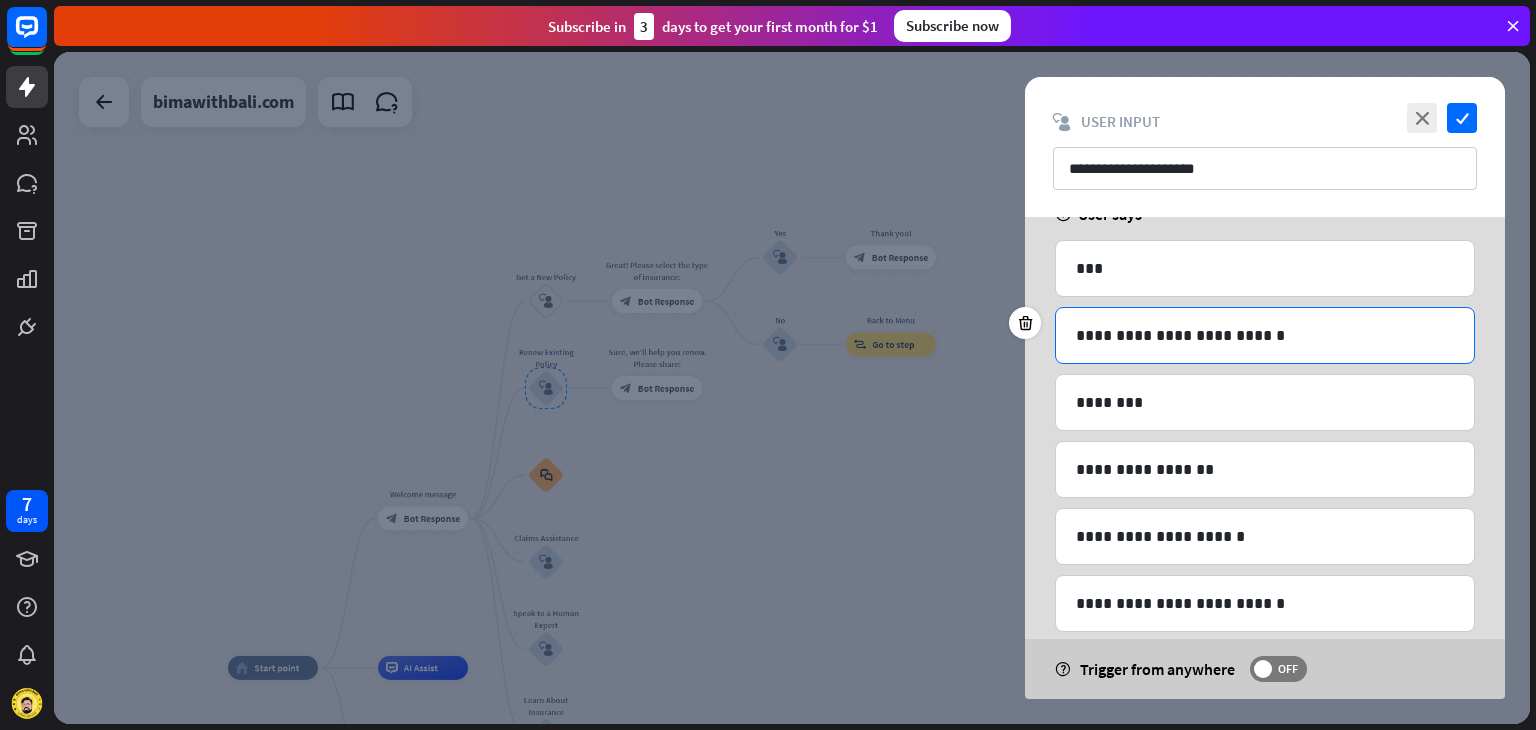 scroll, scrollTop: 231, scrollLeft: 0, axis: vertical 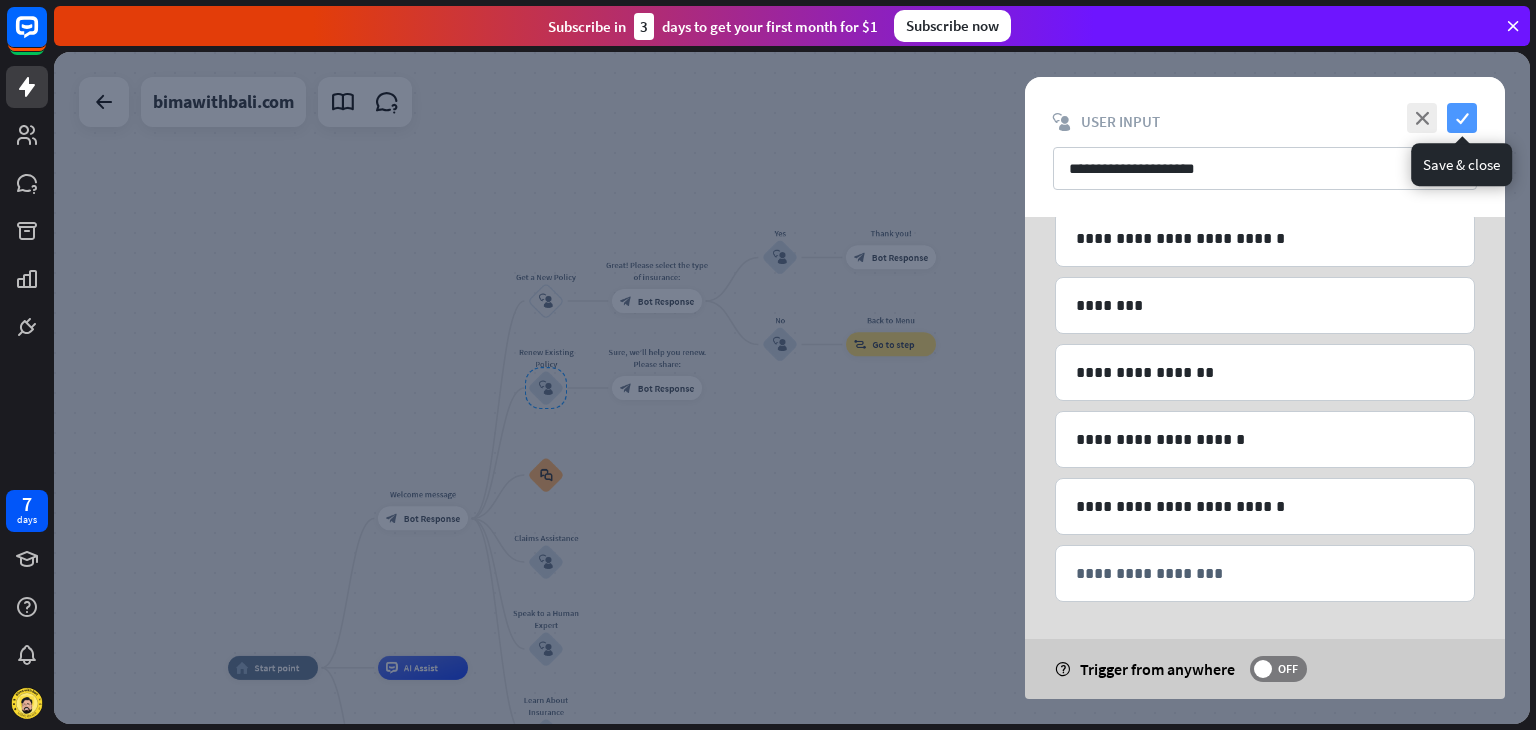 click on "check" at bounding box center (1462, 118) 